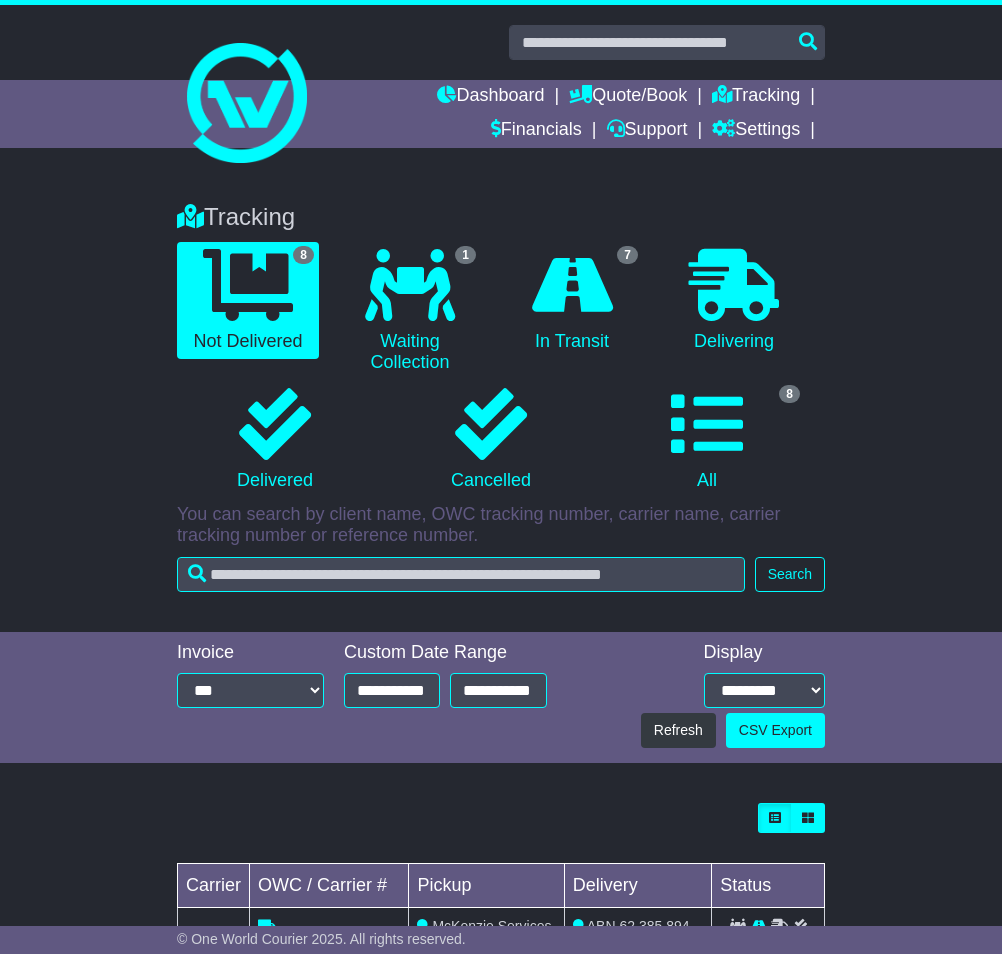 scroll, scrollTop: 736, scrollLeft: 0, axis: vertical 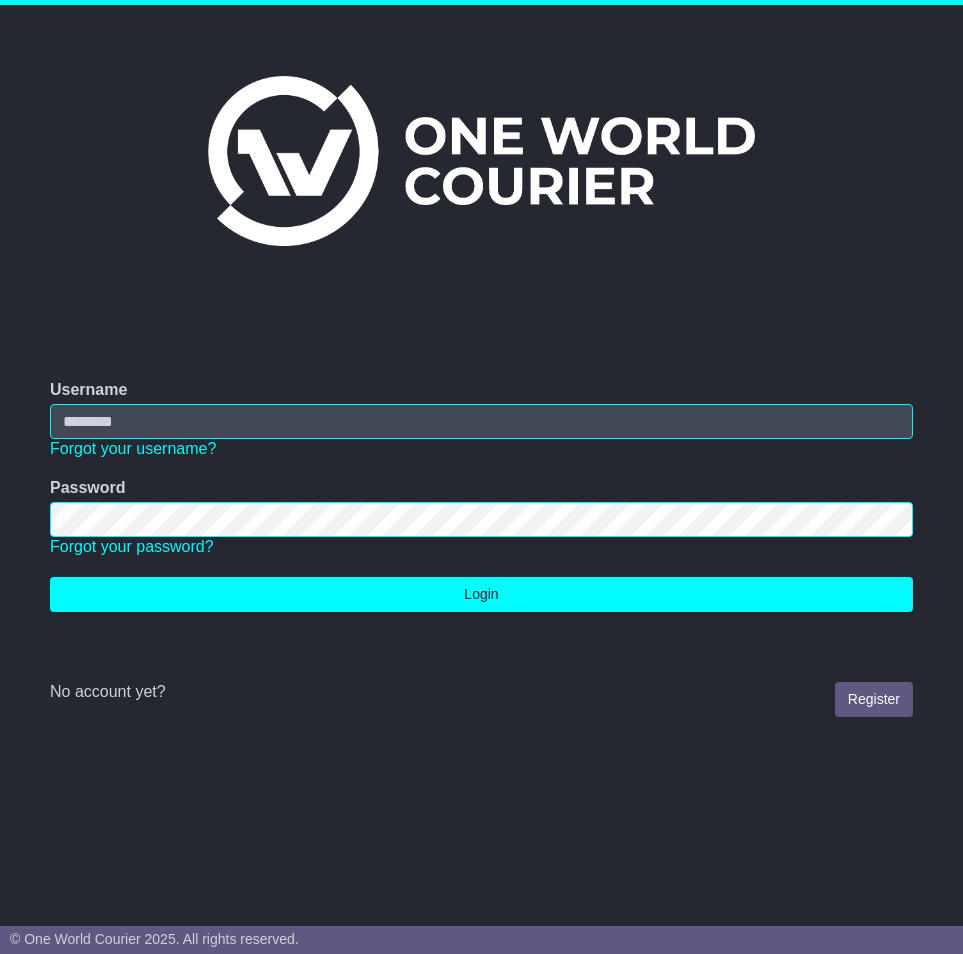 type on "**********" 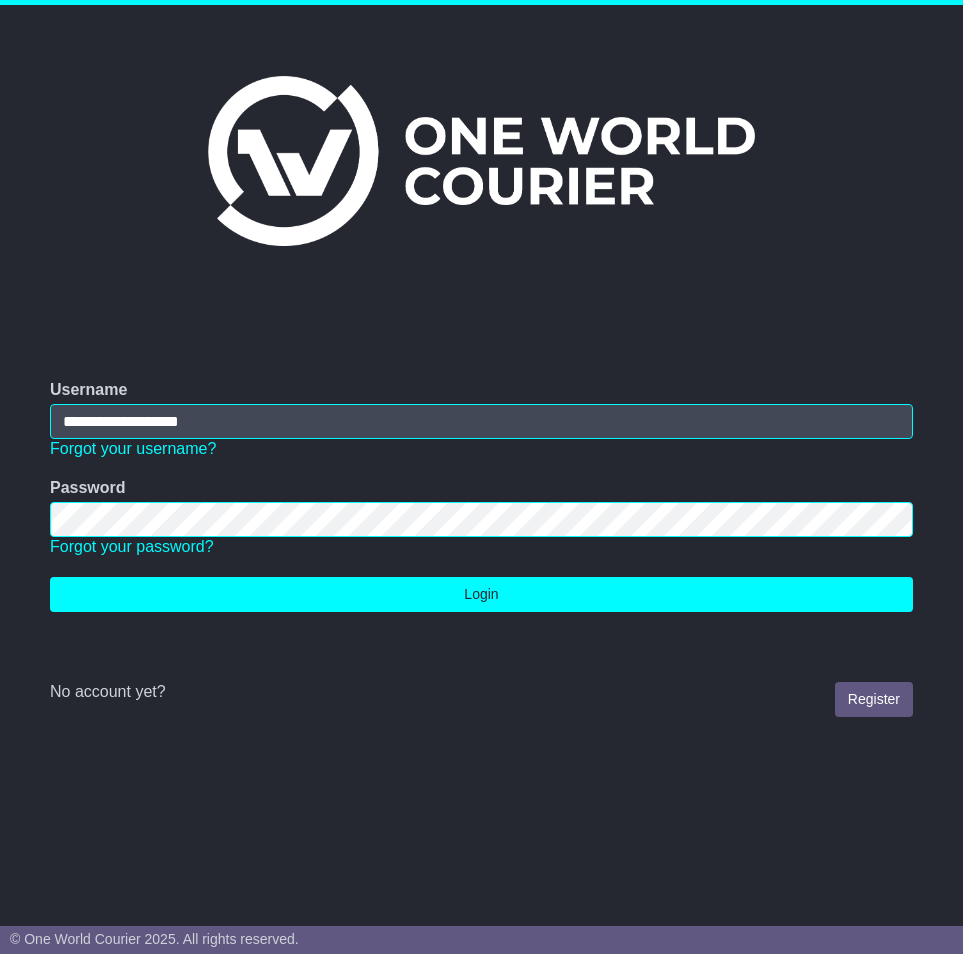 click on "Login" at bounding box center (481, 594) 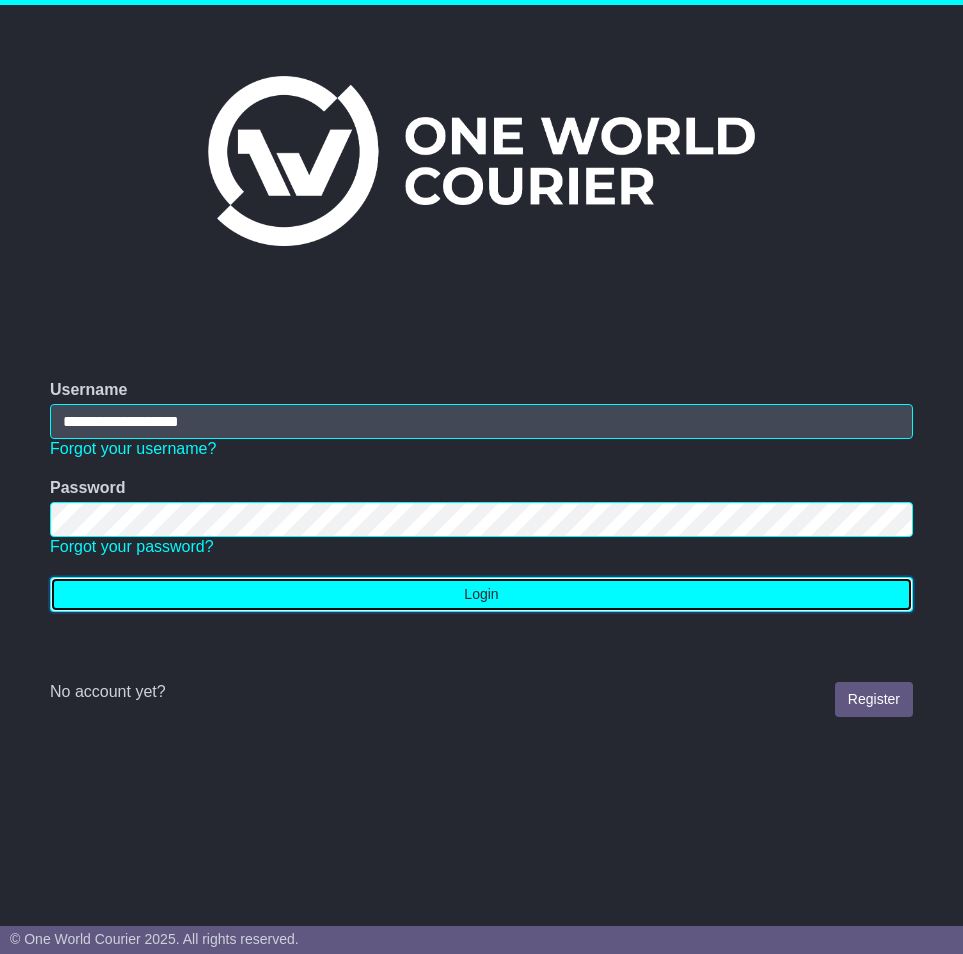 click on "Login" at bounding box center [481, 594] 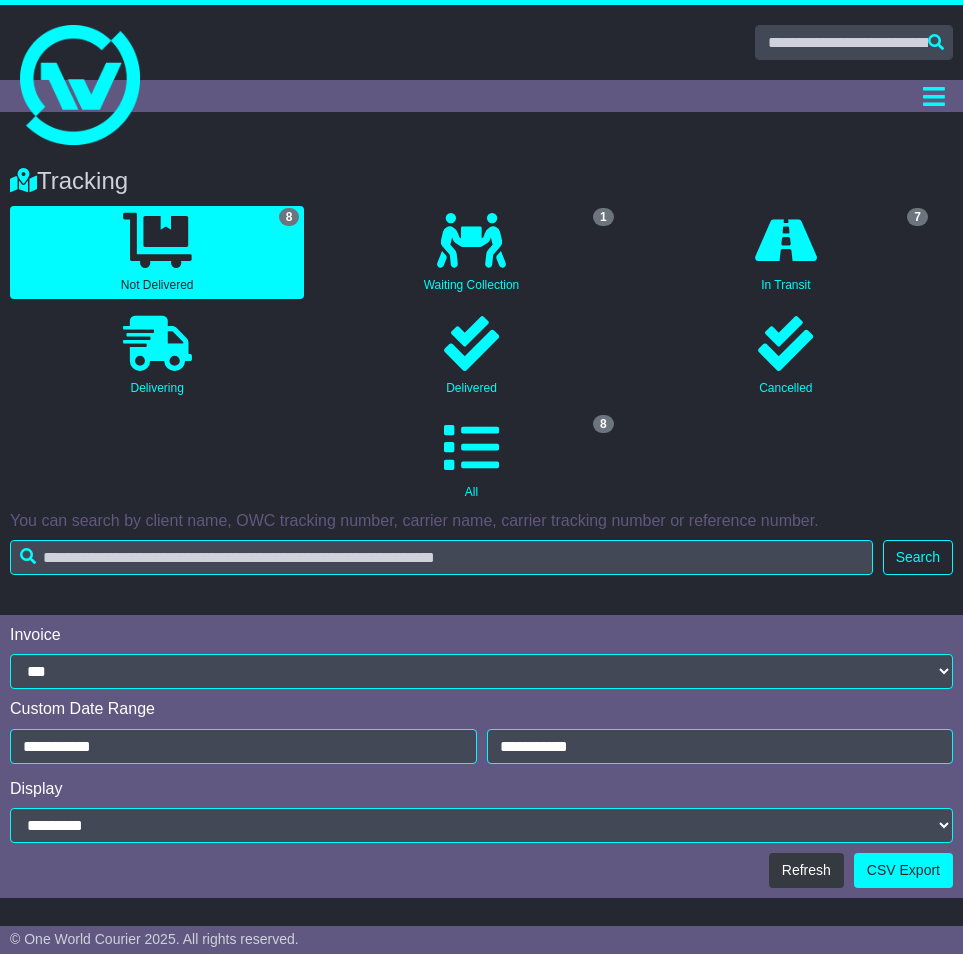 scroll, scrollTop: 0, scrollLeft: 0, axis: both 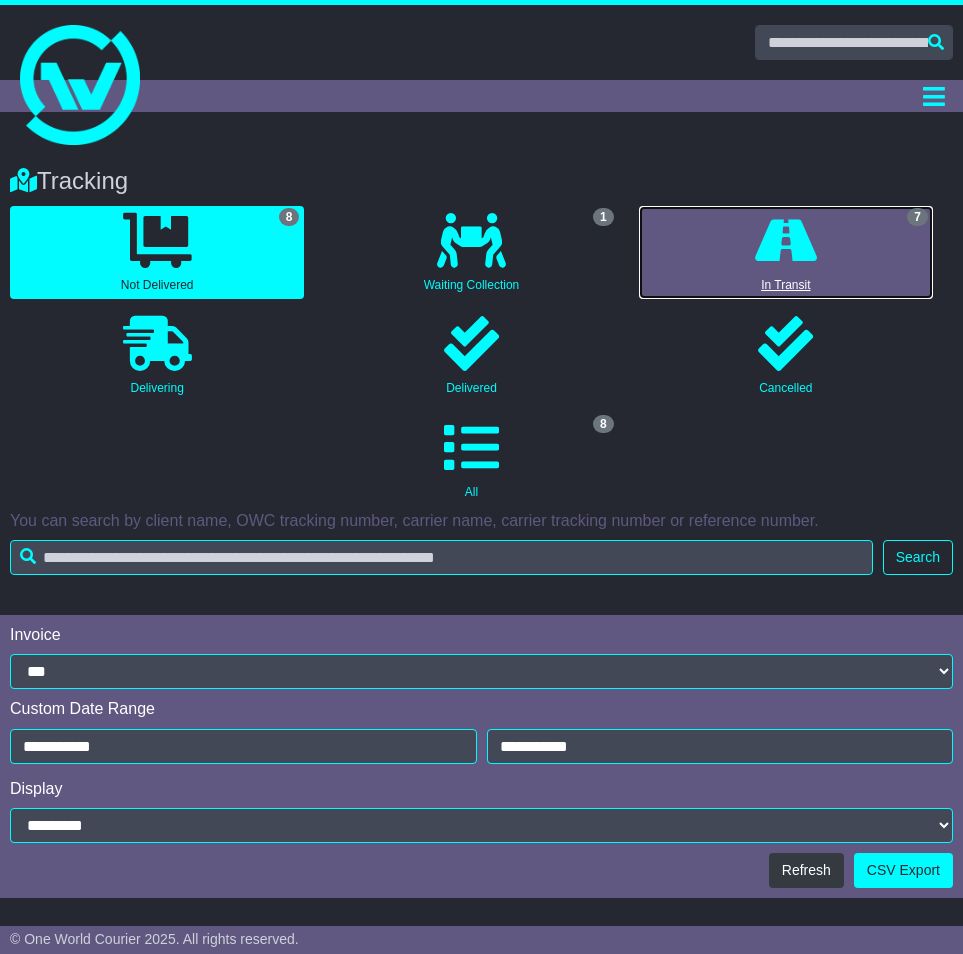 click on "7" at bounding box center (917, 217) 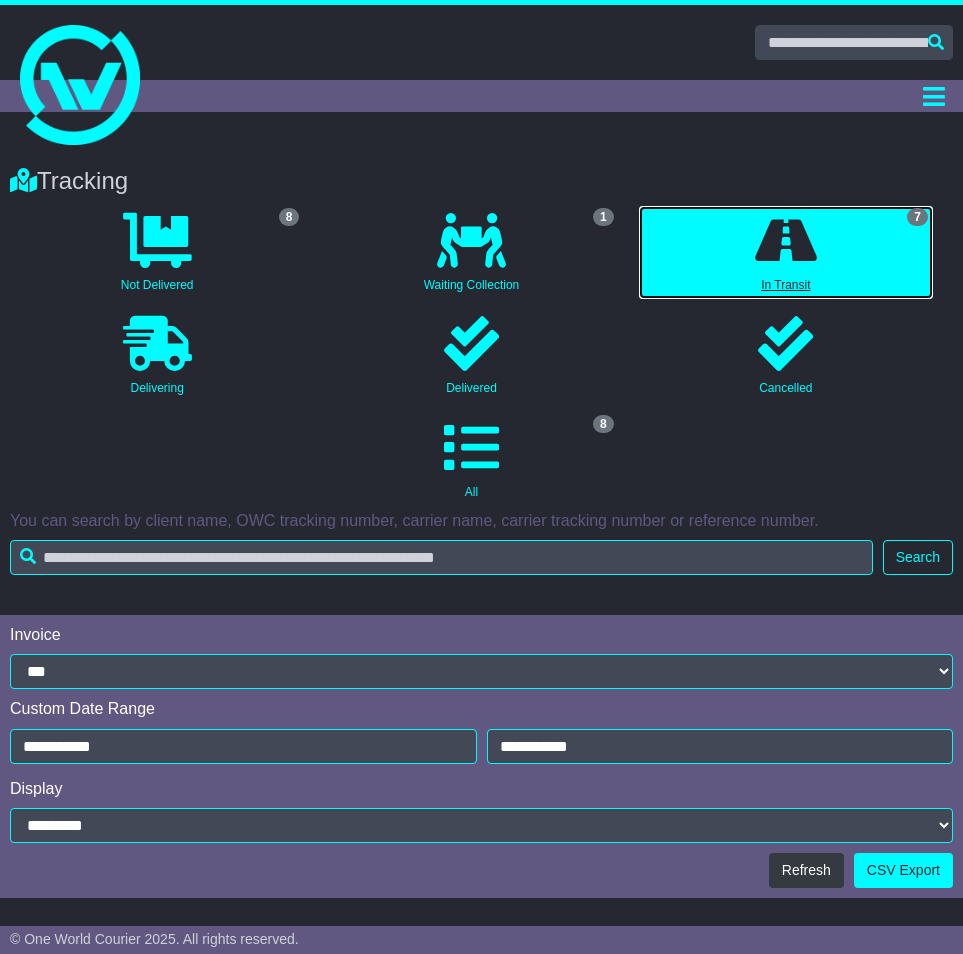 click at bounding box center [786, 240] 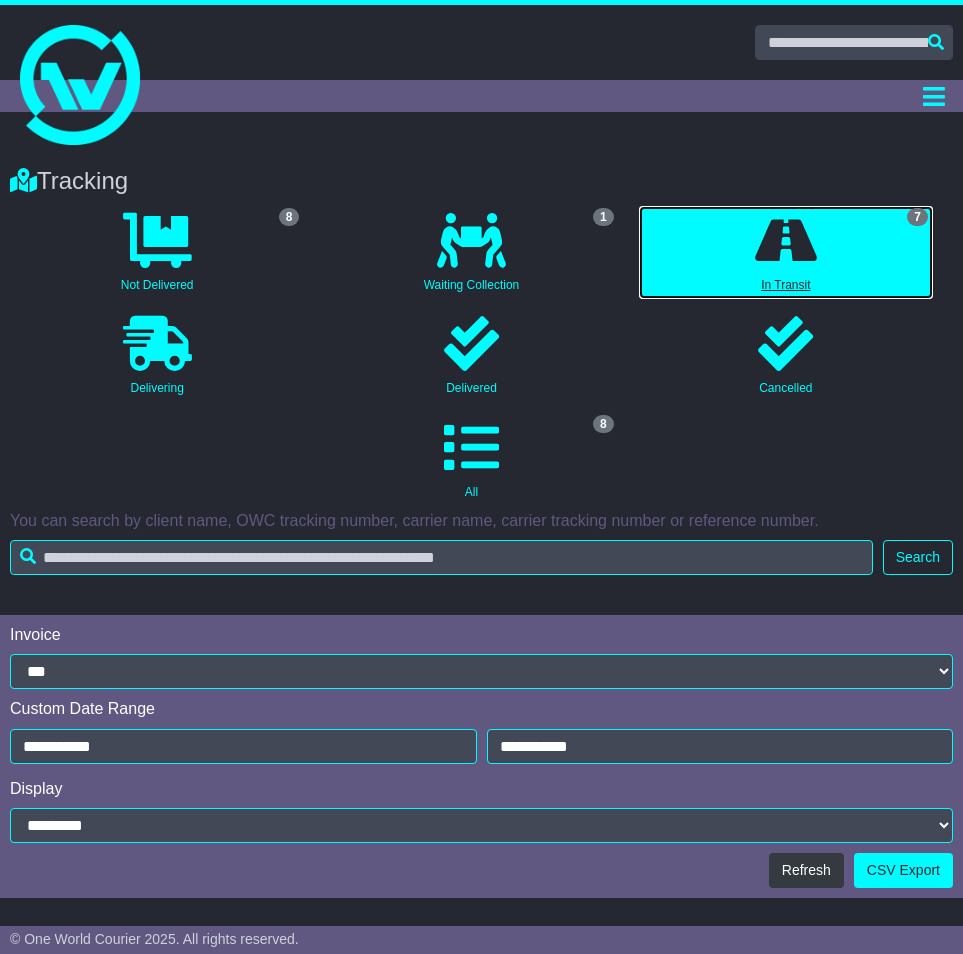 click on "7
In Transit" at bounding box center (786, 252) 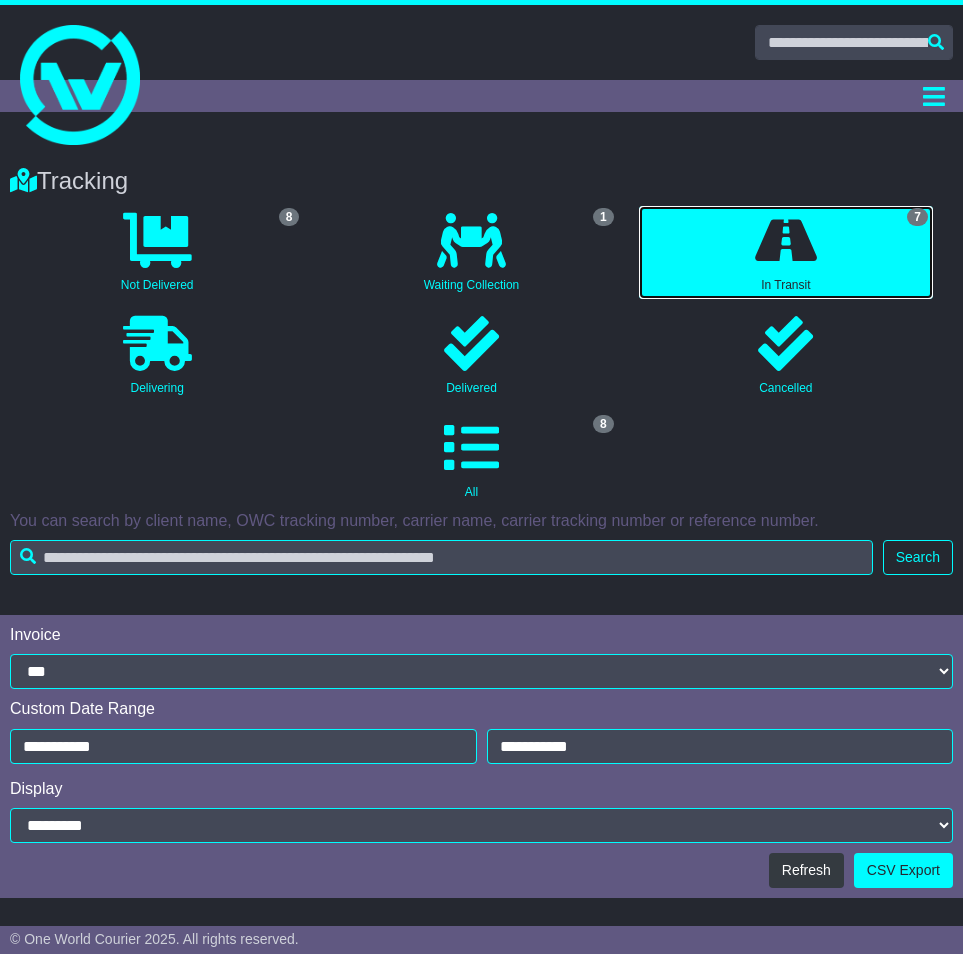 scroll, scrollTop: 913, scrollLeft: 0, axis: vertical 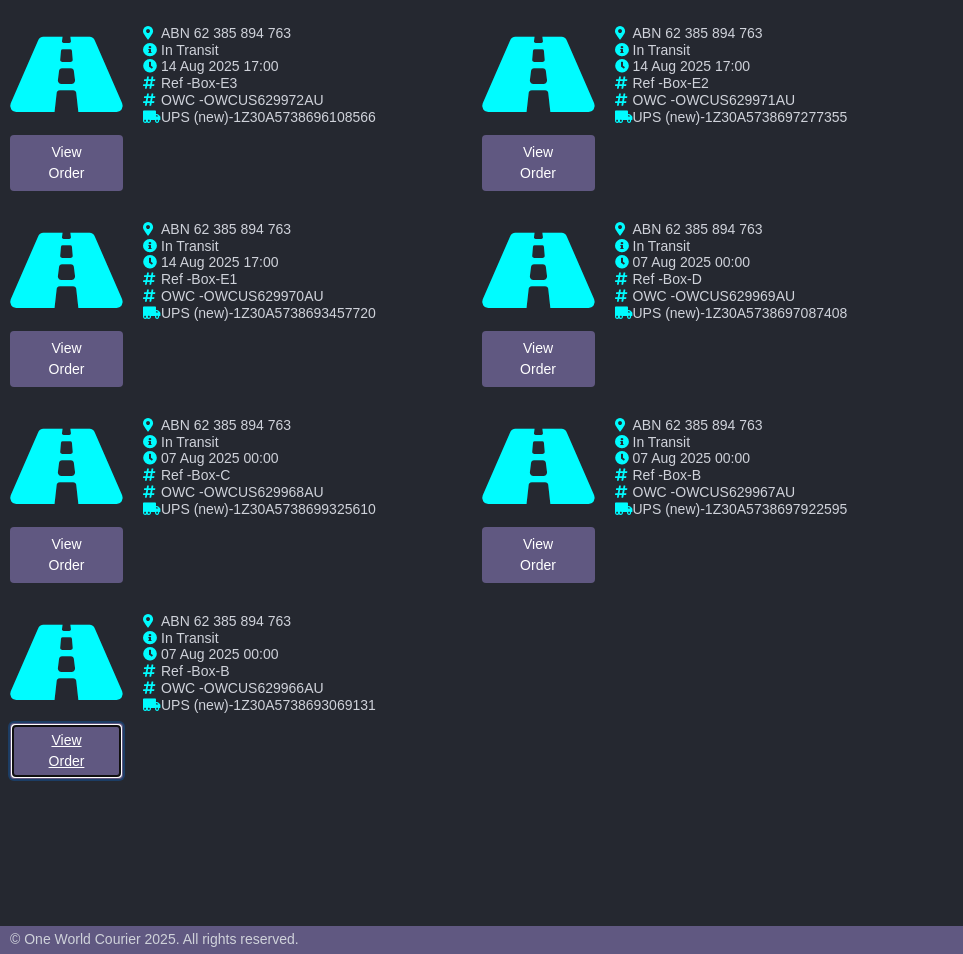click on "View Order" at bounding box center (66, 751) 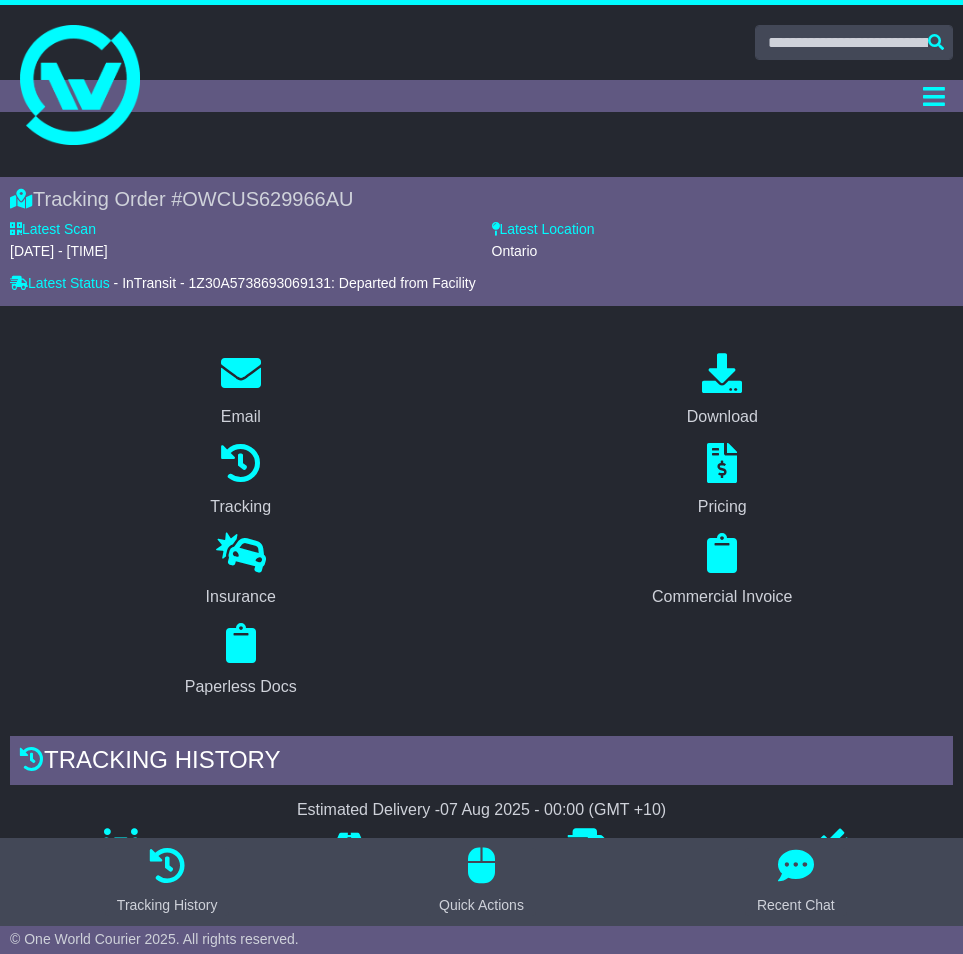 scroll, scrollTop: 0, scrollLeft: 0, axis: both 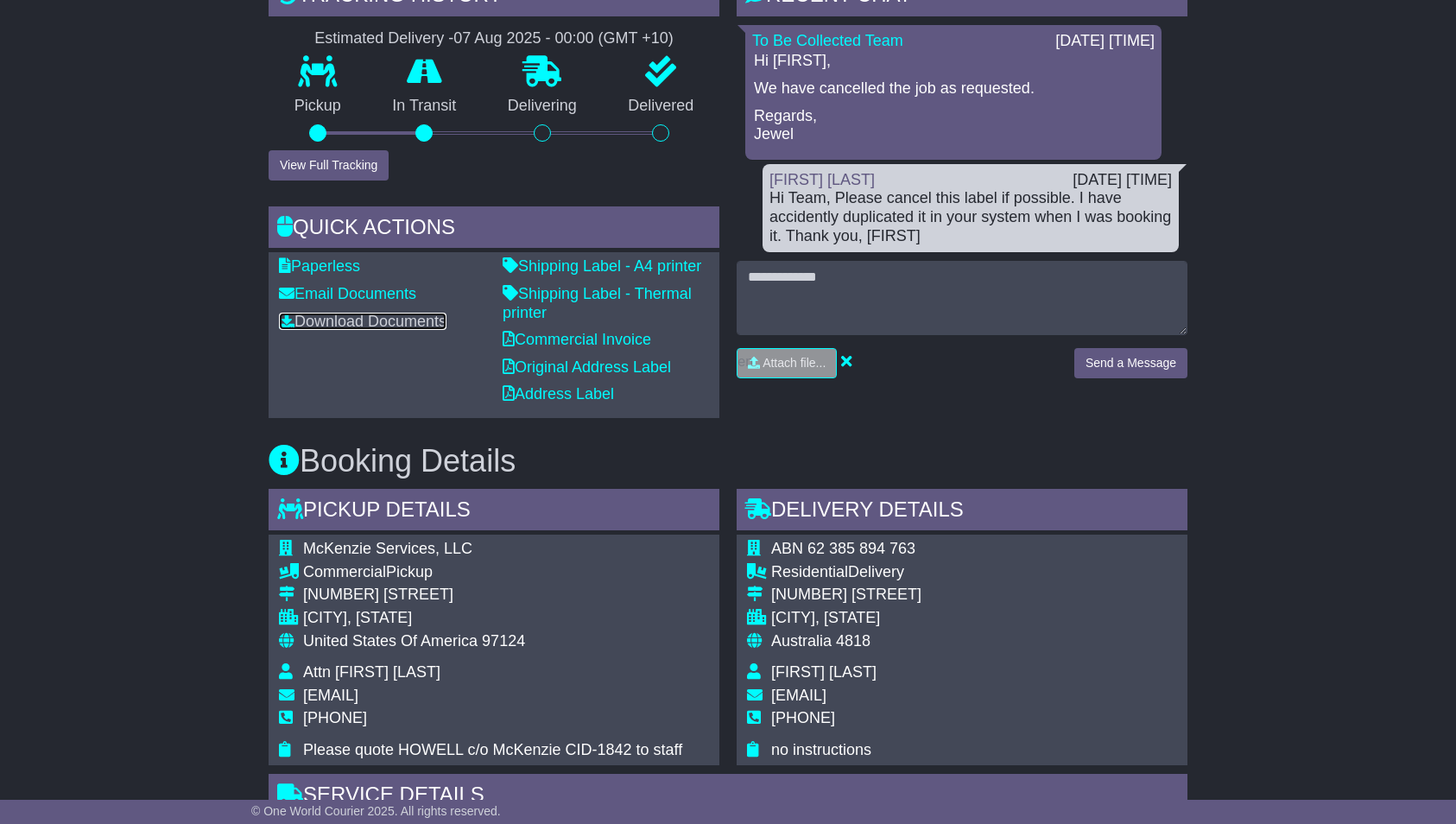 click on "Download Documents" at bounding box center (363, 321) 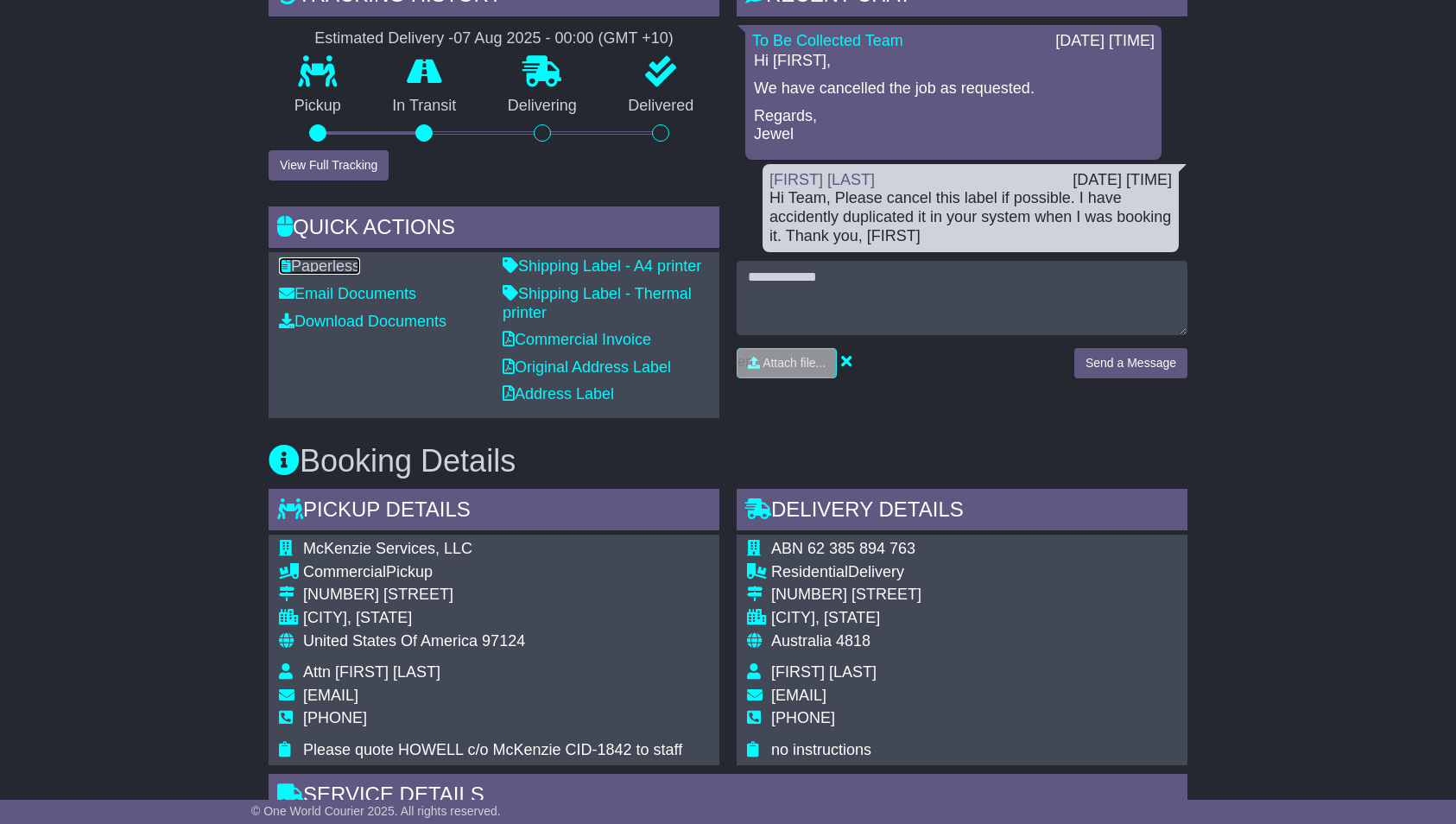click on "Paperless" at bounding box center [320, 266] 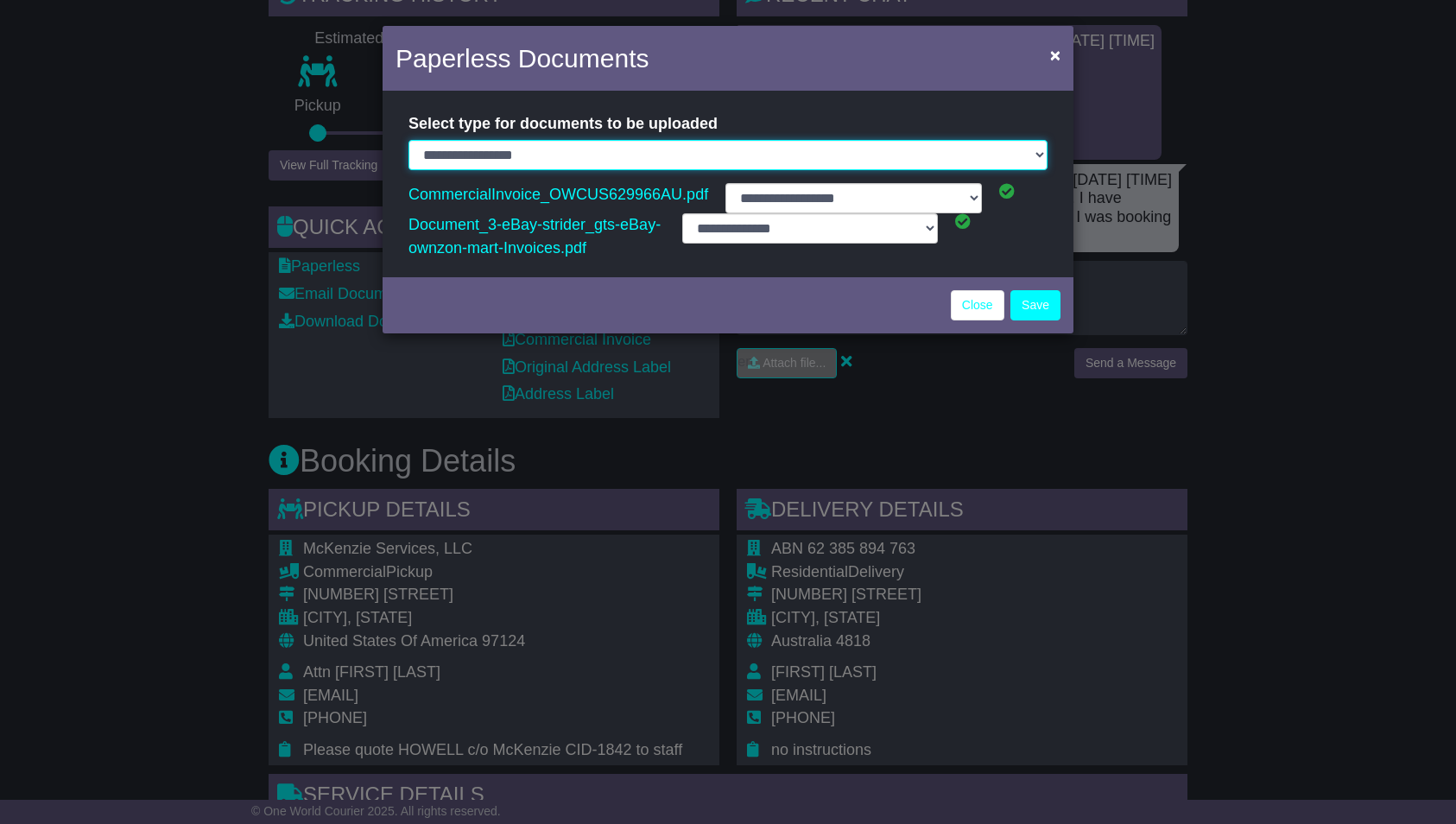 click on "**********" at bounding box center [728, 155] 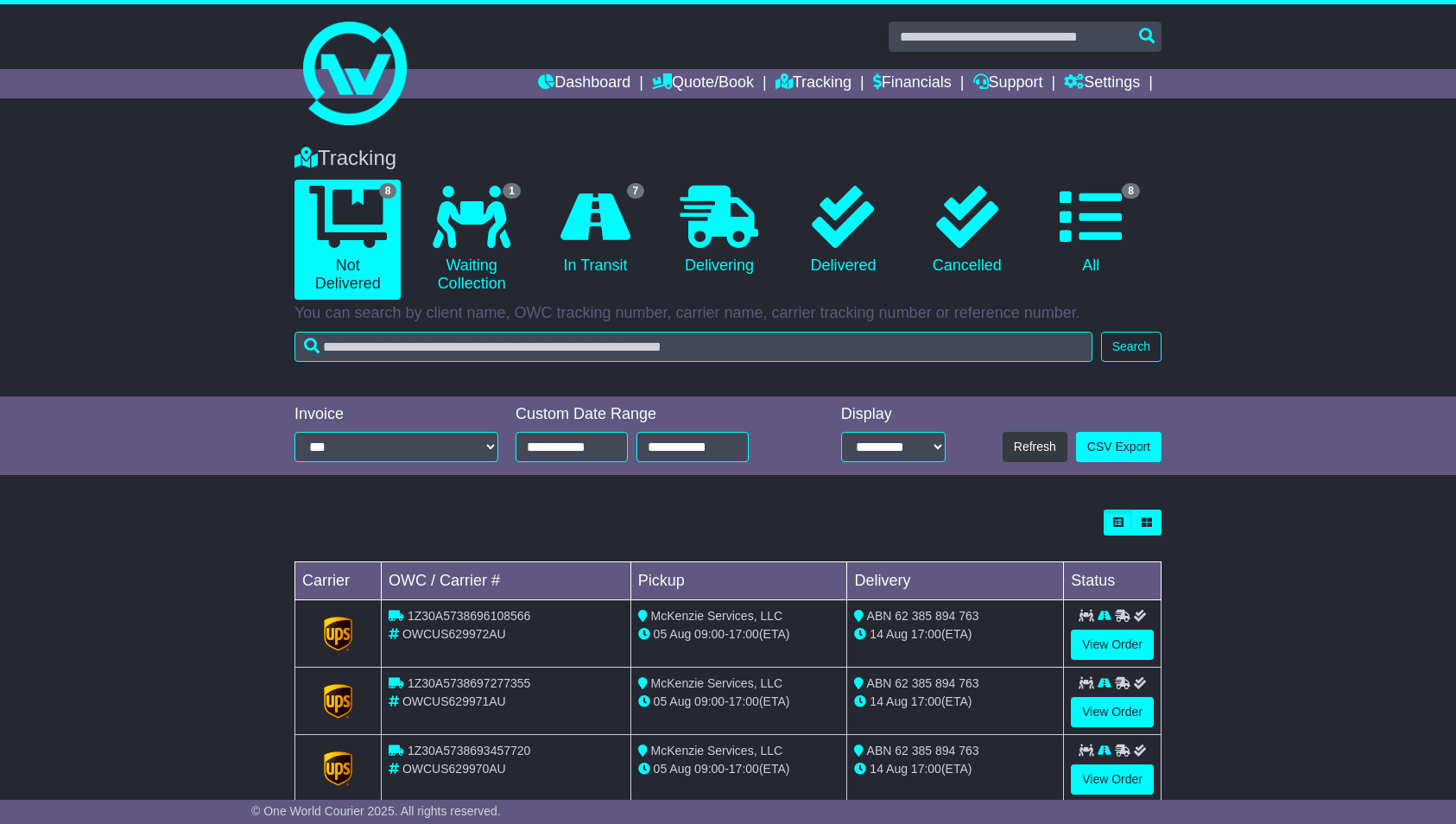 scroll, scrollTop: 0, scrollLeft: 0, axis: both 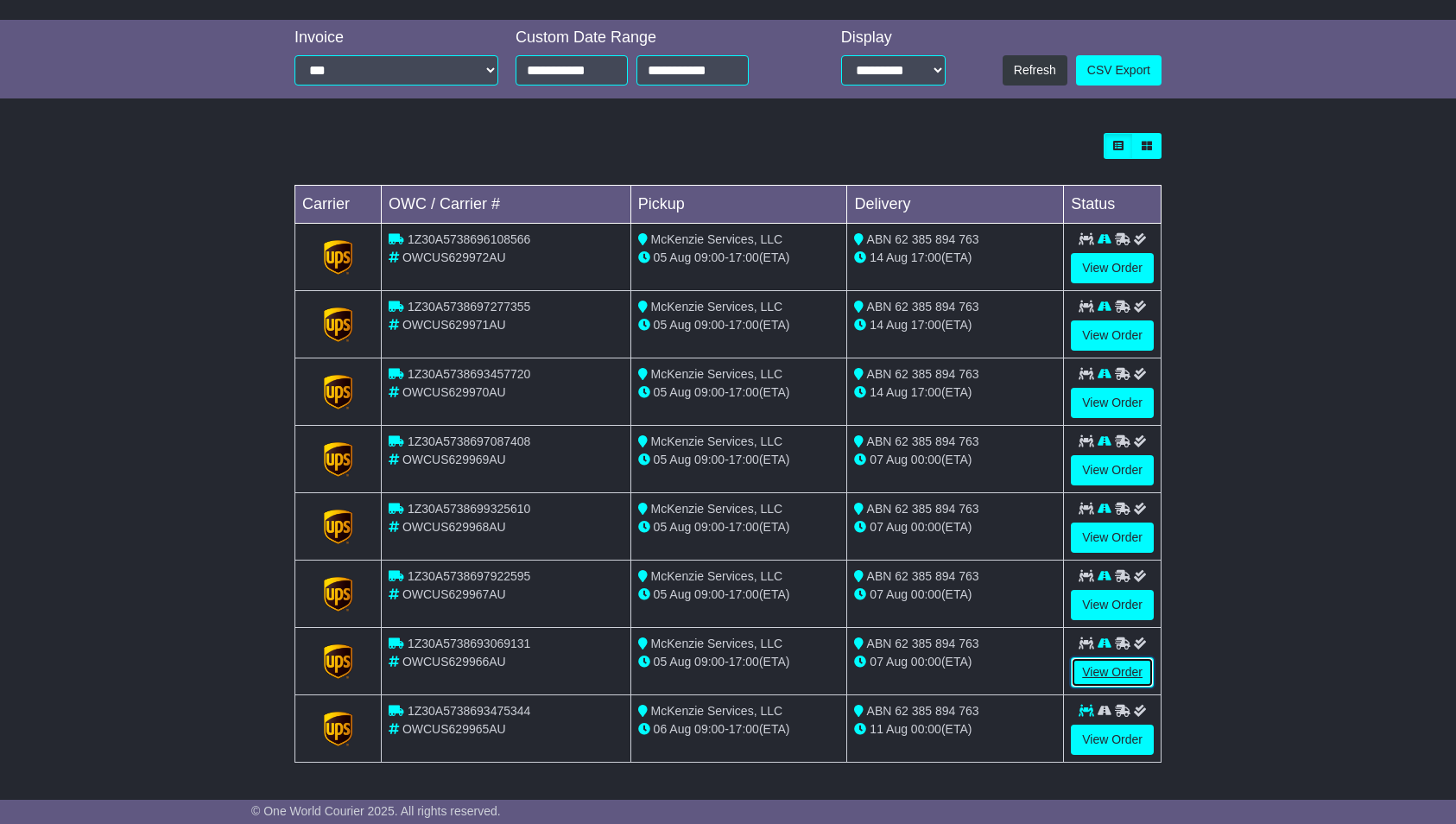 click on "View Order" at bounding box center (1112, 672) 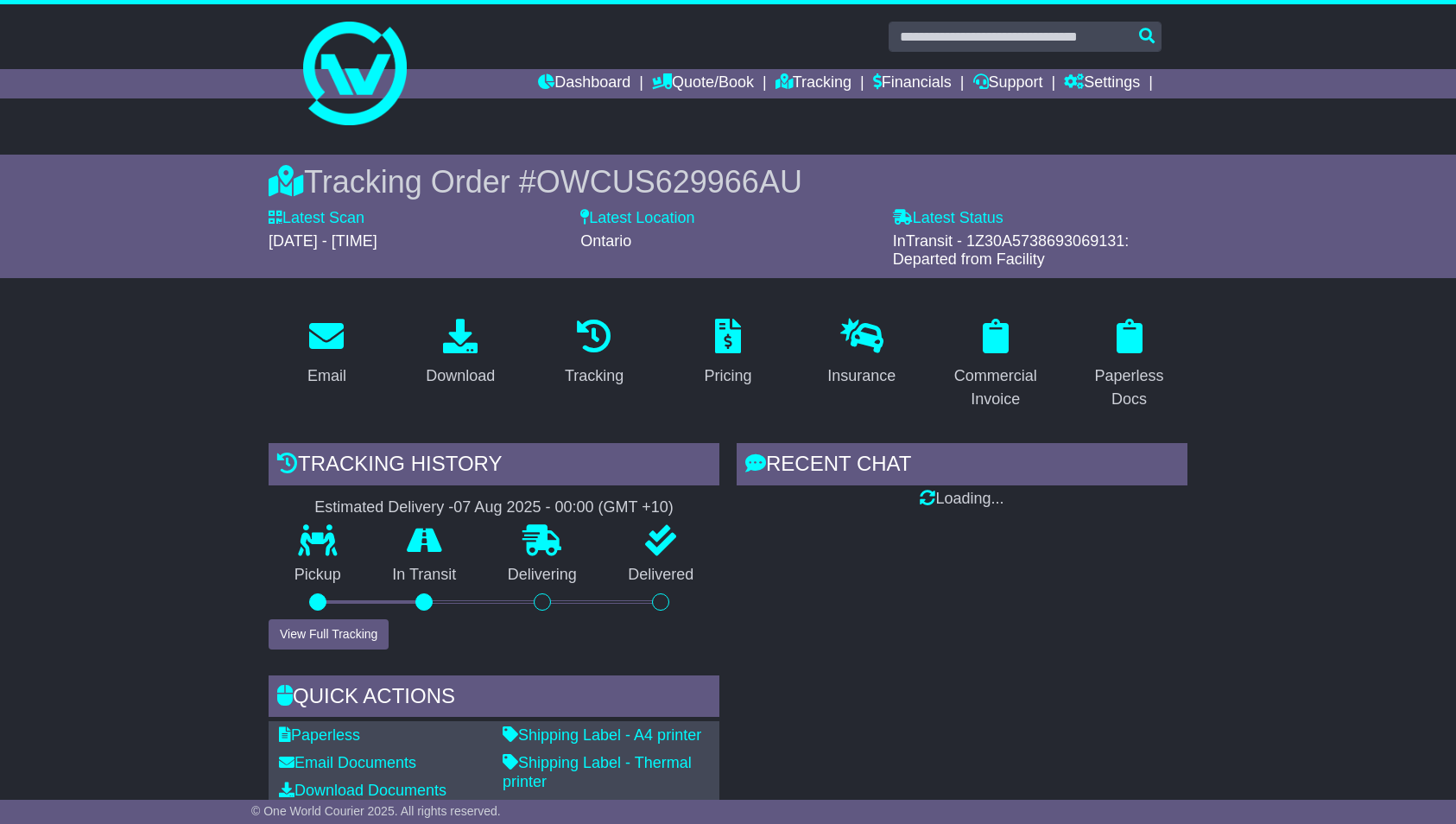 scroll, scrollTop: 0, scrollLeft: 0, axis: both 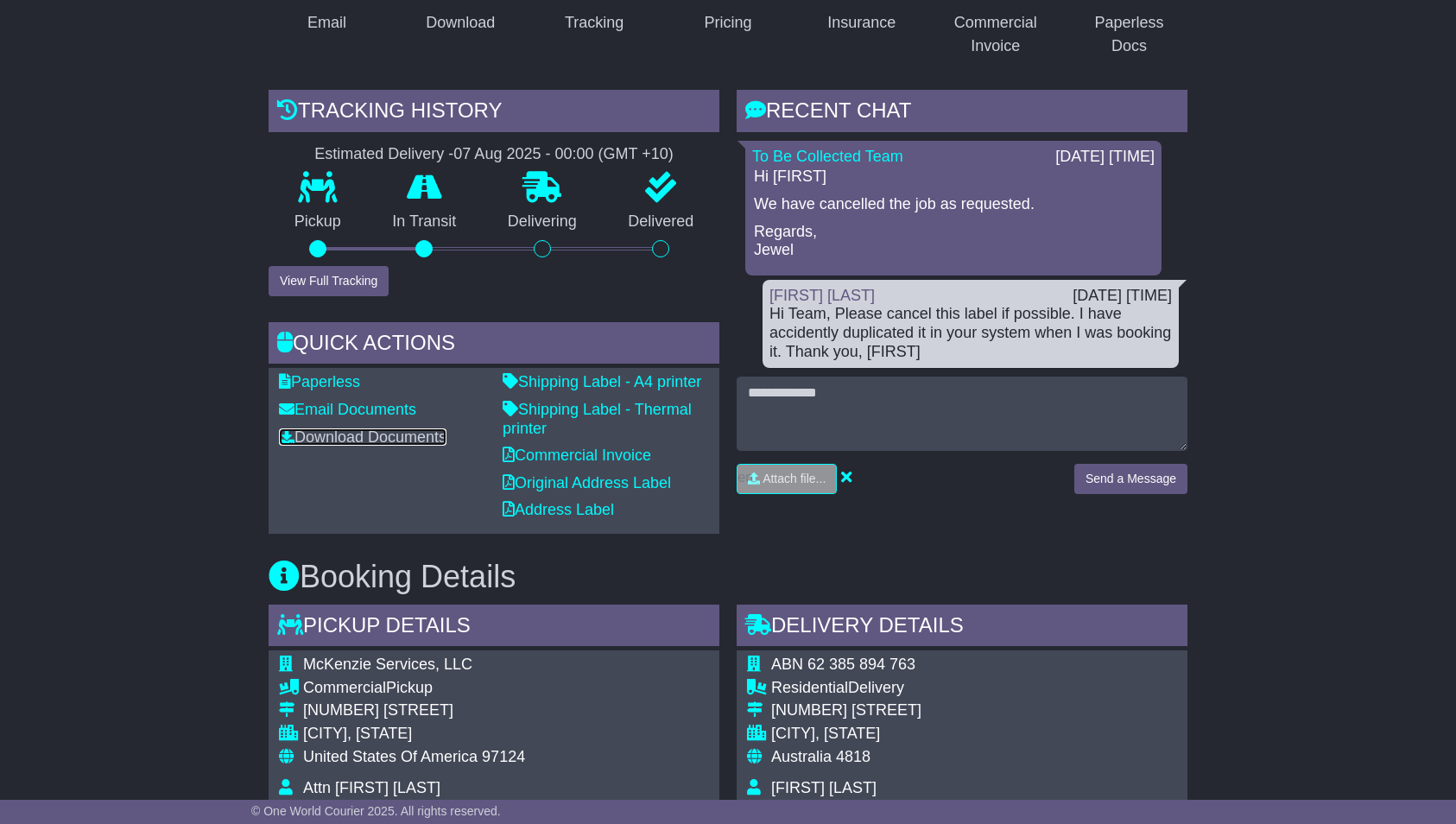 click on "Download Documents" at bounding box center [363, 437] 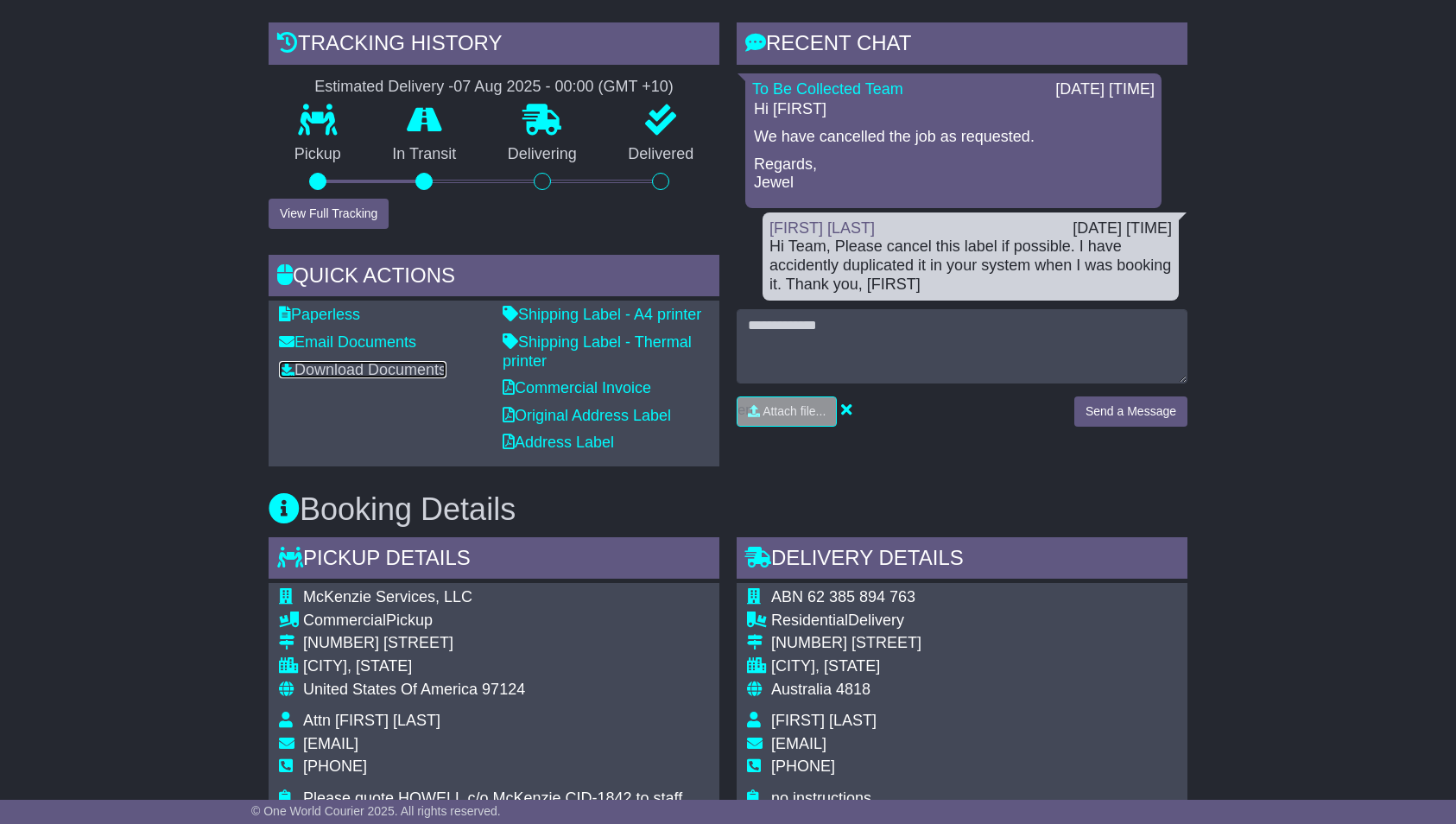 scroll, scrollTop: 327, scrollLeft: 0, axis: vertical 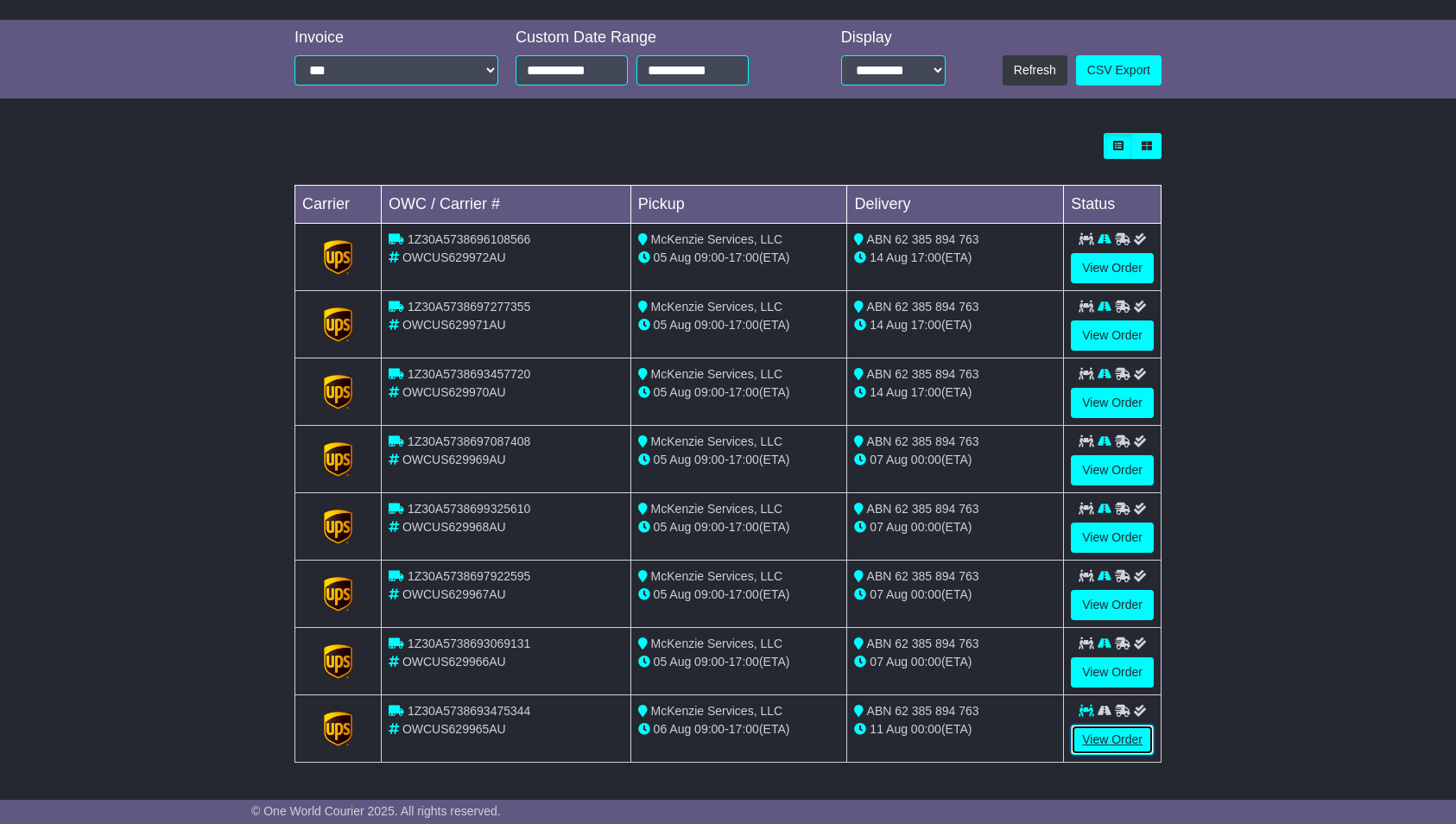 click on "View Order" at bounding box center [1112, 739] 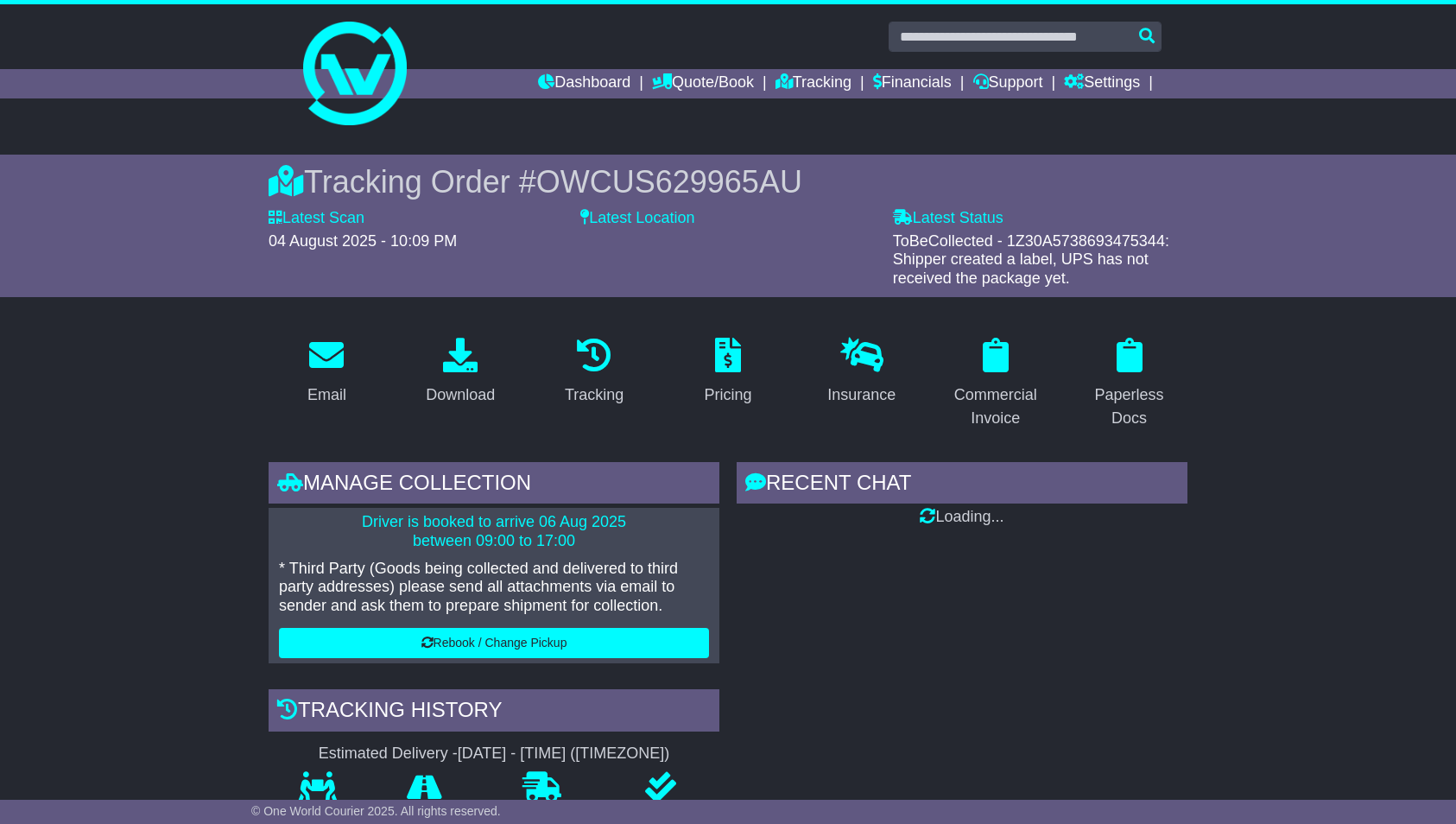 scroll, scrollTop: 0, scrollLeft: 0, axis: both 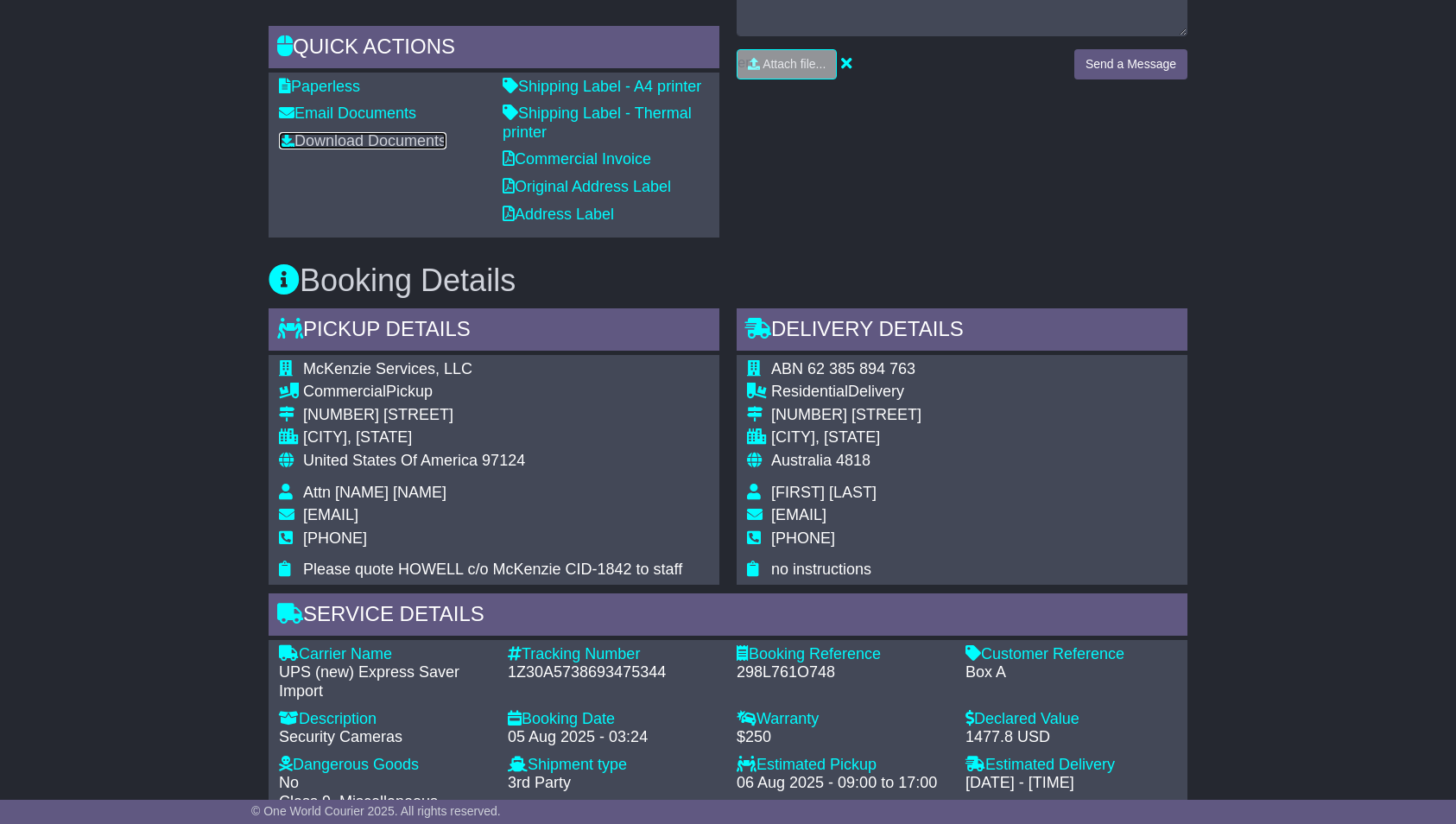 click on "Download Documents" at bounding box center [363, 141] 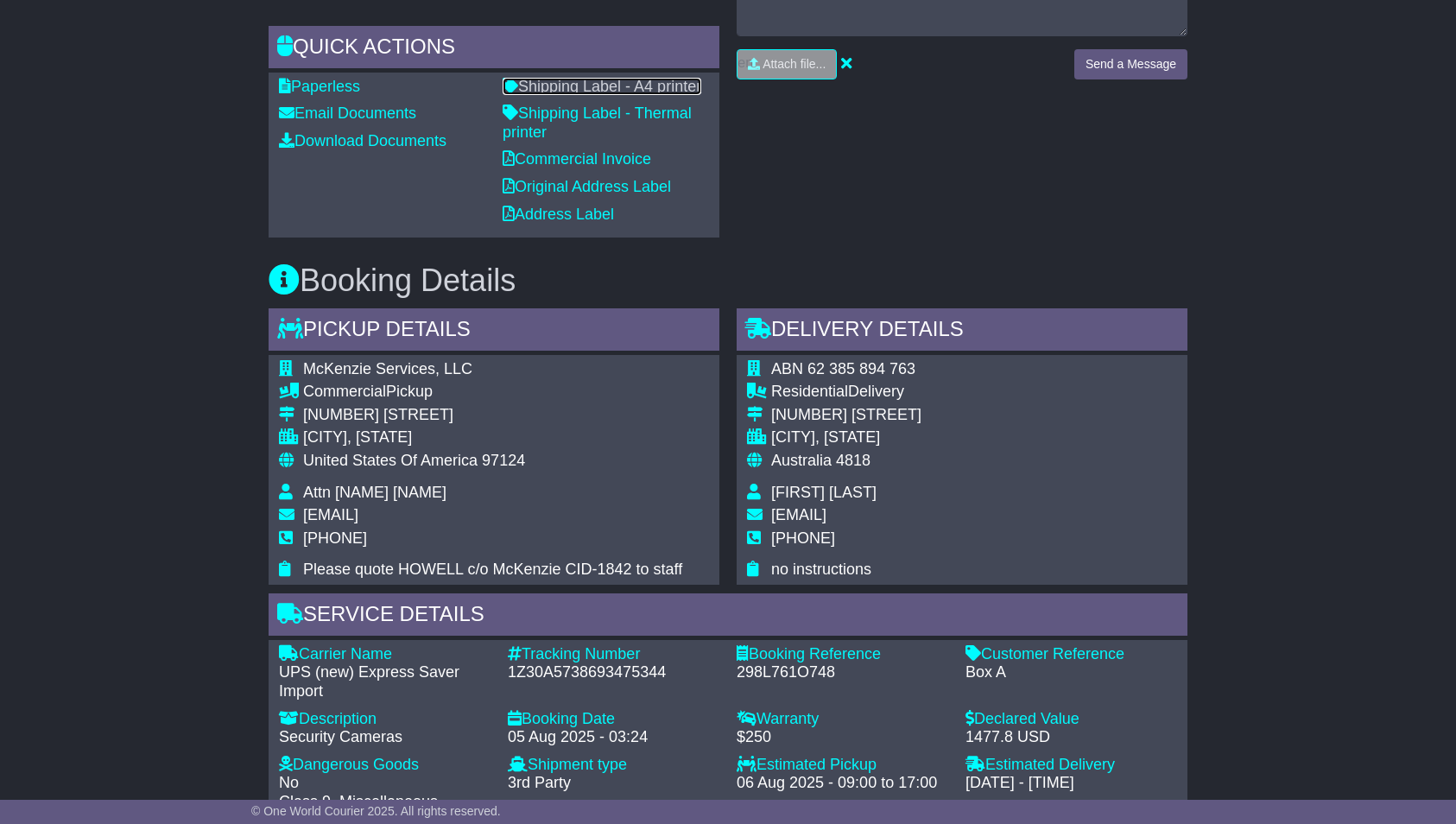 click on "Shipping Label - A4 printer" at bounding box center (602, 86) 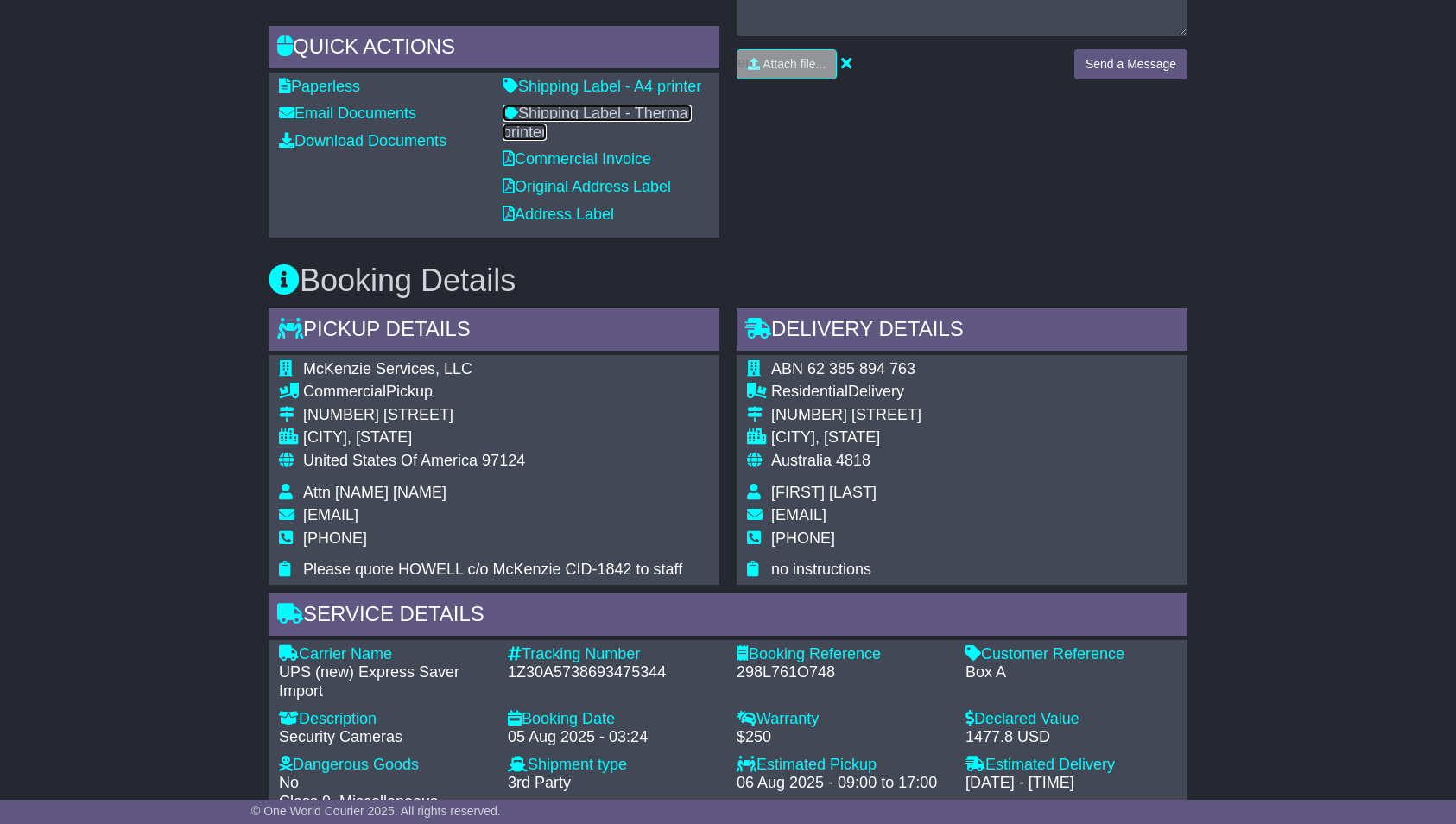 click on "Shipping Label - Thermal printer" at bounding box center [597, 123] 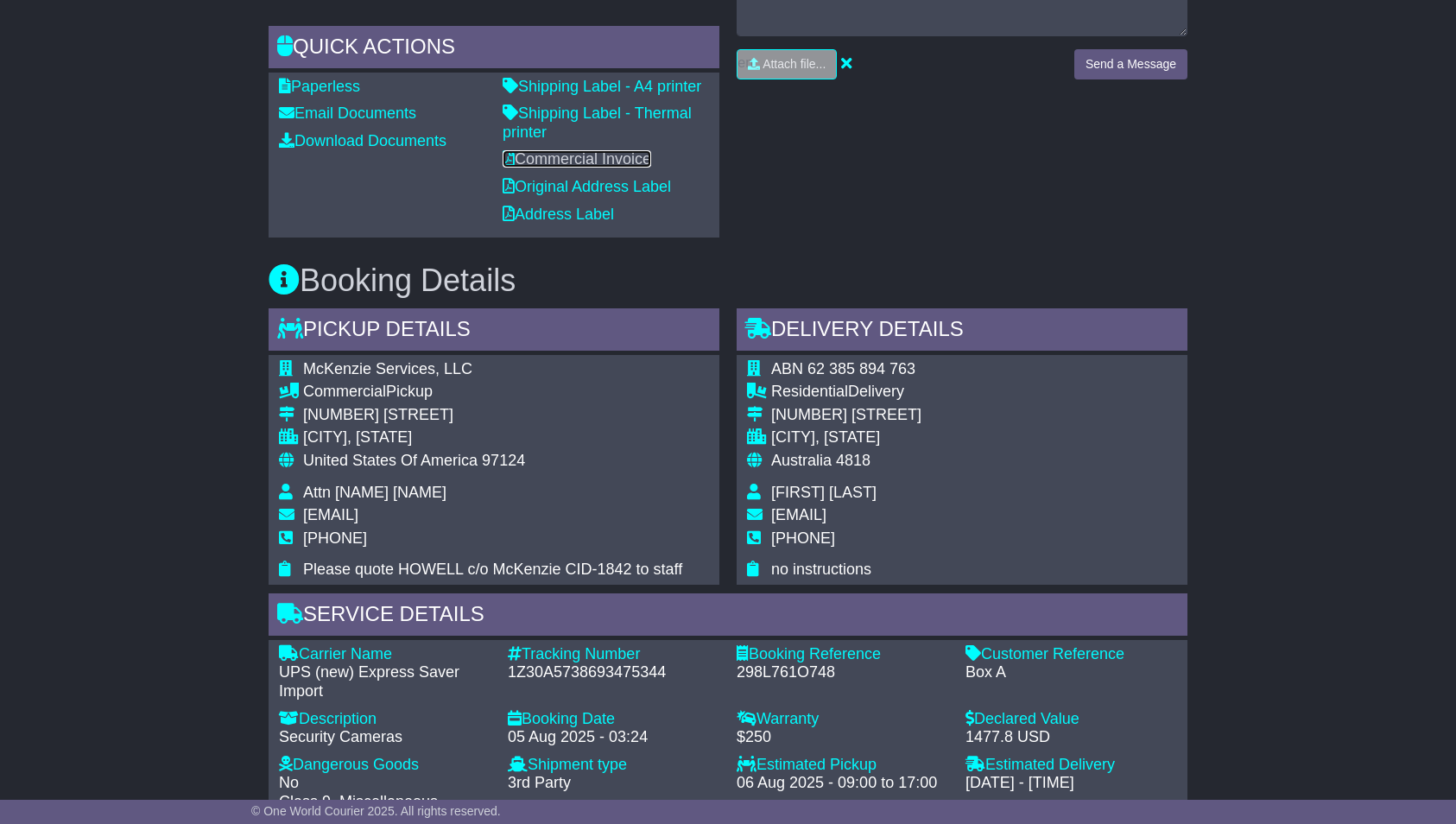 click on "Commercial Invoice" at bounding box center [577, 159] 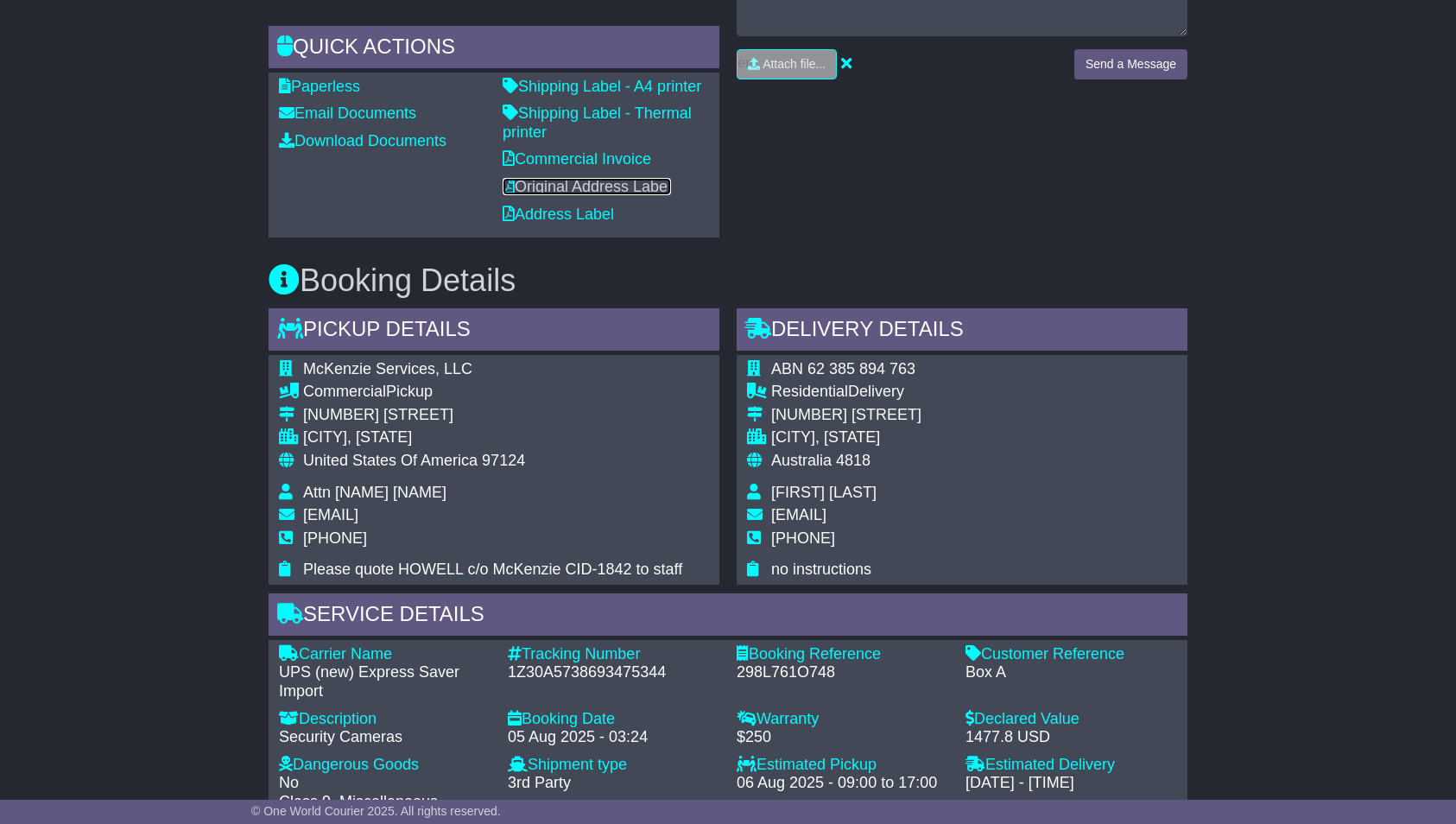 click on "Original Address Label" at bounding box center [586, 187] 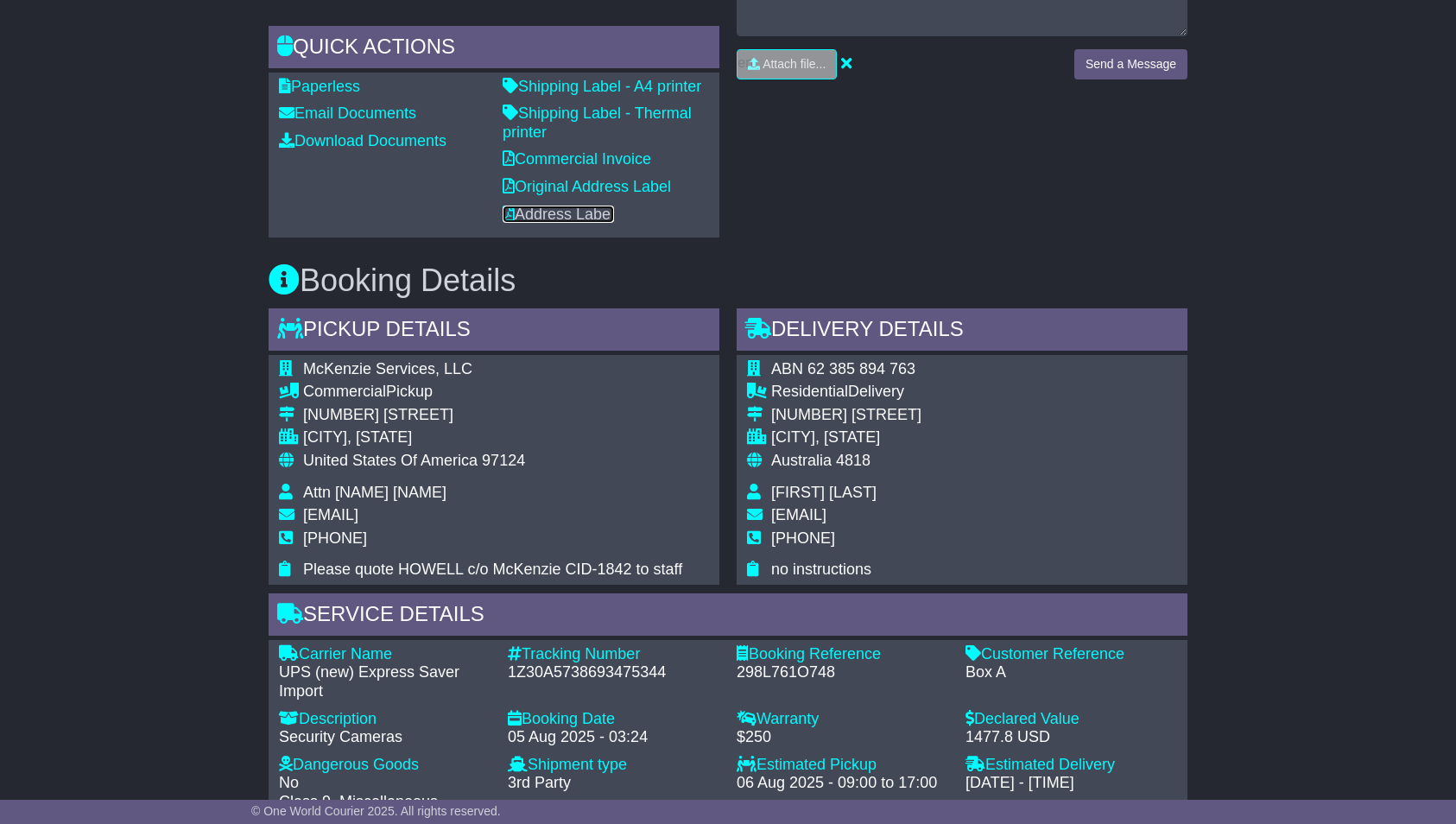 click on "Address Label" at bounding box center (558, 214) 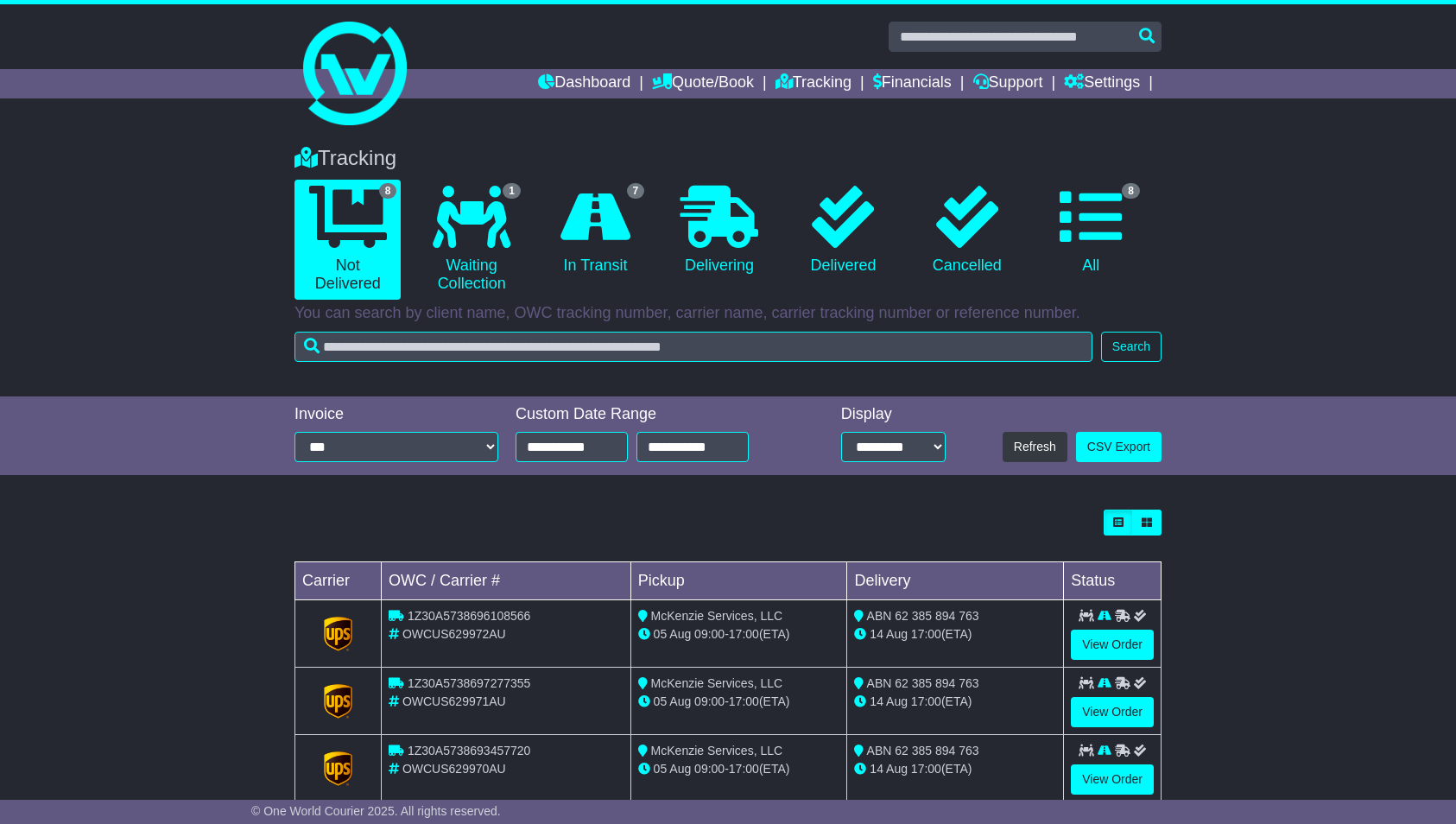 scroll, scrollTop: 0, scrollLeft: 0, axis: both 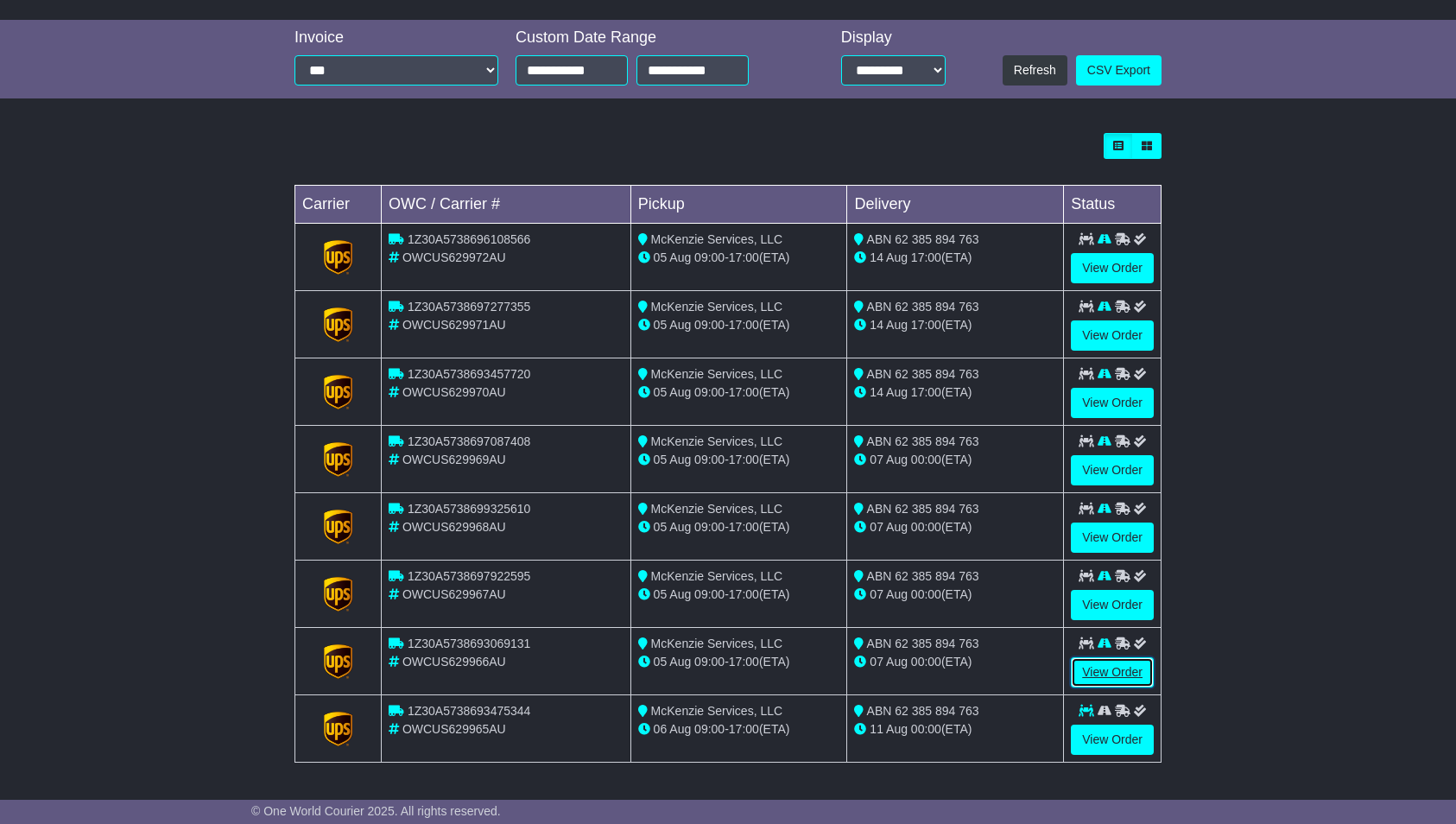 click on "View Order" at bounding box center [1112, 672] 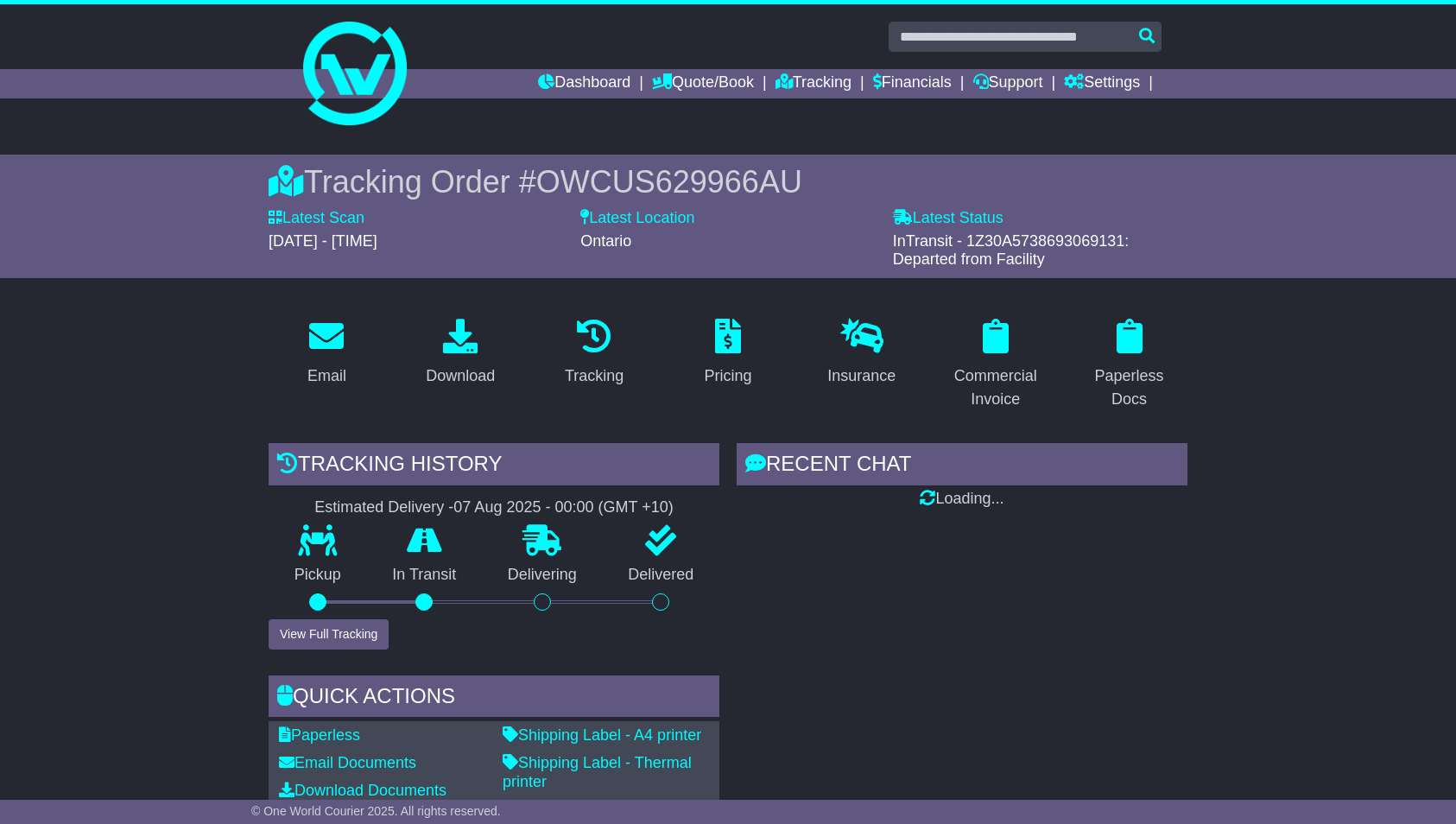 scroll, scrollTop: 0, scrollLeft: 0, axis: both 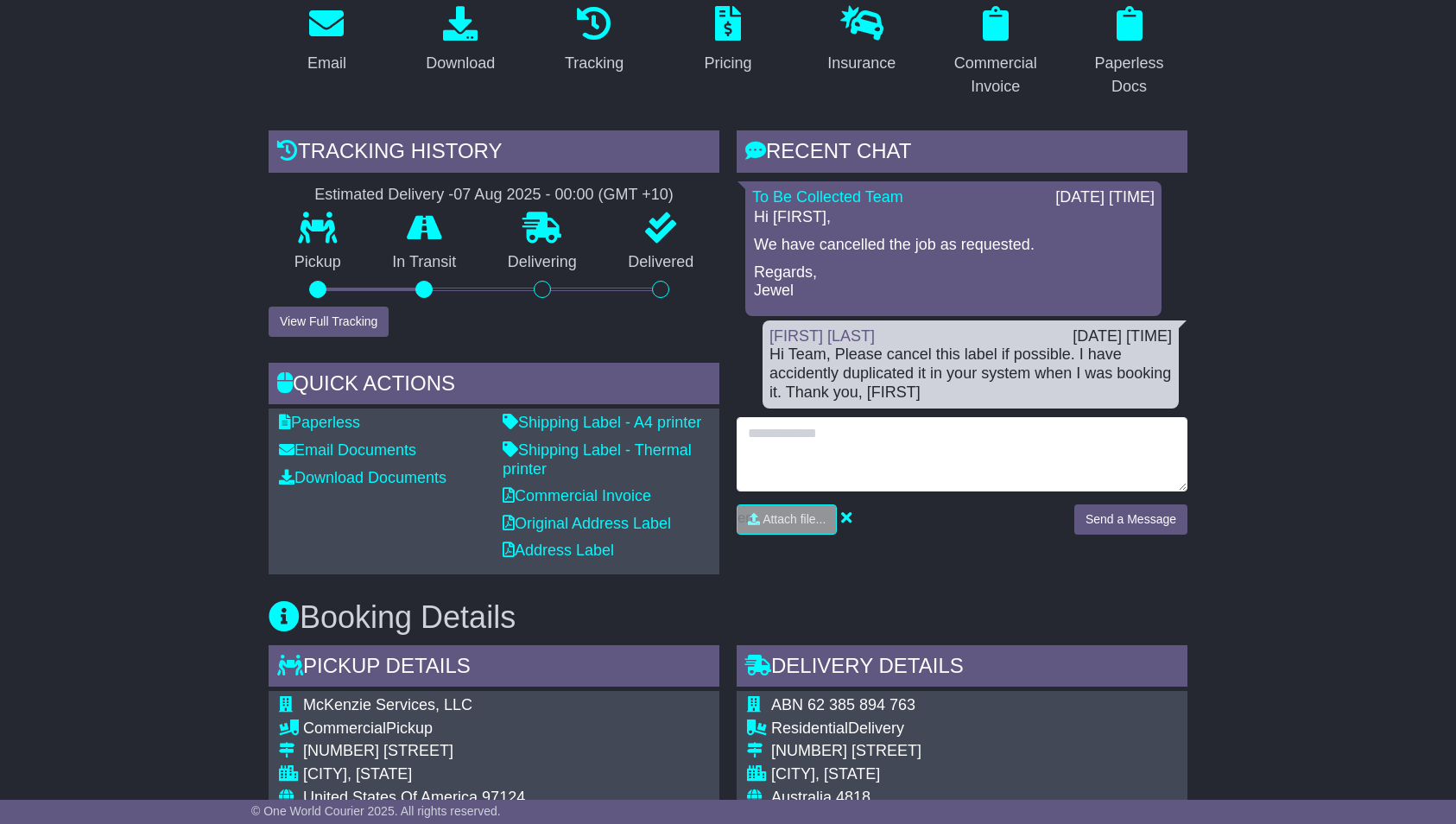 click at bounding box center [962, 454] 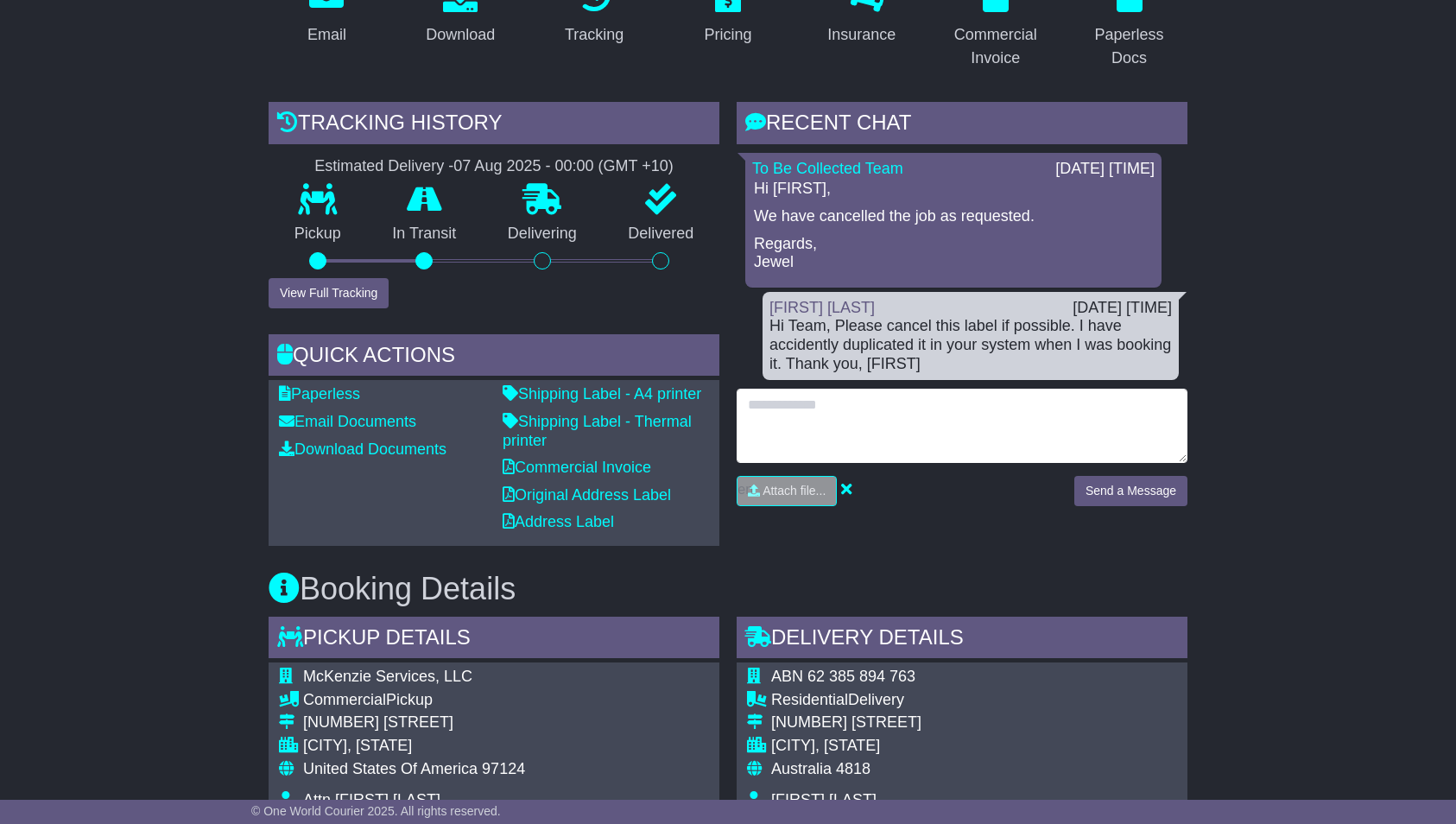 scroll, scrollTop: 337, scrollLeft: 0, axis: vertical 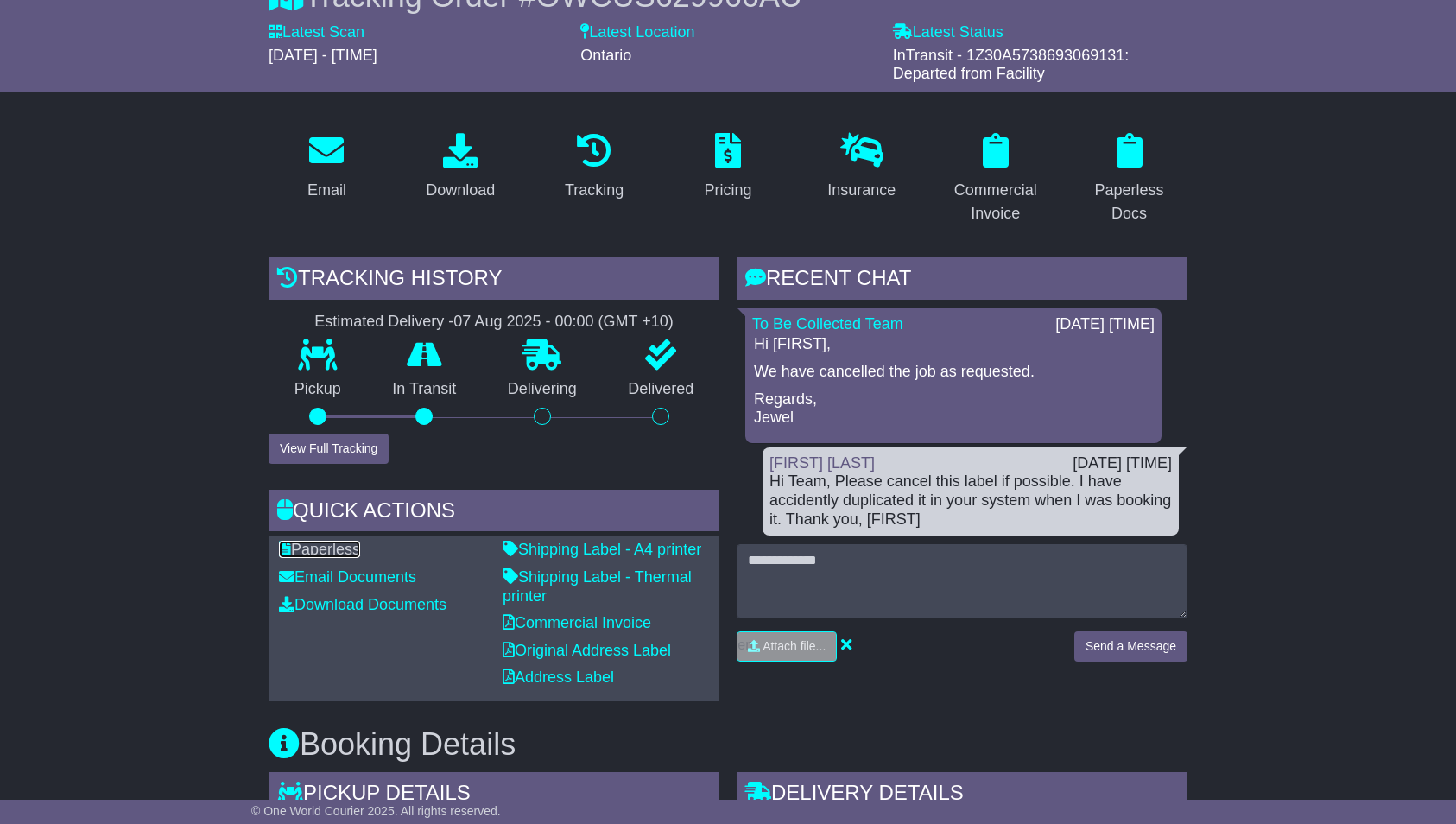 click on "Paperless" at bounding box center (320, 549) 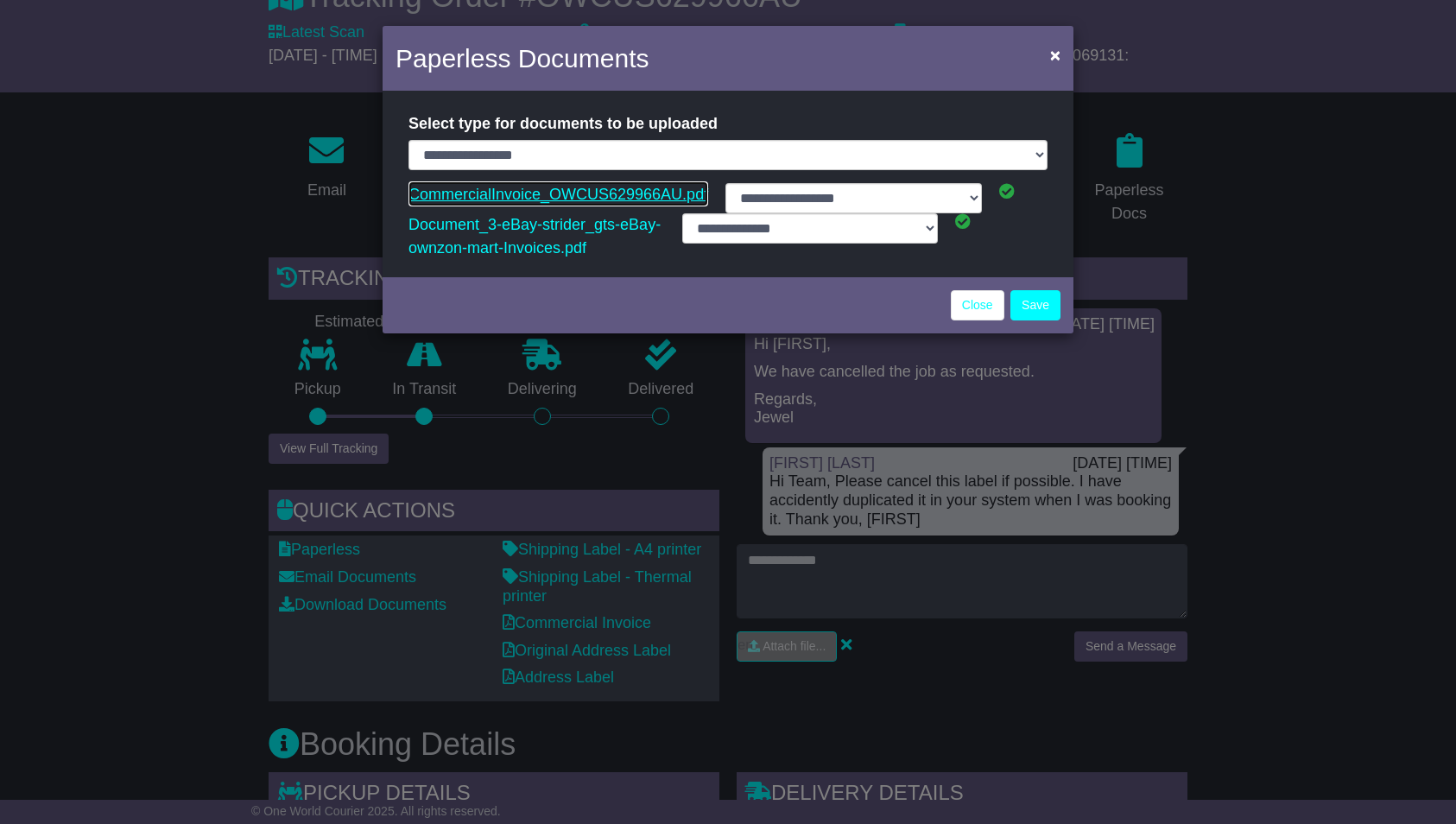 click on "CommercialInvoice_OWCUS629966AU.pdf" at bounding box center [558, 194] 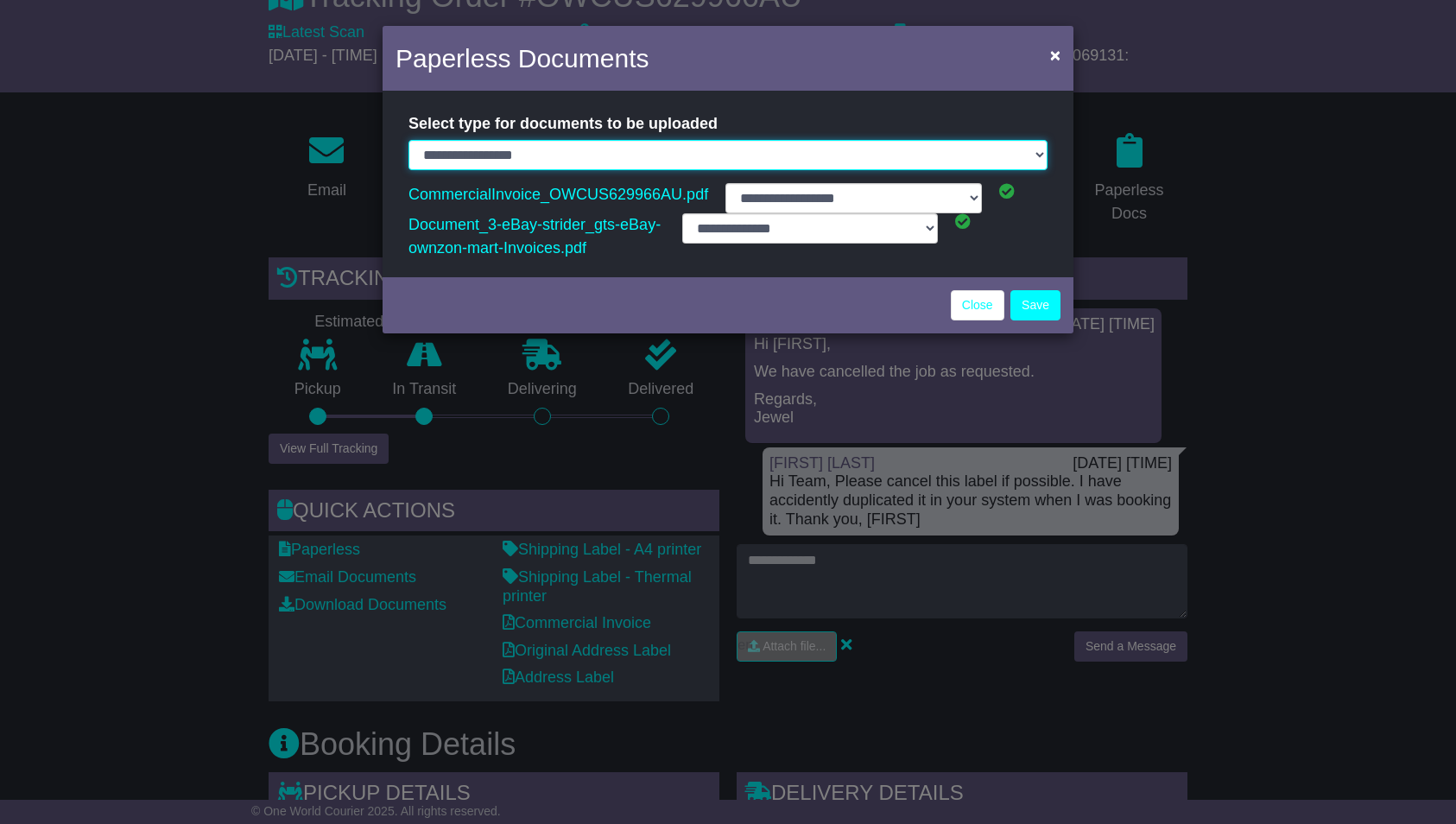 click on "**********" at bounding box center (728, 155) 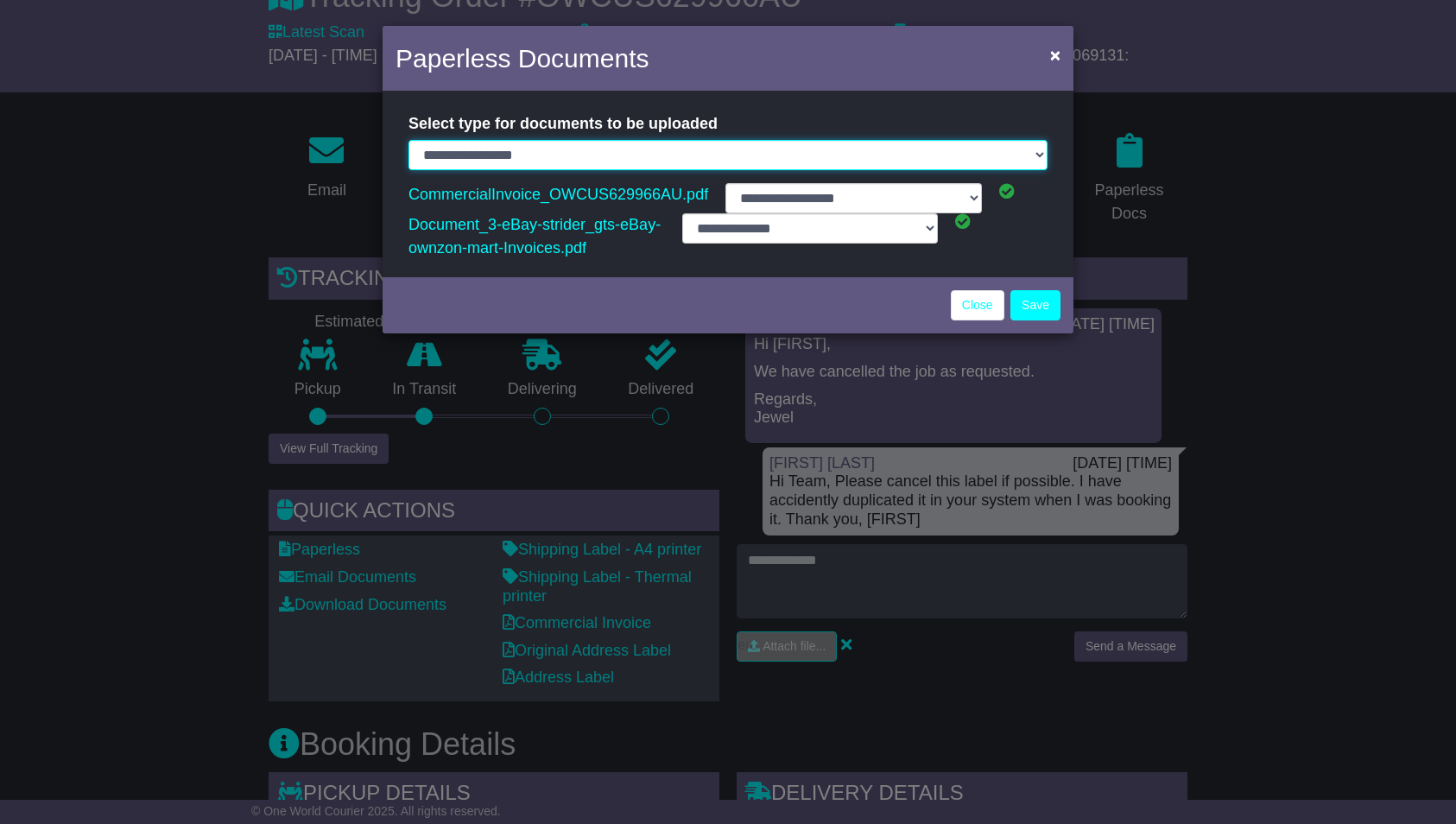 select on "**********" 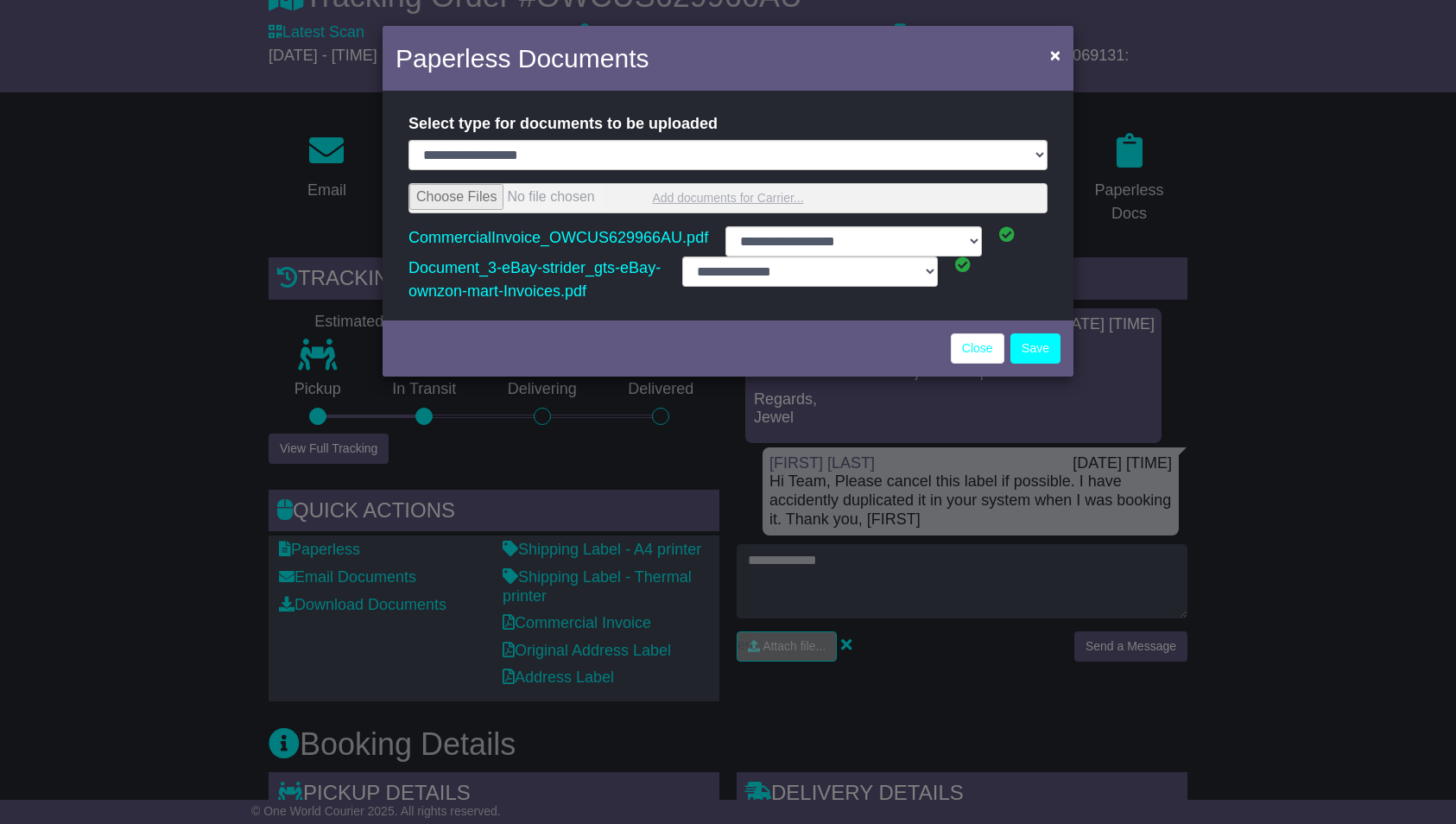 click at bounding box center (728, 198) 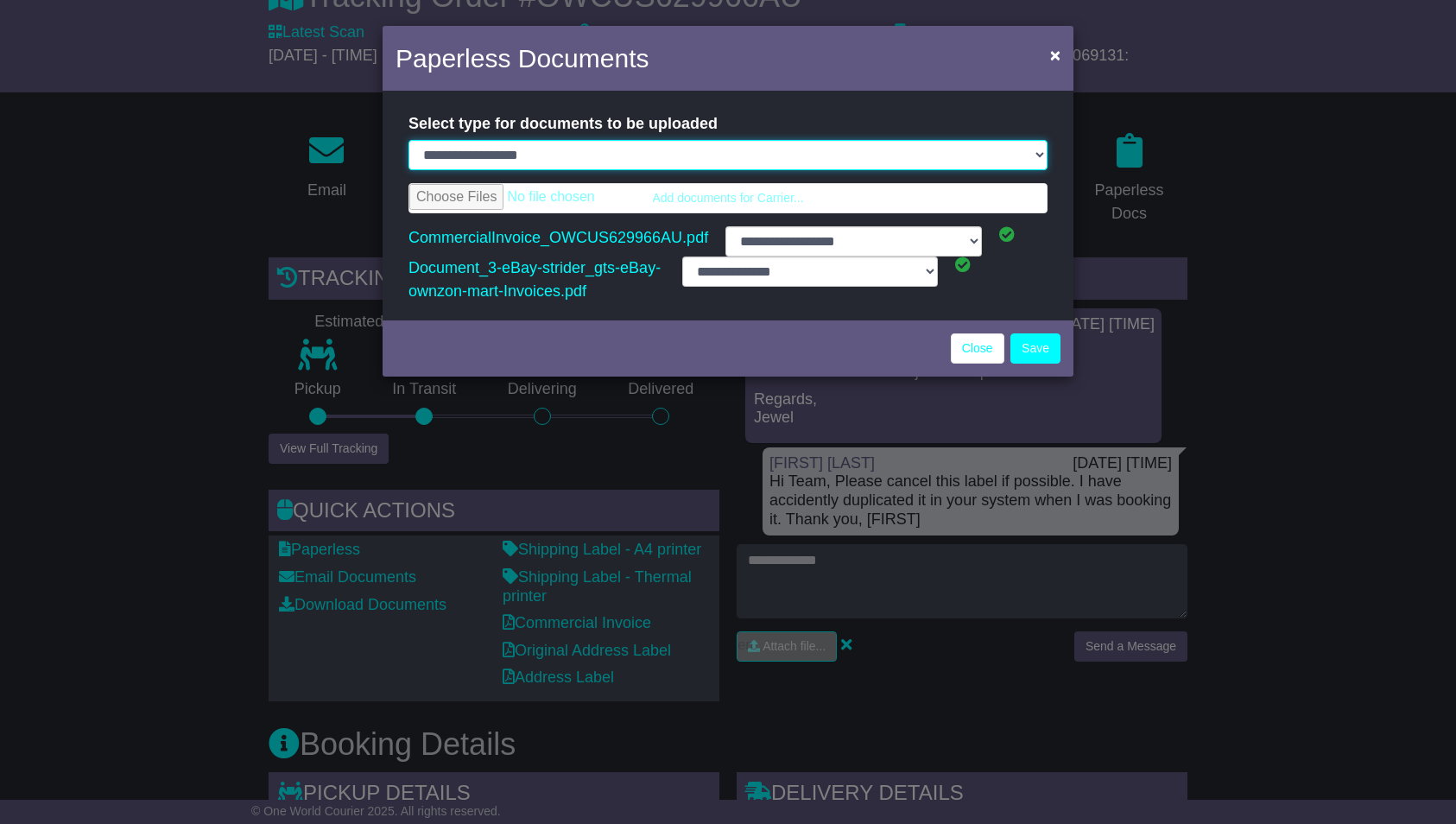 click on "**********" at bounding box center [728, 155] 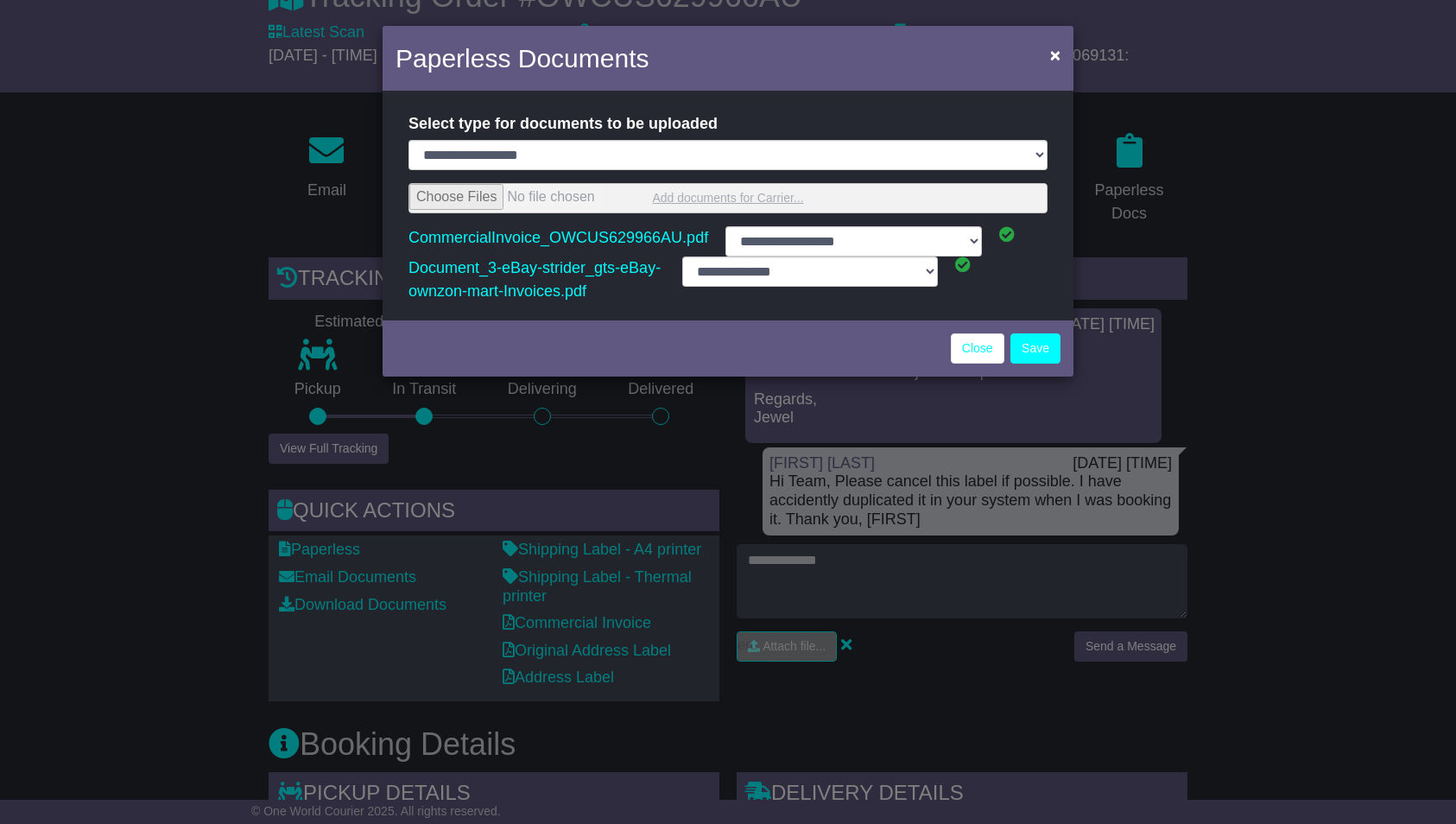 click at bounding box center [728, 198] 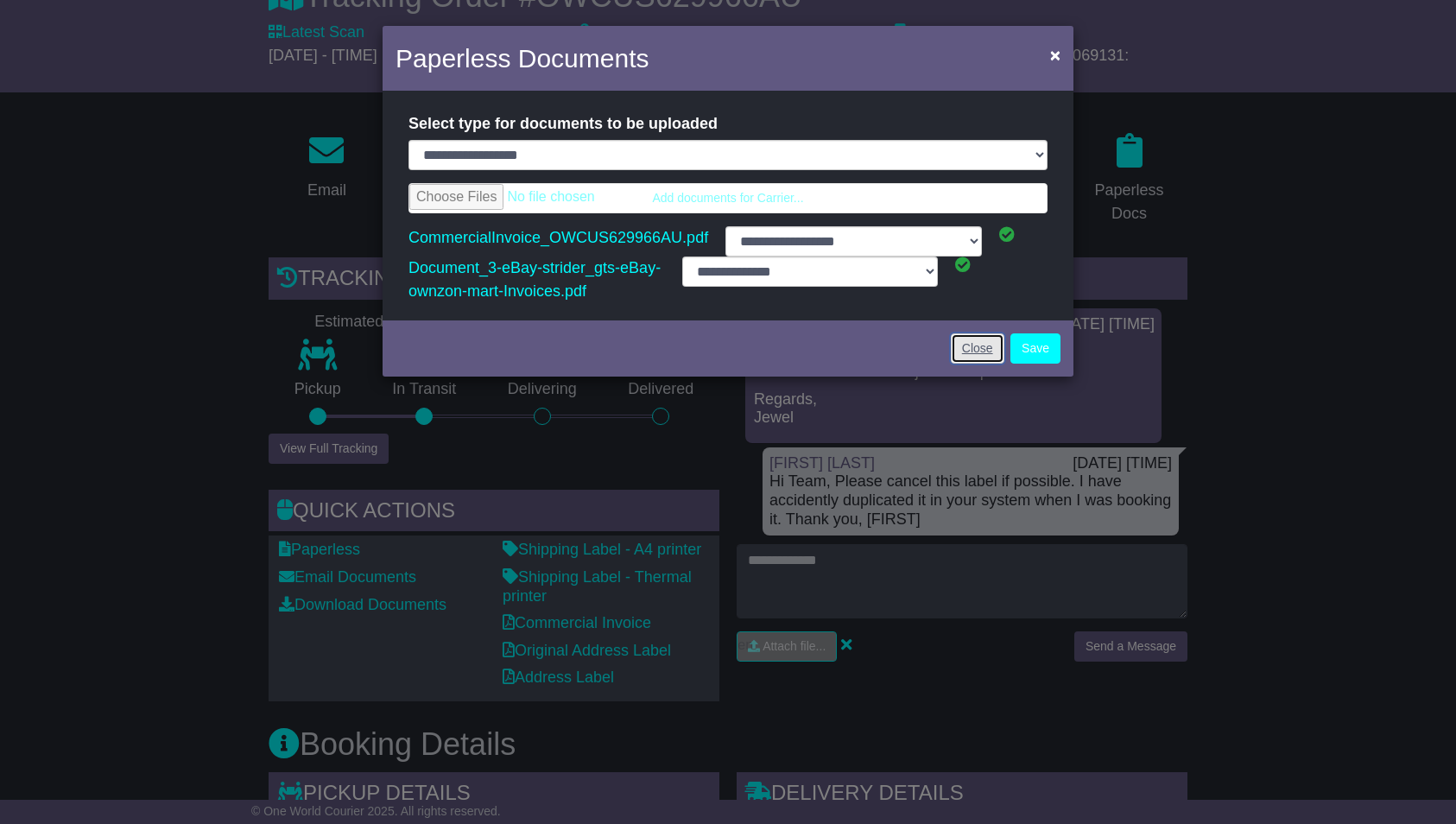 click on "Close" at bounding box center [978, 348] 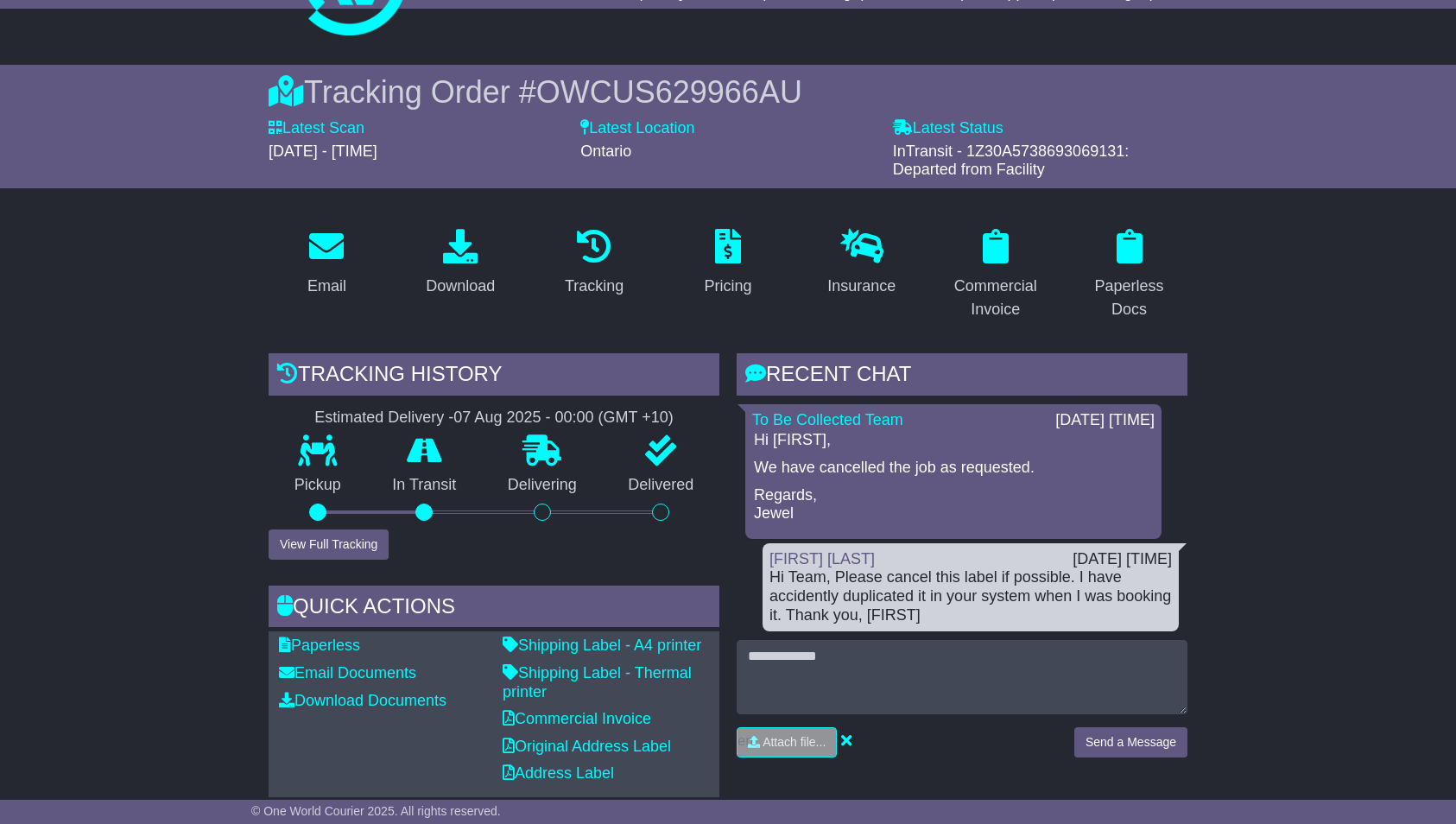 scroll, scrollTop: 45, scrollLeft: 0, axis: vertical 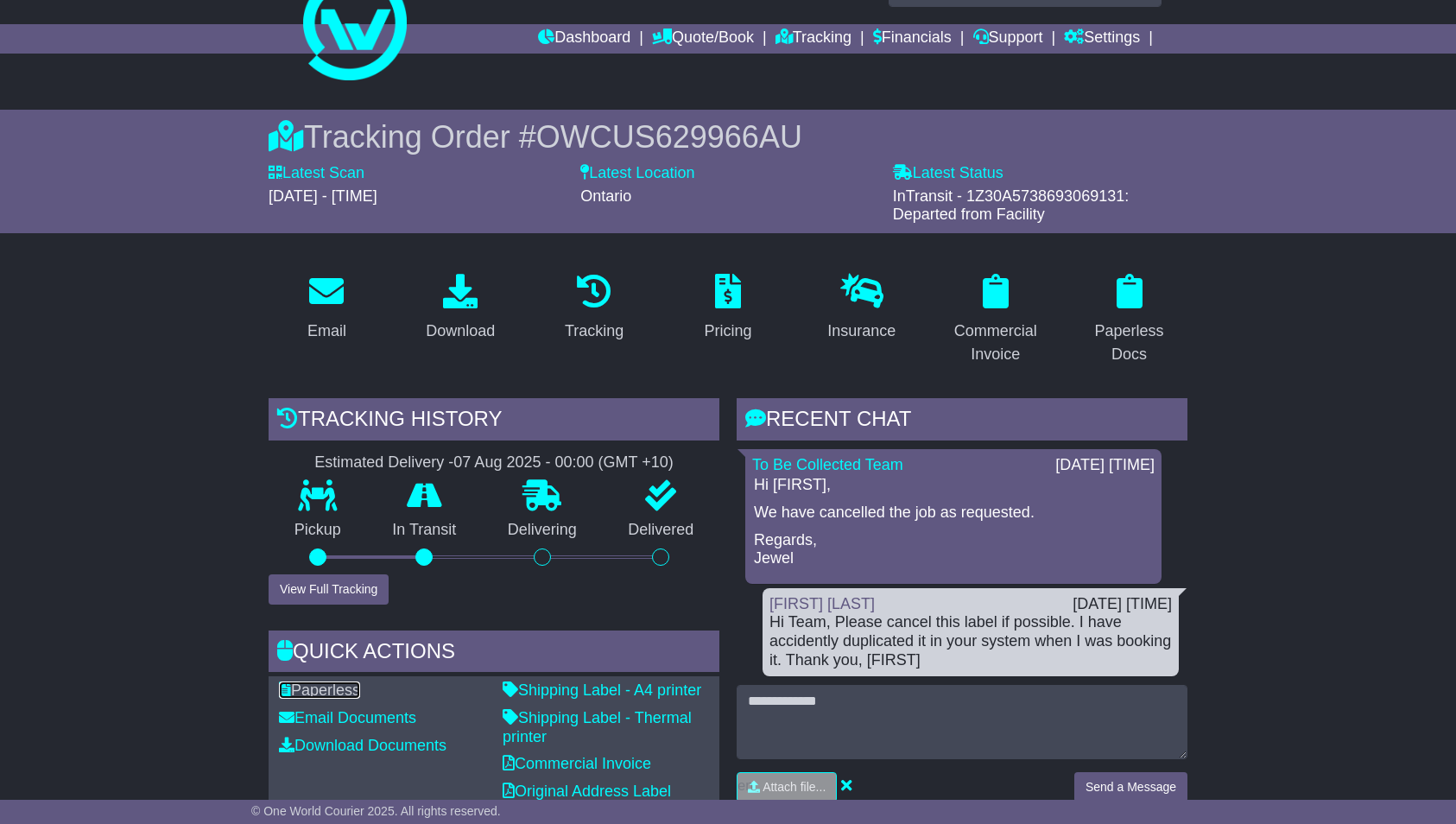 click on "Paperless" at bounding box center (320, 690) 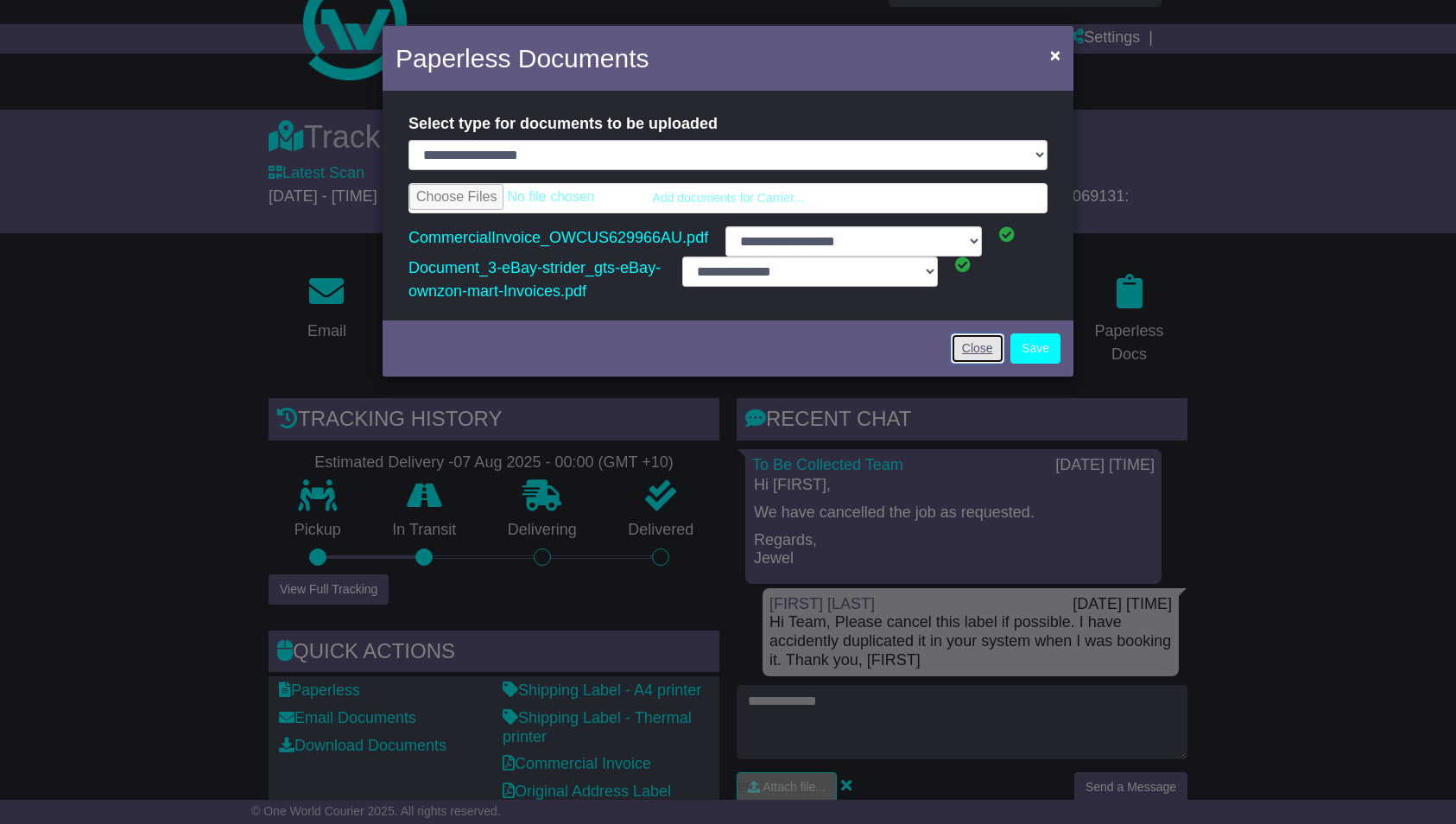 click on "Close" at bounding box center (978, 348) 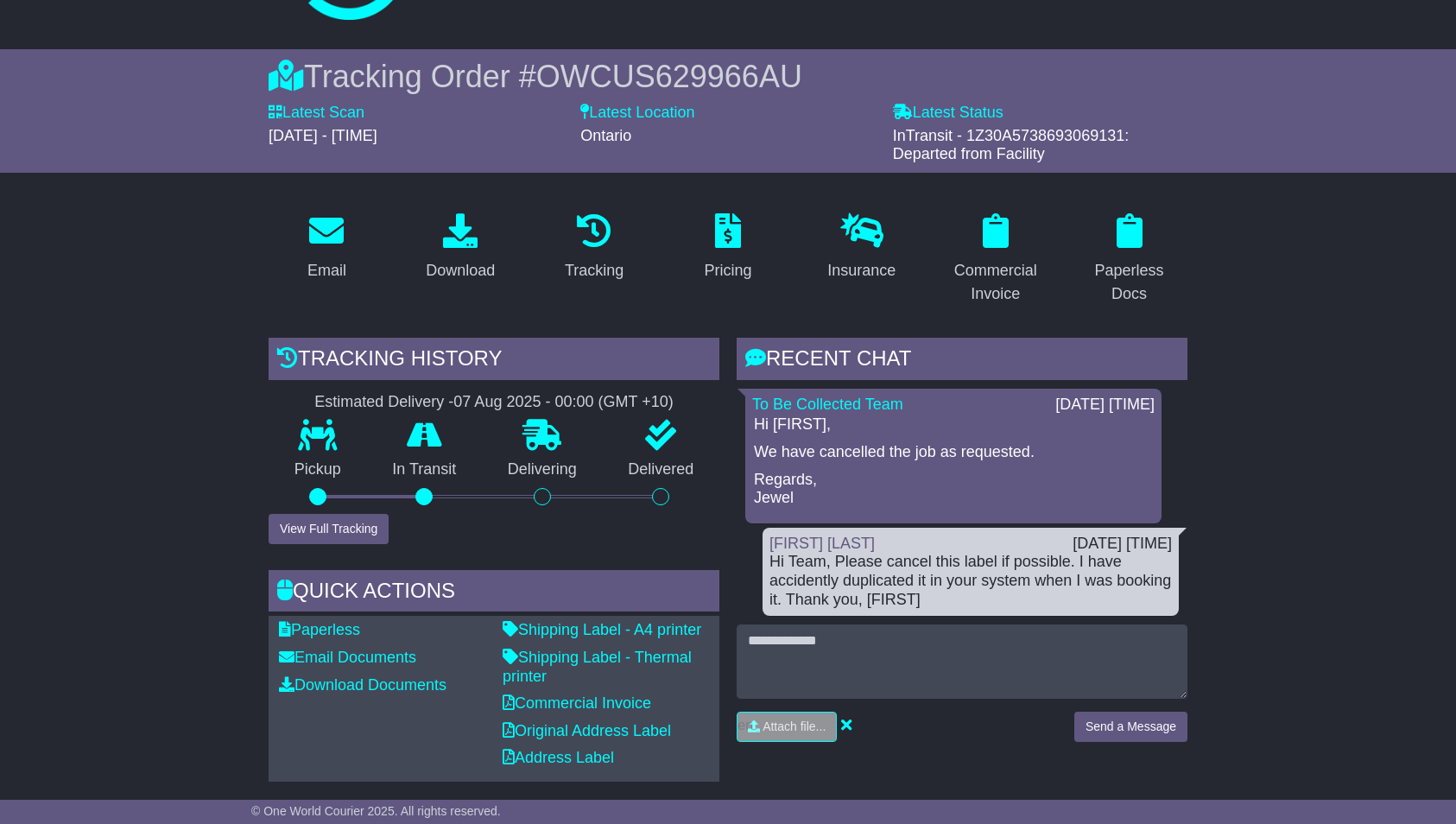 scroll, scrollTop: 118, scrollLeft: 0, axis: vertical 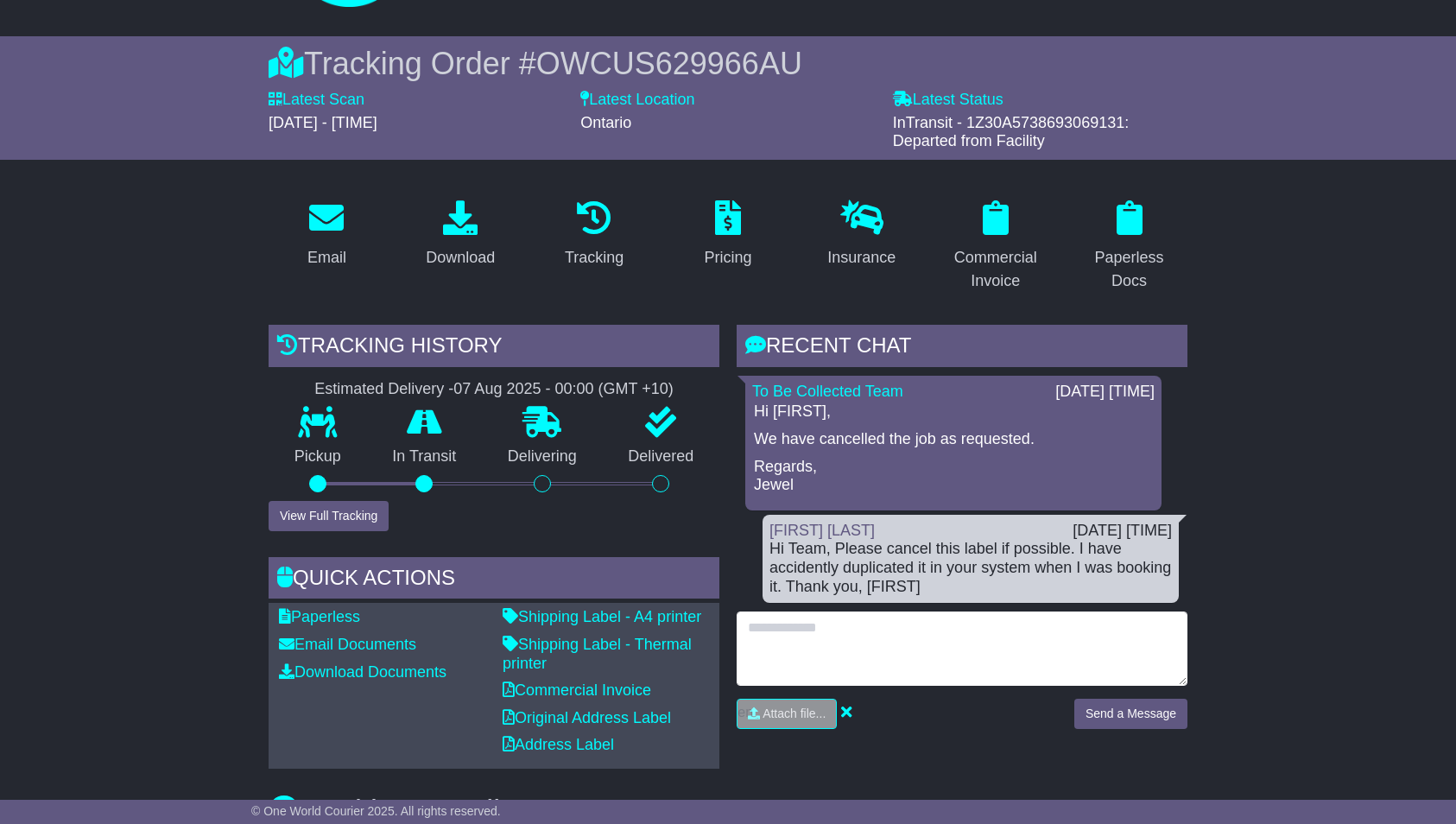 click at bounding box center (962, 649) 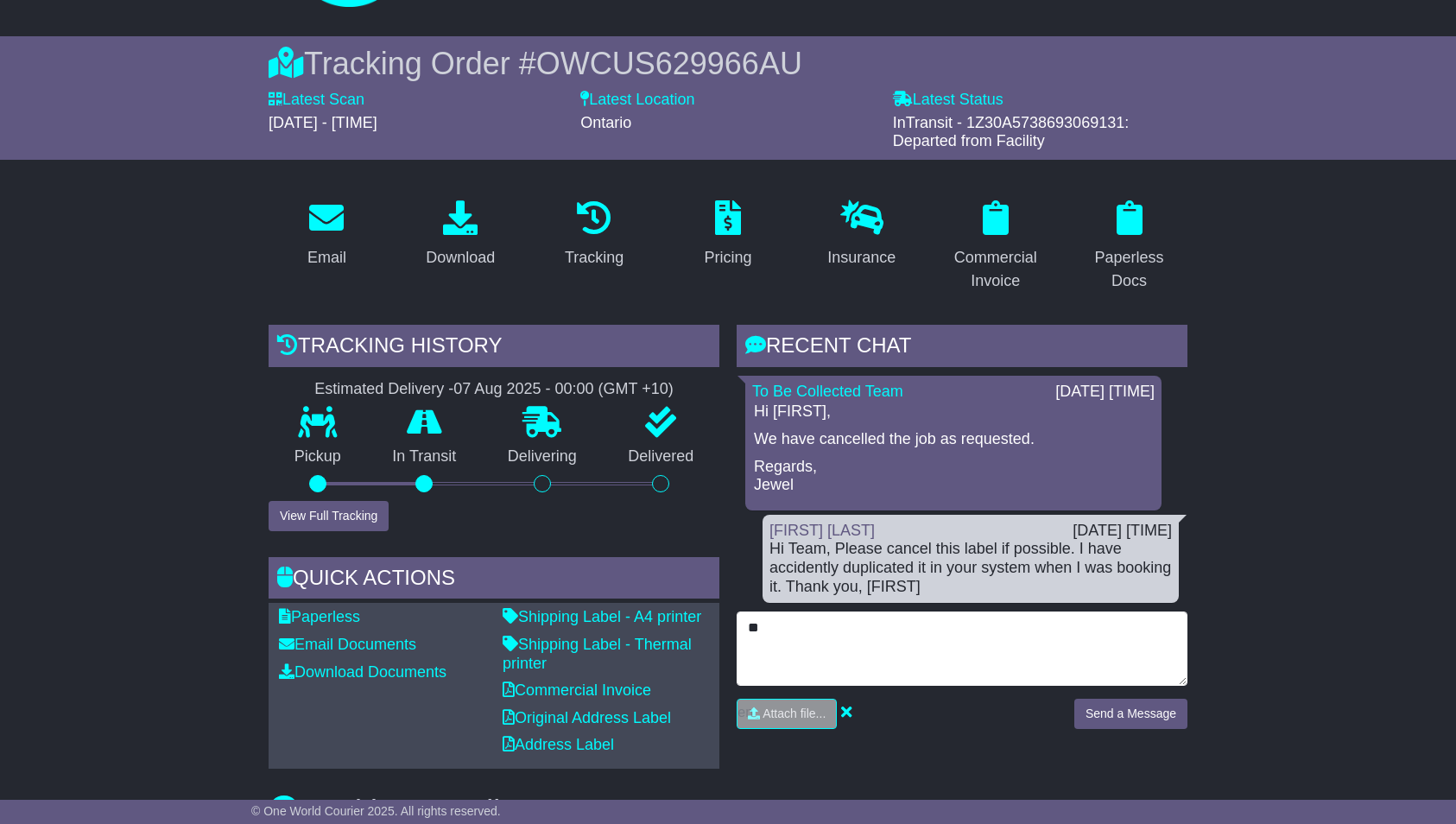 type on "*" 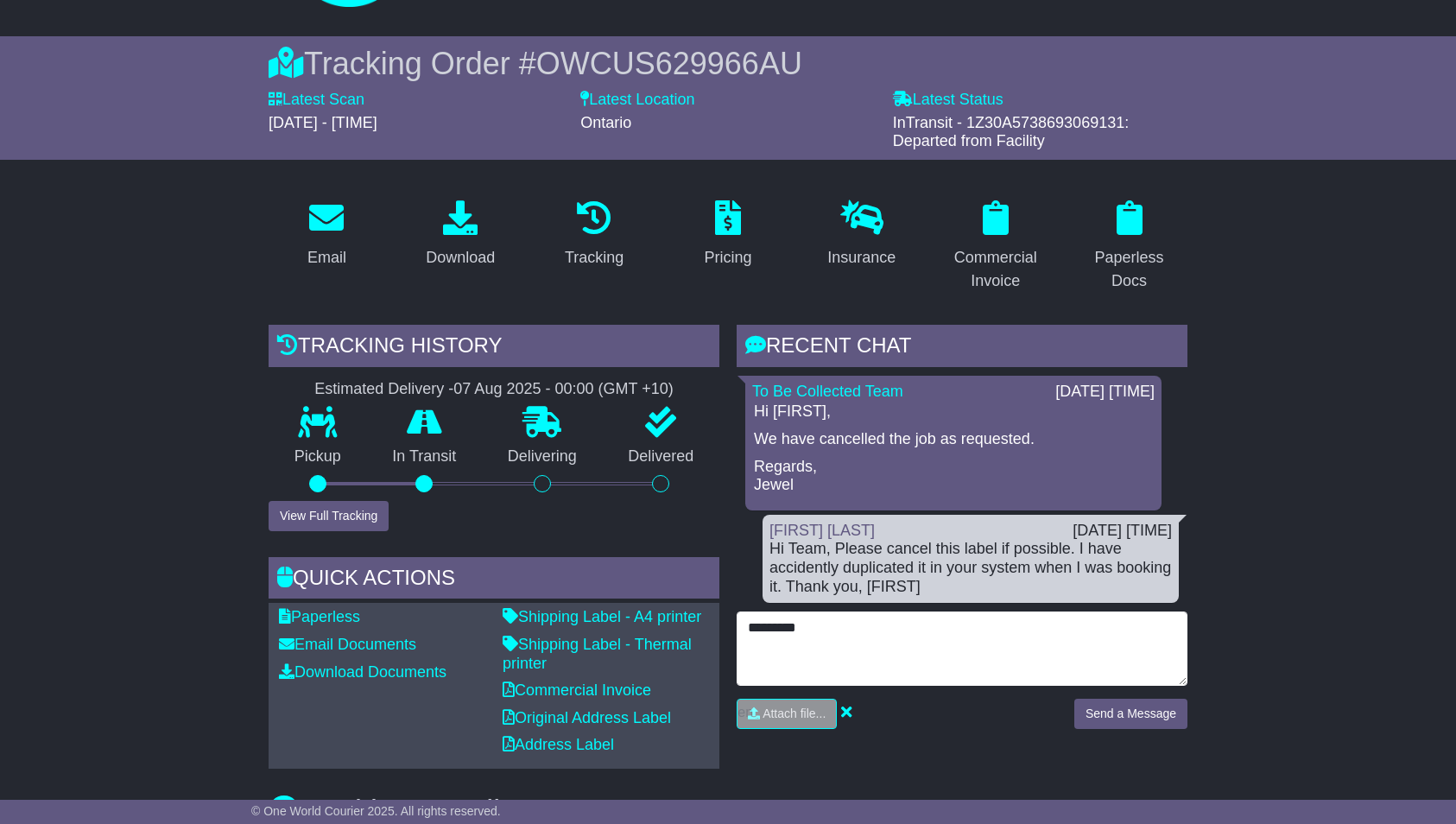 type on "*********" 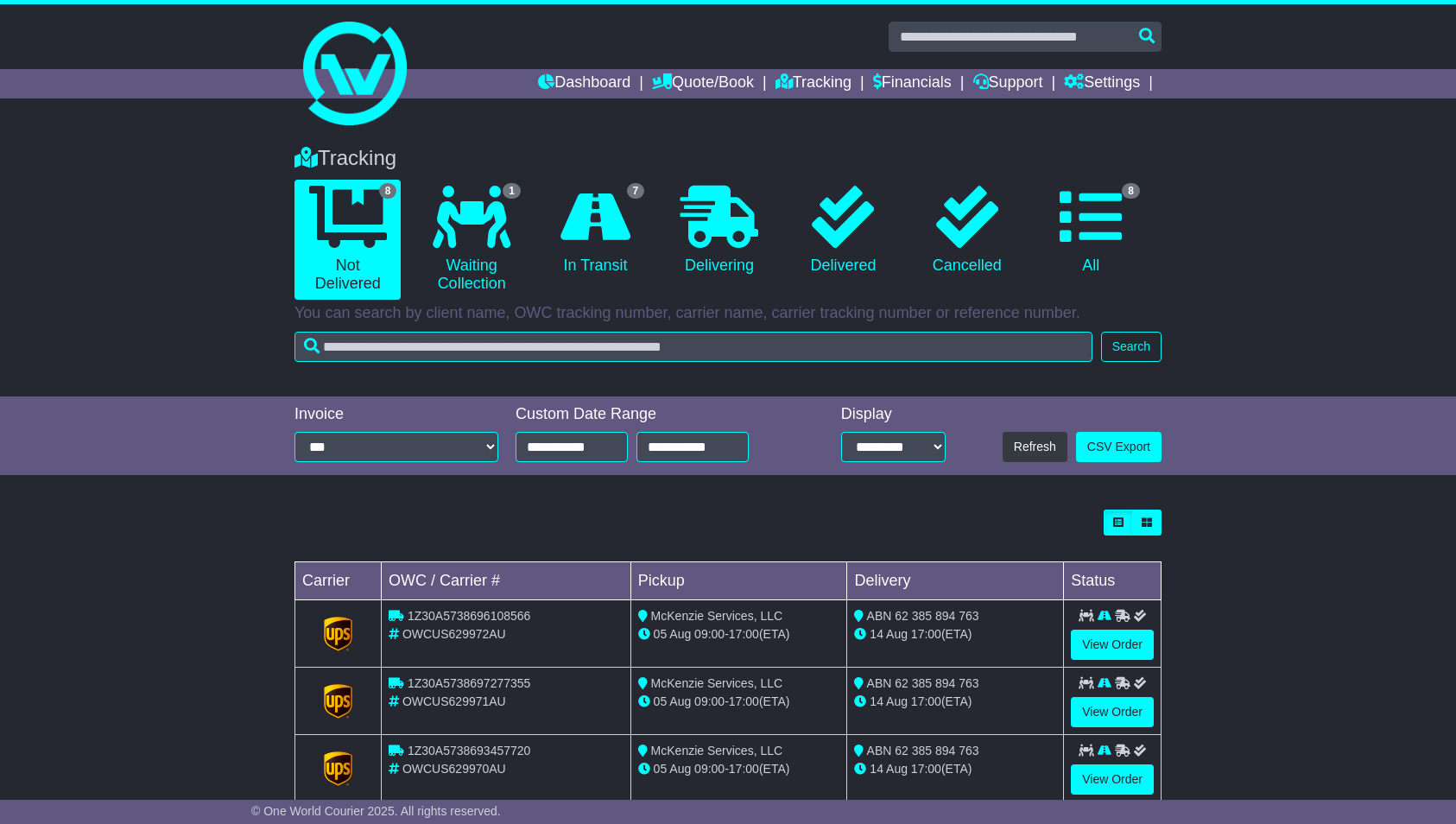 scroll, scrollTop: 0, scrollLeft: 0, axis: both 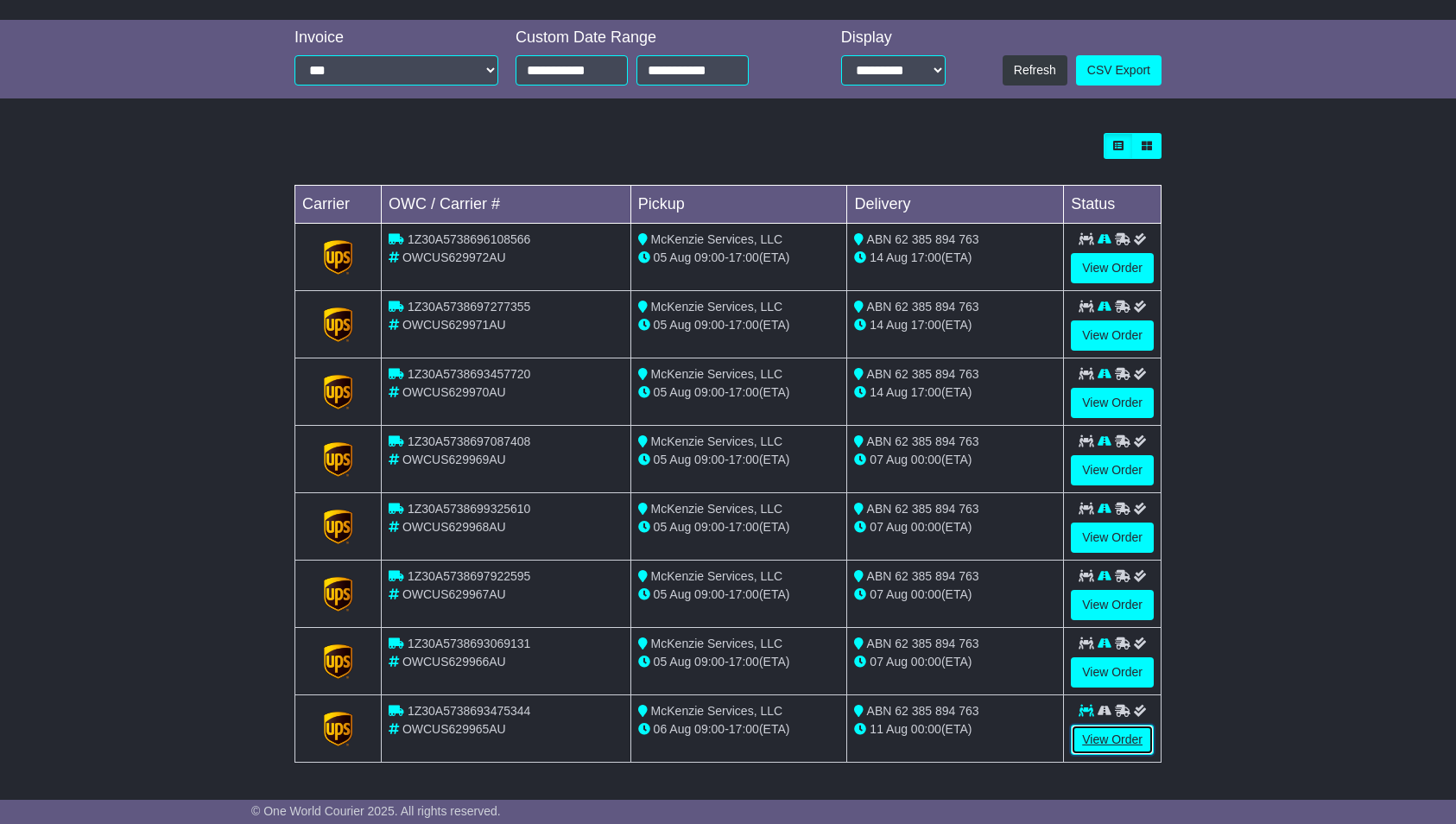 click on "View Order" at bounding box center (1112, 739) 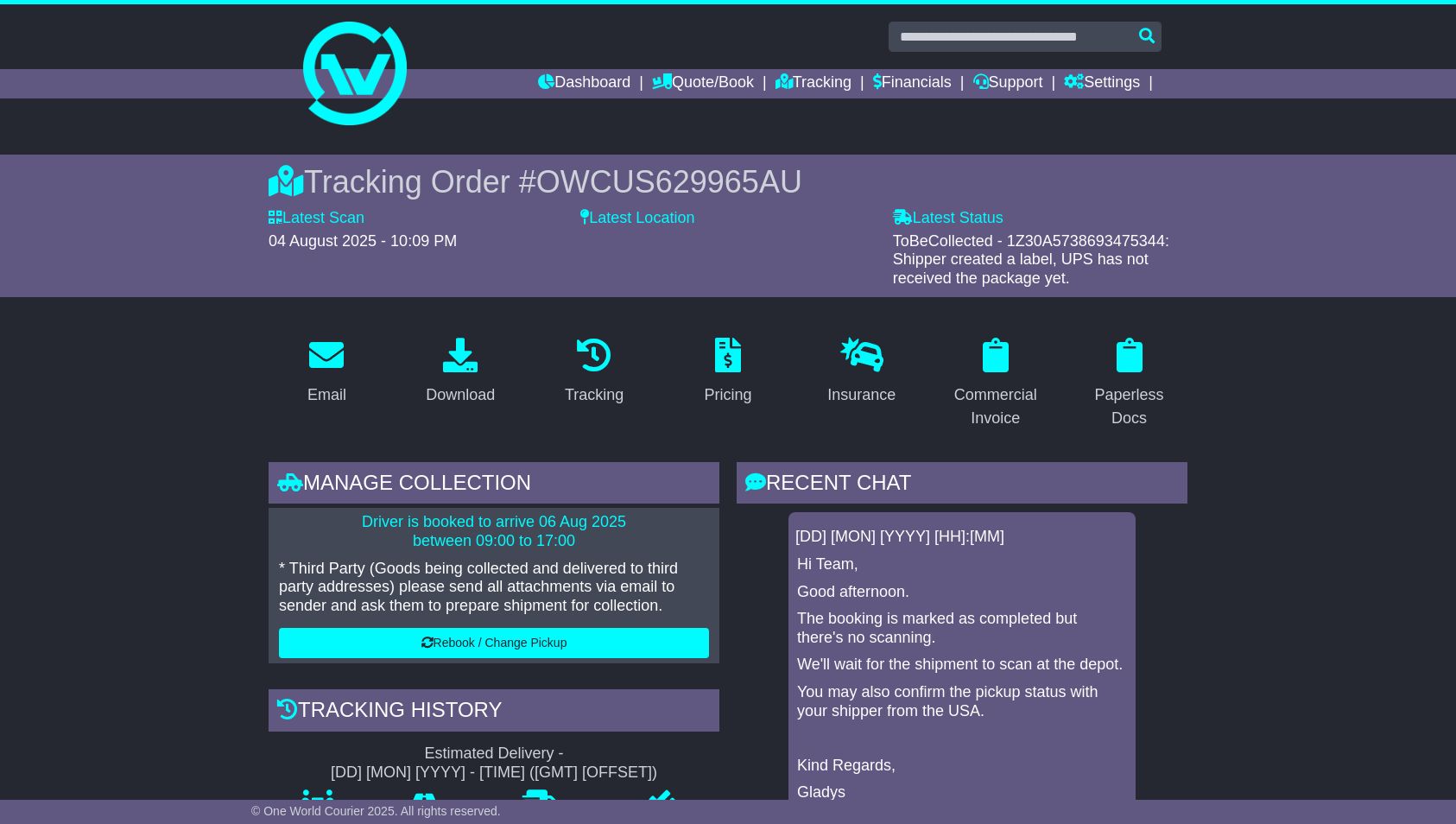 scroll, scrollTop: 0, scrollLeft: 0, axis: both 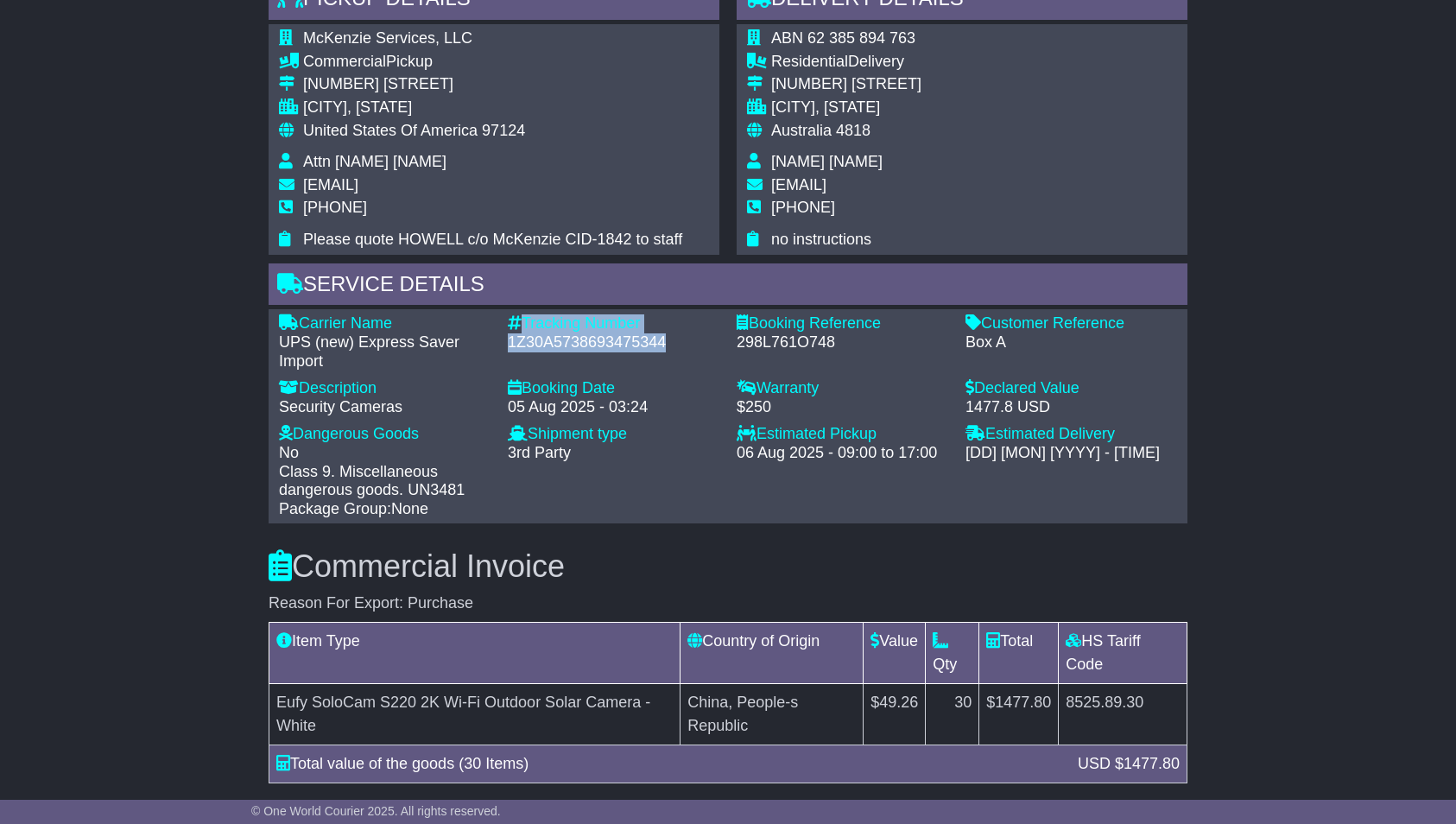 drag, startPoint x: 670, startPoint y: 326, endPoint x: 510, endPoint y: 307, distance: 161.12418 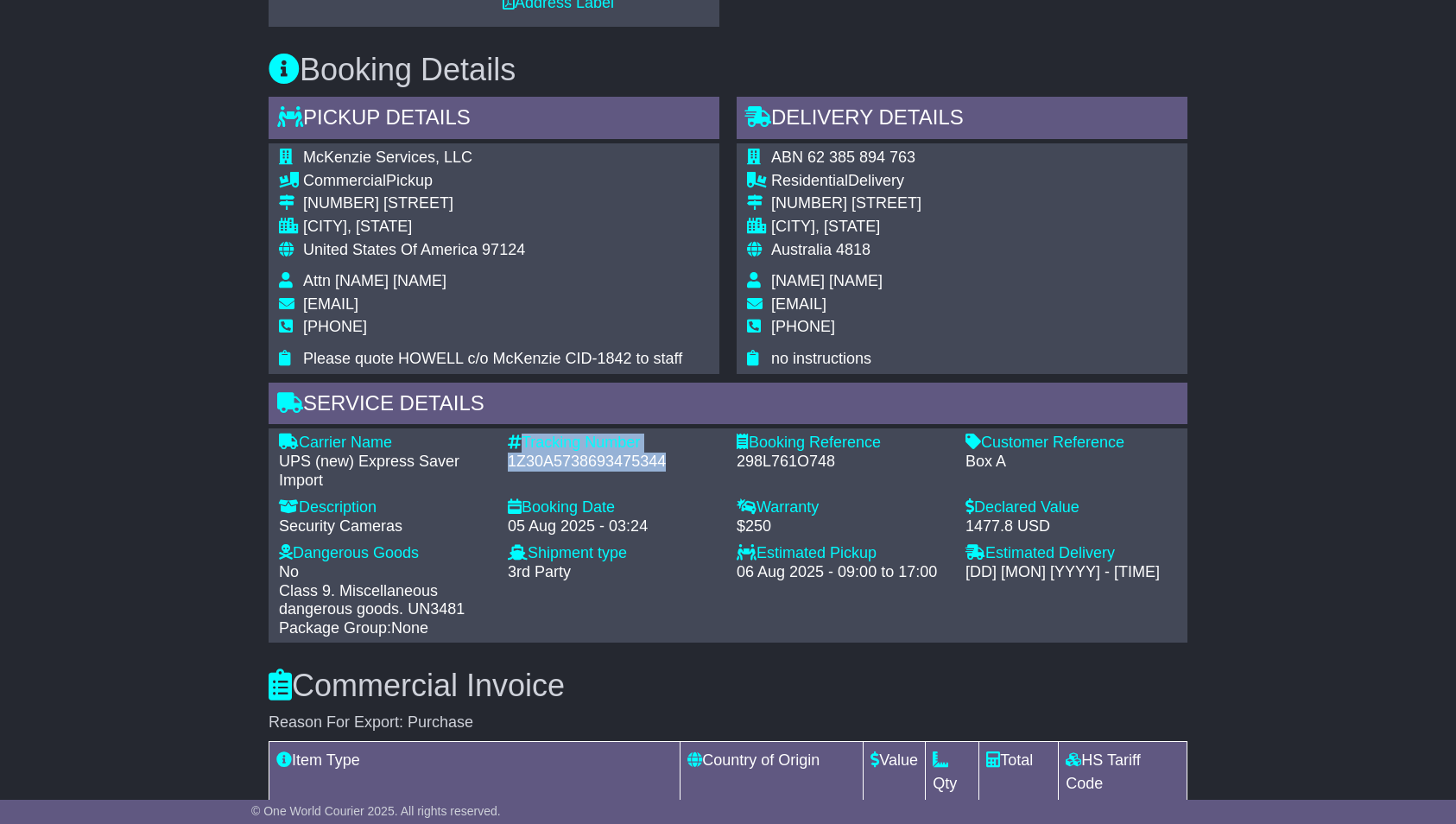 scroll, scrollTop: 1236, scrollLeft: 0, axis: vertical 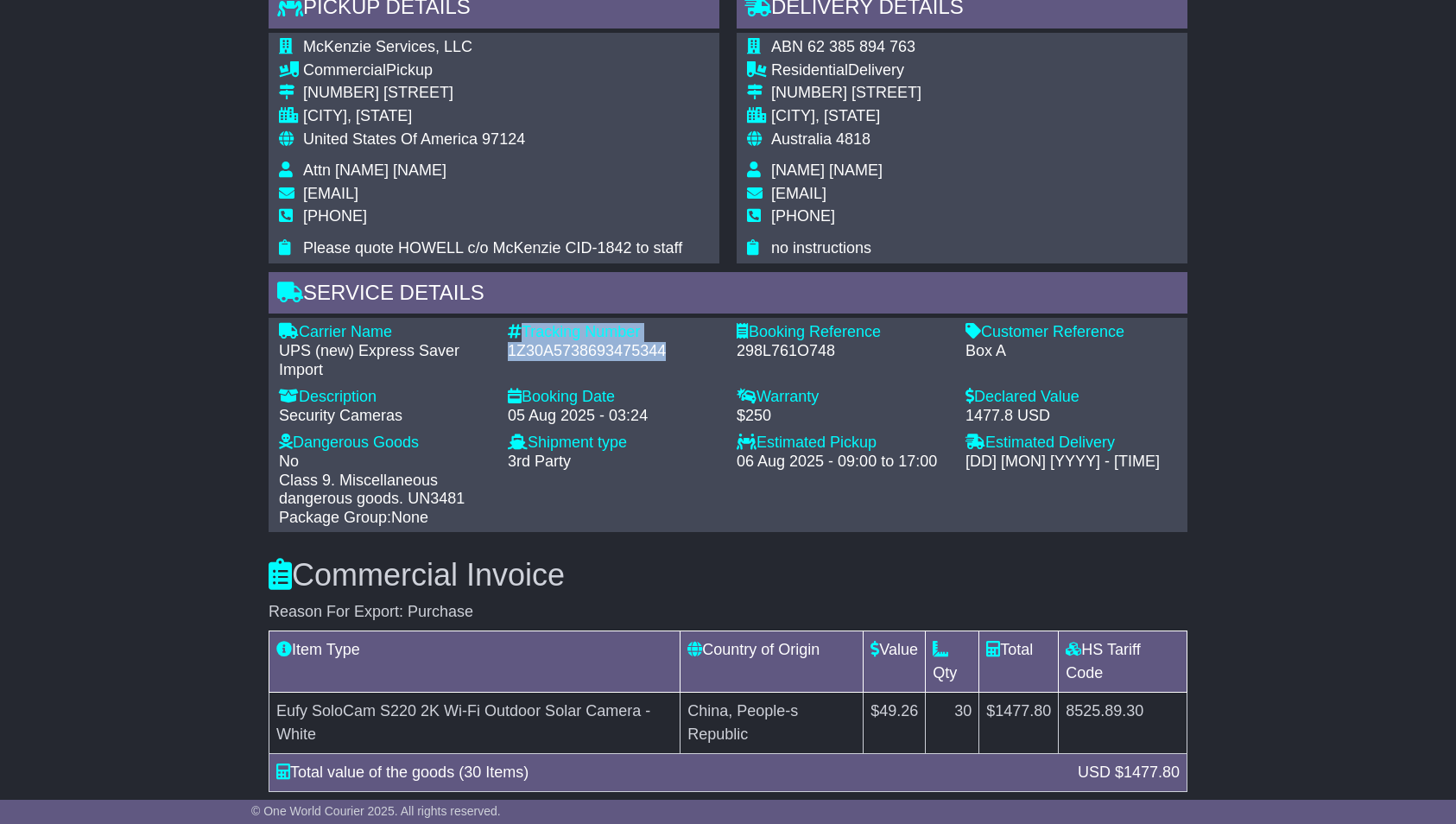 click on "Tracking Number" at bounding box center [613, 333] 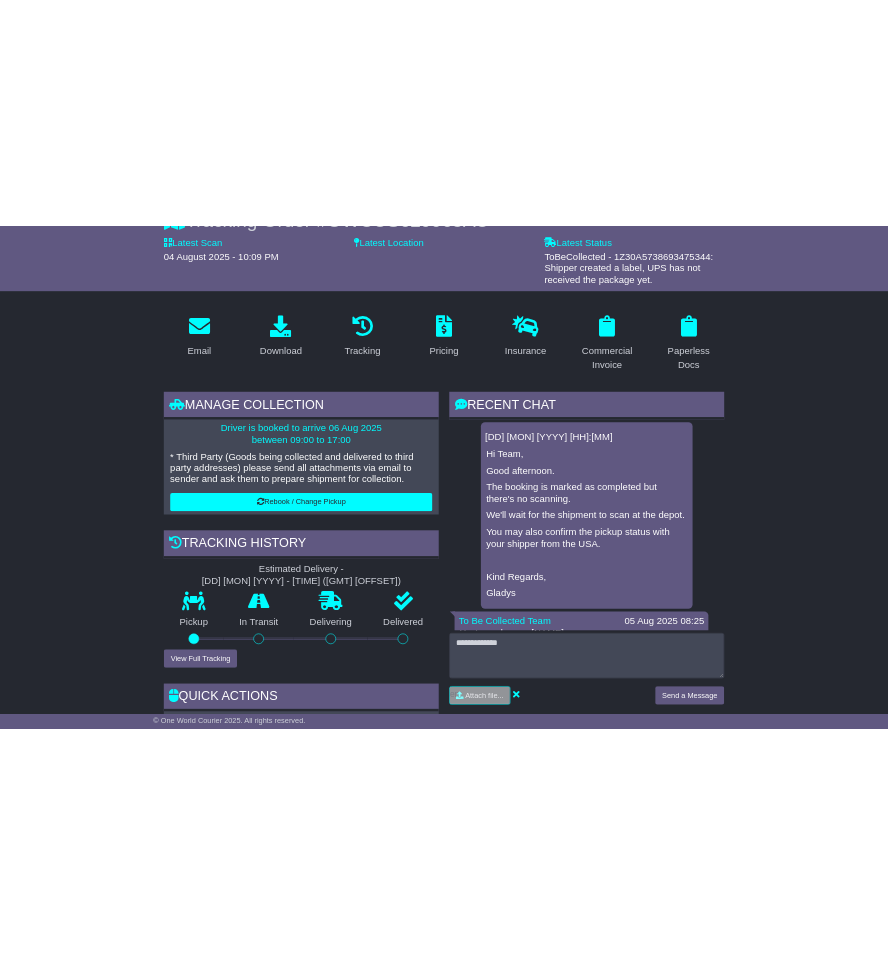 scroll, scrollTop: 0, scrollLeft: 0, axis: both 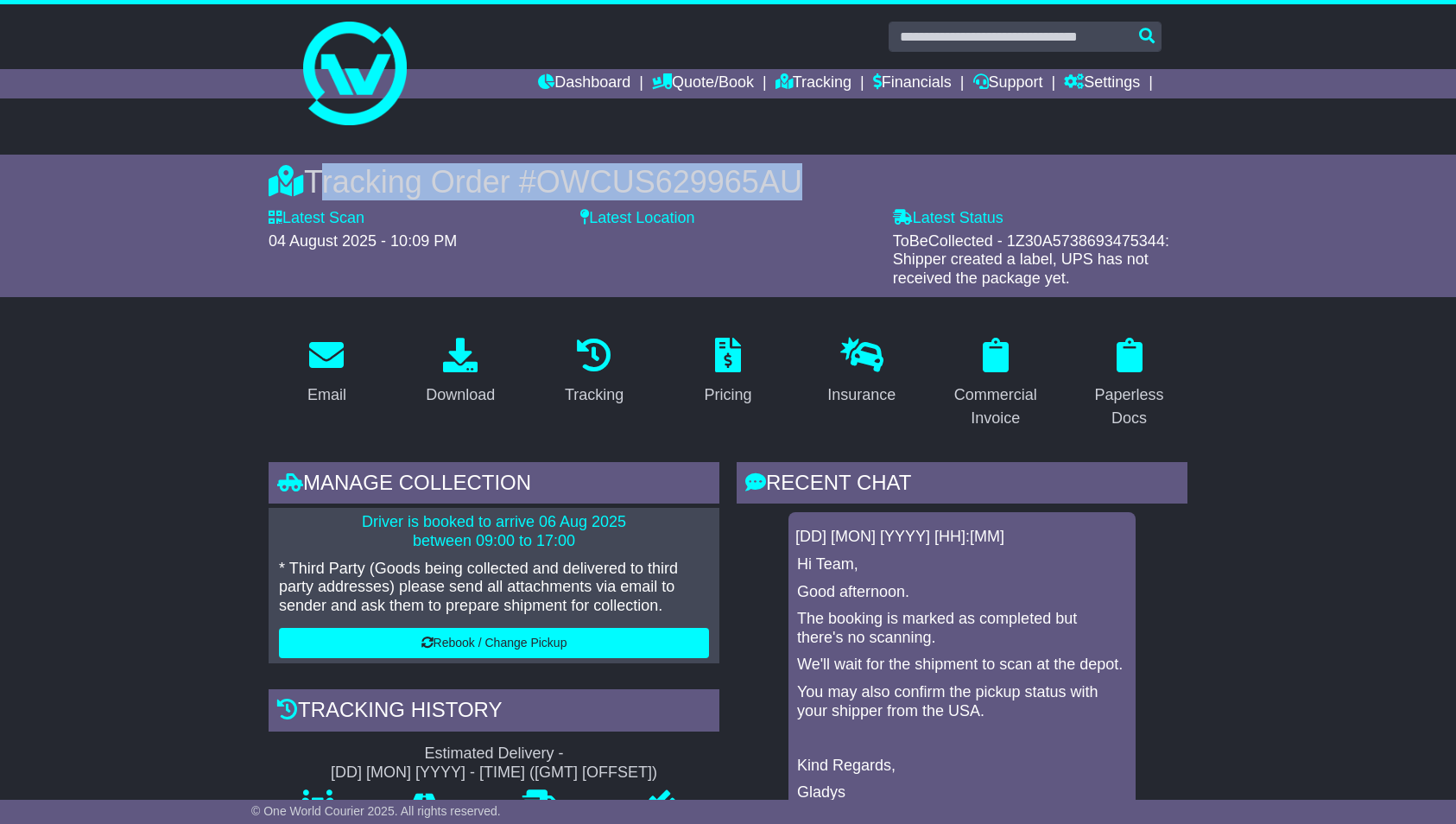 drag, startPoint x: 790, startPoint y: 192, endPoint x: 315, endPoint y: 188, distance: 475.0168 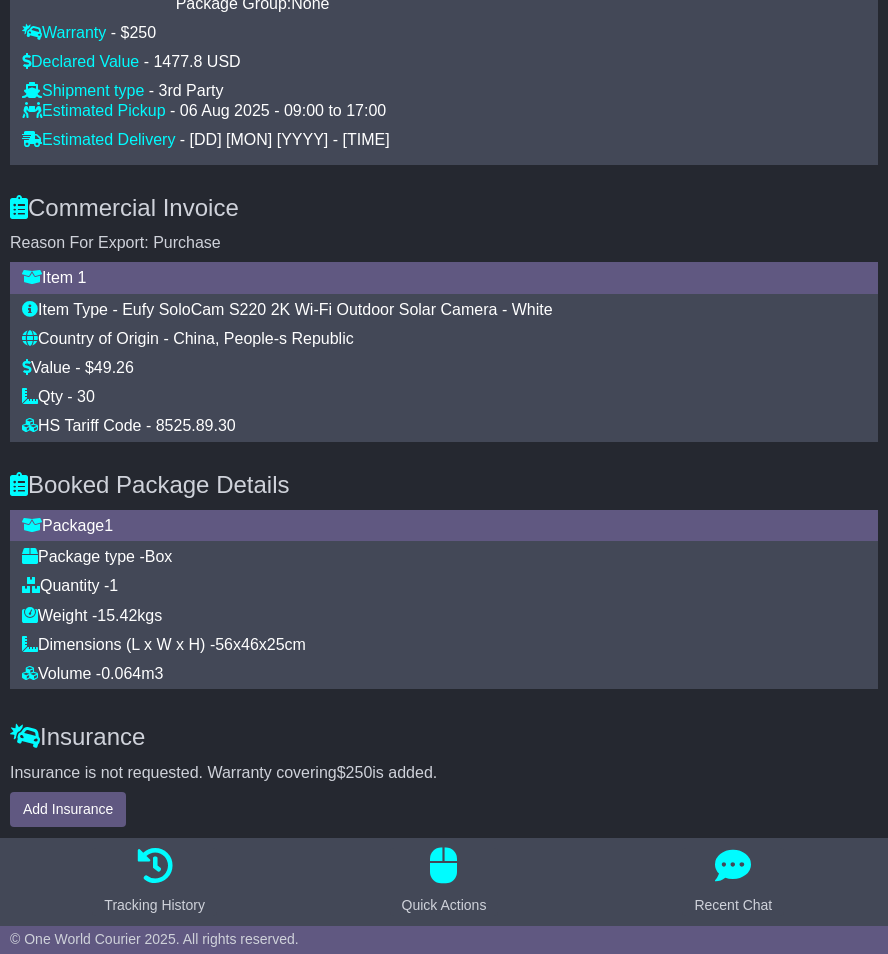 scroll, scrollTop: 2806, scrollLeft: 0, axis: vertical 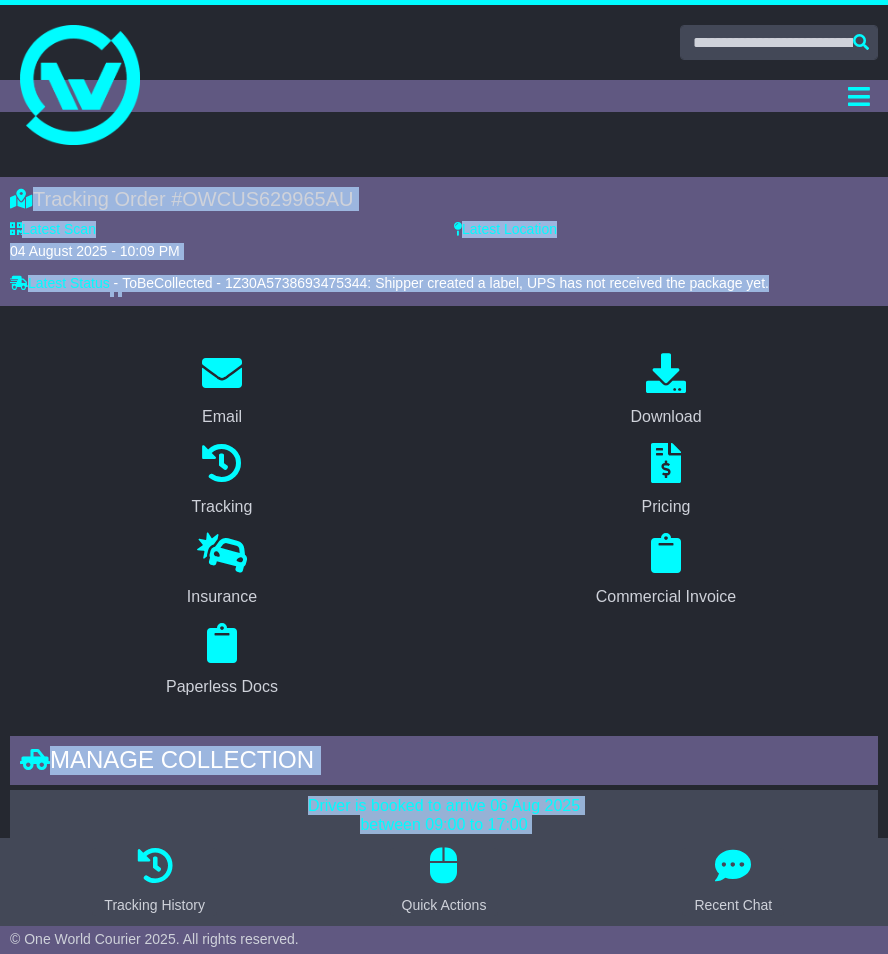 drag, startPoint x: 420, startPoint y: 774, endPoint x: 14, endPoint y: 192, distance: 709.6196 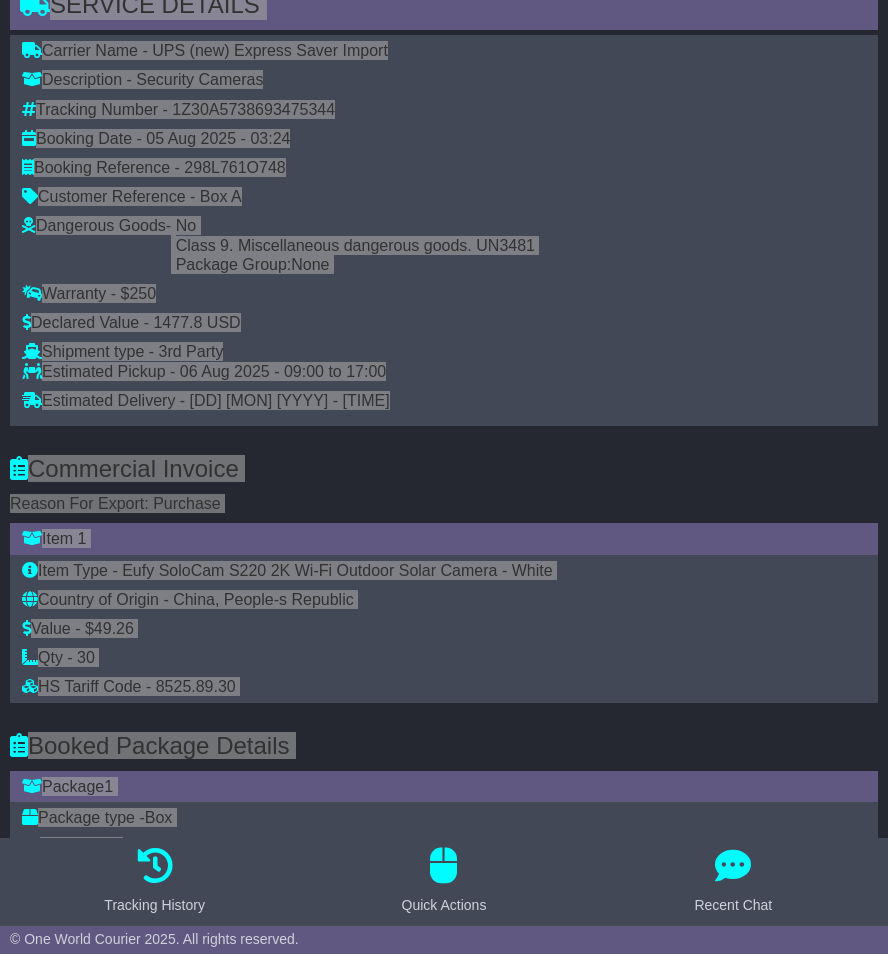 scroll, scrollTop: 1928, scrollLeft: 0, axis: vertical 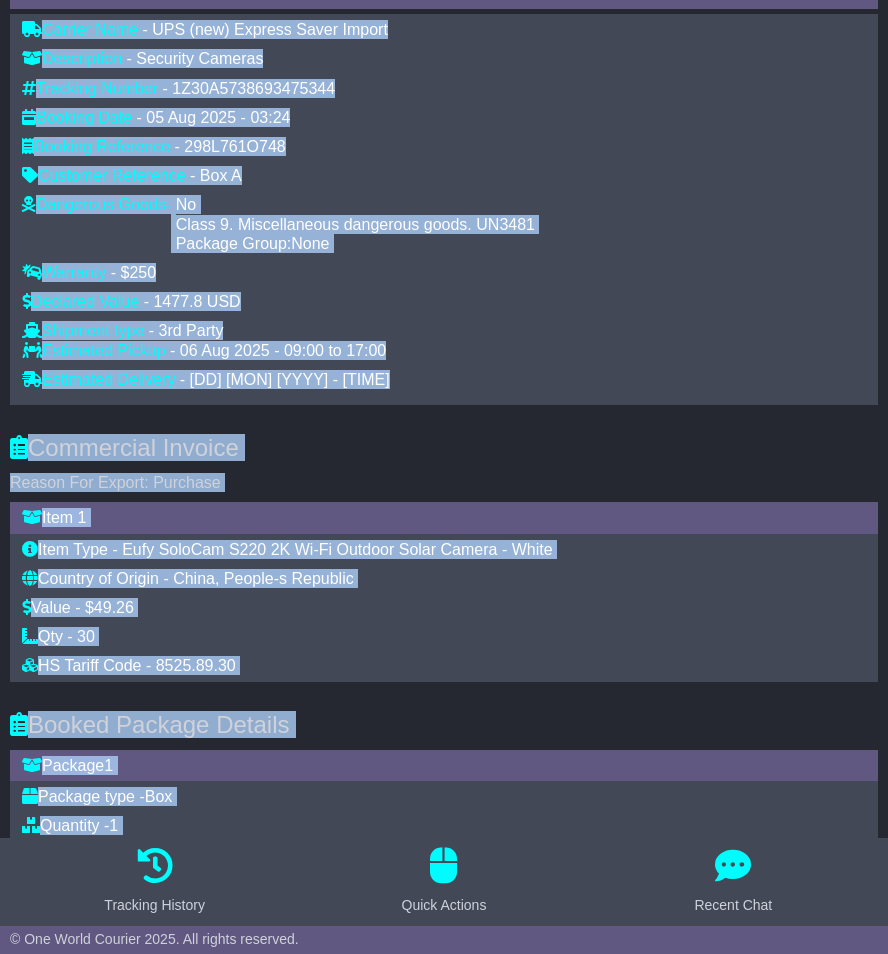 click on "Tracking Number
-
1Z30A5738693475344" at bounding box center (444, 88) 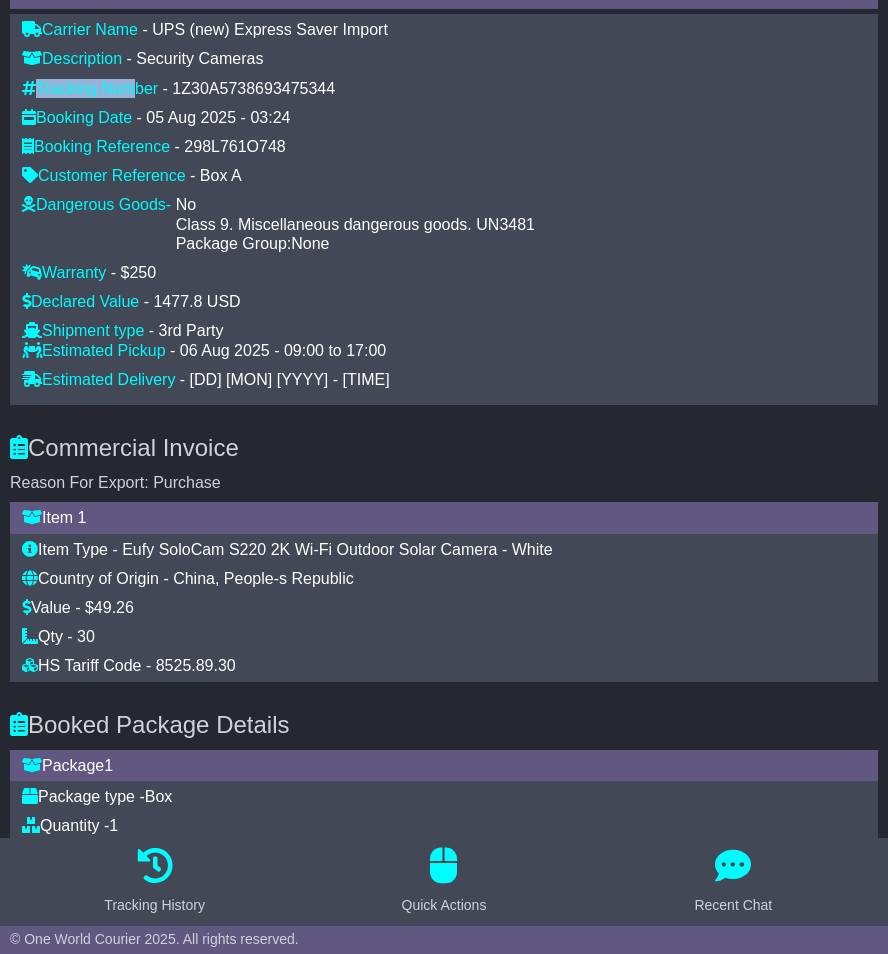 drag, startPoint x: 337, startPoint y: 87, endPoint x: 40, endPoint y: 89, distance: 297.00674 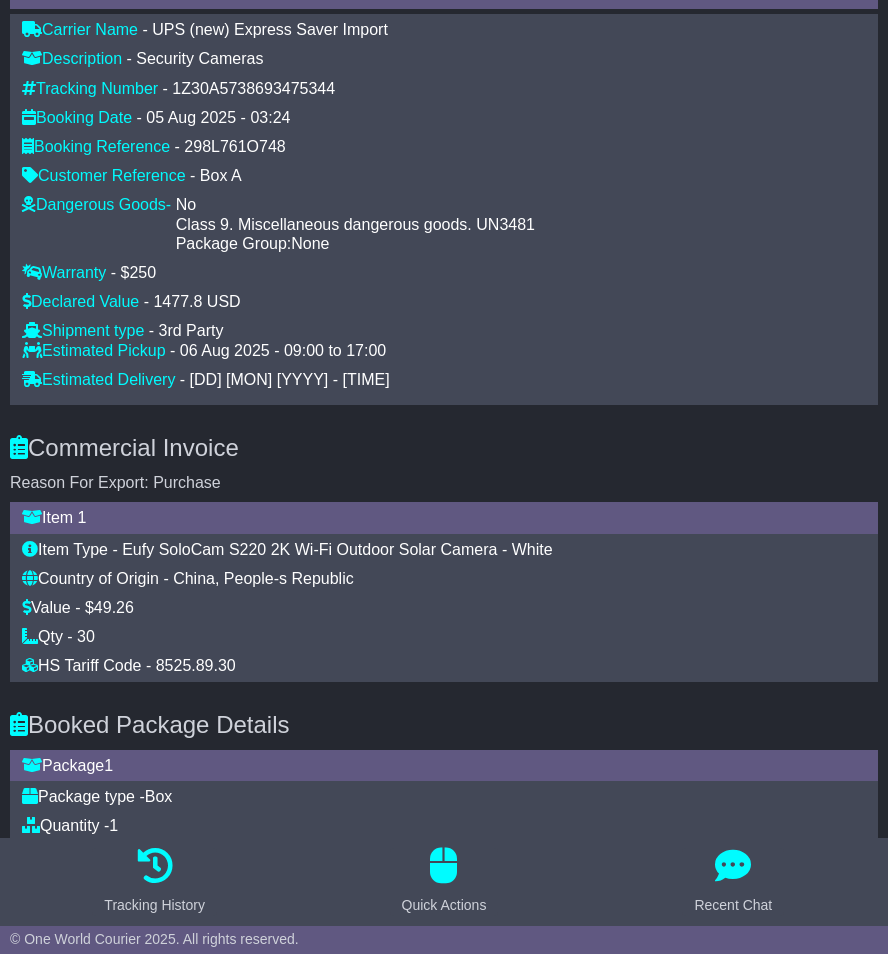 click on "1Z30A5738693475344" at bounding box center (253, 88) 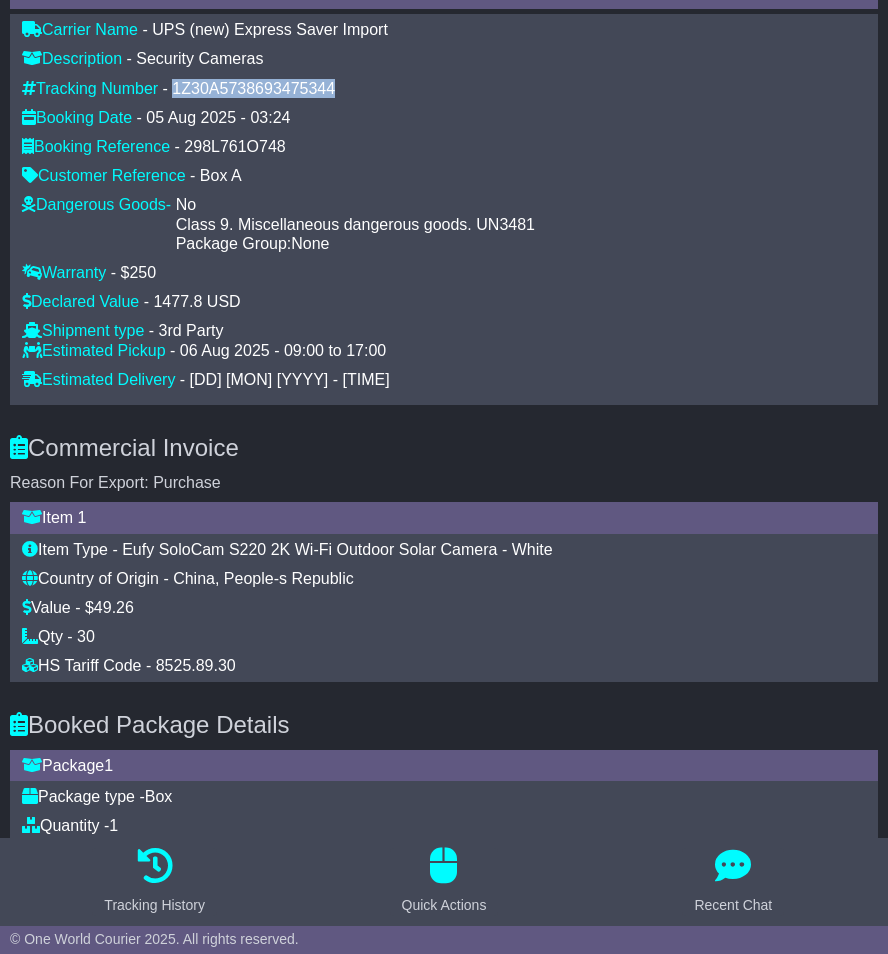 click on "1Z30A5738693475344" at bounding box center [253, 88] 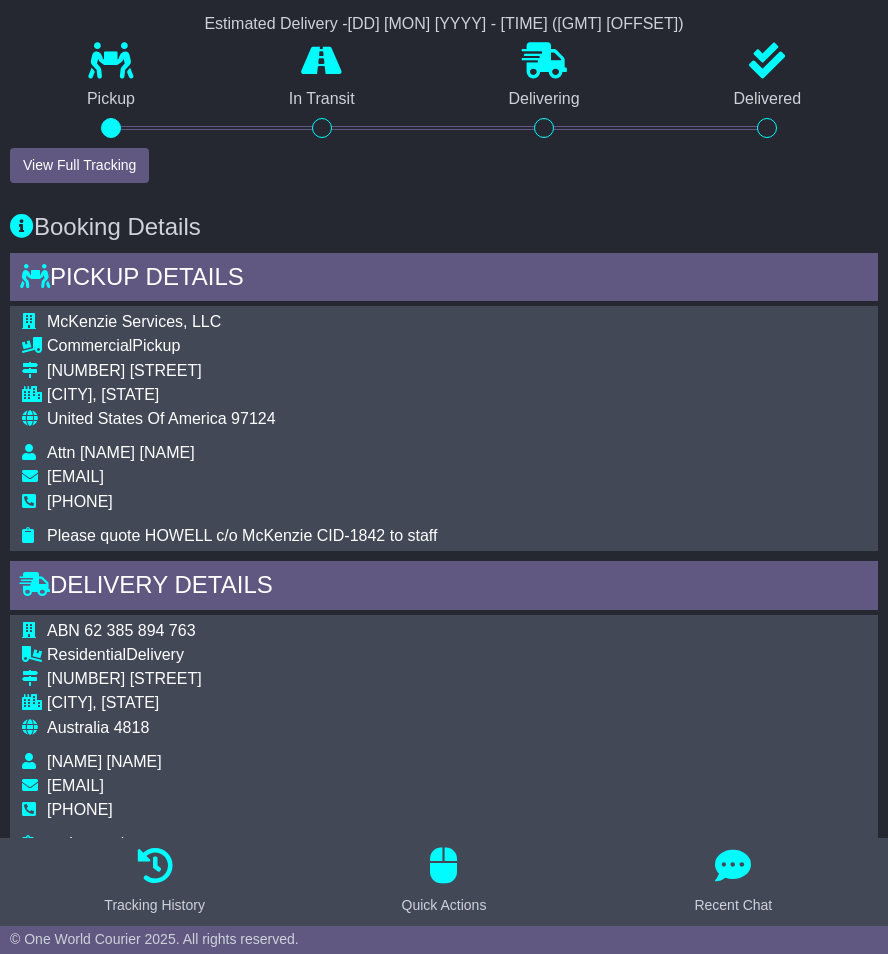 scroll, scrollTop: 1014, scrollLeft: 0, axis: vertical 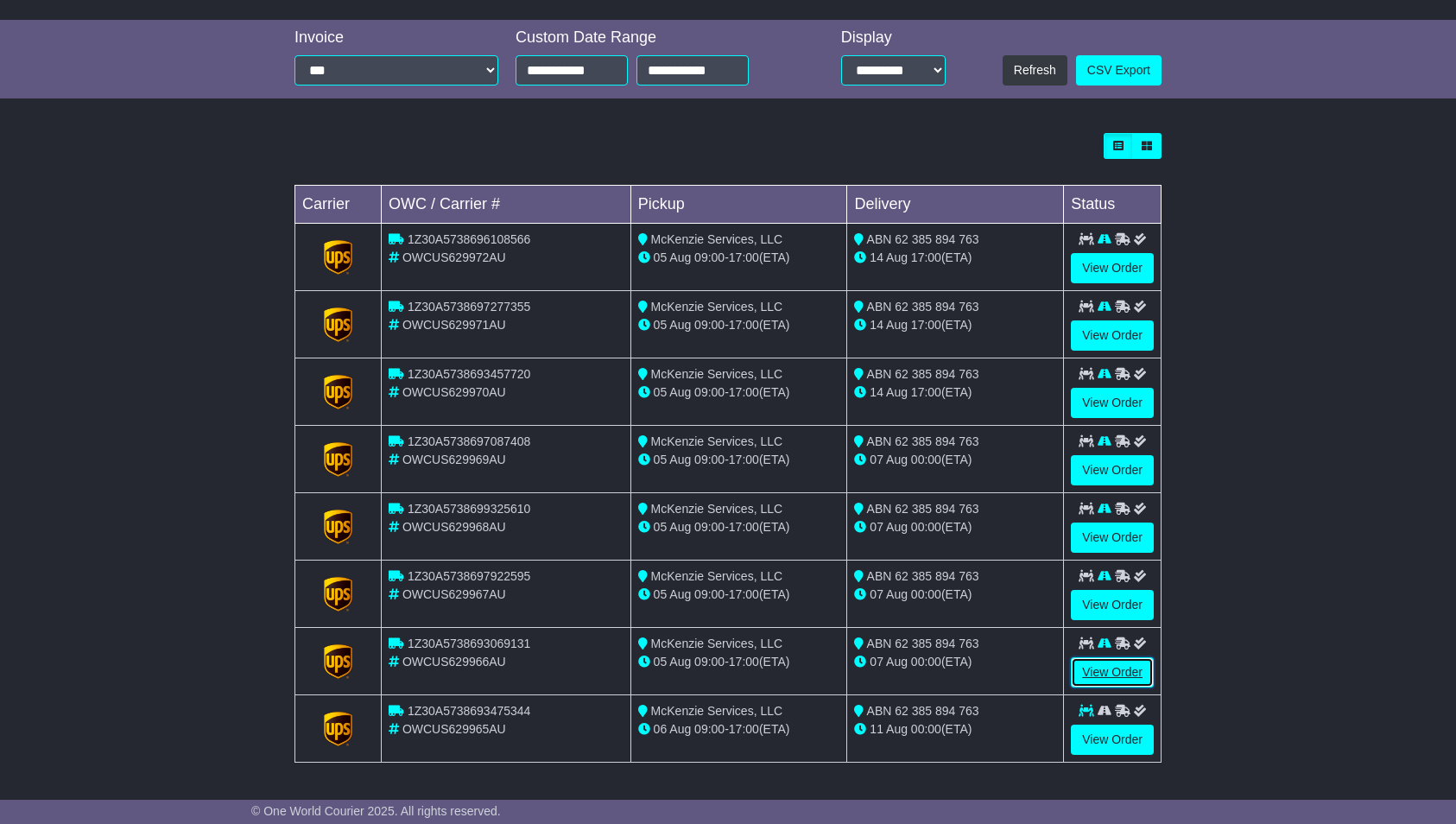 click on "View Order" at bounding box center (1112, 672) 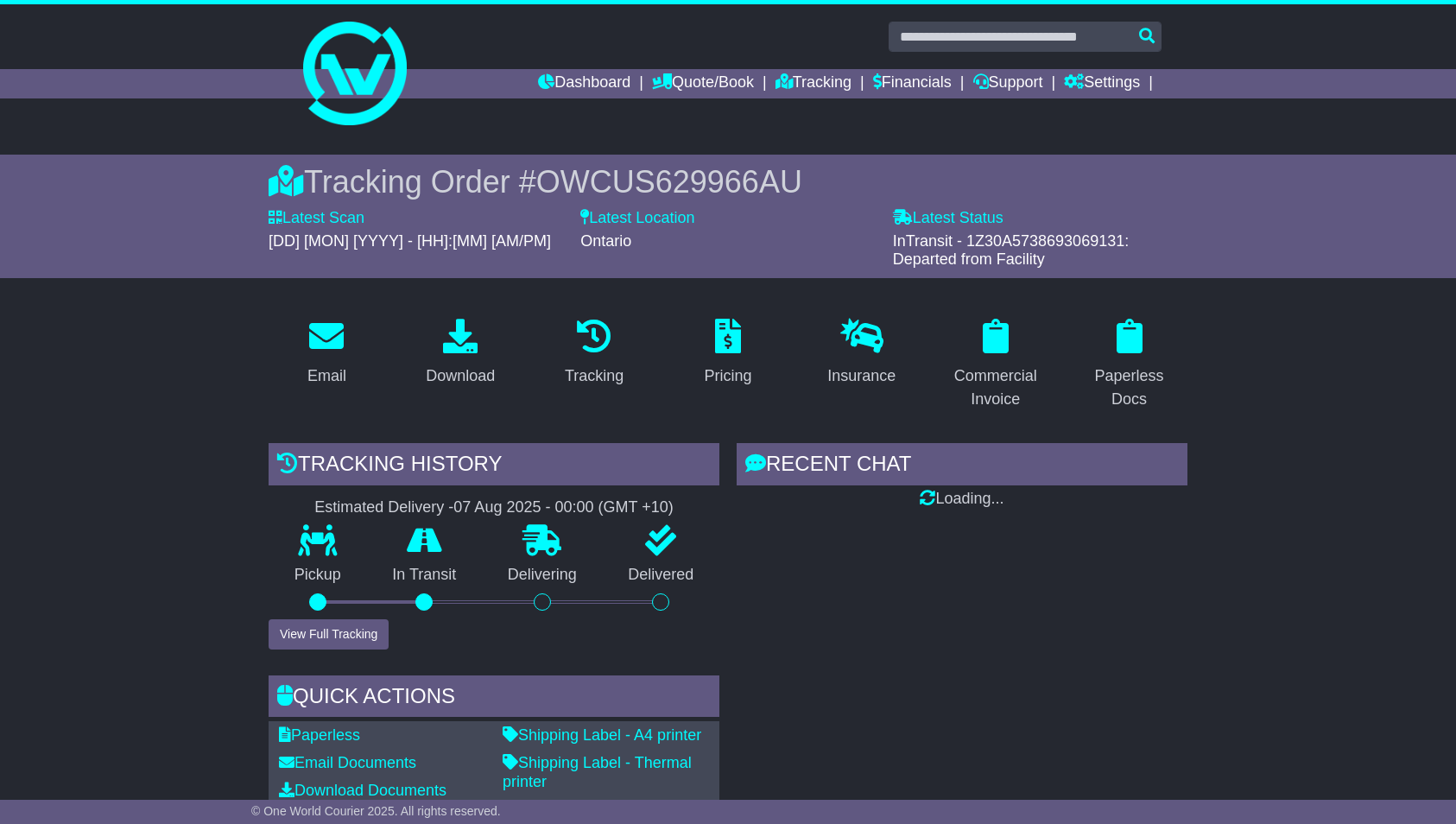 scroll, scrollTop: 0, scrollLeft: 0, axis: both 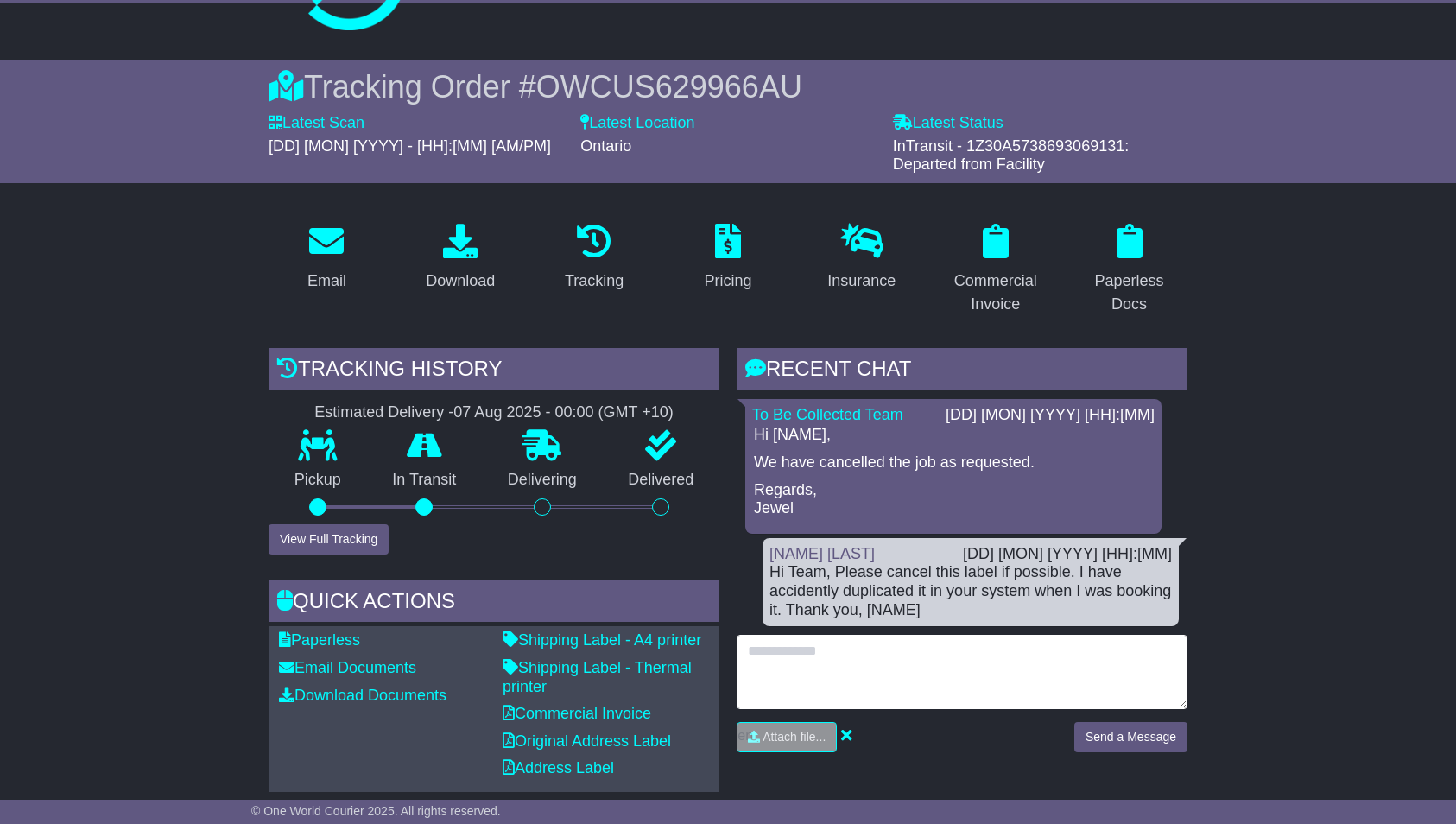 click at bounding box center [962, 672] 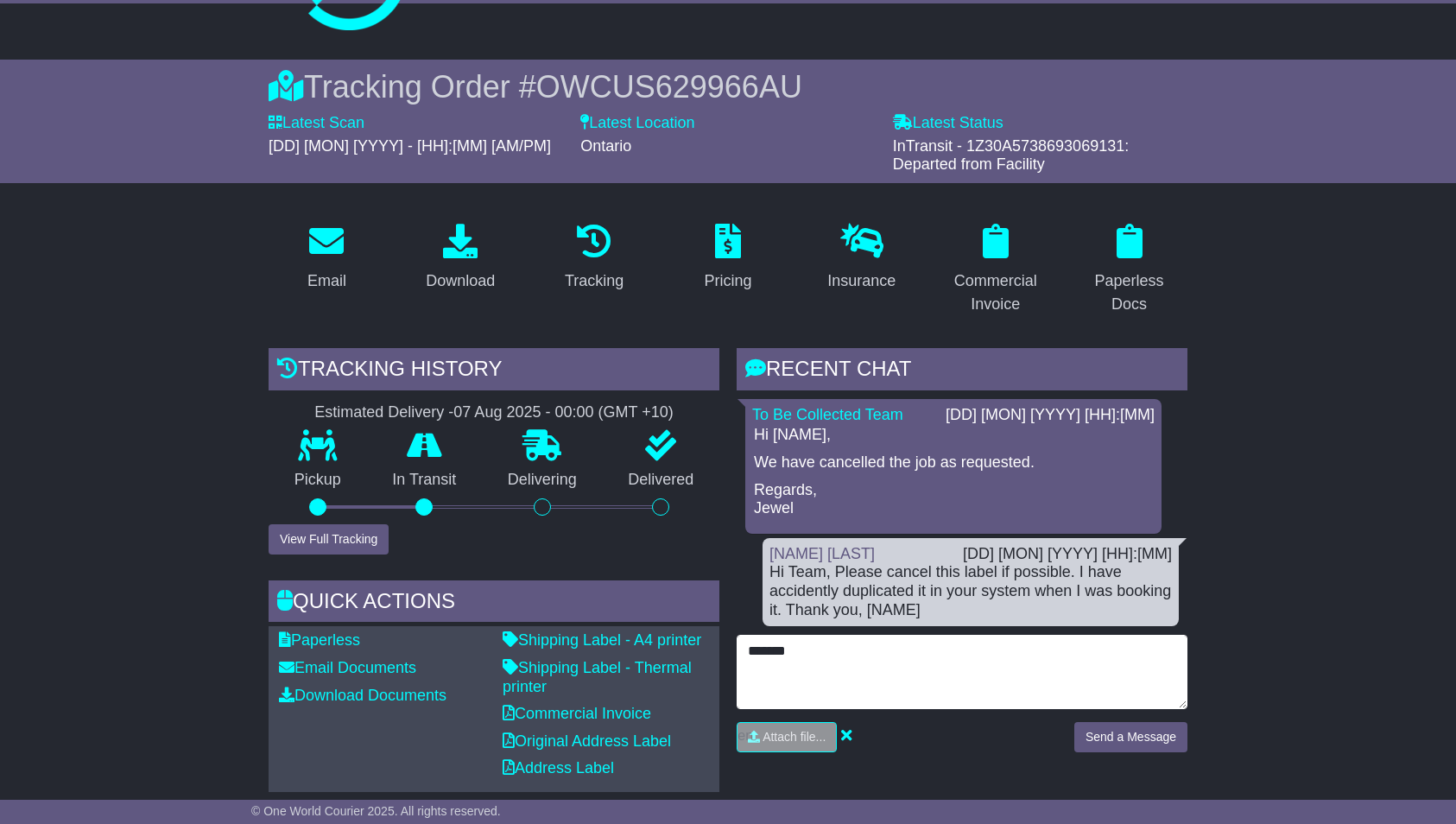 paste on "**********" 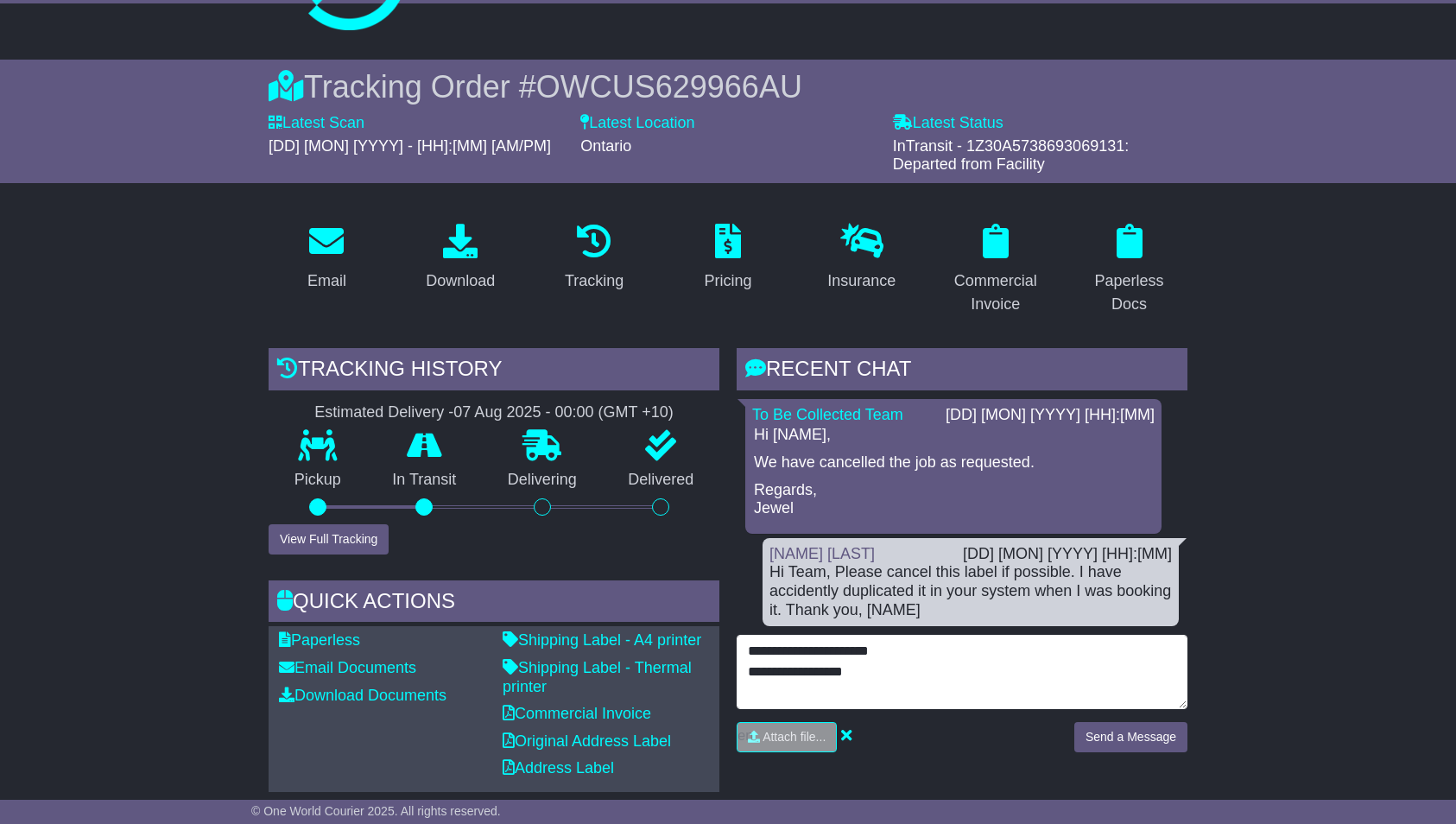 click on "**********" at bounding box center [962, 672] 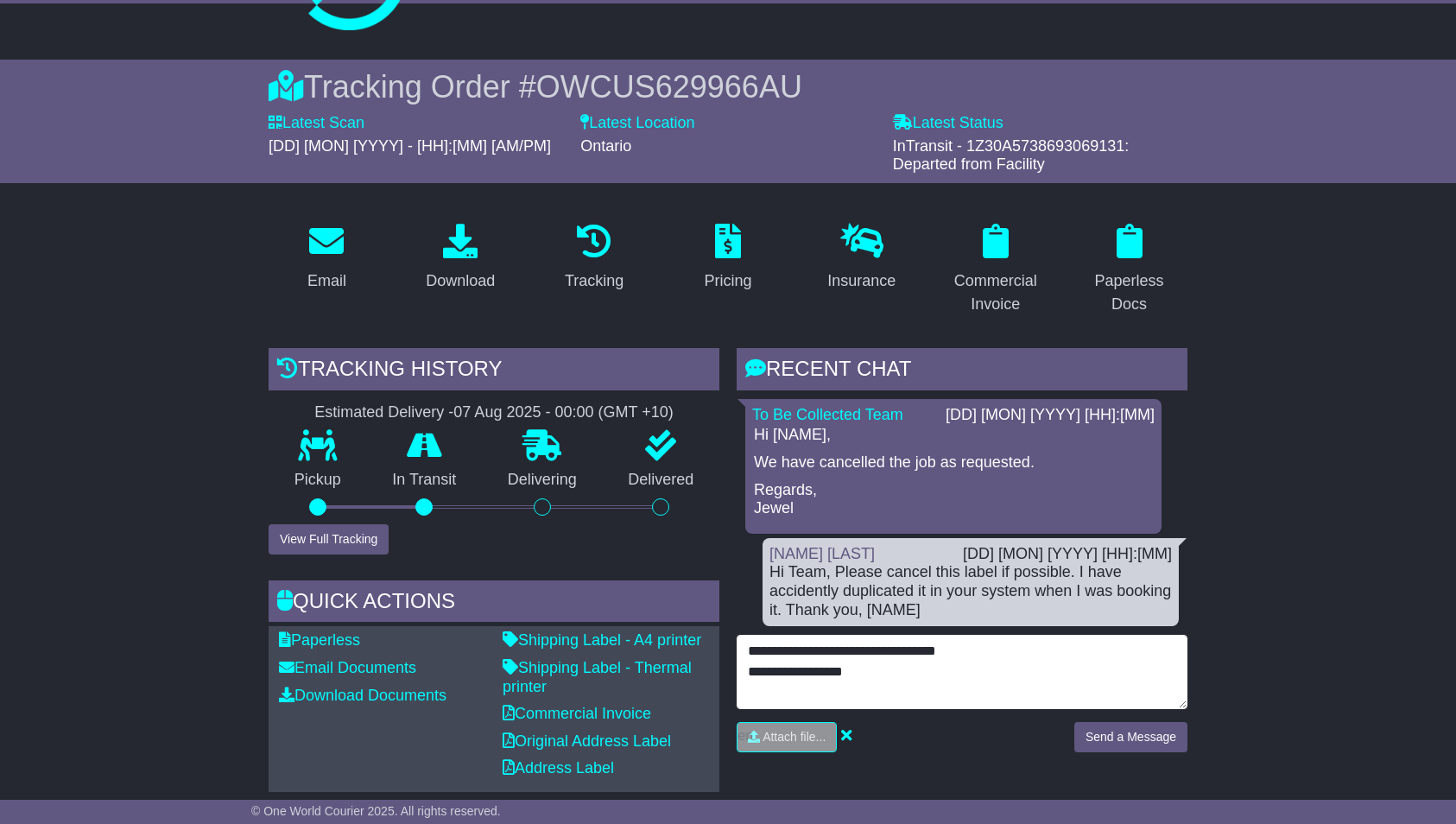 click on "**********" at bounding box center [962, 672] 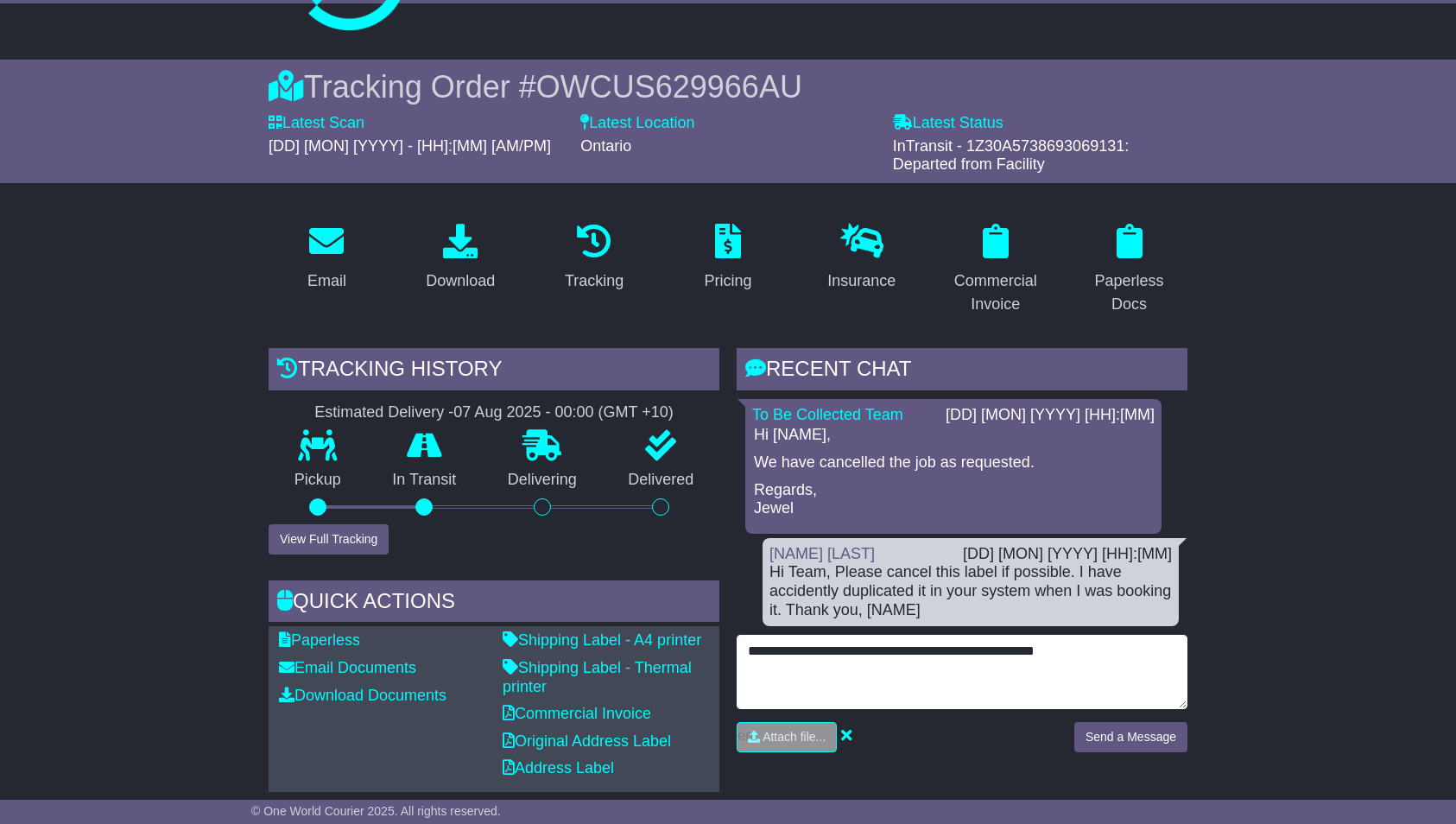 drag, startPoint x: 1168, startPoint y: 650, endPoint x: 1167, endPoint y: 628, distance: 22.022716 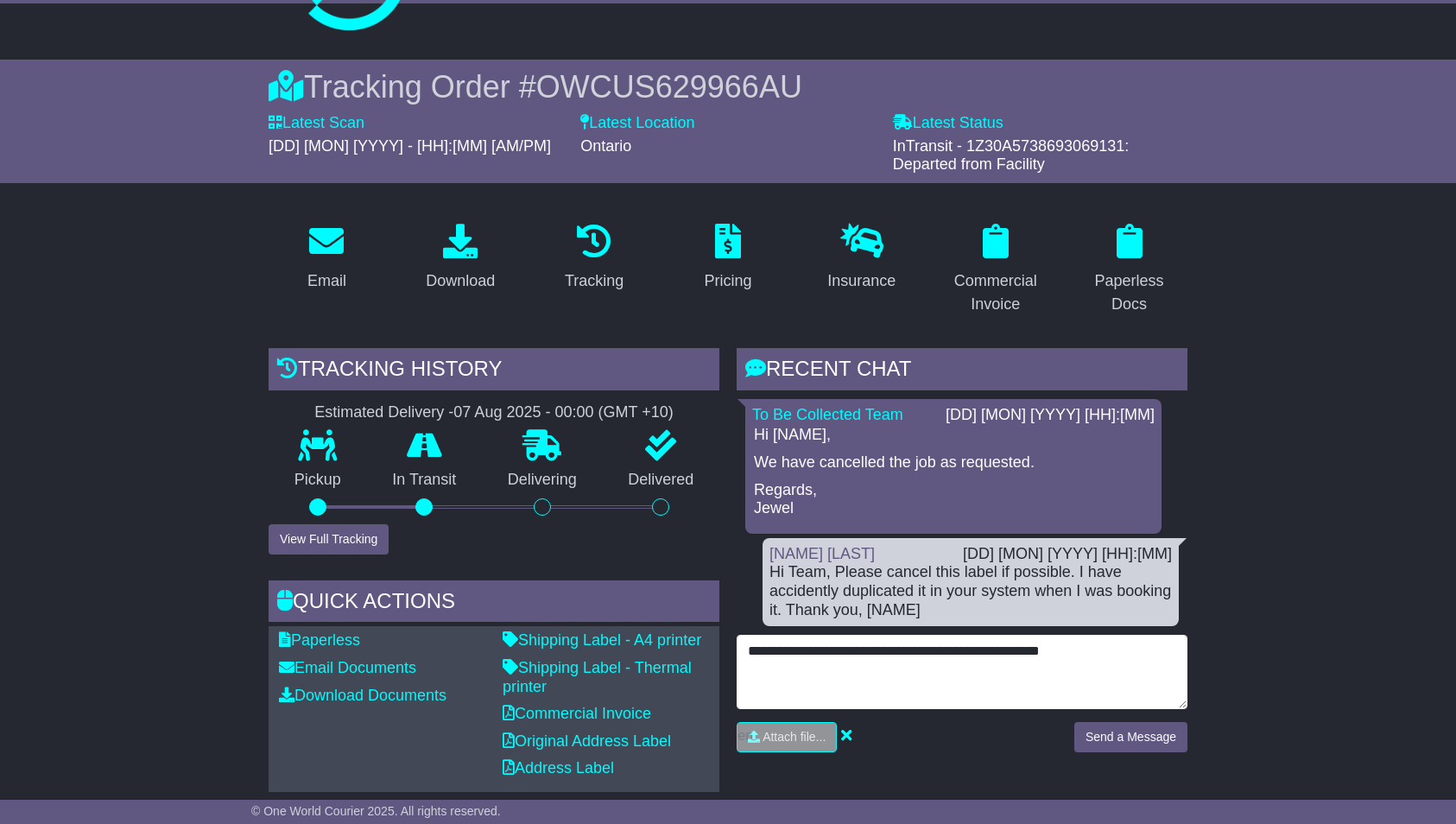 paste on "**********" 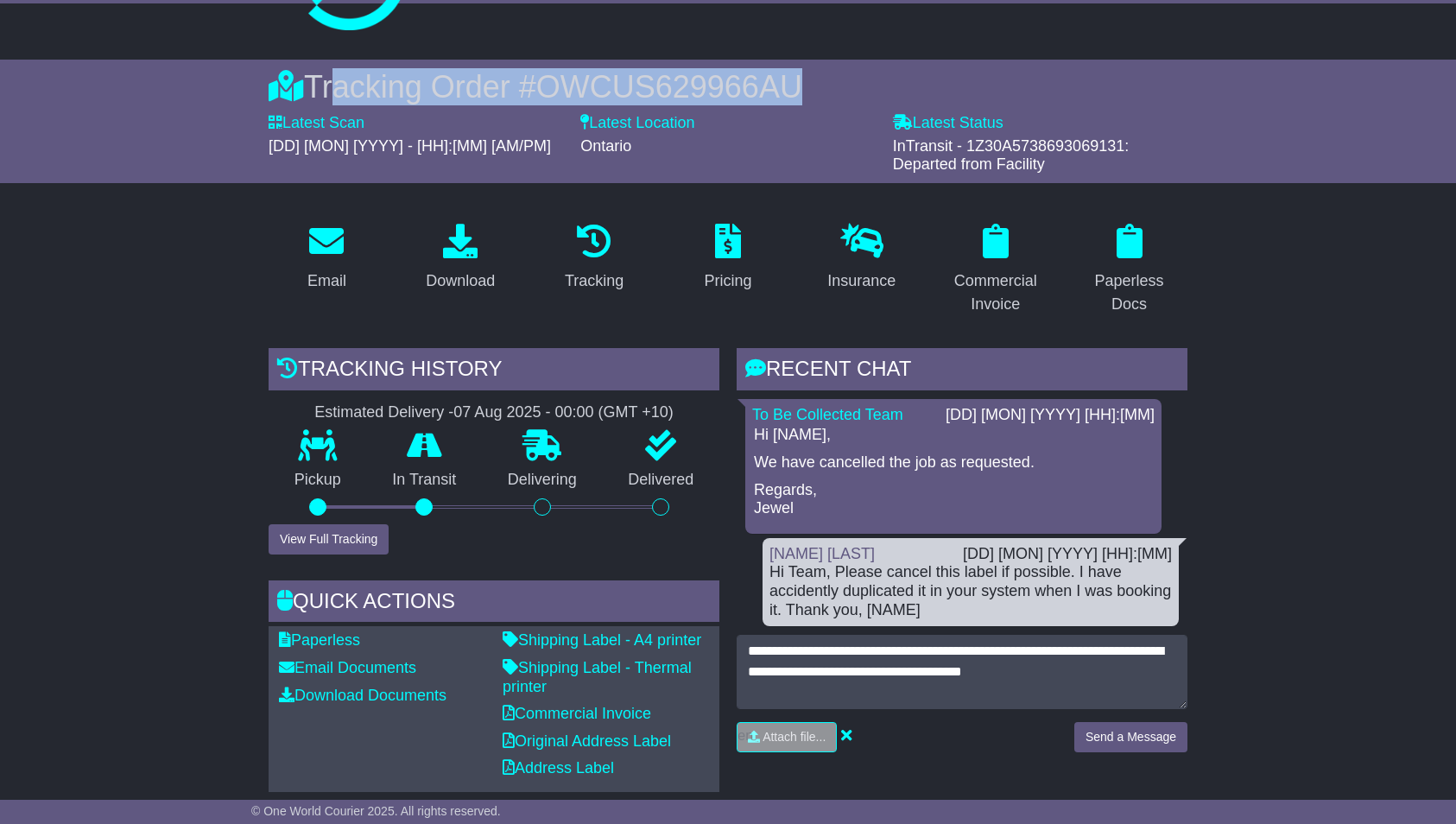 drag, startPoint x: 323, startPoint y: 88, endPoint x: 781, endPoint y: 85, distance: 458.0098 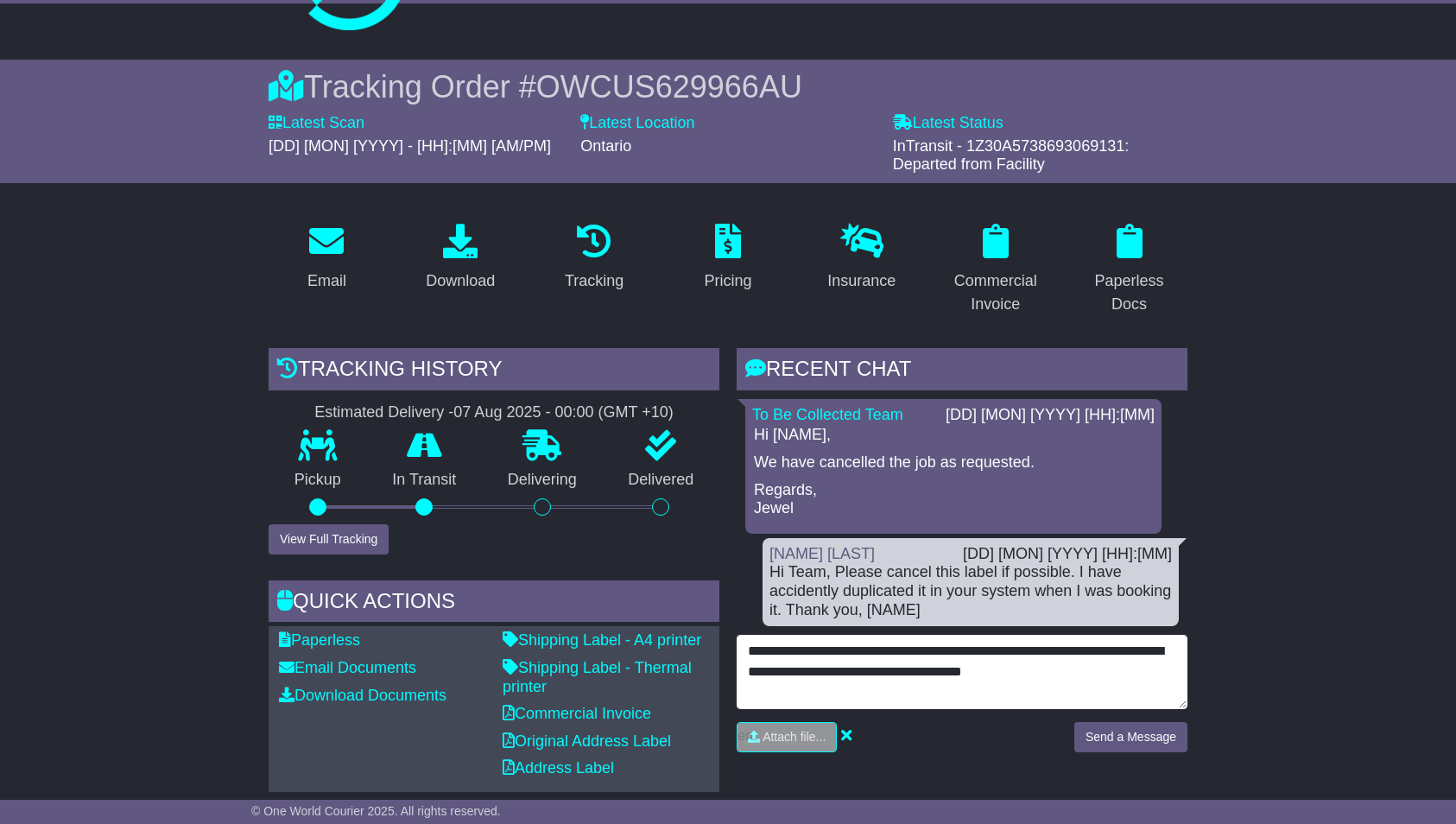 click on "**********" at bounding box center (962, 672) 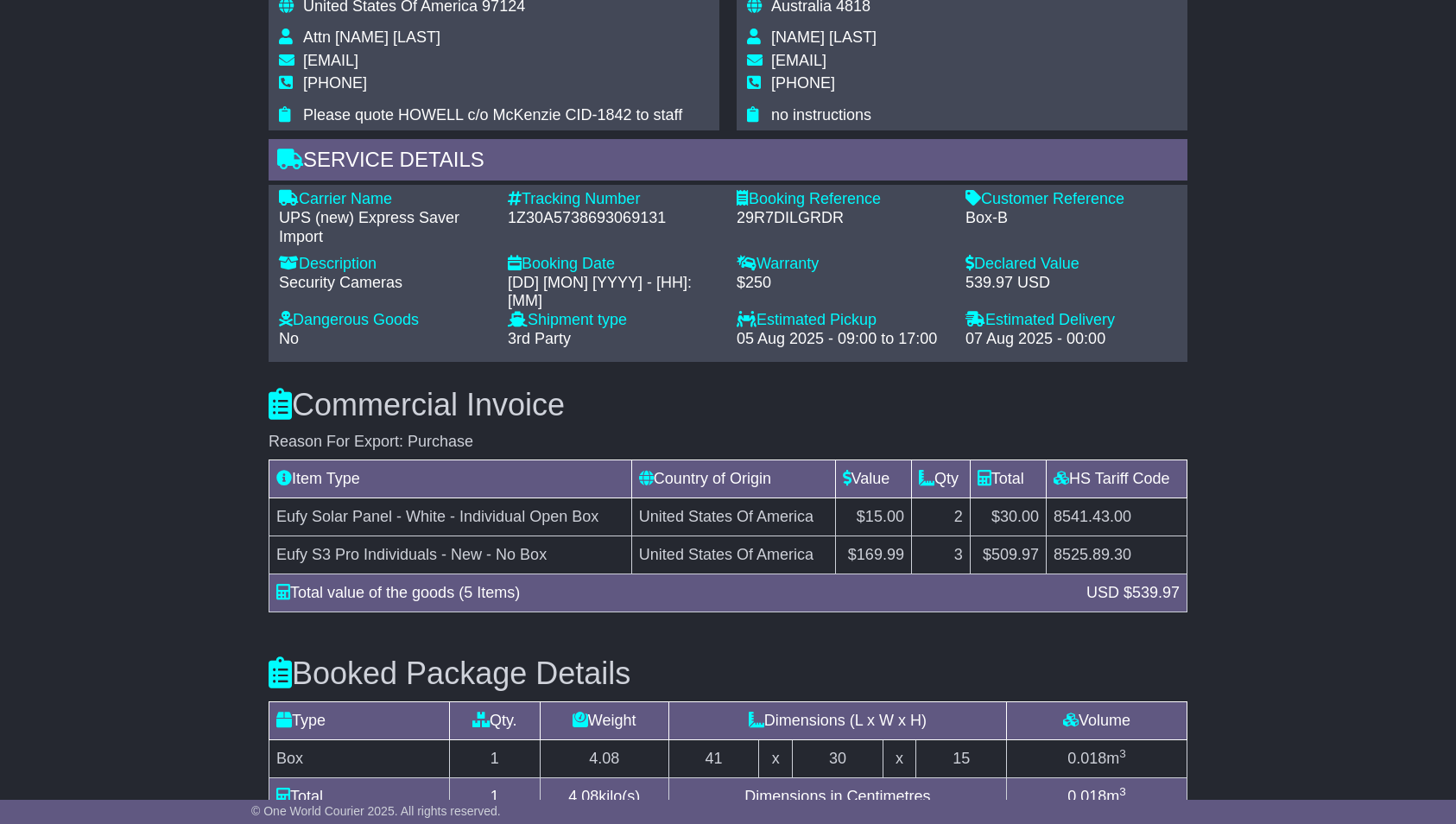 scroll, scrollTop: 1078, scrollLeft: 0, axis: vertical 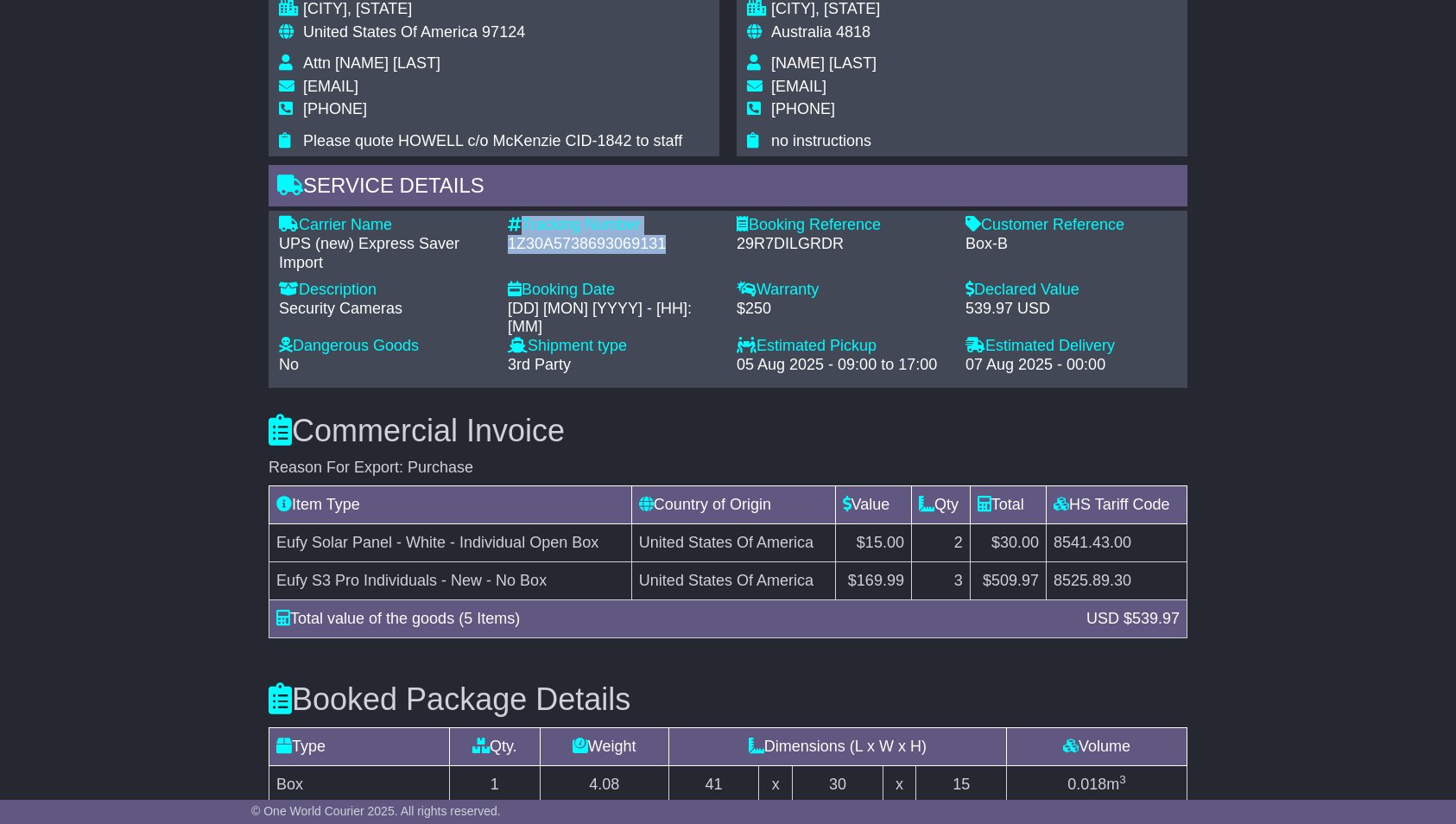 drag, startPoint x: 663, startPoint y: 247, endPoint x: 516, endPoint y: 227, distance: 148.35431 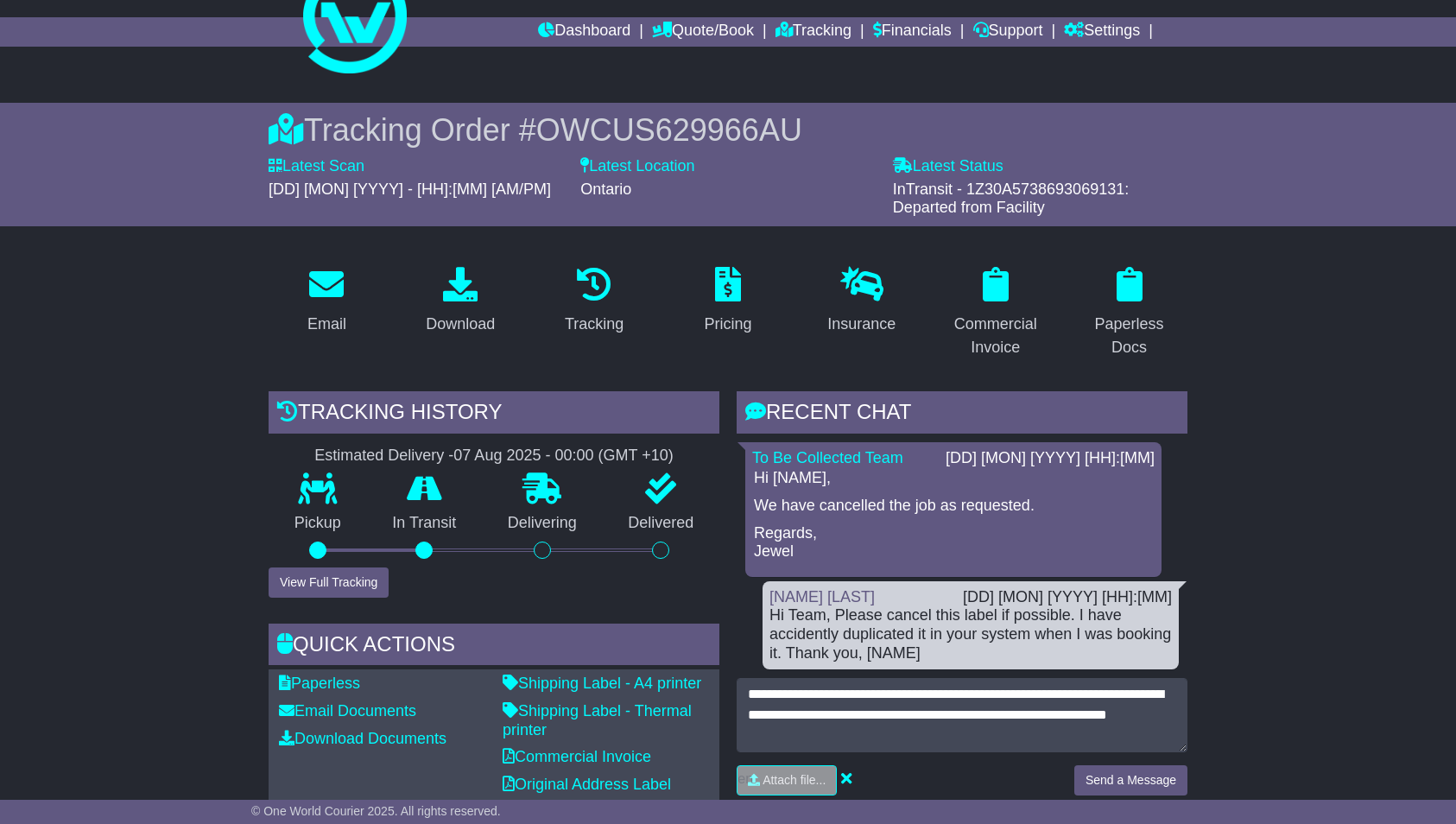 scroll, scrollTop: 136, scrollLeft: 0, axis: vertical 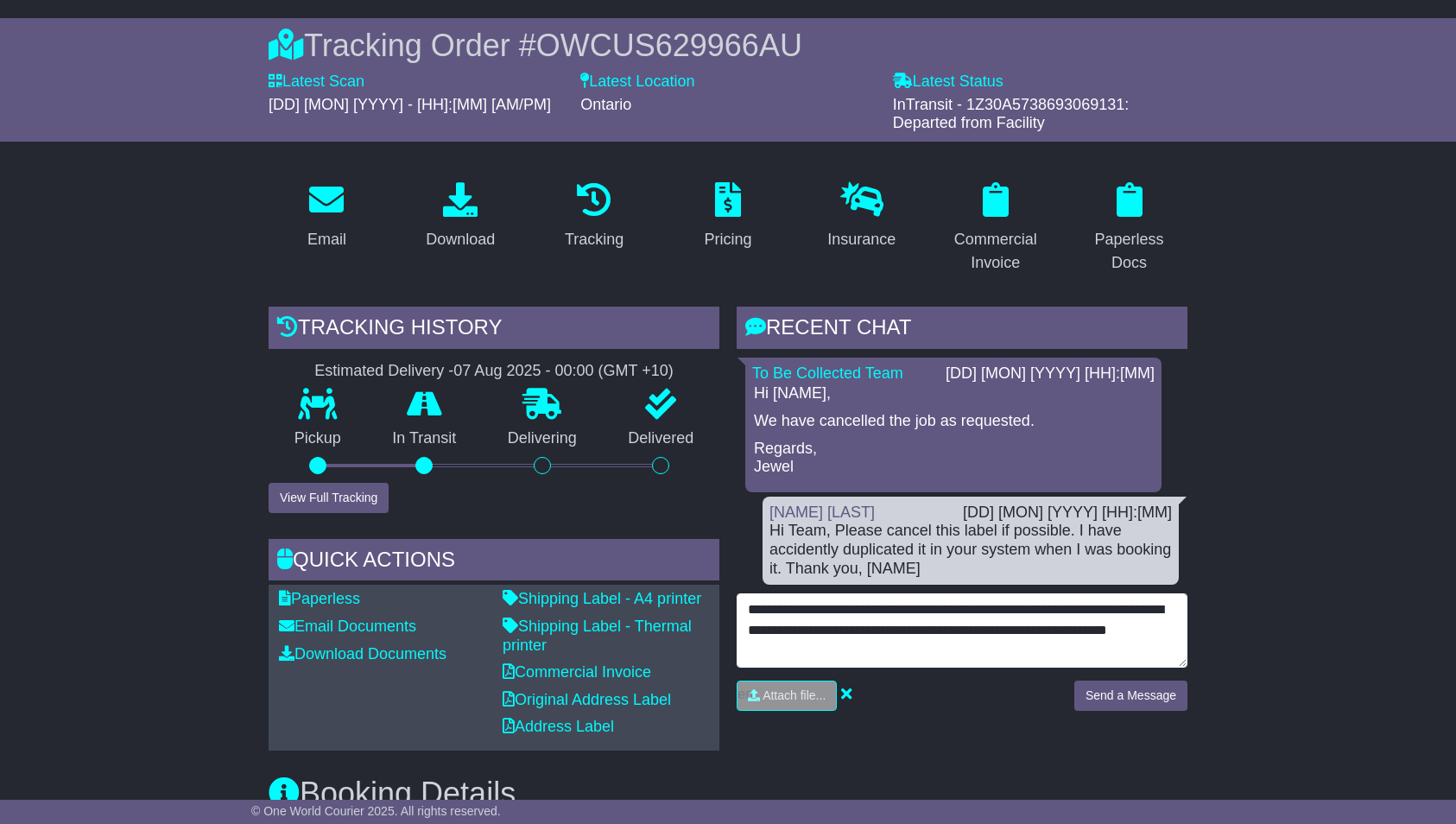 click on "**********" at bounding box center (962, 631) 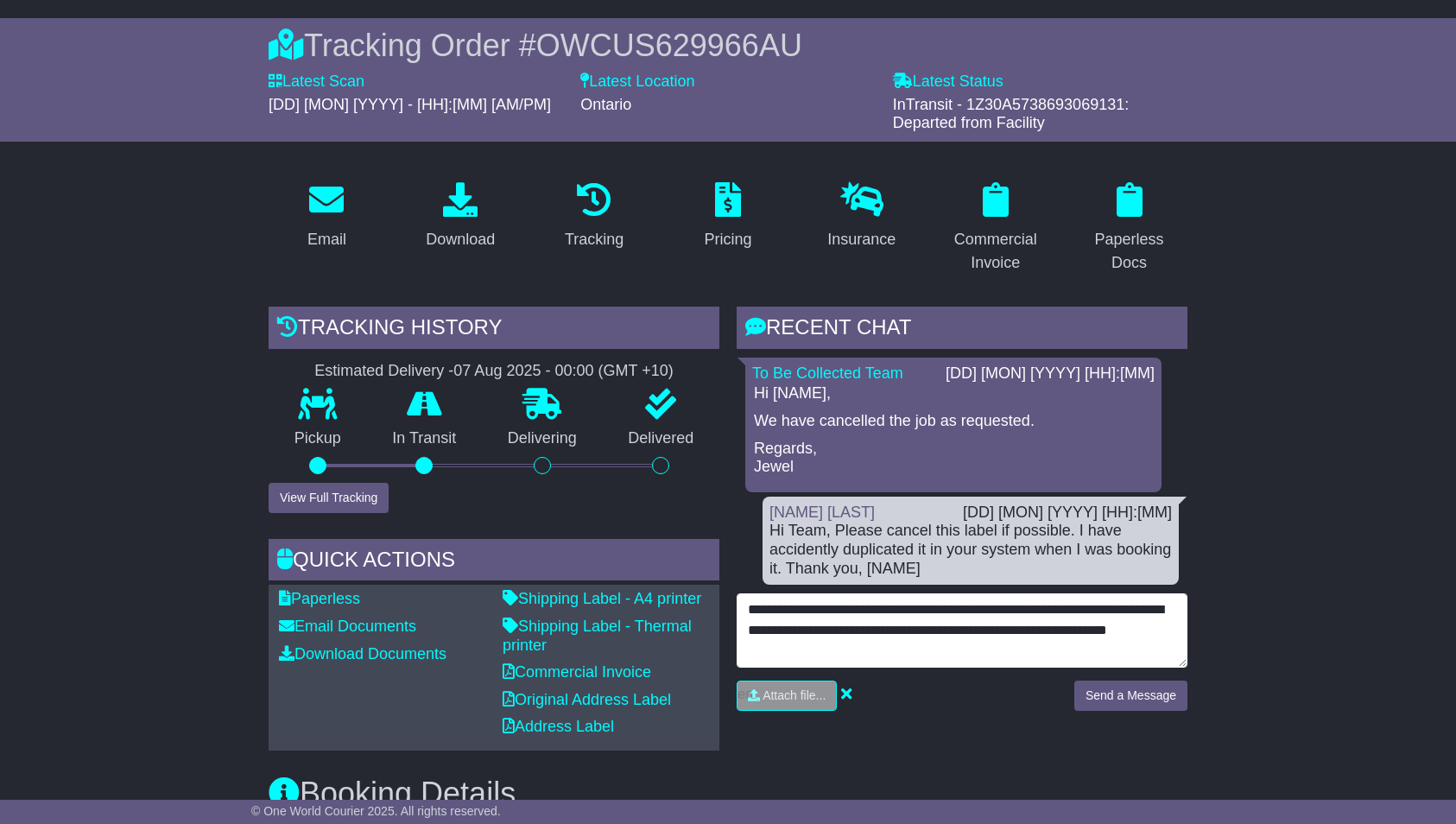 click on "**********" at bounding box center [962, 631] 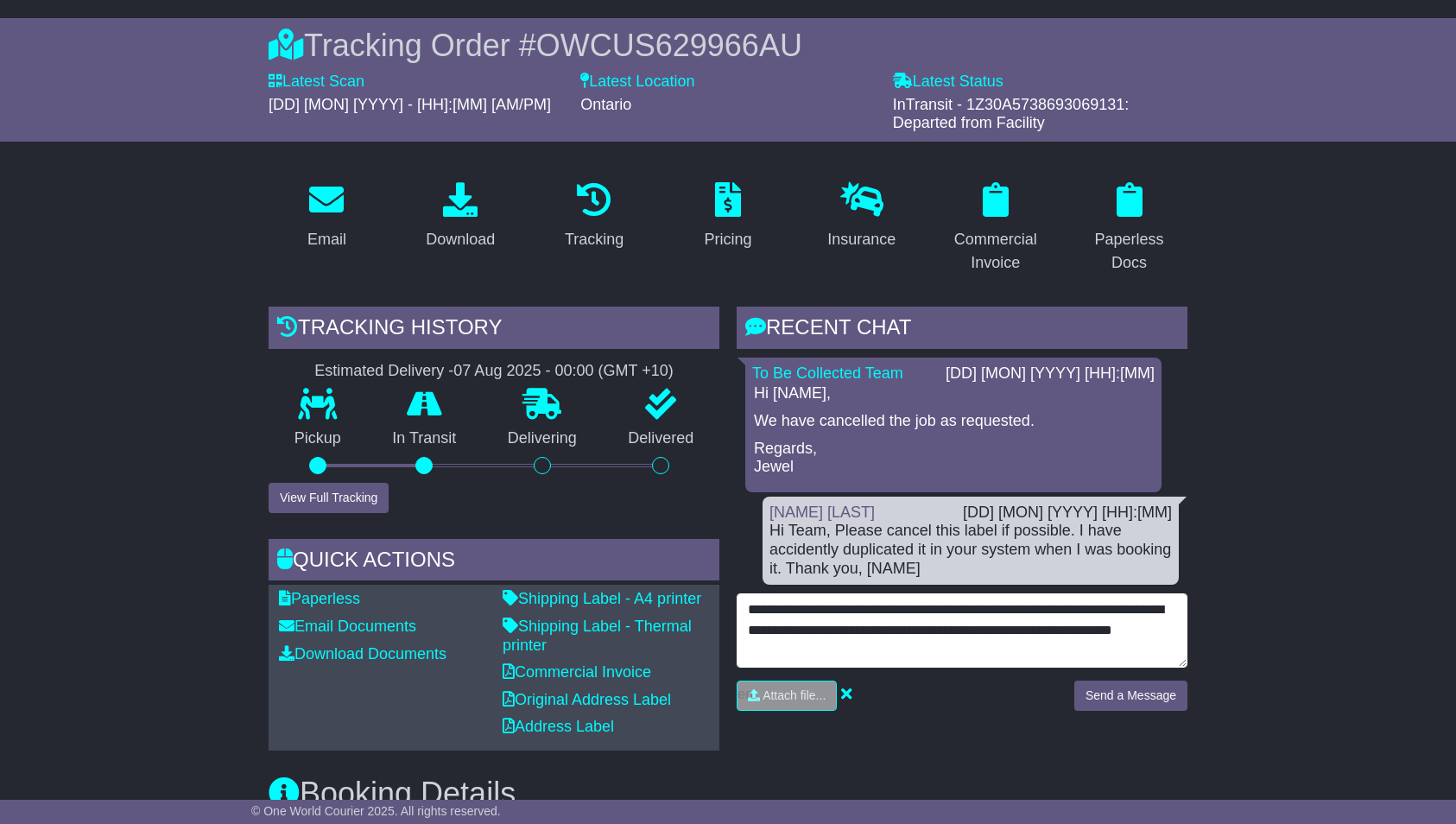 click on "**********" at bounding box center [962, 631] 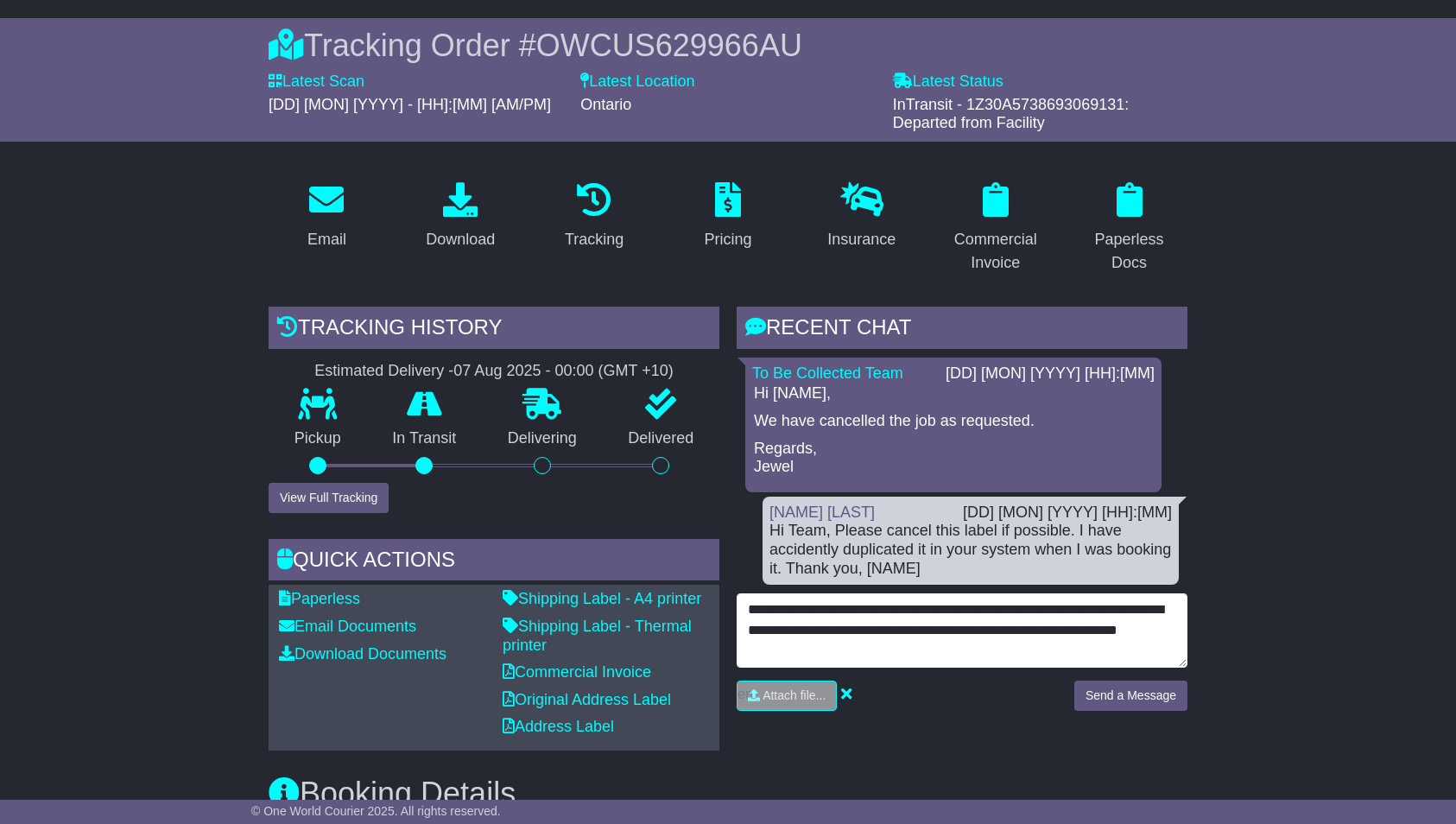 paste on "**********" 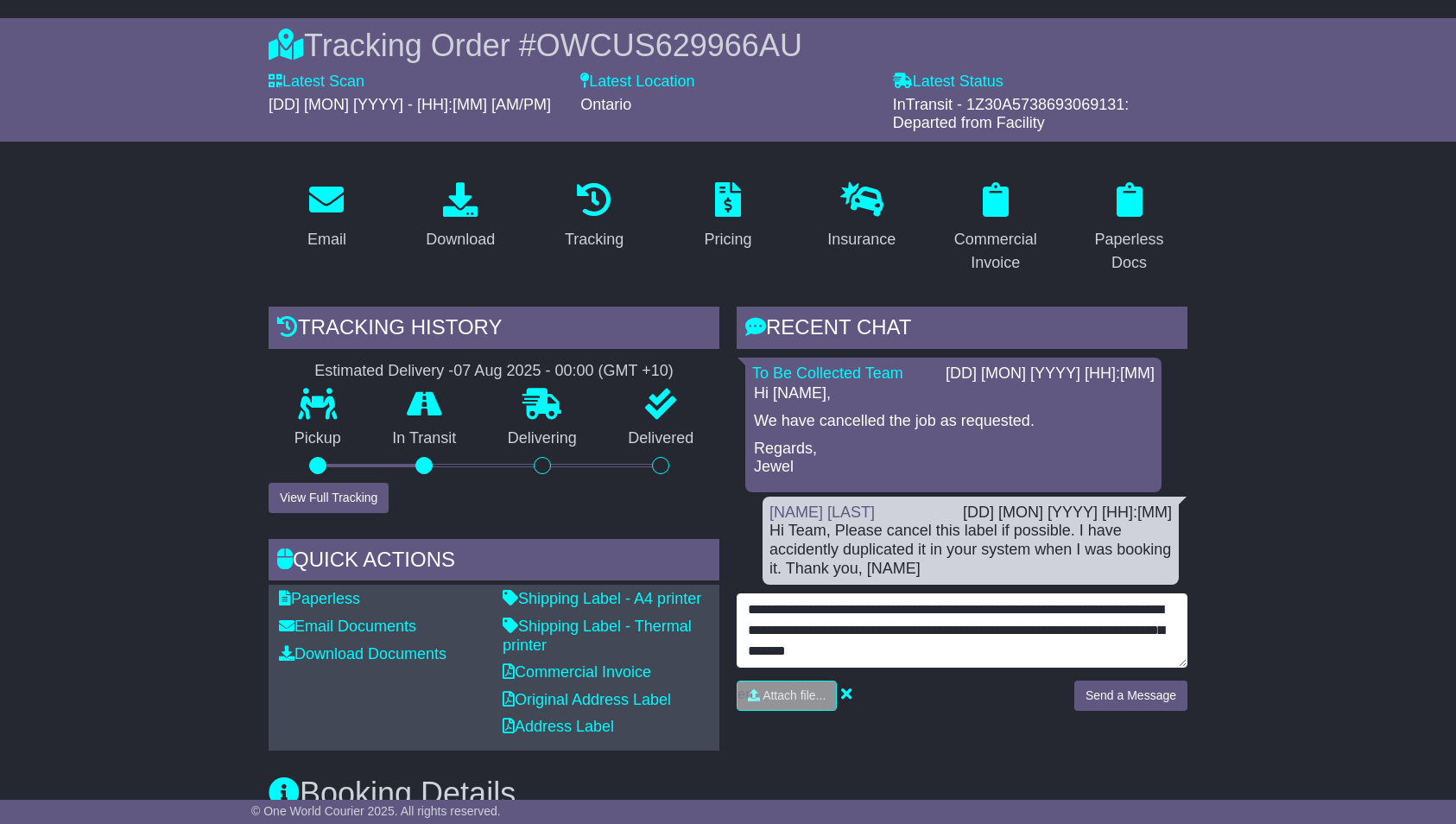 scroll, scrollTop: 13, scrollLeft: 0, axis: vertical 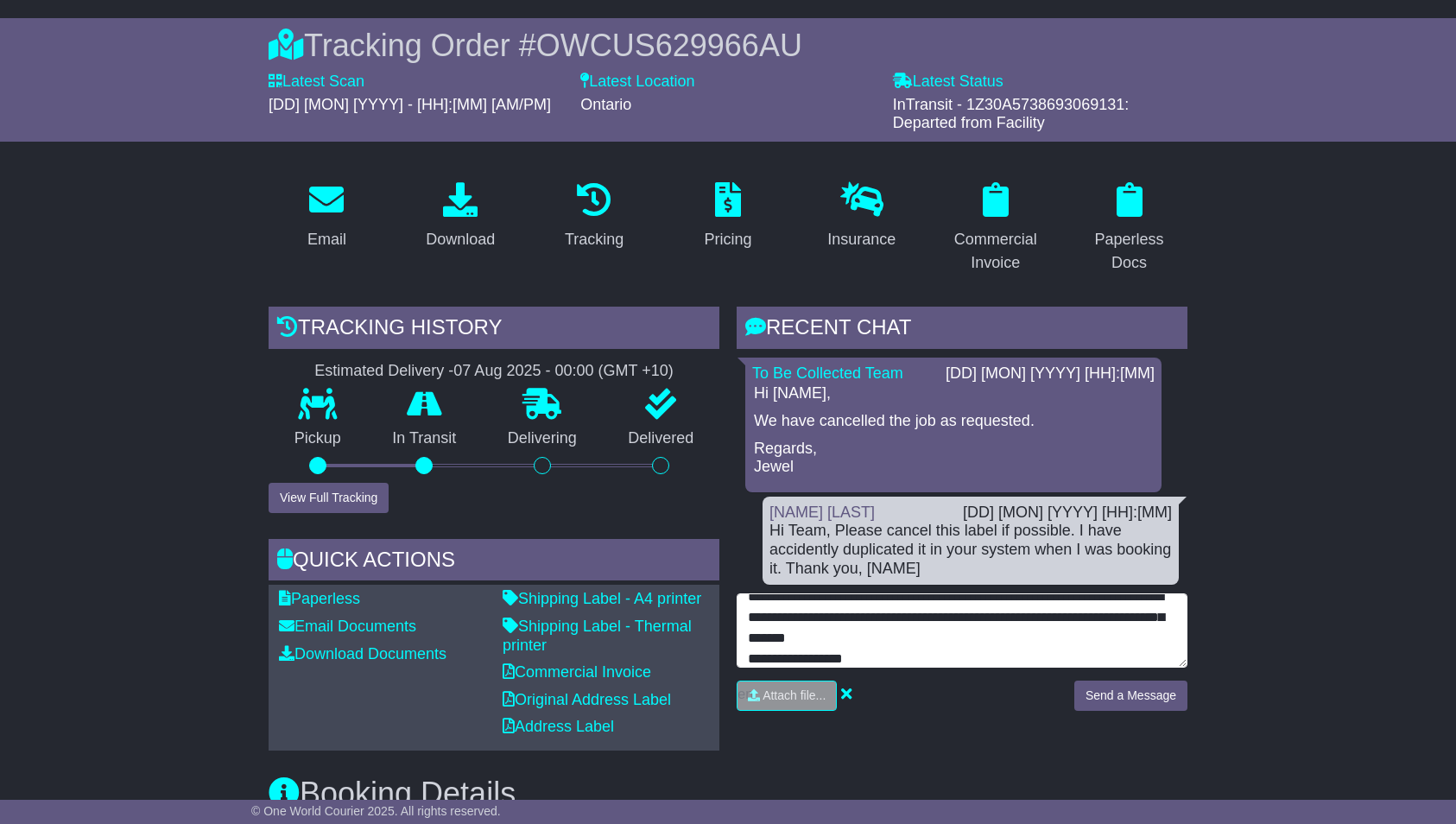 click on "**********" at bounding box center (962, 631) 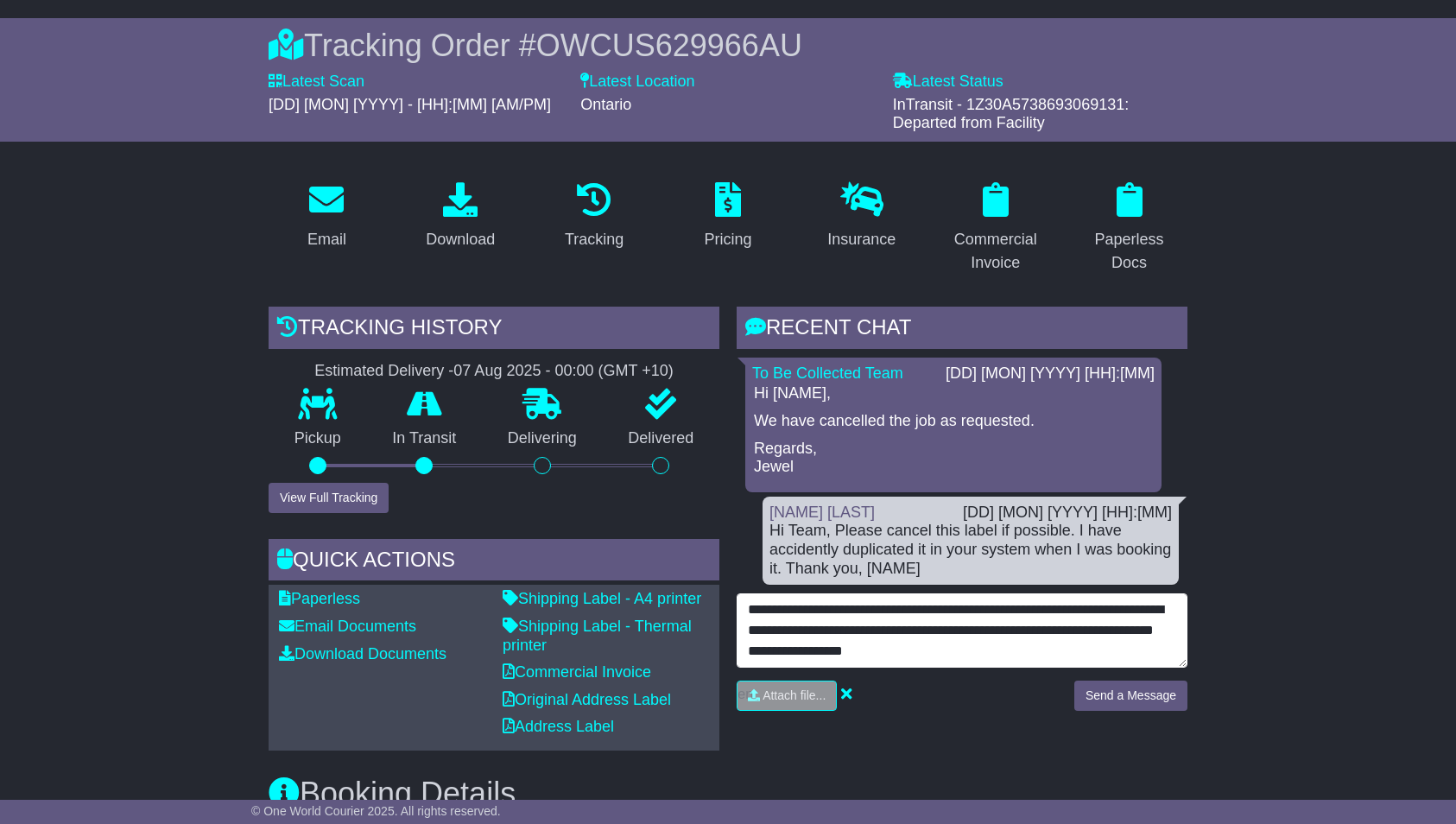 click on "**********" at bounding box center (962, 631) 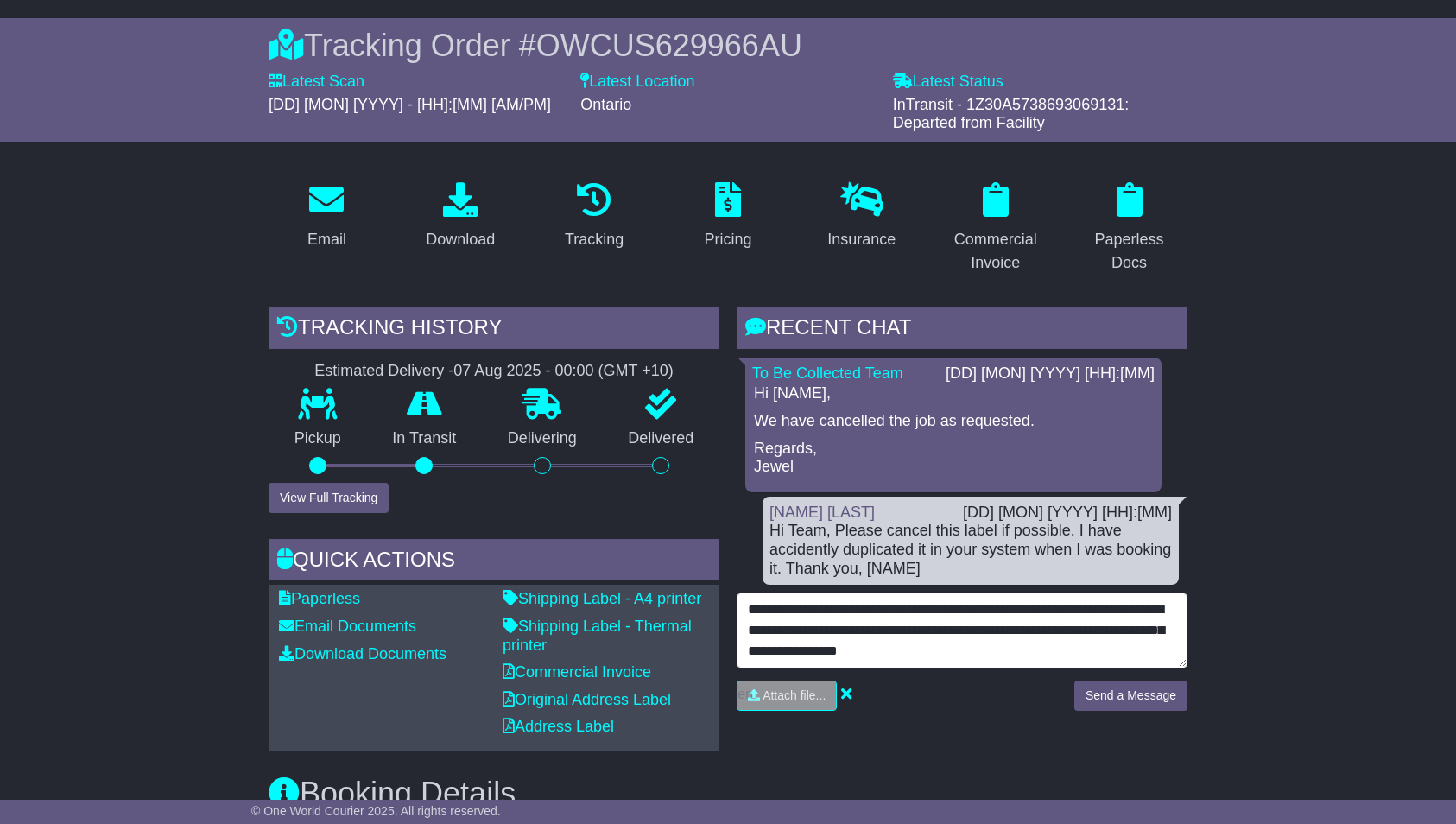 click on "**********" at bounding box center (962, 631) 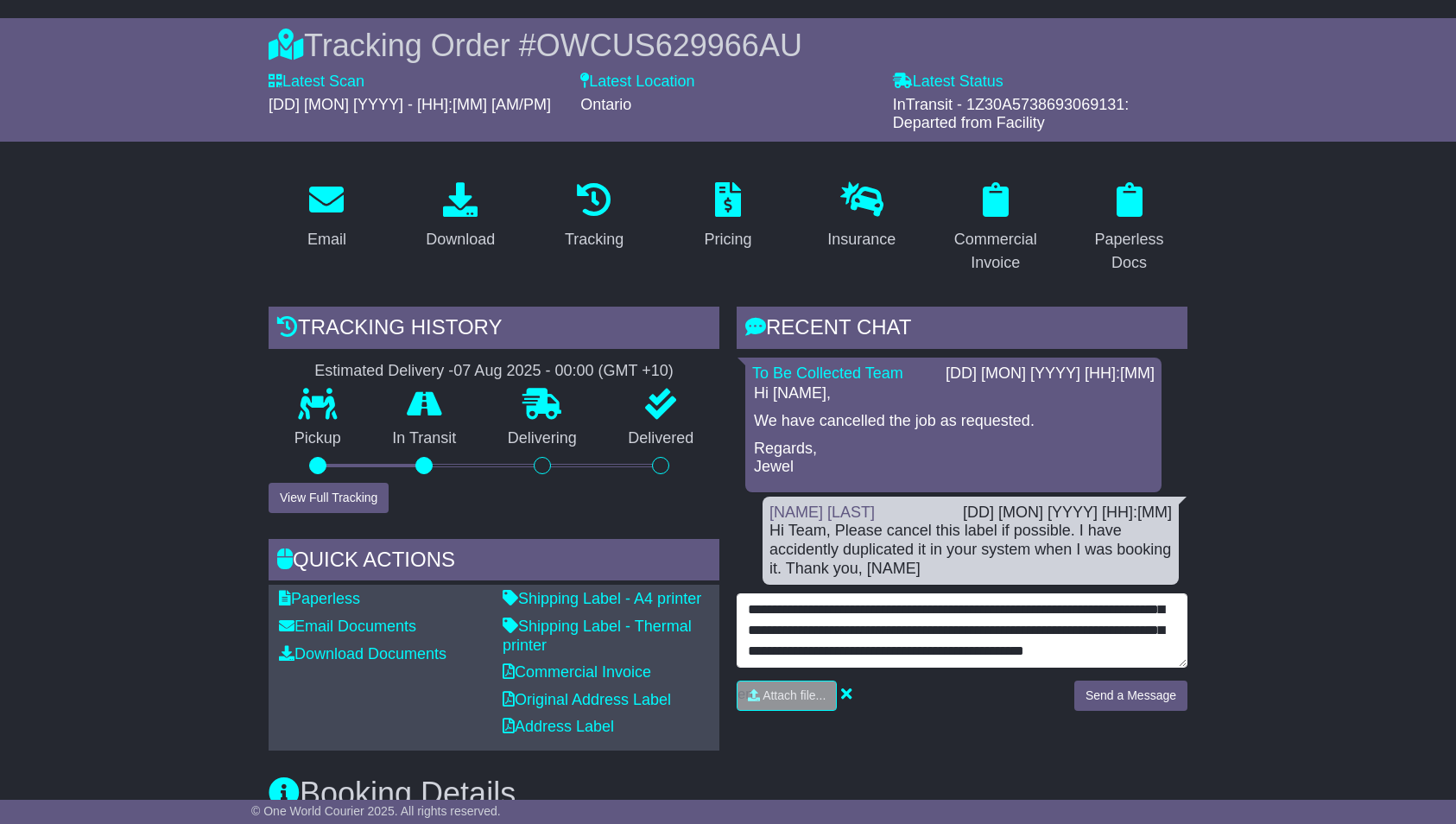 scroll, scrollTop: 54, scrollLeft: 0, axis: vertical 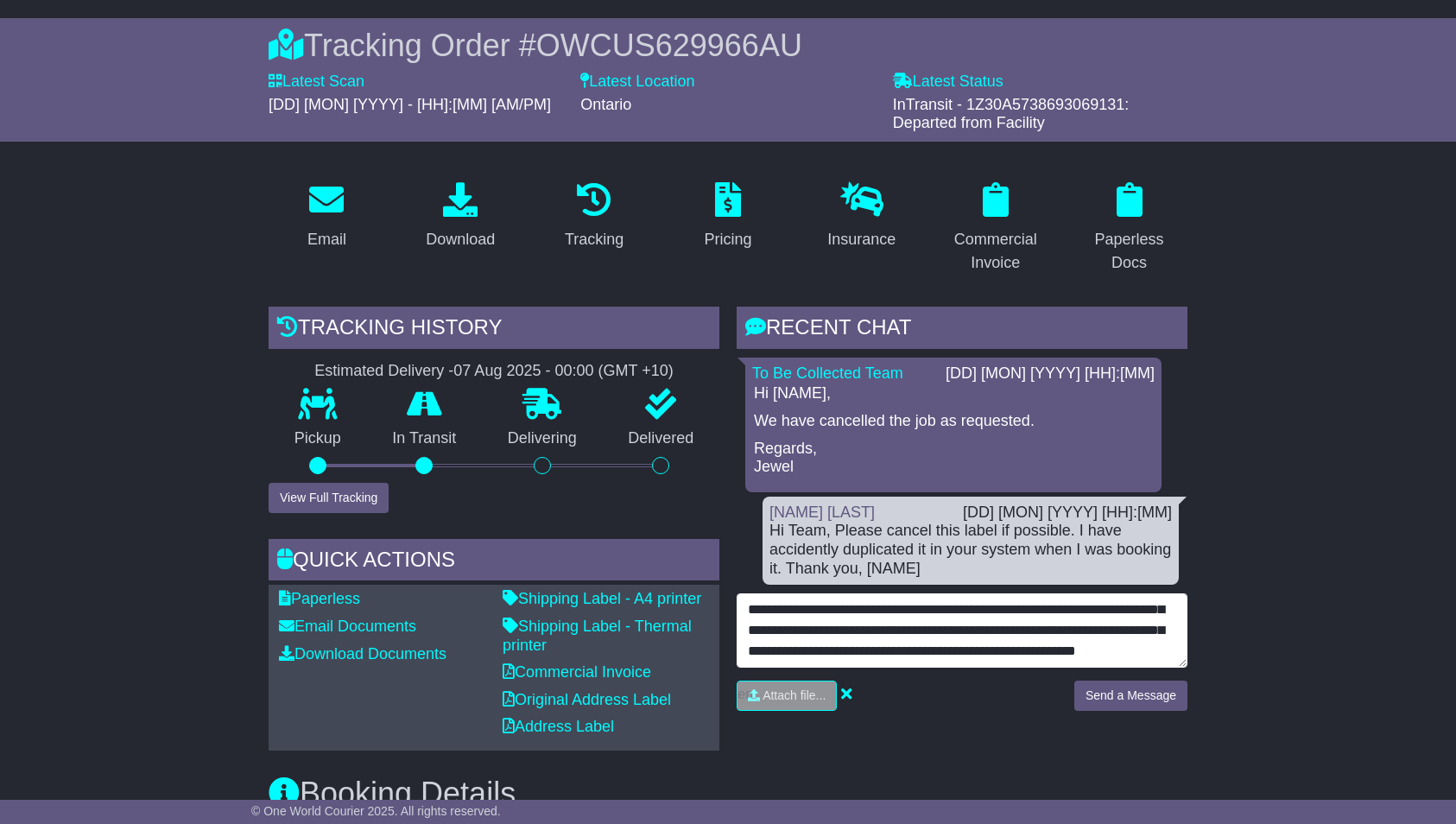 drag, startPoint x: 1062, startPoint y: 636, endPoint x: 1084, endPoint y: 657, distance: 30.41381 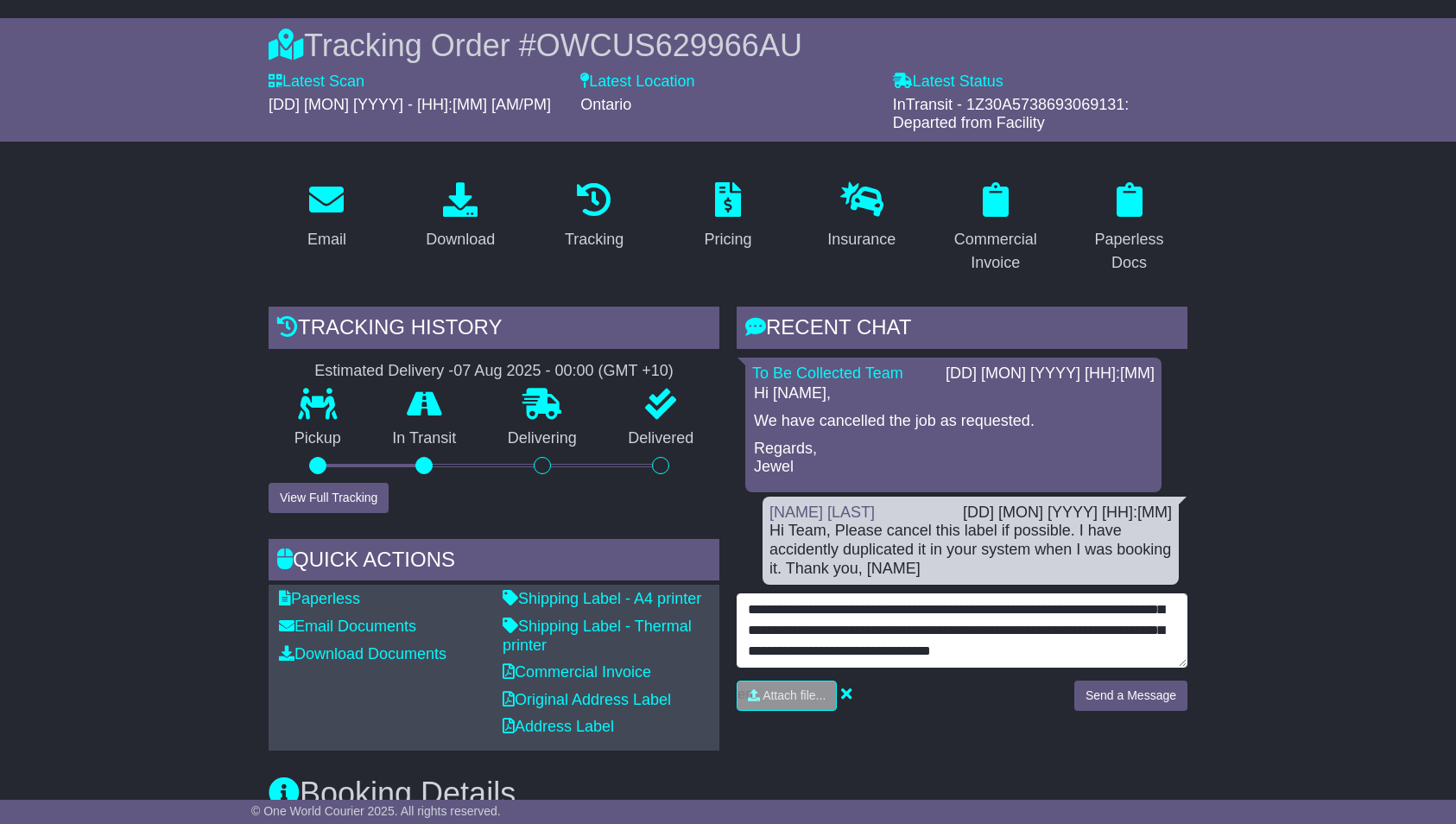 scroll, scrollTop: 41, scrollLeft: 0, axis: vertical 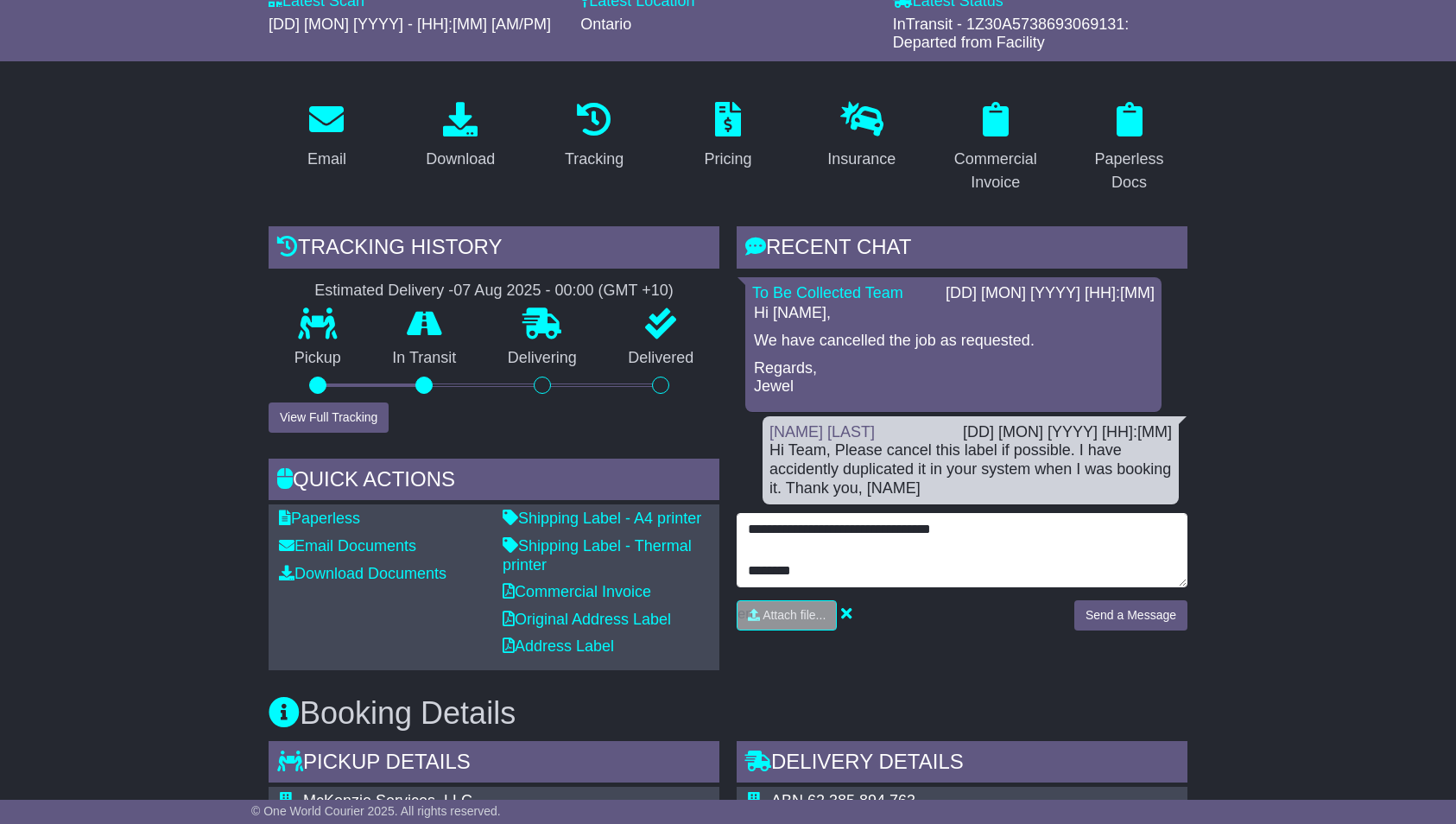 type on "**********" 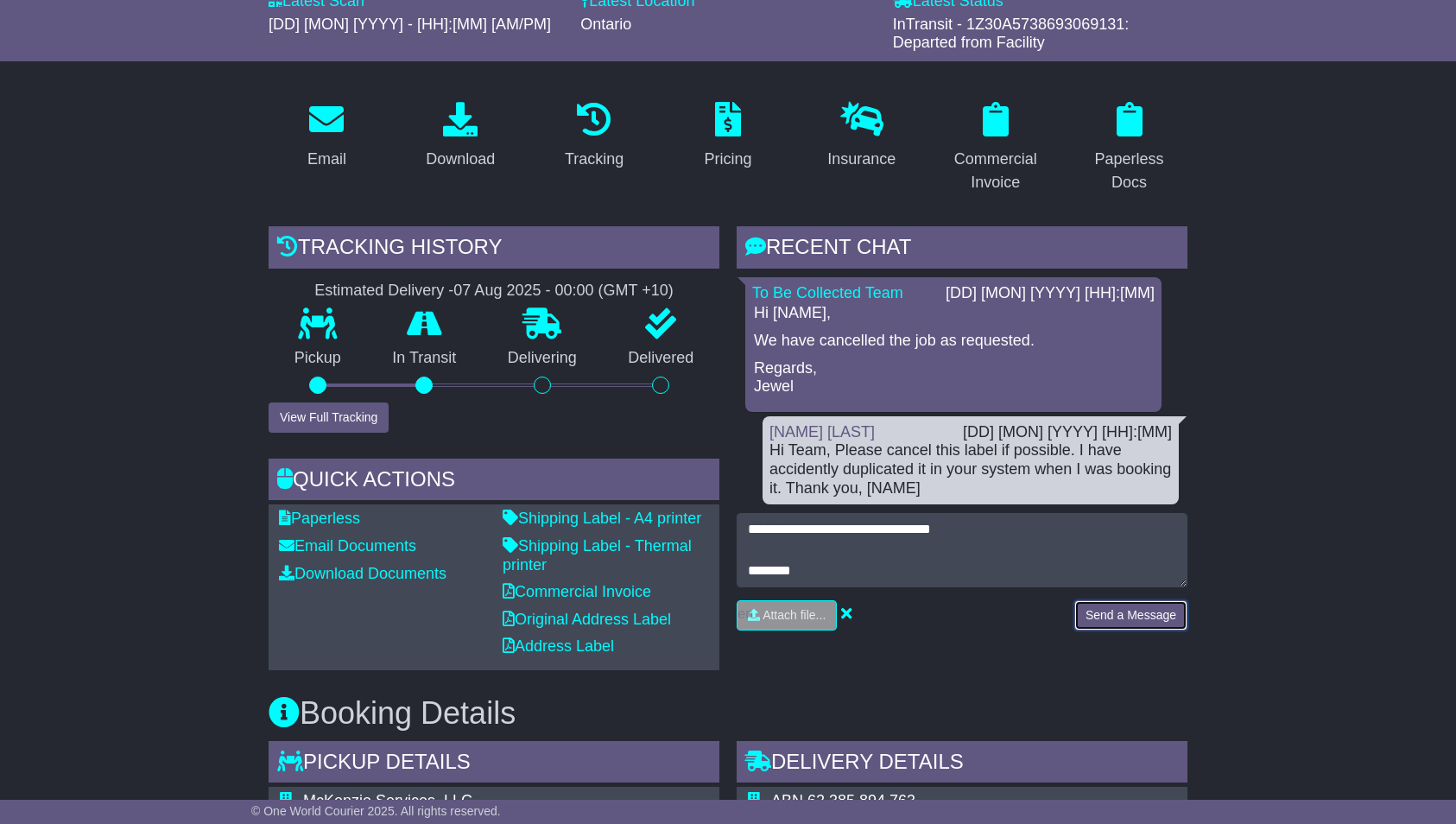 click on "Send a Message" at bounding box center (1130, 615) 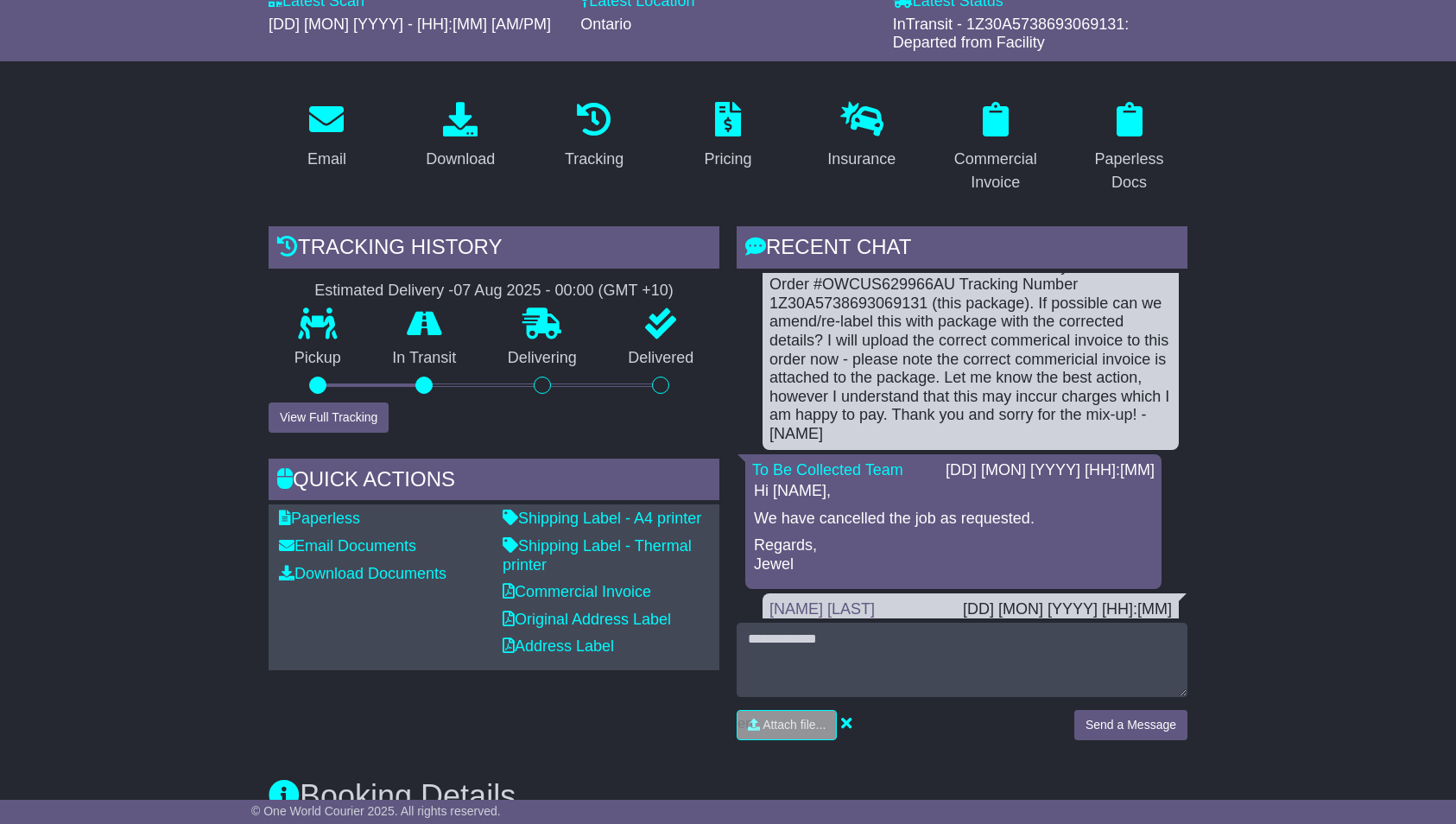 scroll, scrollTop: 132, scrollLeft: 0, axis: vertical 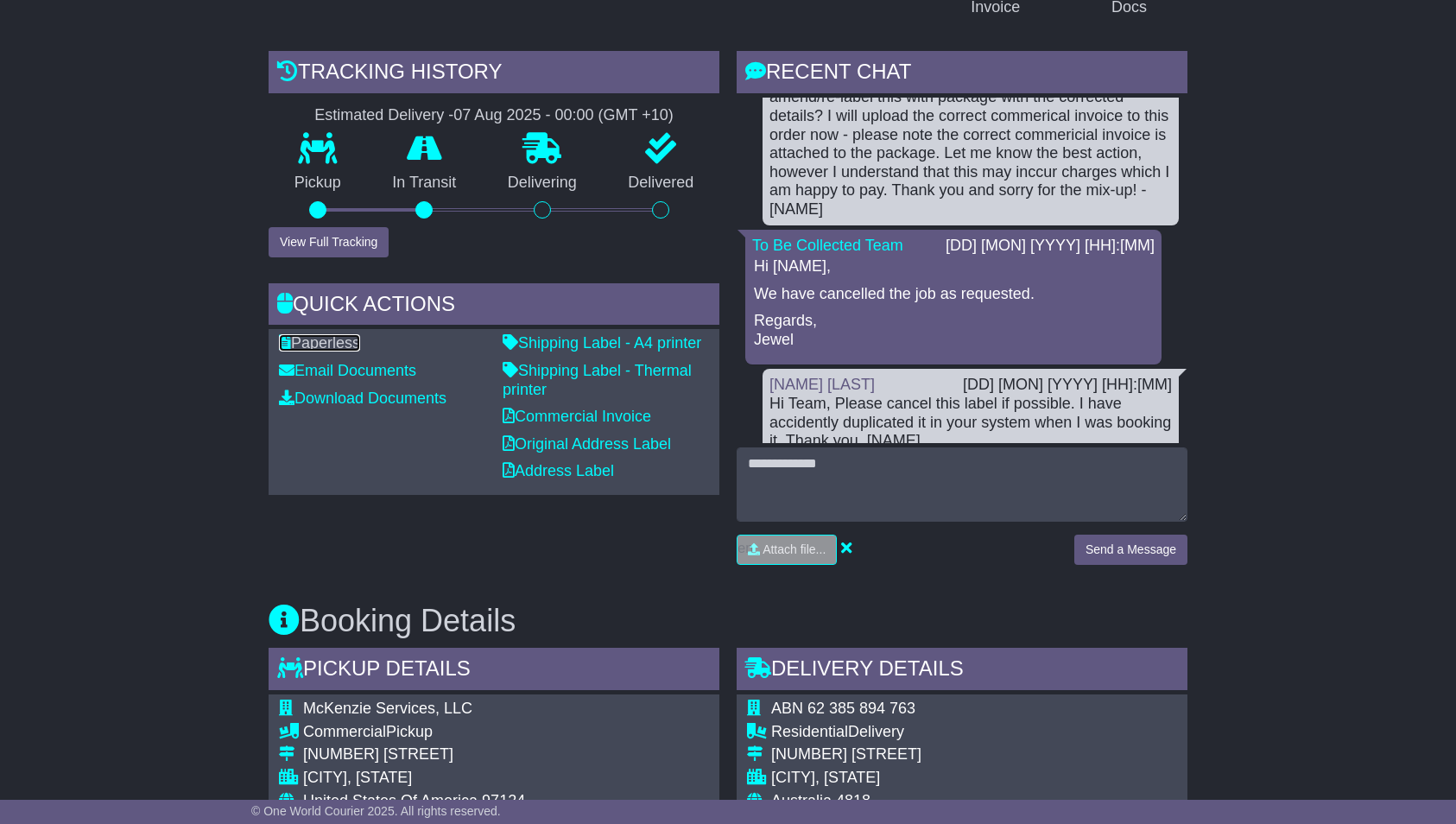 click on "Paperless" at bounding box center (320, 343) 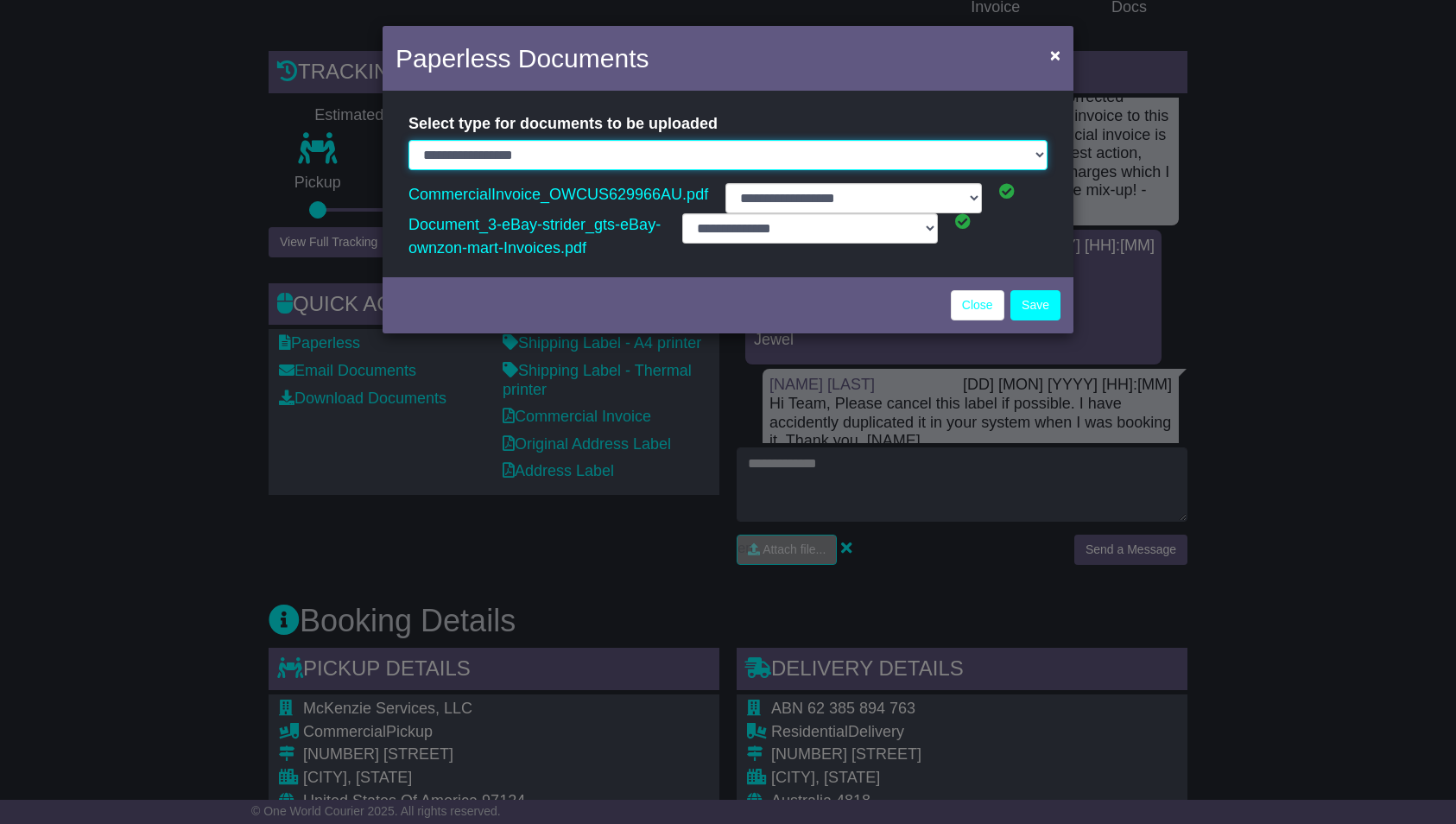 click on "**********" at bounding box center [728, 155] 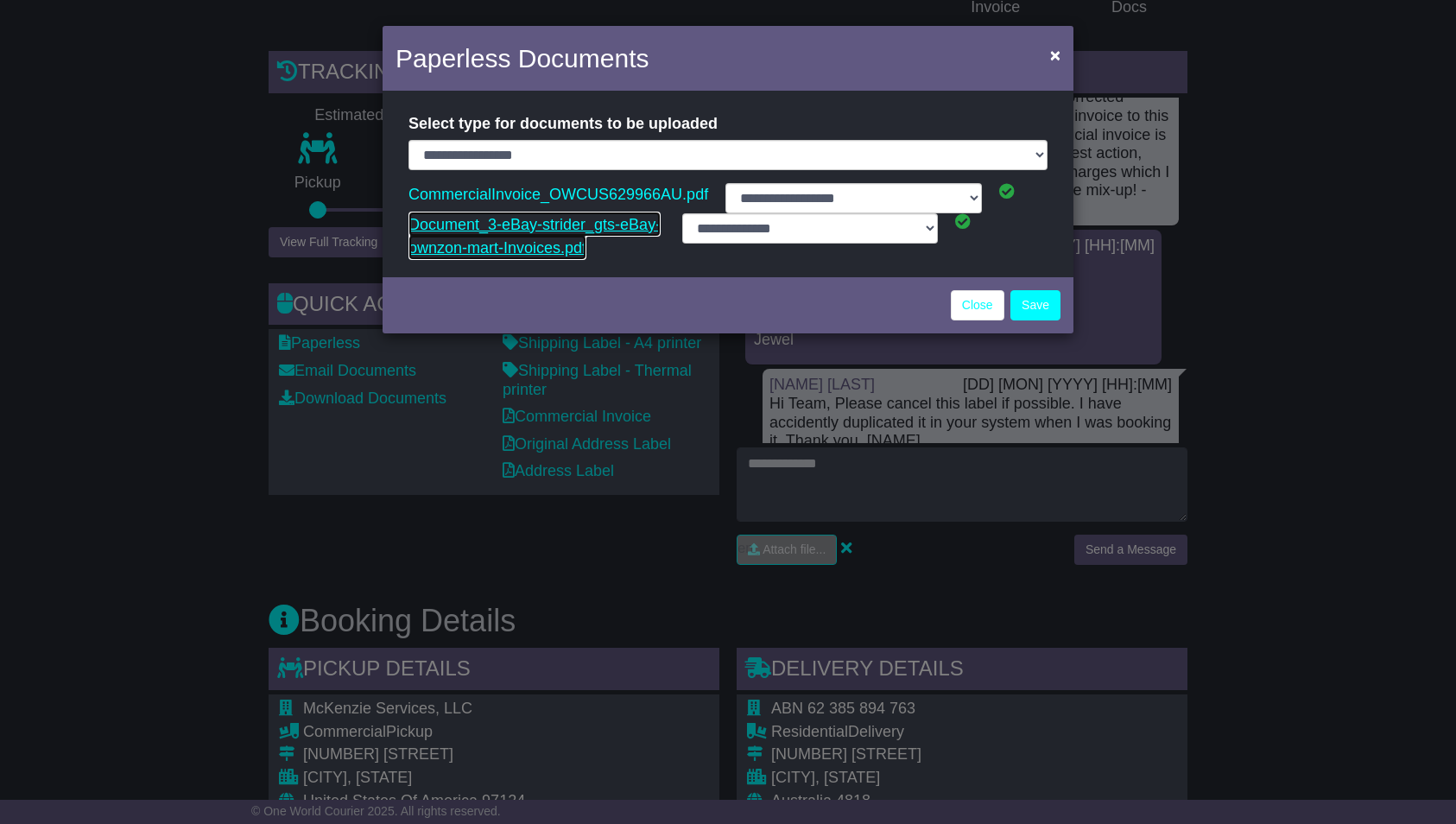 click on "Document_3-eBay-strider_gts-eBay-ownzon-mart-Invoices.pdf" at bounding box center (535, 236) 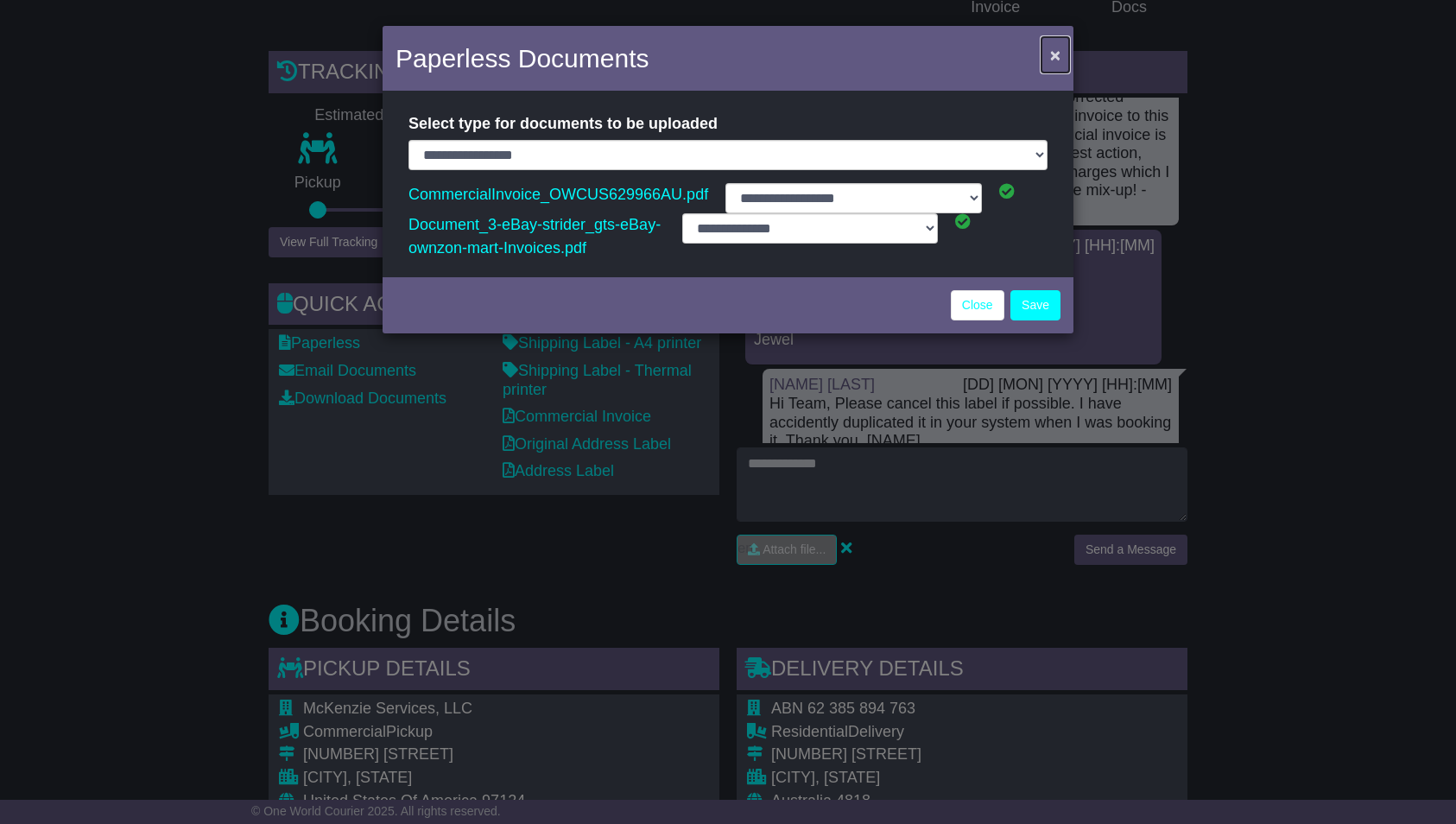 click on "×" at bounding box center [1055, 54] 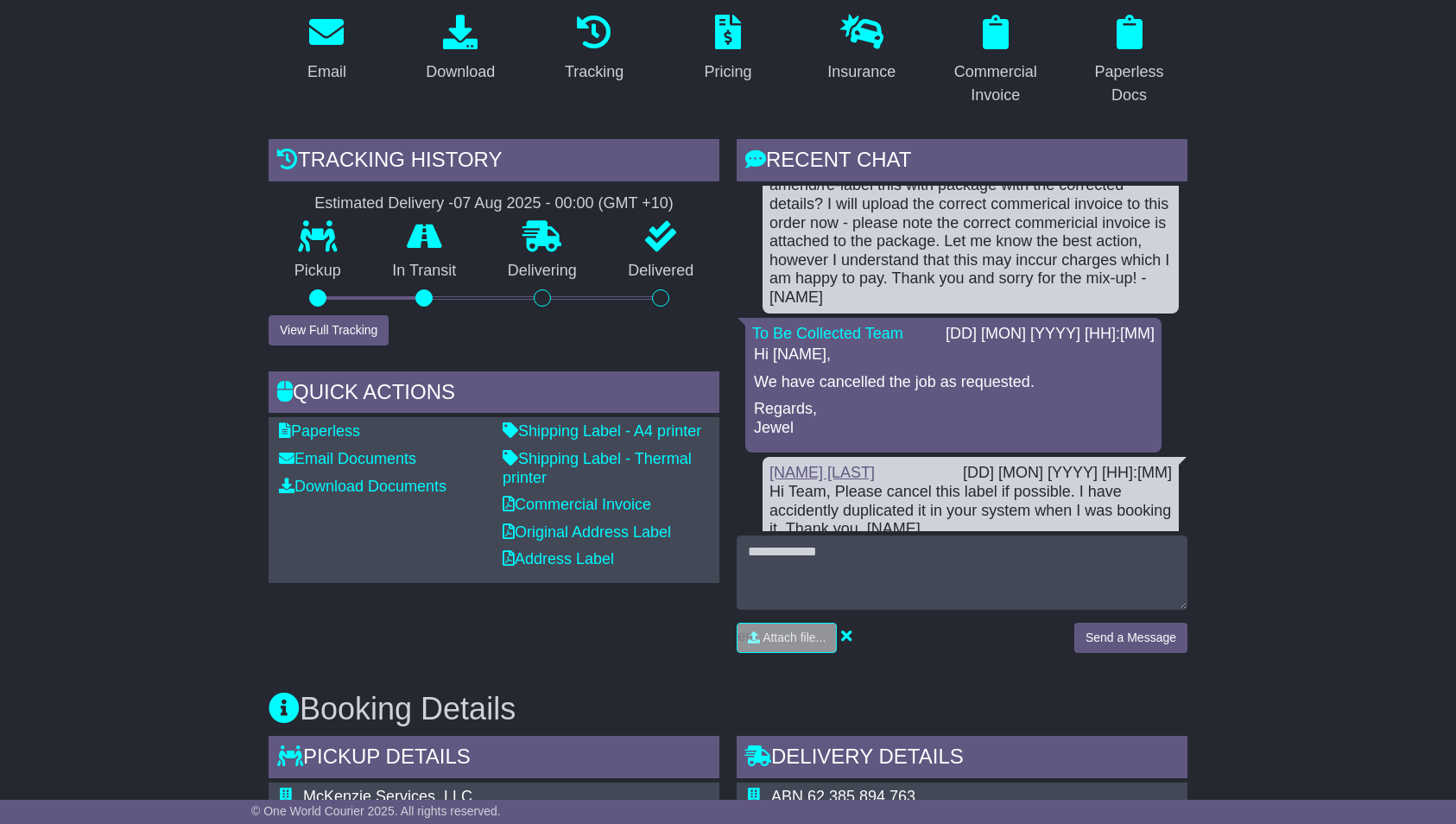 scroll, scrollTop: 300, scrollLeft: 0, axis: vertical 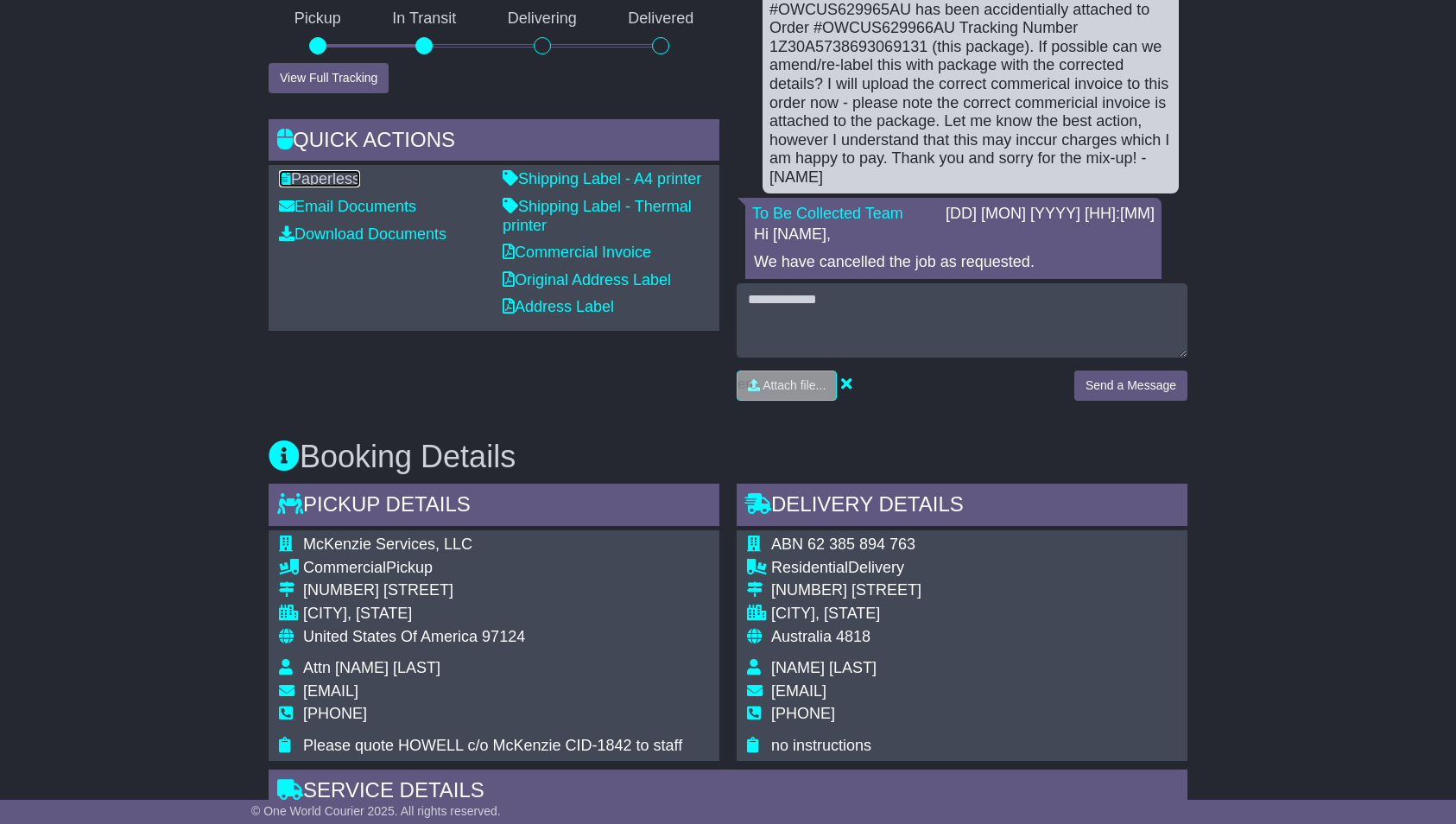 click on "Paperless" at bounding box center [320, 179] 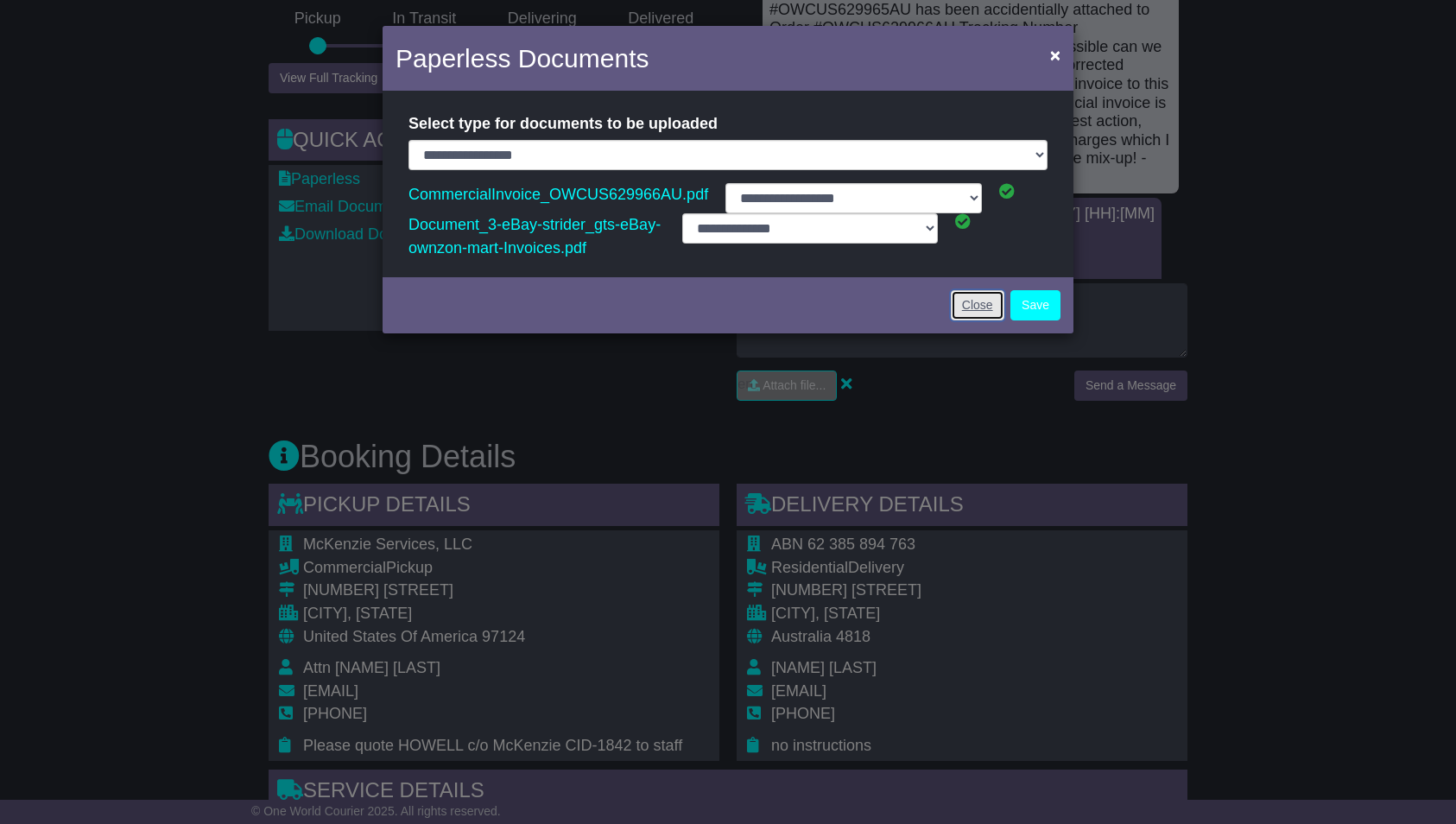 click on "Close" at bounding box center [978, 305] 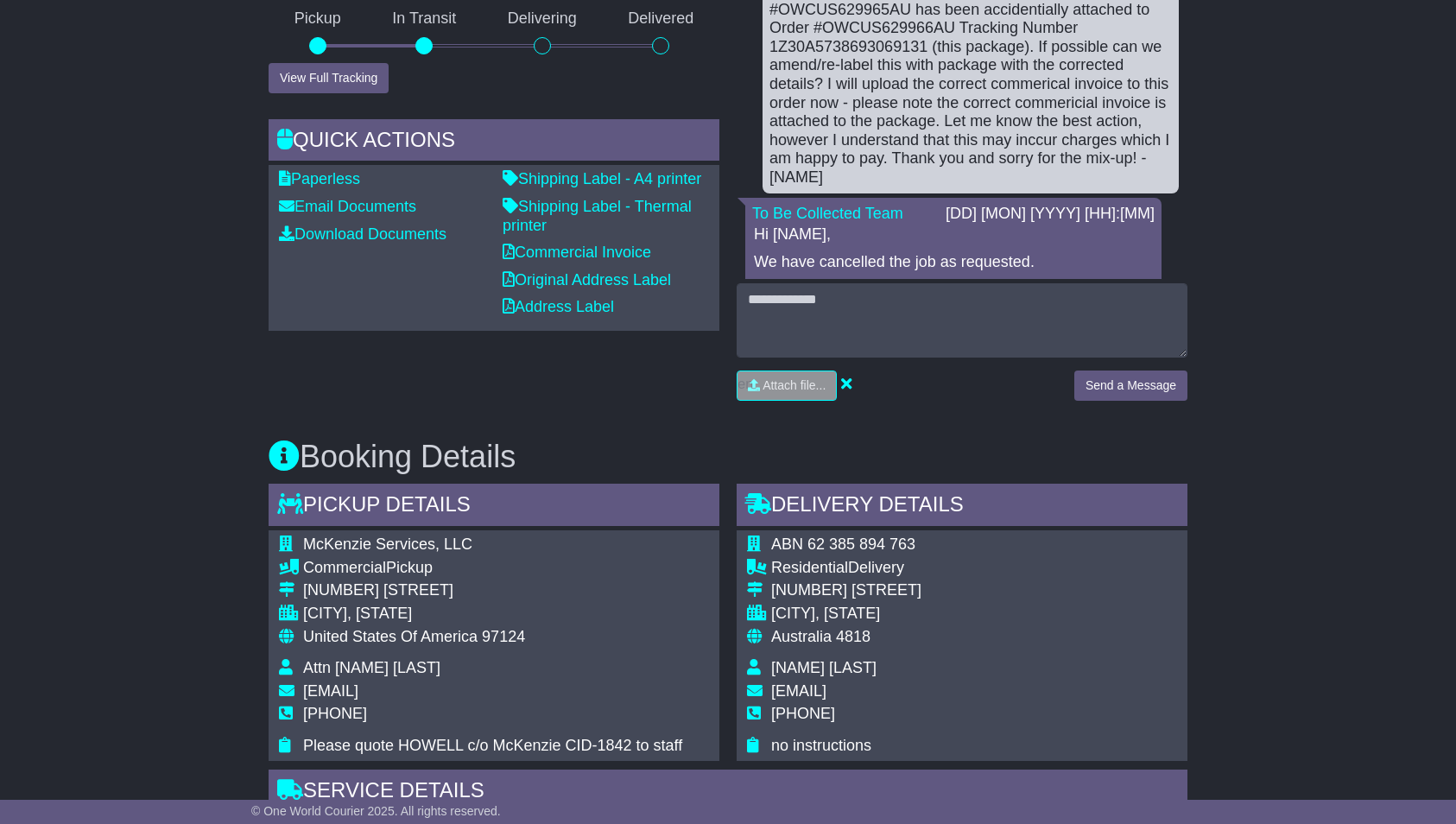 scroll, scrollTop: 0, scrollLeft: 0, axis: both 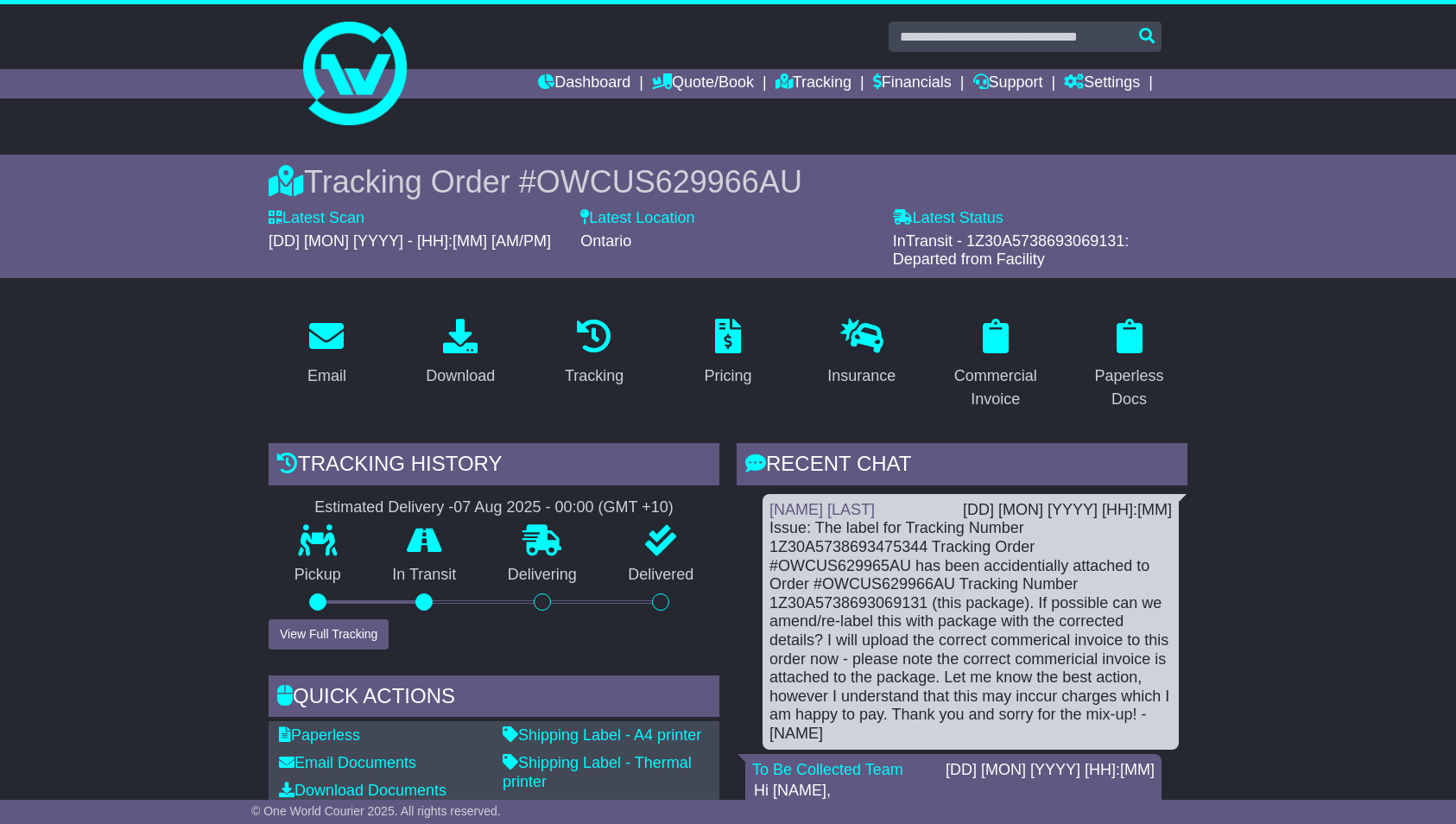 click on "OWCUS629966AU" at bounding box center [669, 181] 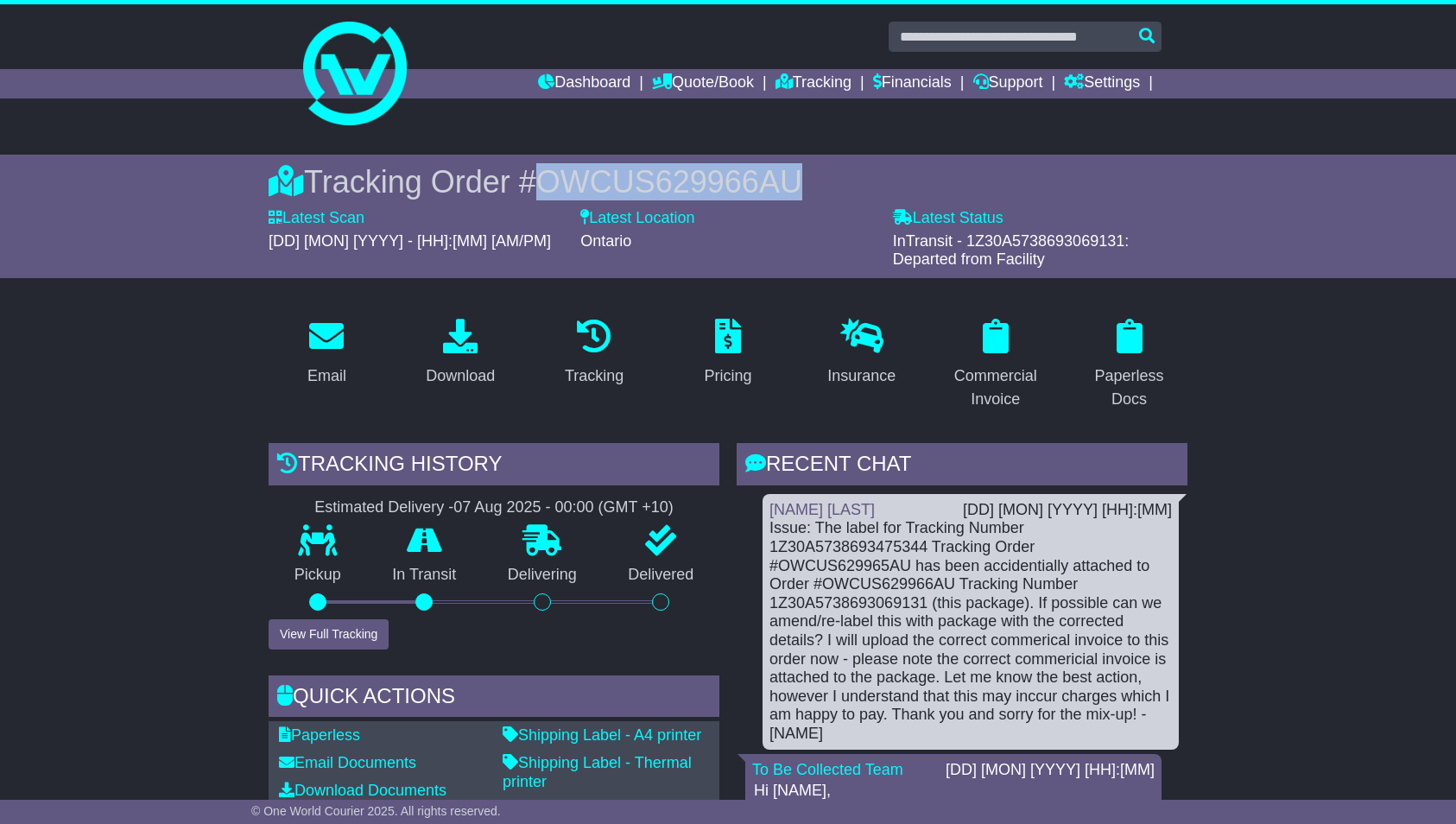 click on "OWCUS629966AU" at bounding box center (669, 181) 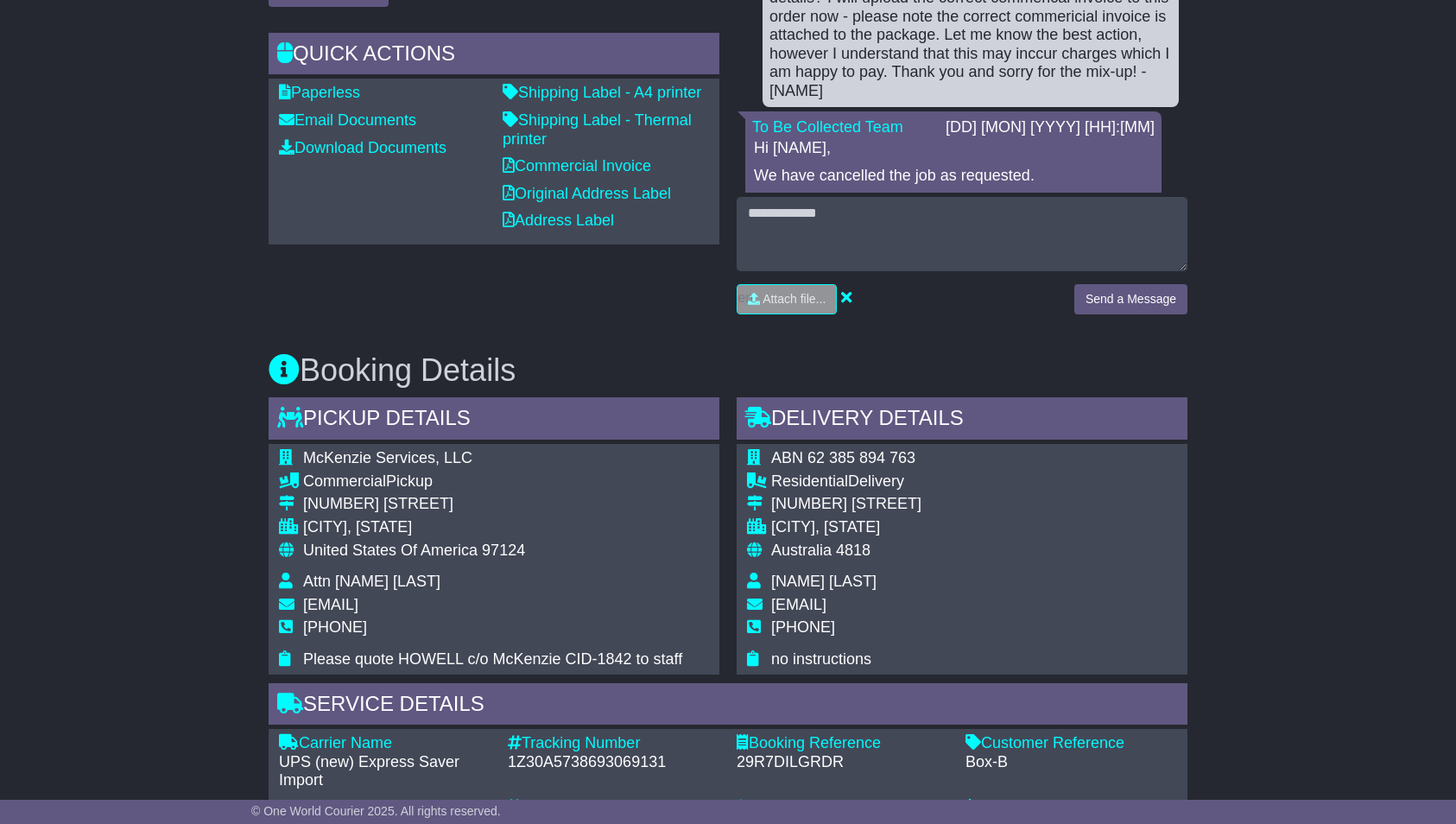 scroll, scrollTop: 390, scrollLeft: 0, axis: vertical 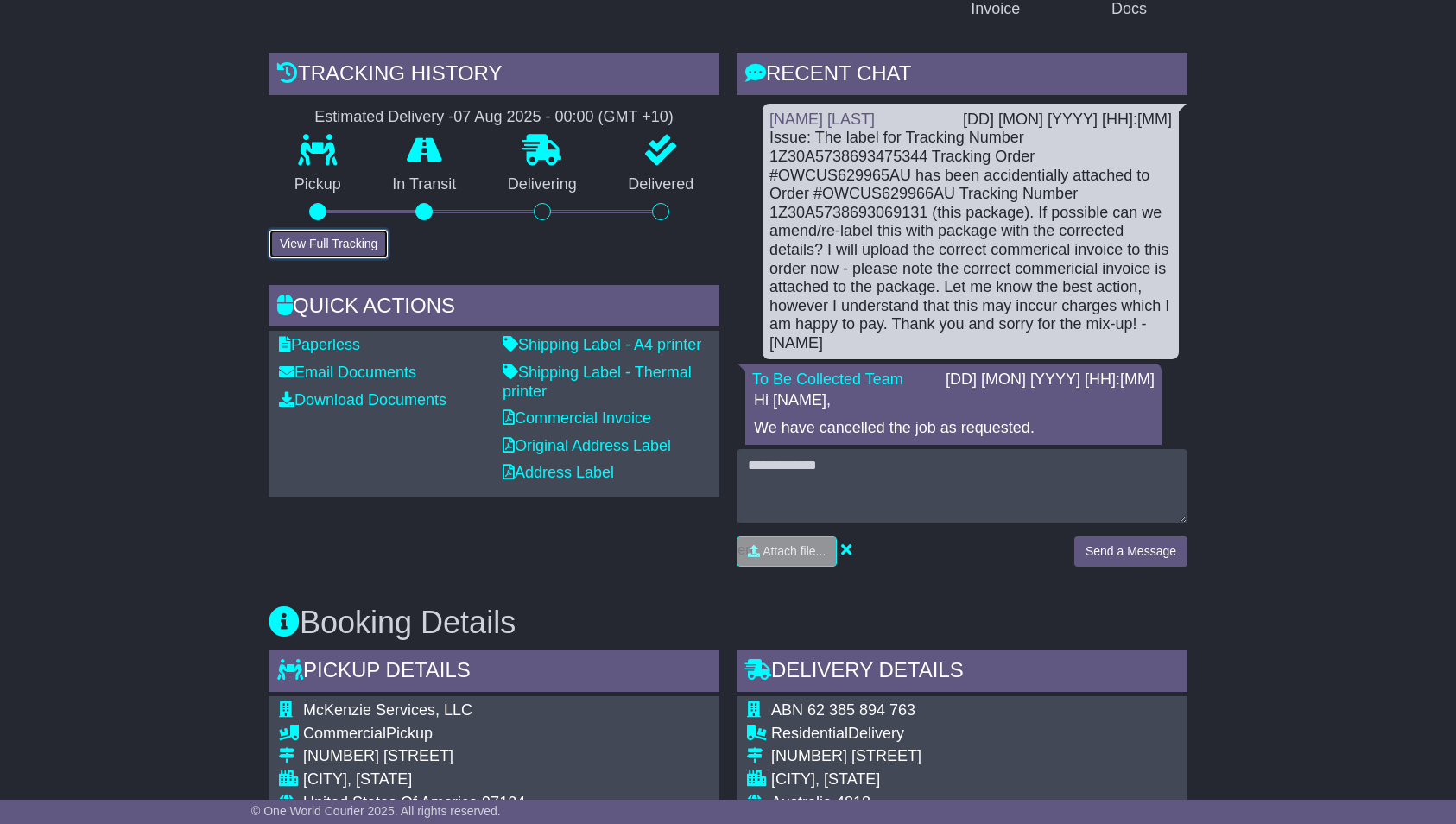 click on "View Full Tracking" at bounding box center [328, 244] 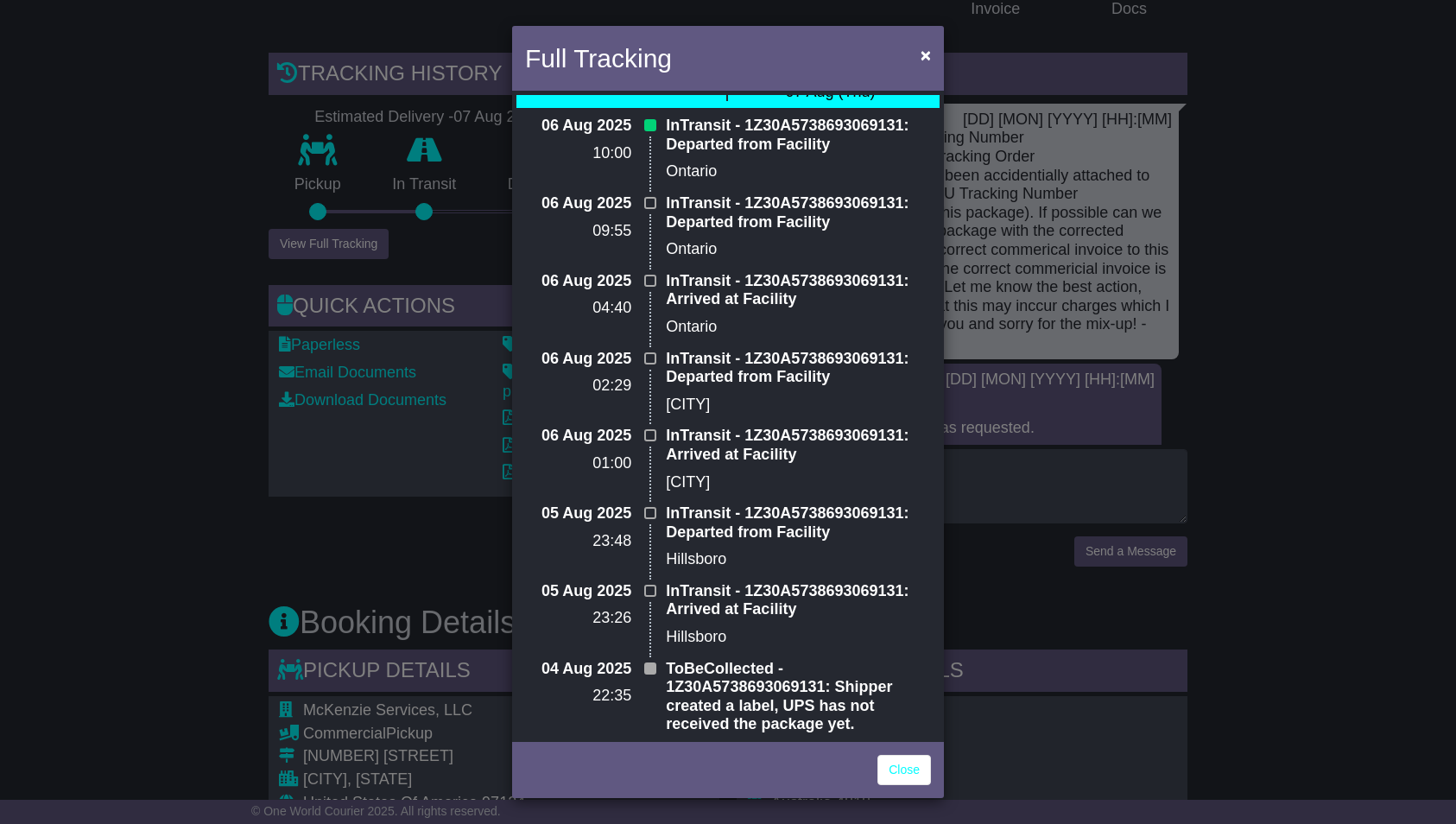 scroll, scrollTop: 0, scrollLeft: 0, axis: both 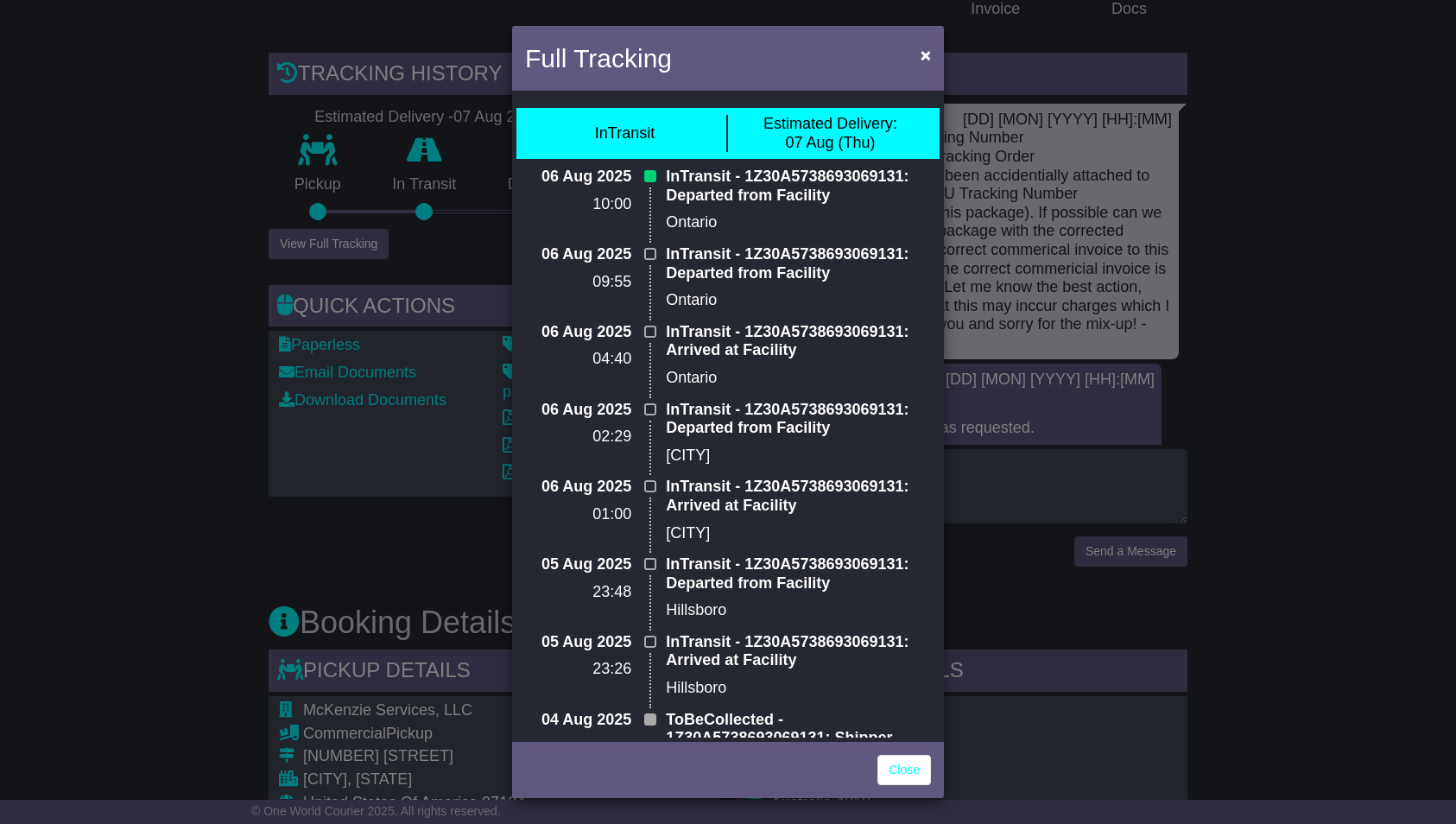 click on "Full Tracking
×" at bounding box center (728, 60) 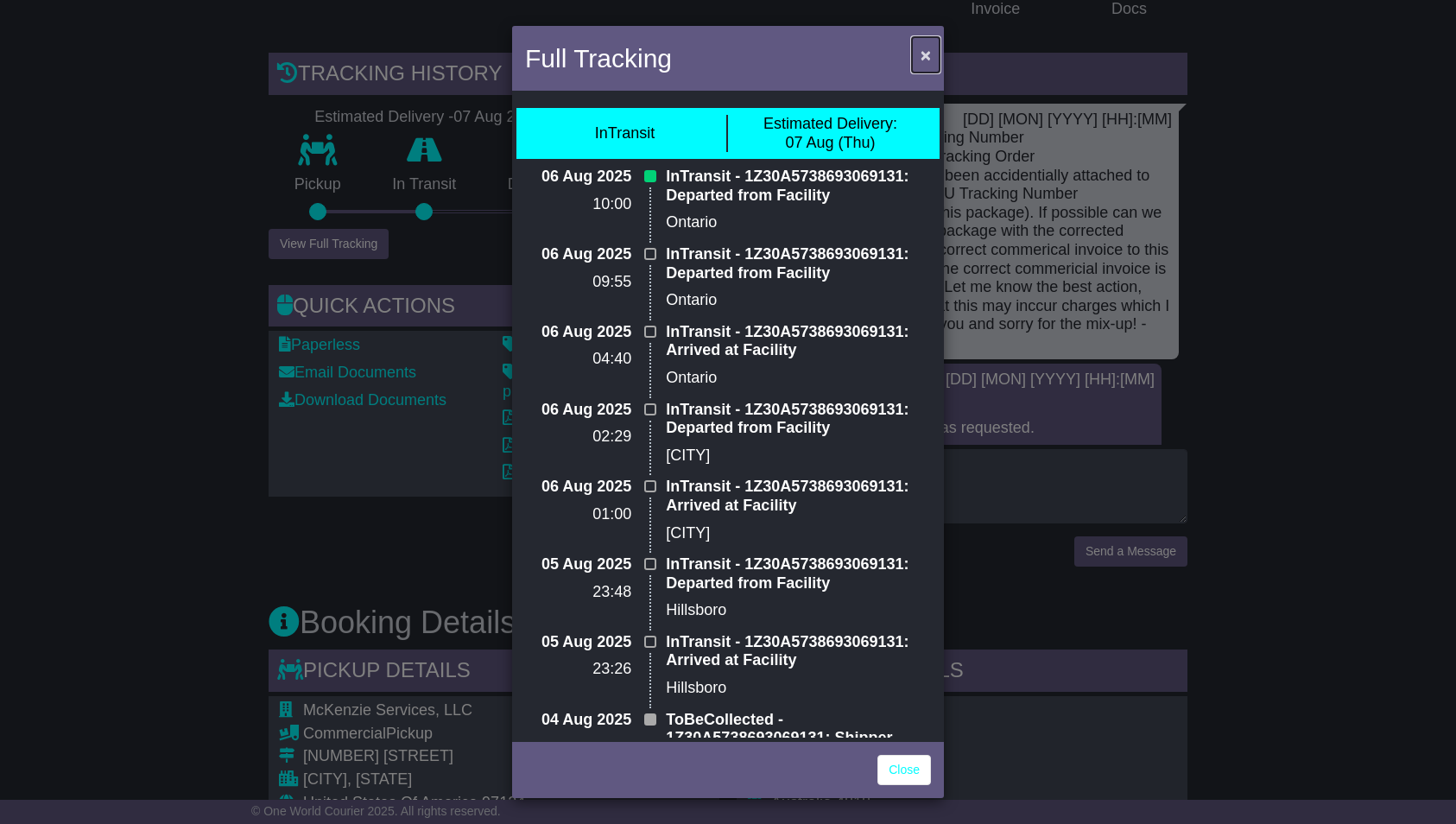 click on "×" at bounding box center (926, 54) 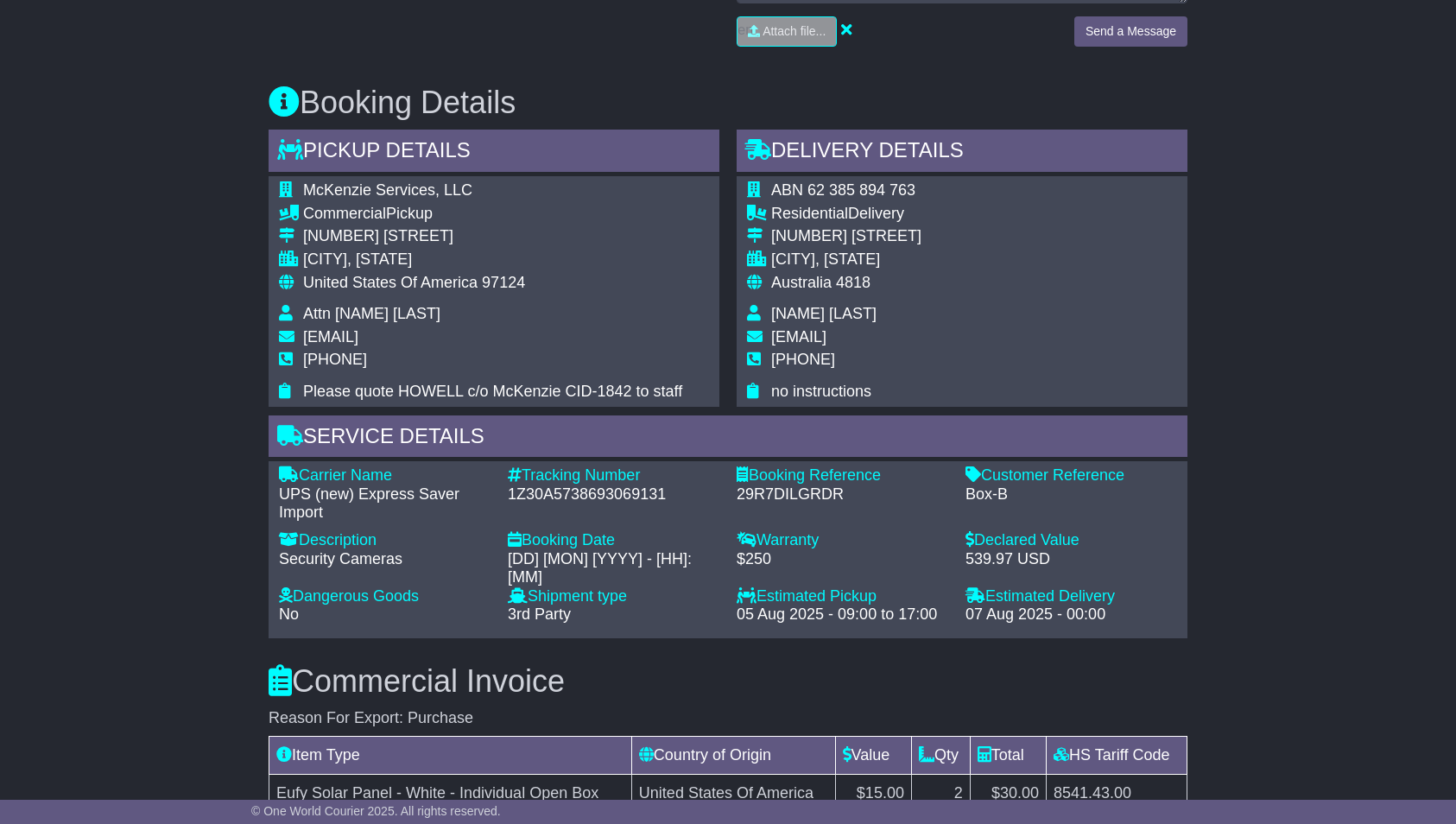 scroll, scrollTop: 904, scrollLeft: 0, axis: vertical 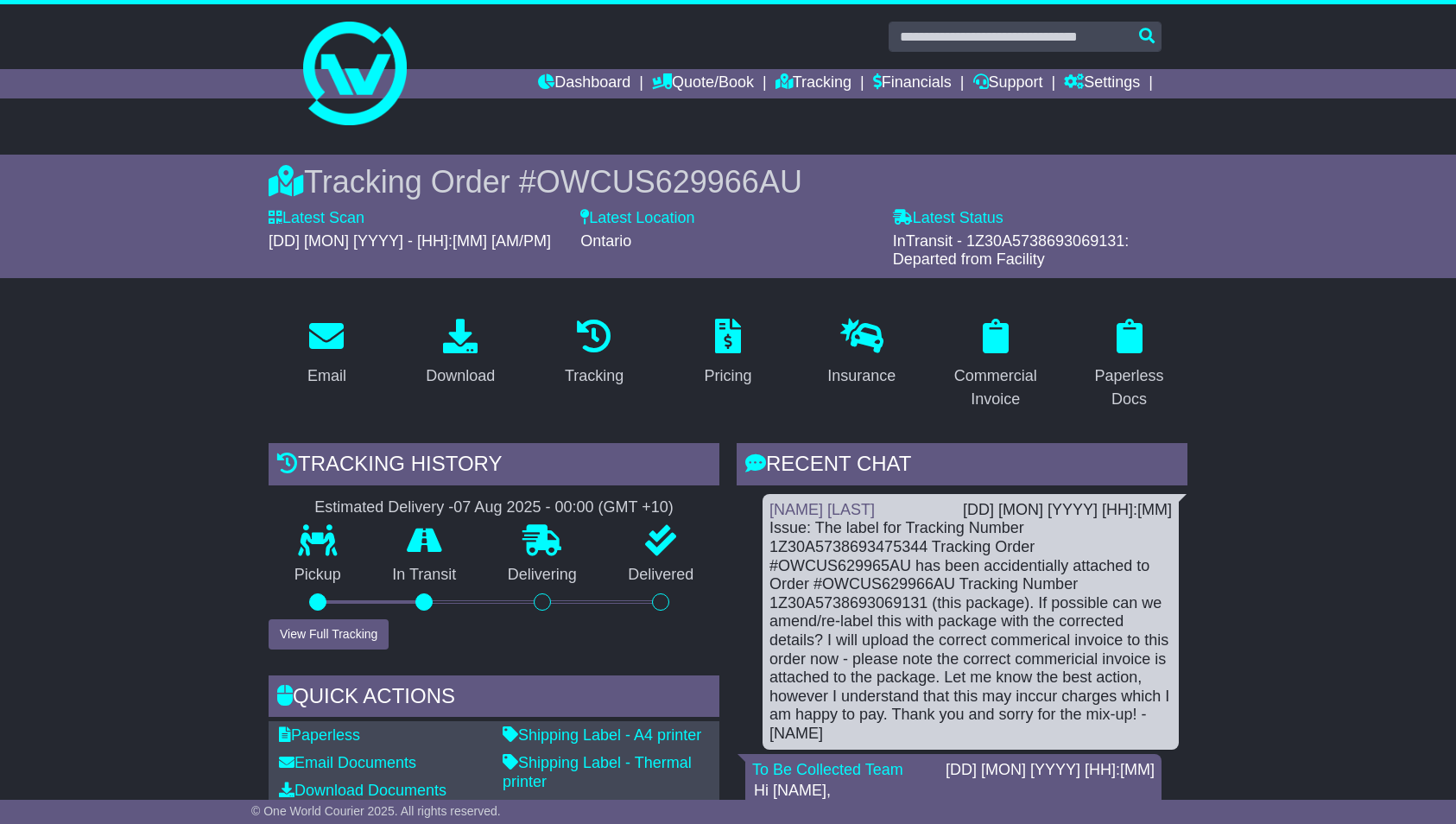 click on "OWCUS629966AU" at bounding box center [669, 181] 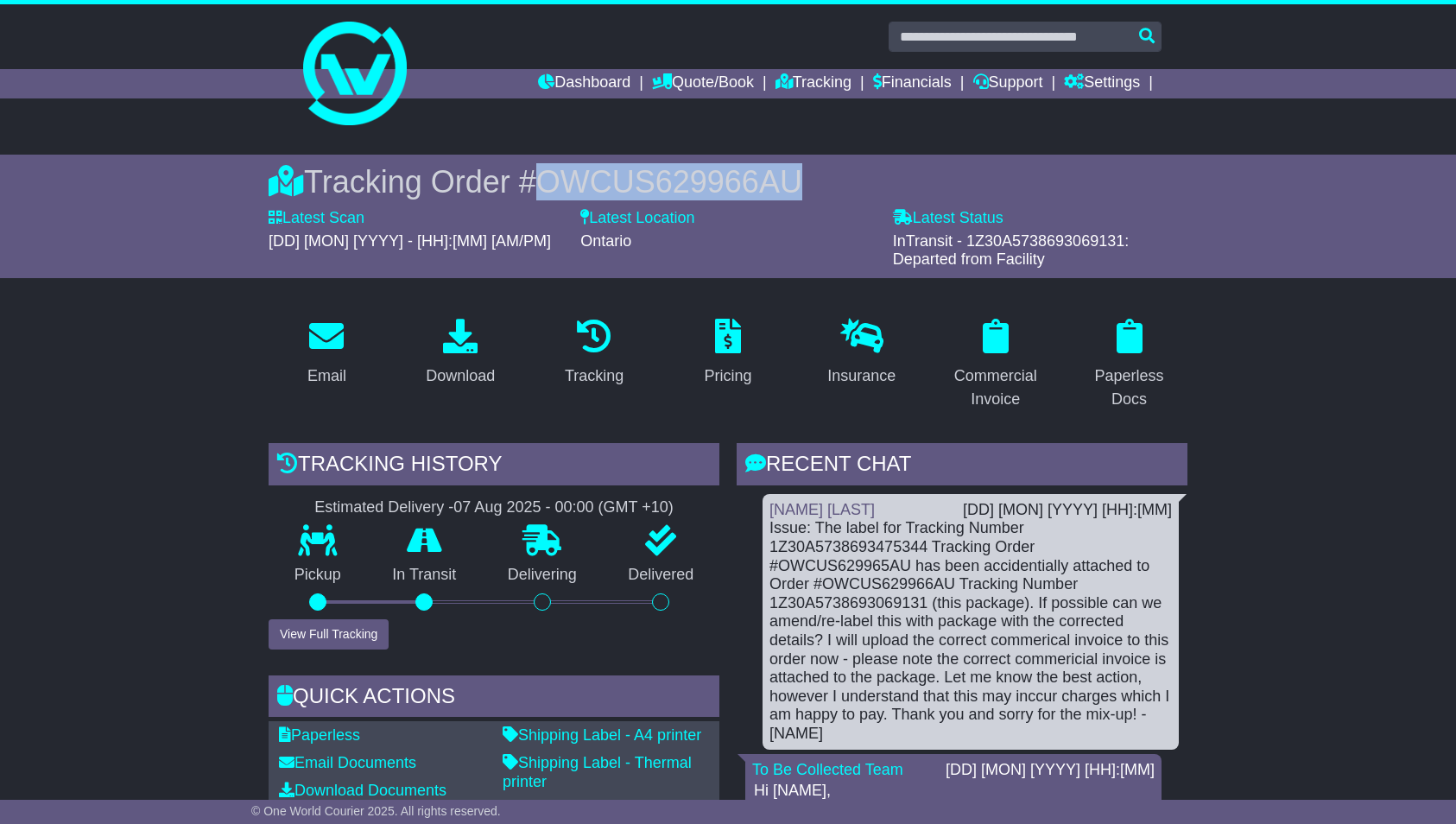 drag, startPoint x: 522, startPoint y: 184, endPoint x: 840, endPoint y: 174, distance: 318.15719 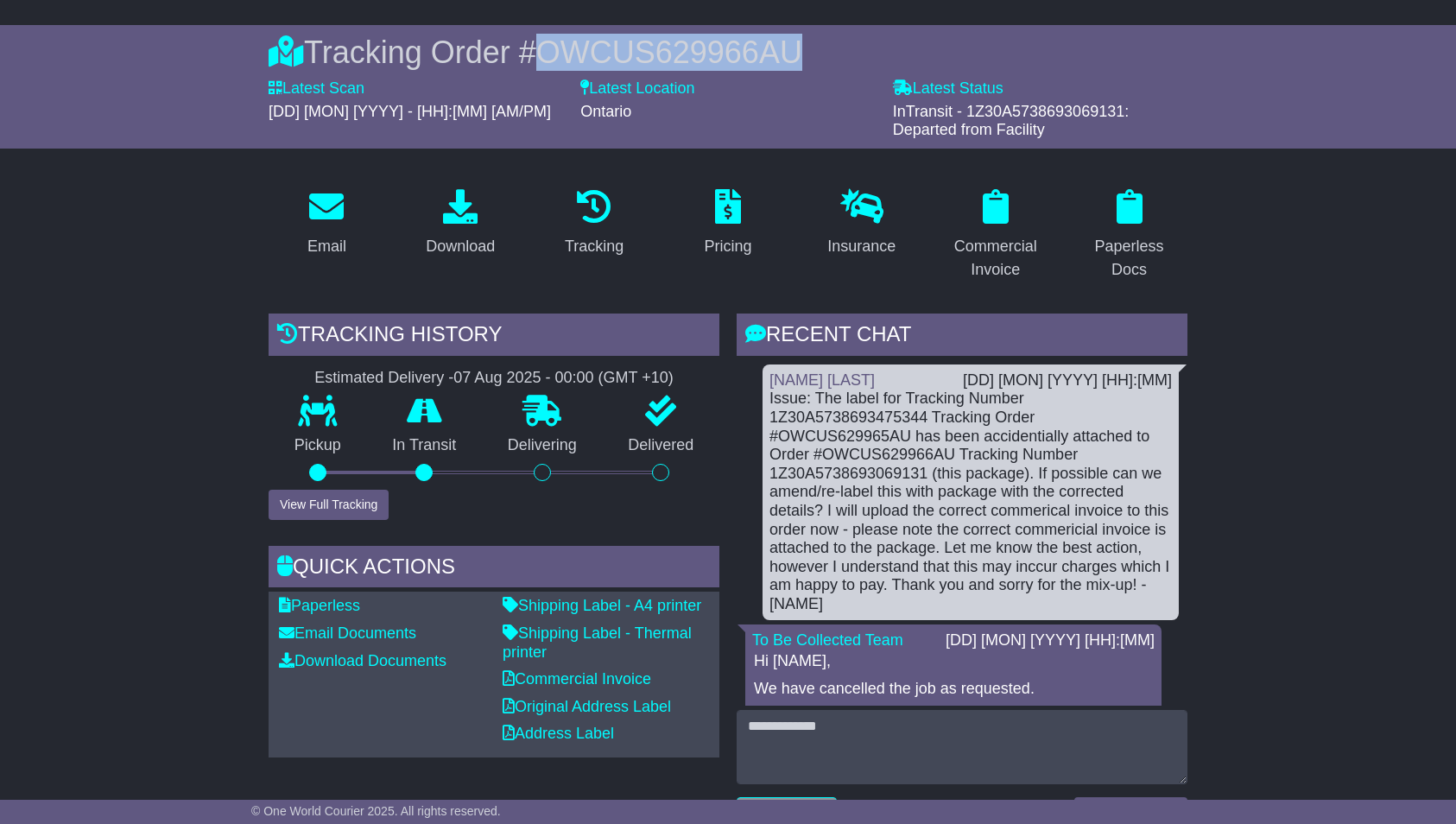 scroll, scrollTop: 139, scrollLeft: 0, axis: vertical 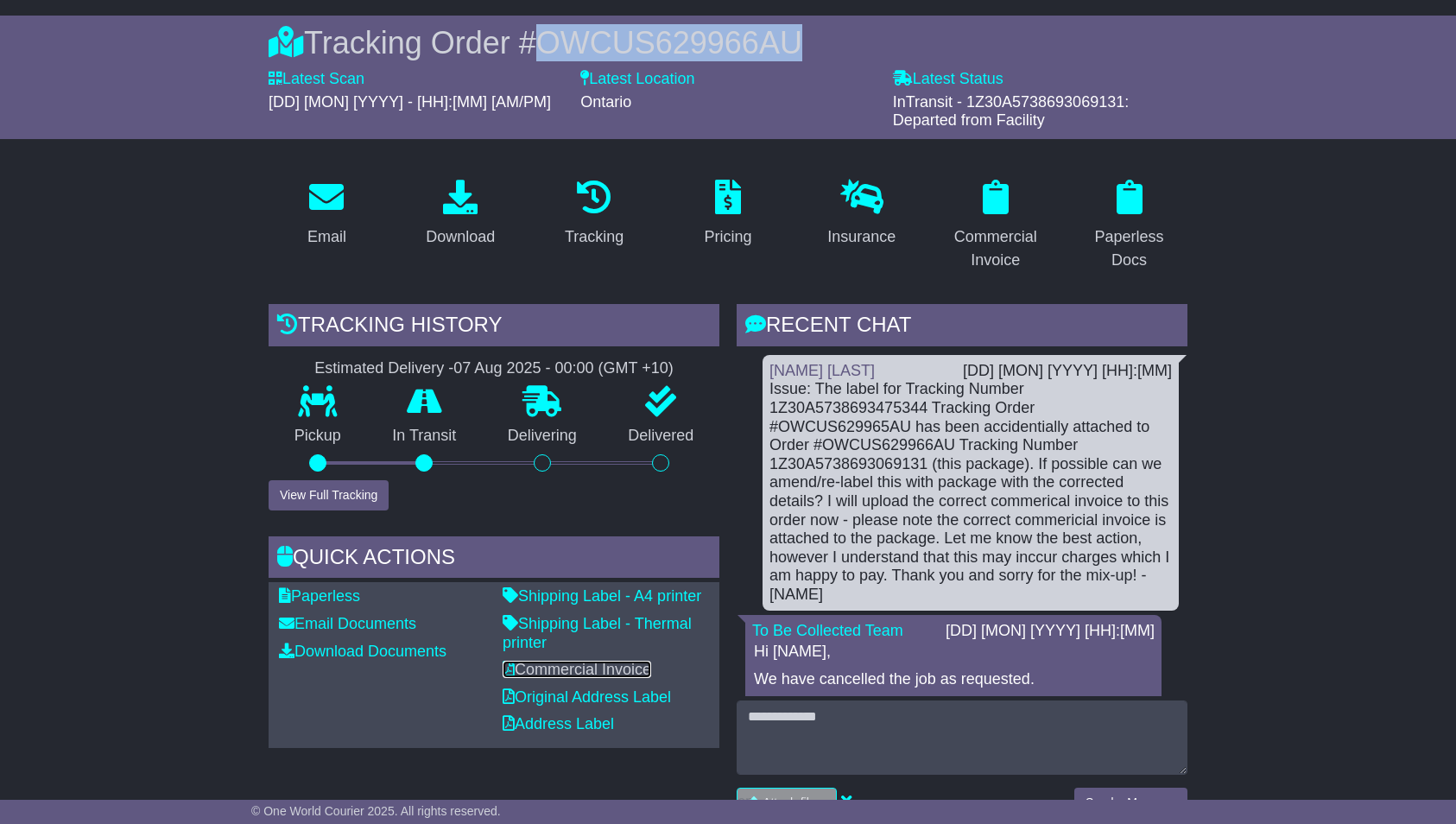 click on "Commercial Invoice" at bounding box center [577, 669] 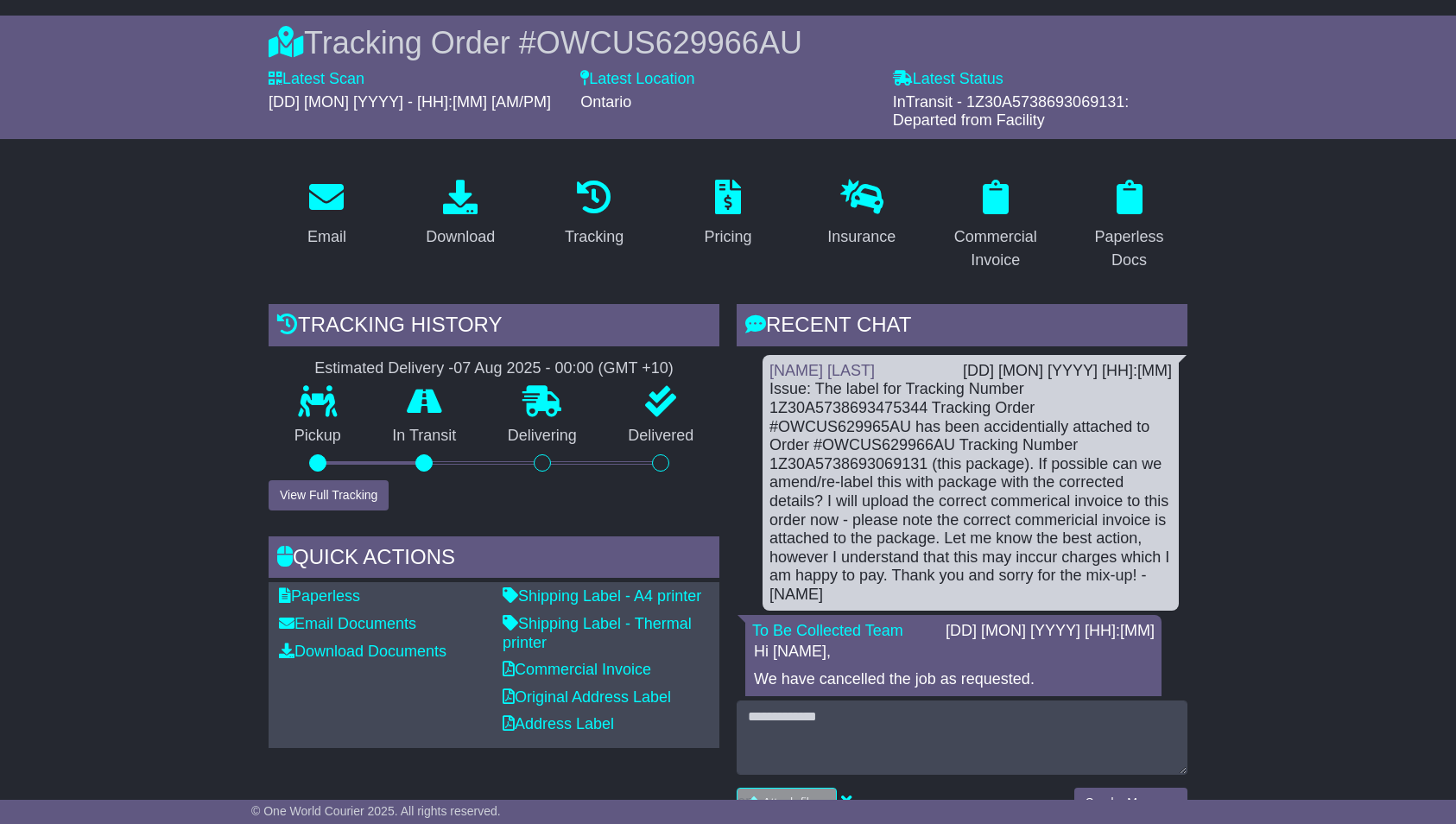 click on "InTransit - 1Z30A5738693069131: Departed from Facility" at bounding box center (1011, 111) 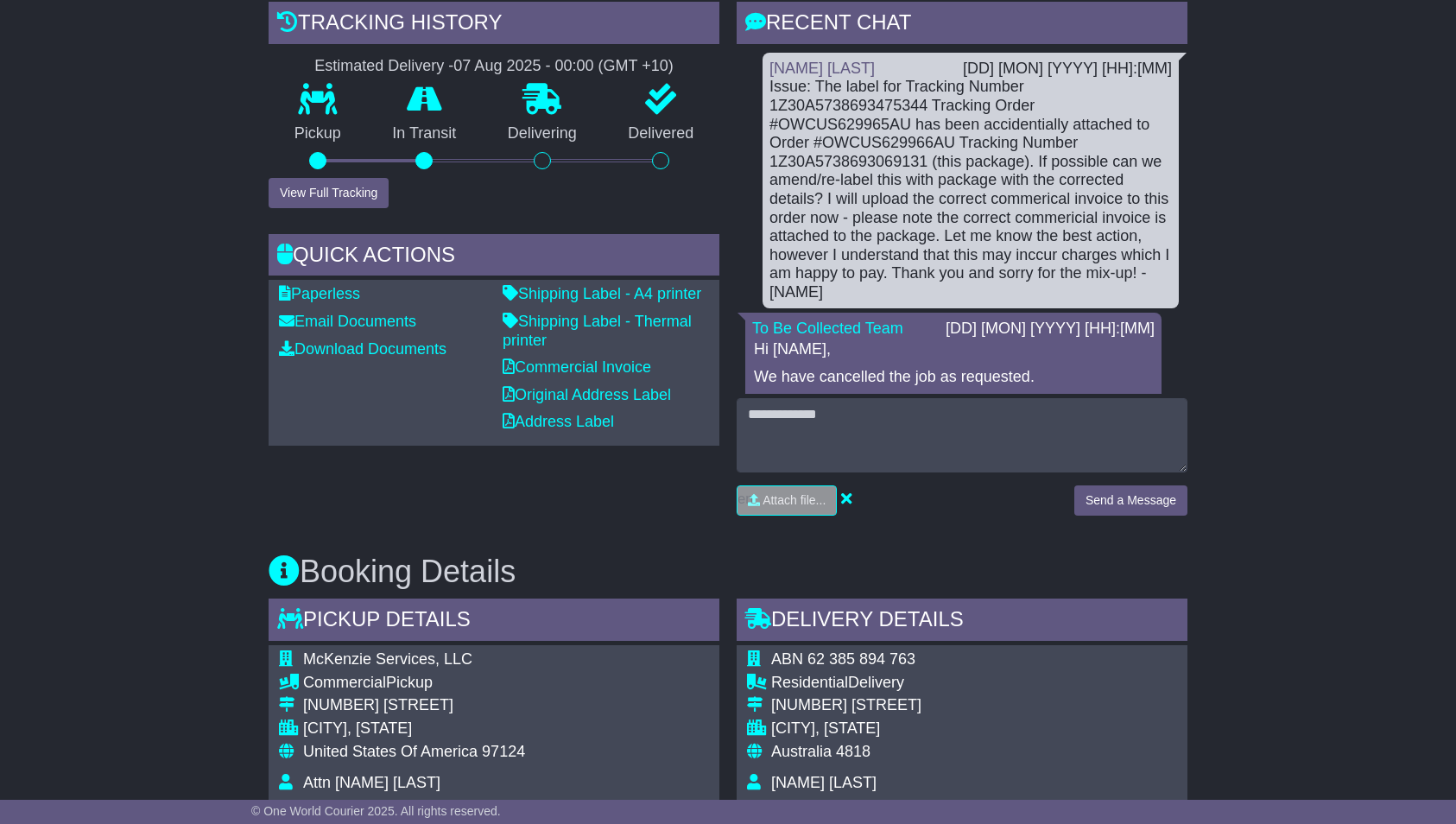 scroll, scrollTop: 256, scrollLeft: 0, axis: vertical 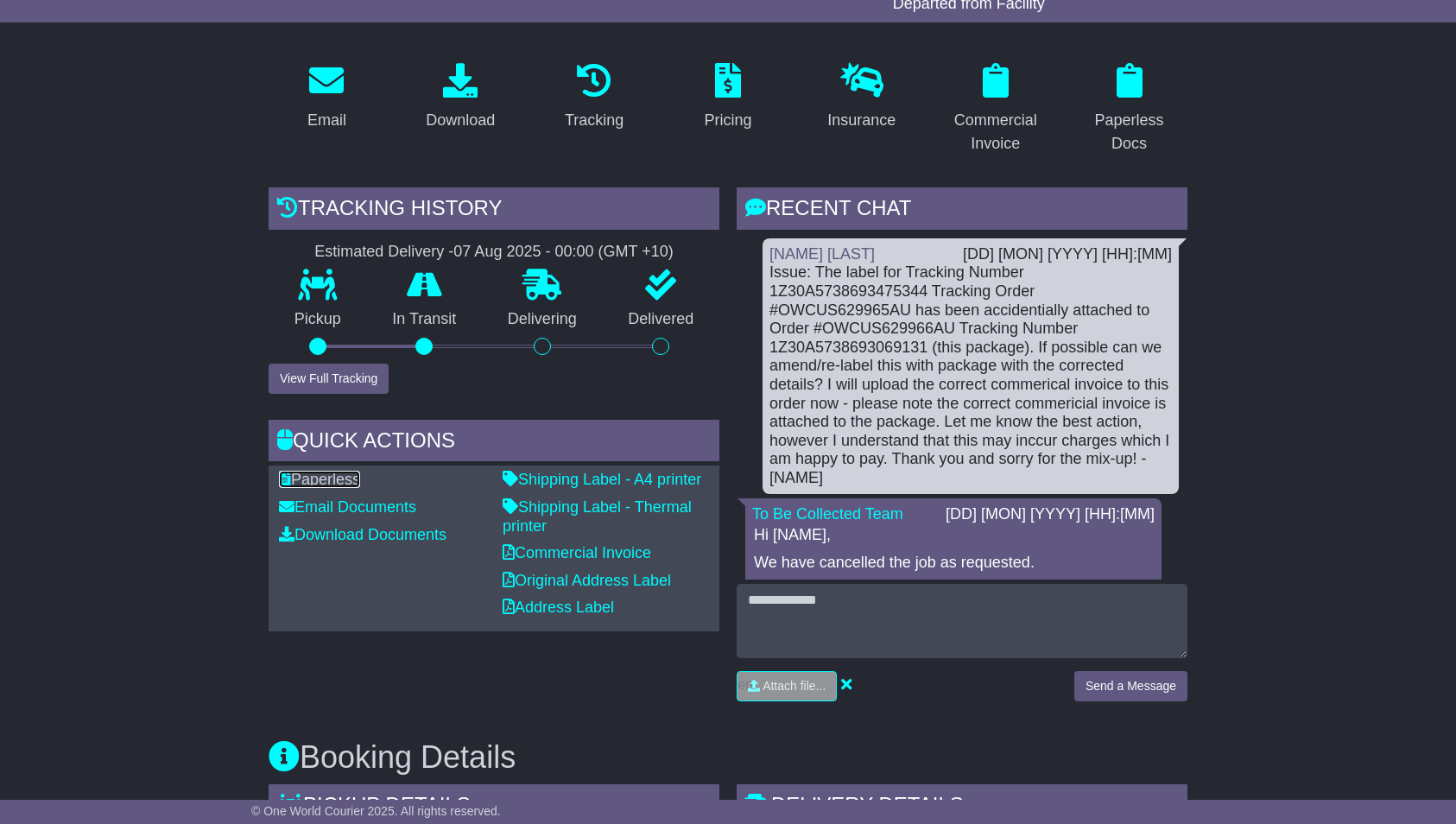 click on "Paperless" at bounding box center [320, 479] 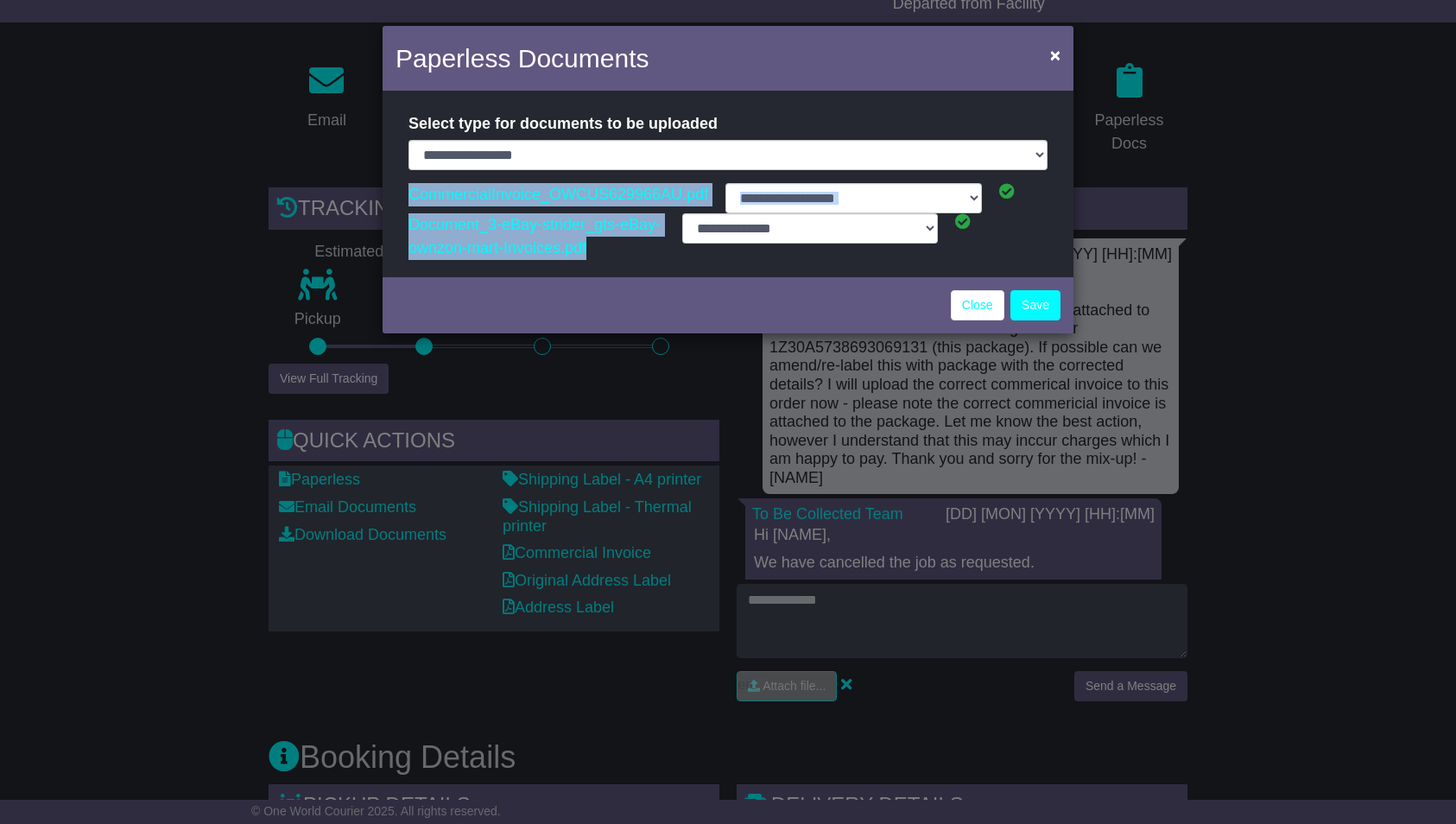 drag, startPoint x: 606, startPoint y: 254, endPoint x: 408, endPoint y: 197, distance: 206.04126 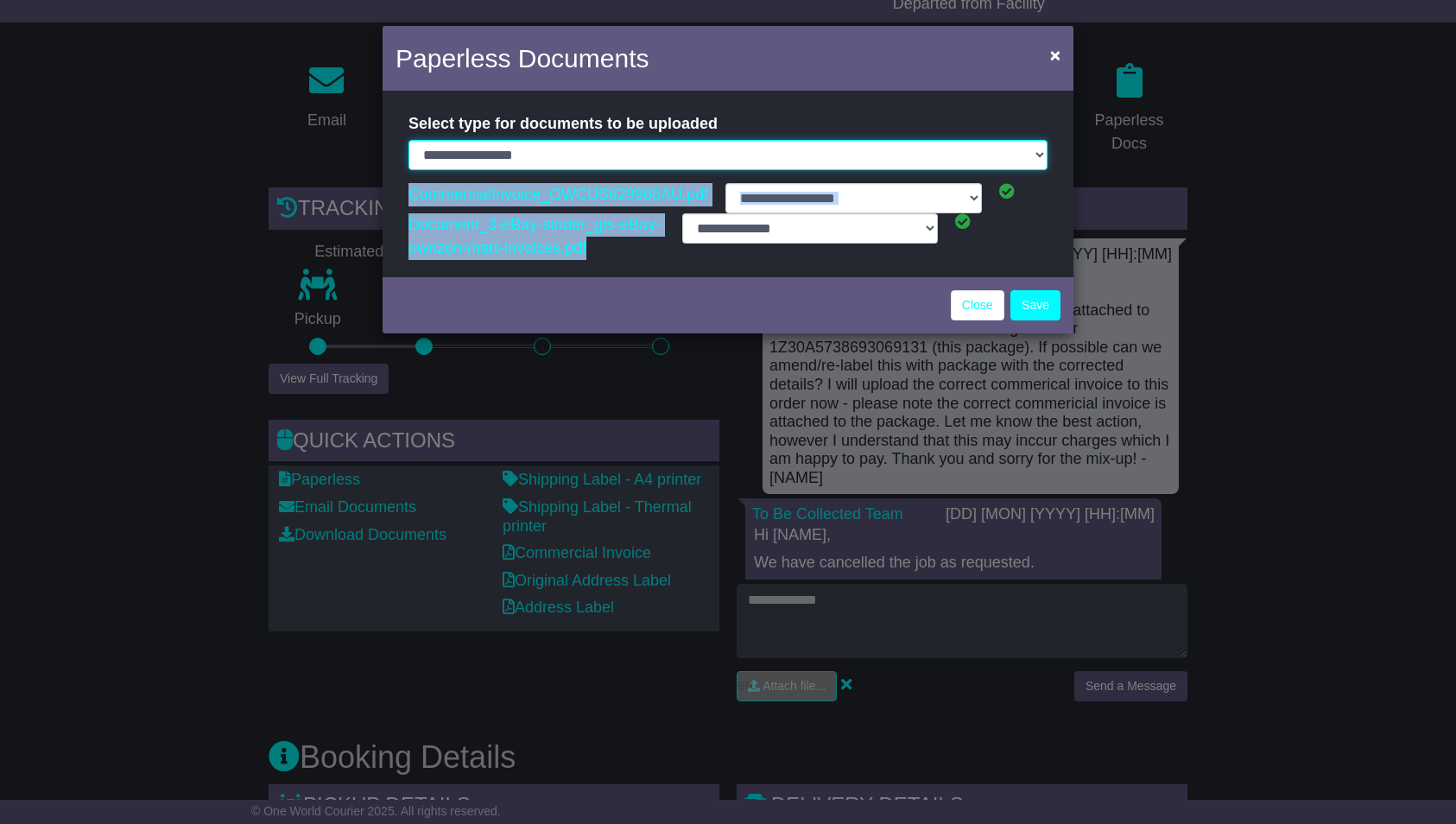 click on "**********" at bounding box center (728, 155) 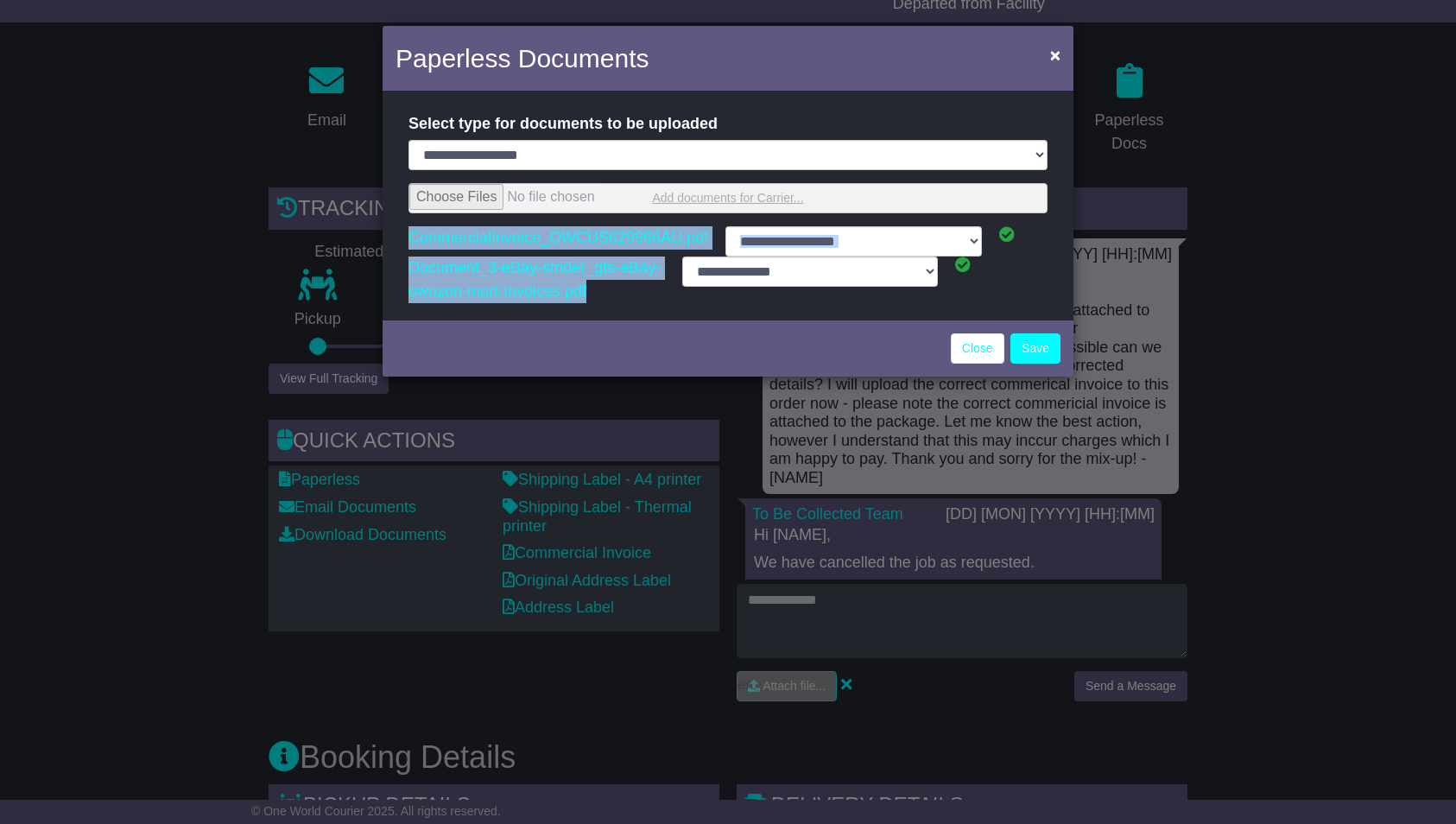 click at bounding box center (728, 198) 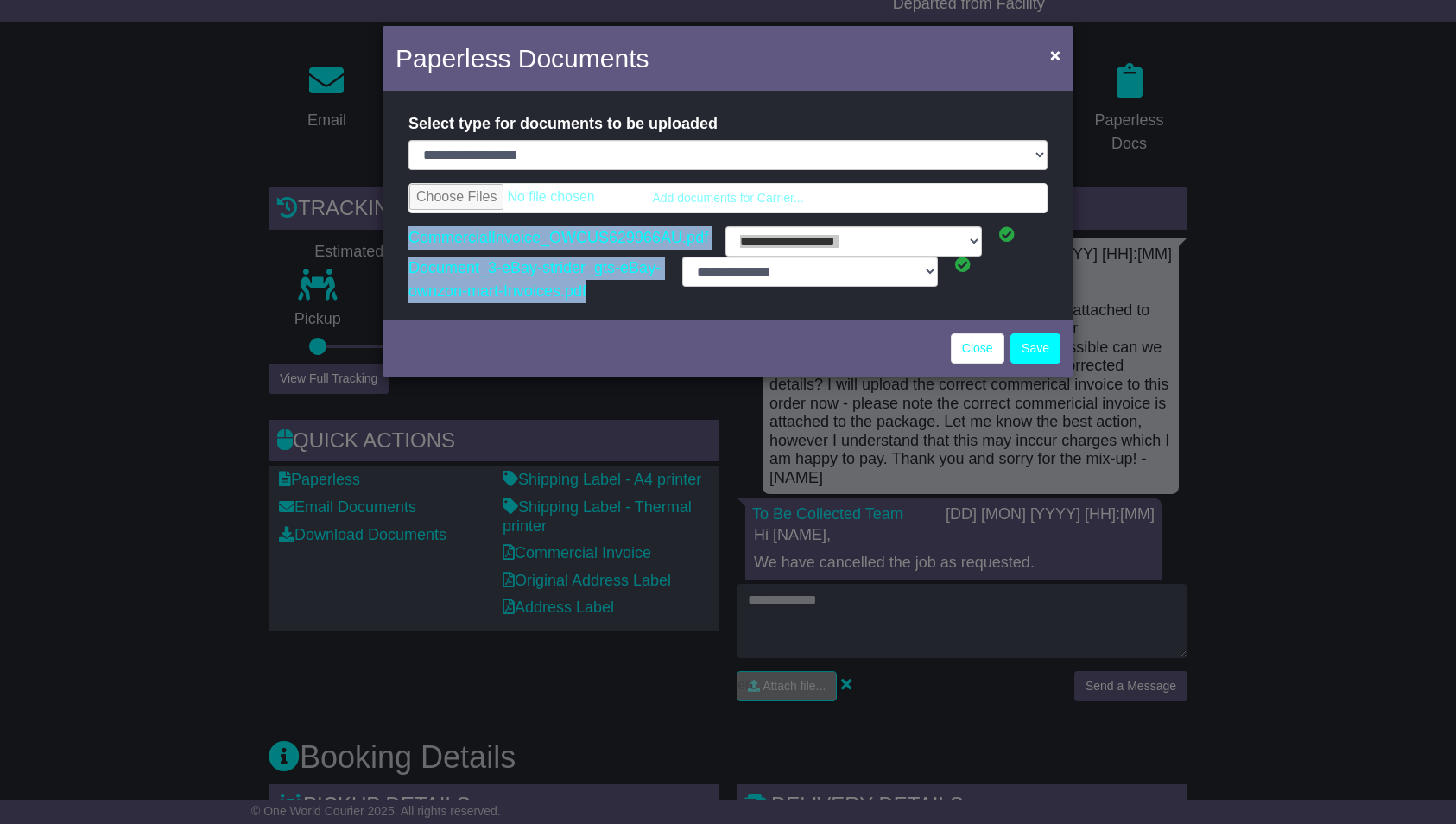 type on "**********" 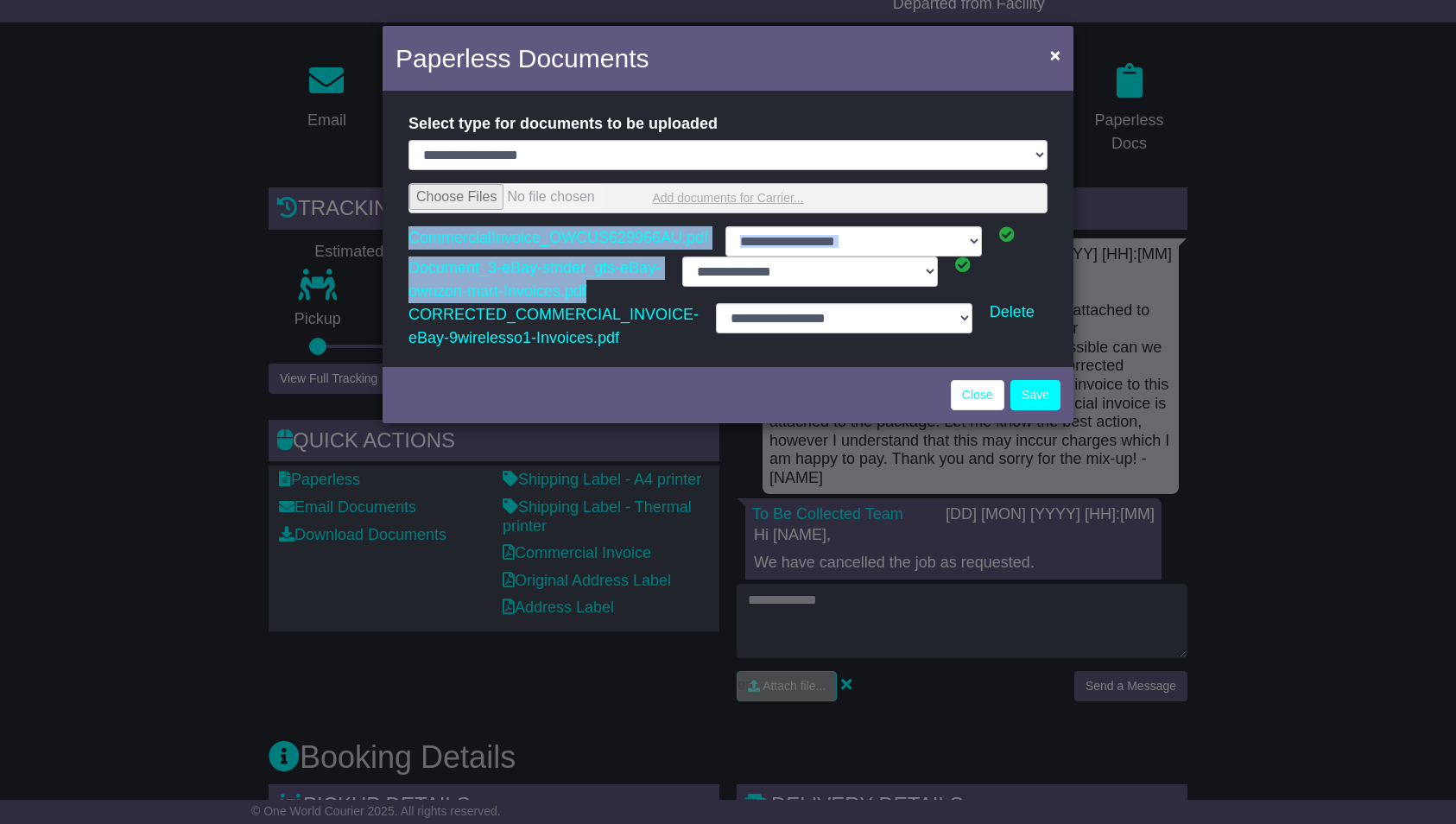 click at bounding box center [728, 198] 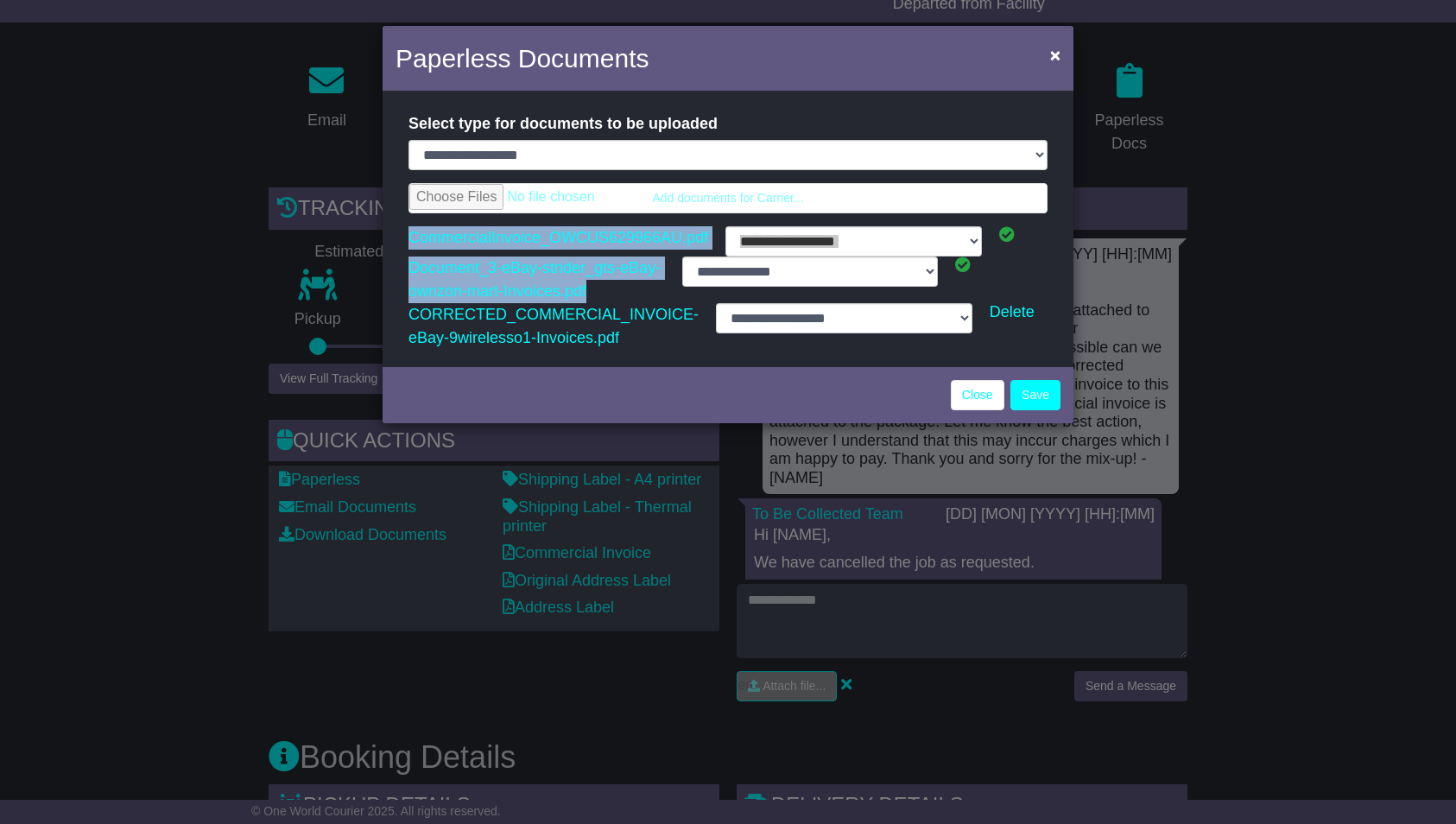 type 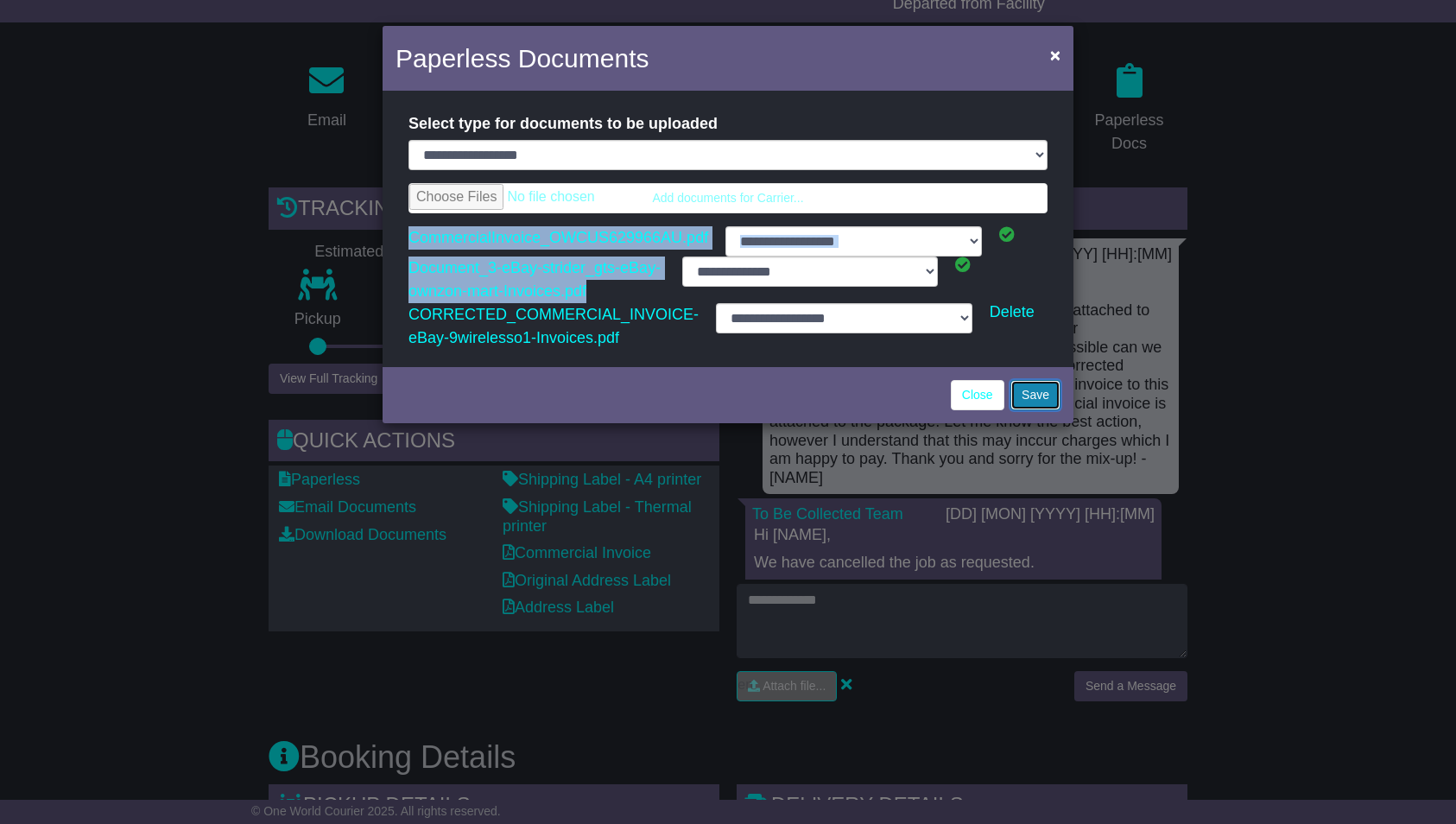 click on "Save" at bounding box center (1035, 395) 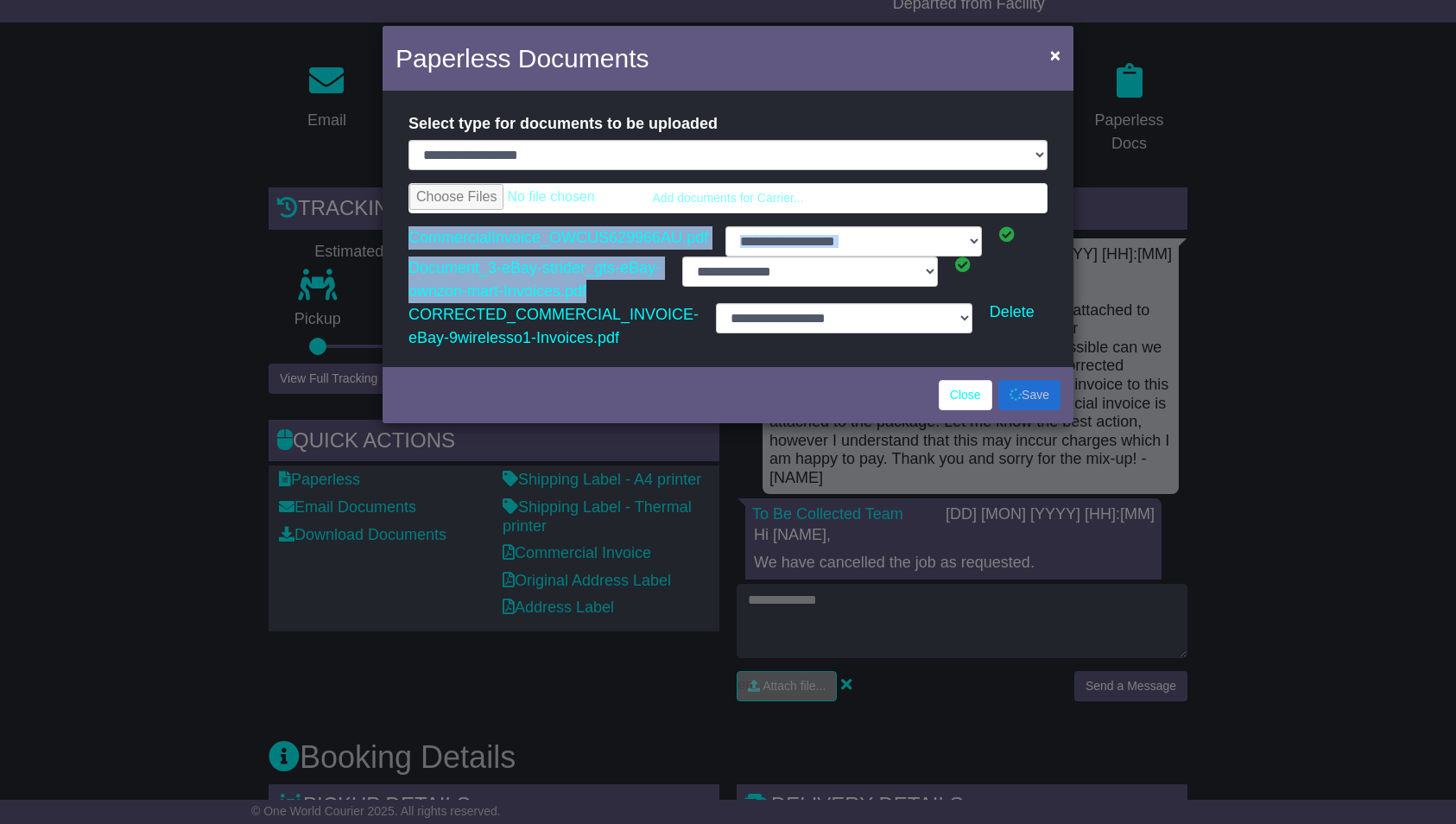 select on "**********" 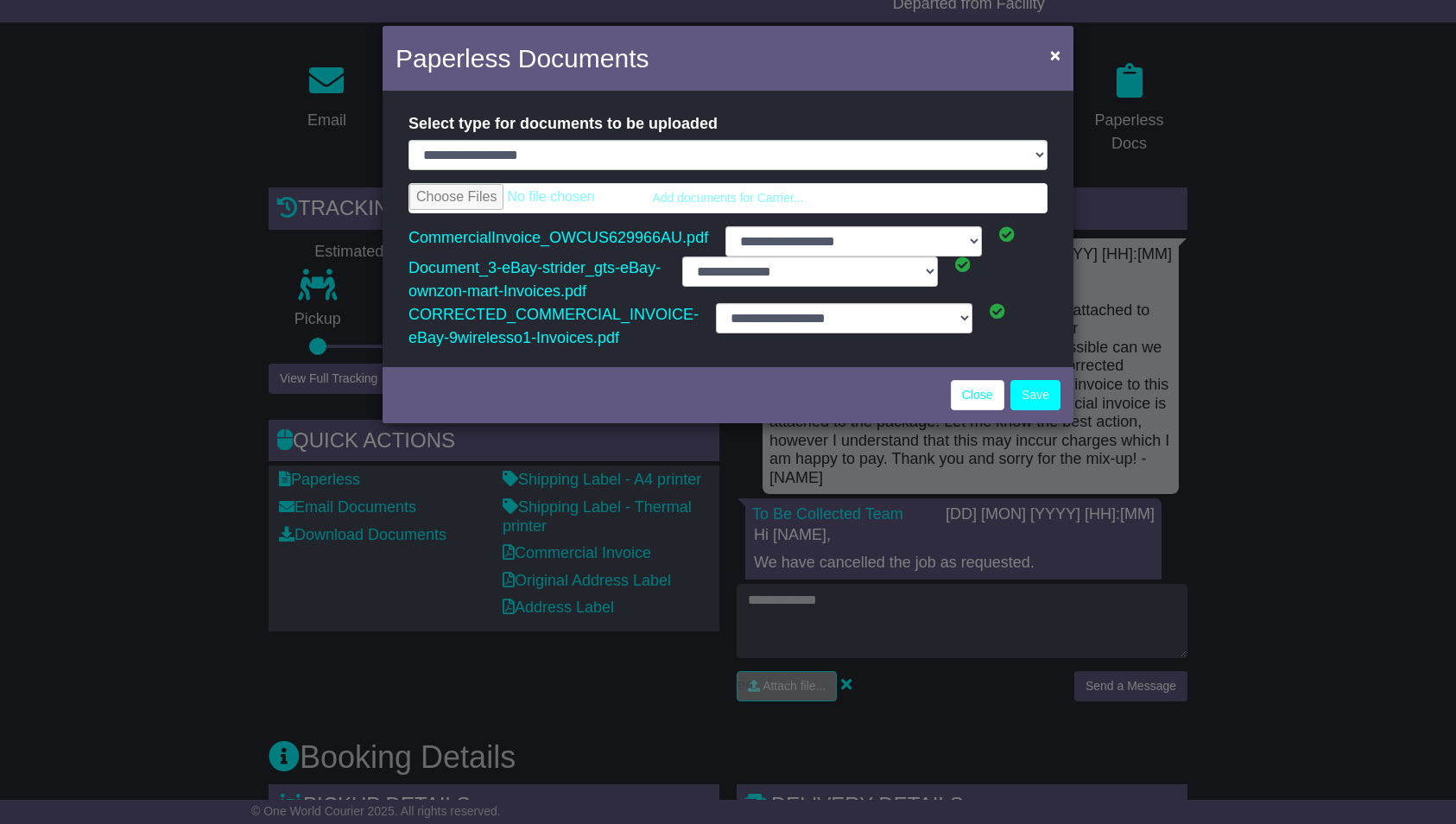 click at bounding box center [963, 264] 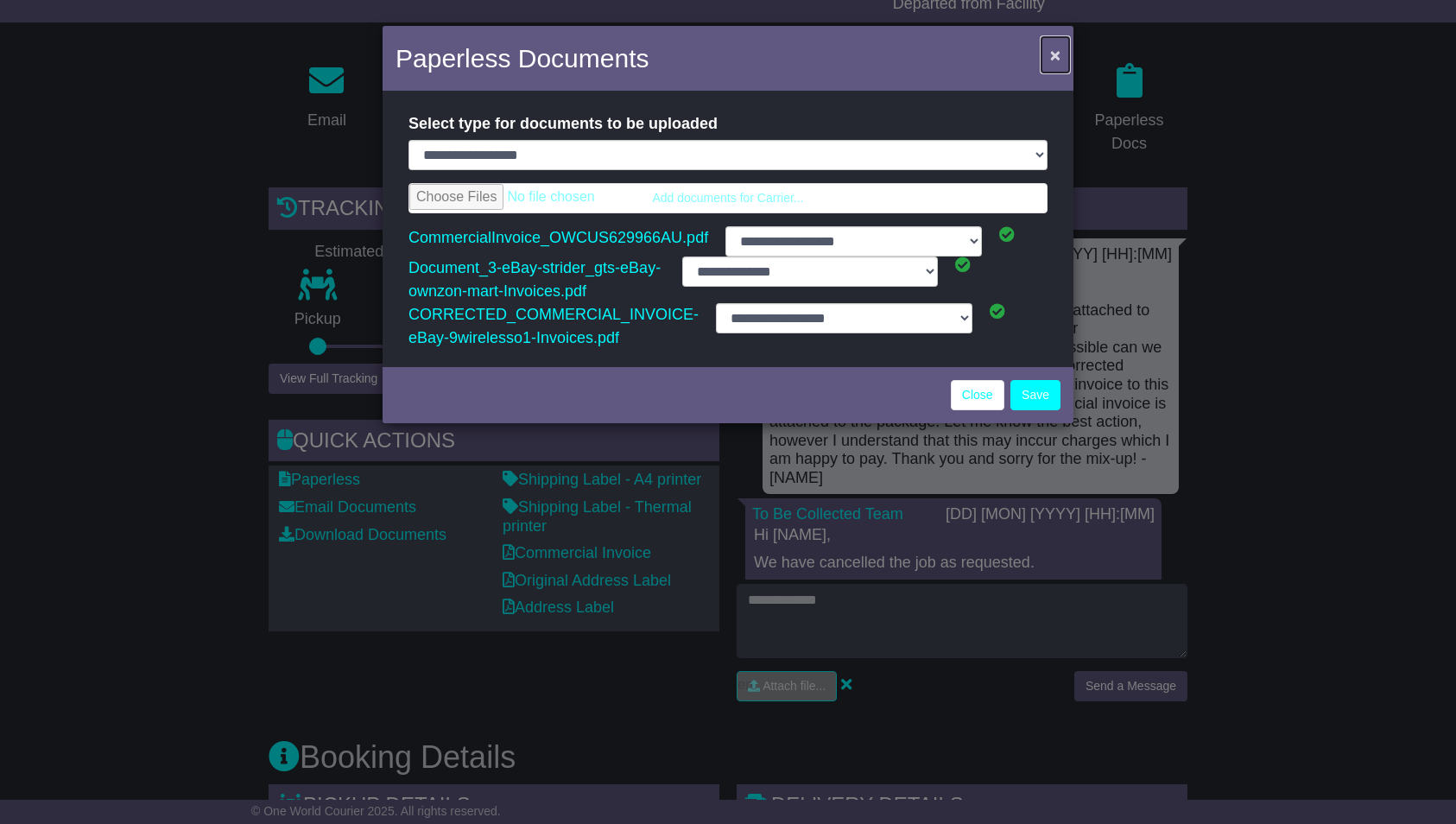 click on "×" at bounding box center [1055, 54] 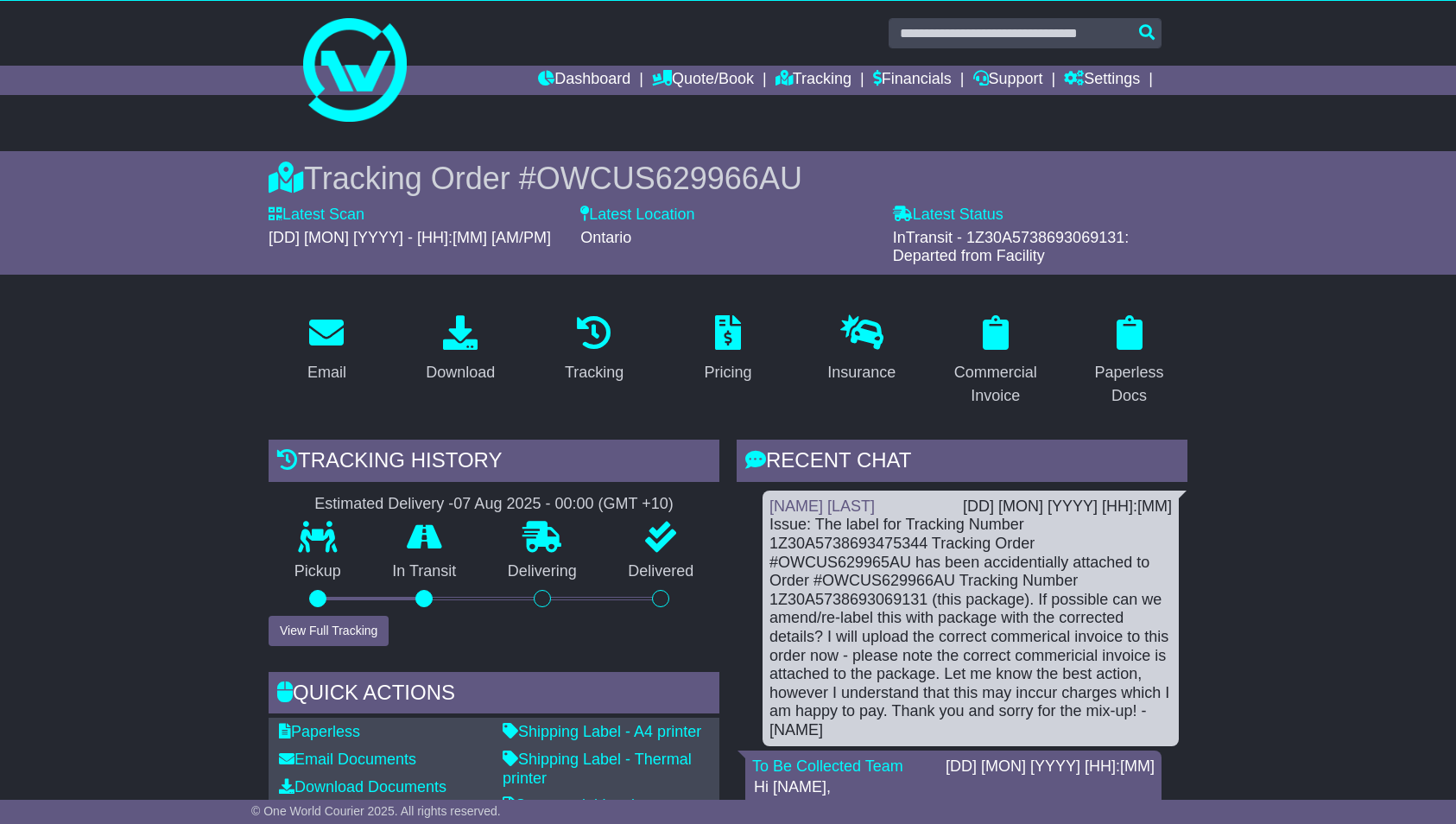 scroll, scrollTop: 0, scrollLeft: 0, axis: both 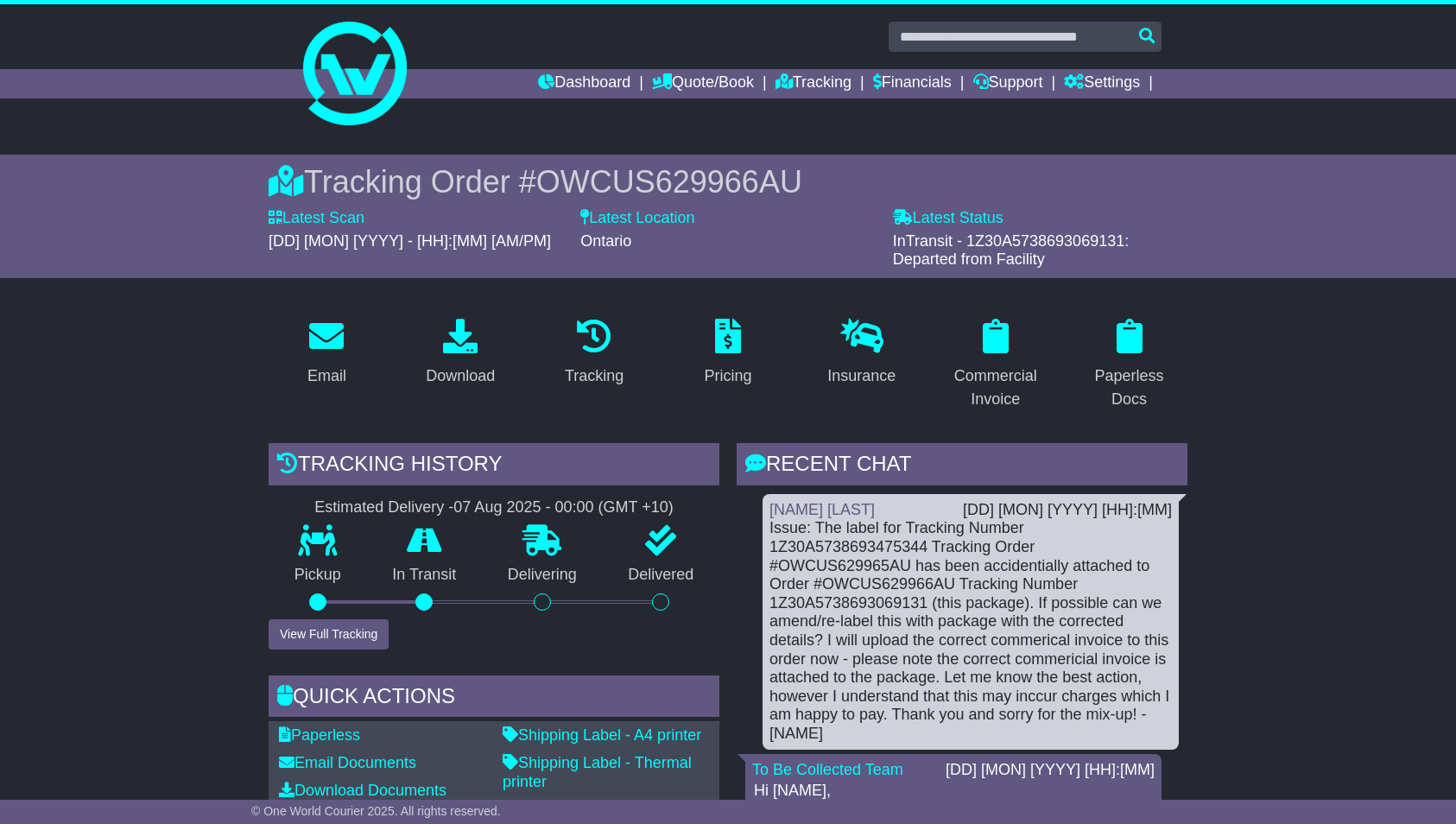 click on "InTransit - 1Z30A5738693069131: Departed from Facility" at bounding box center (1011, 250) 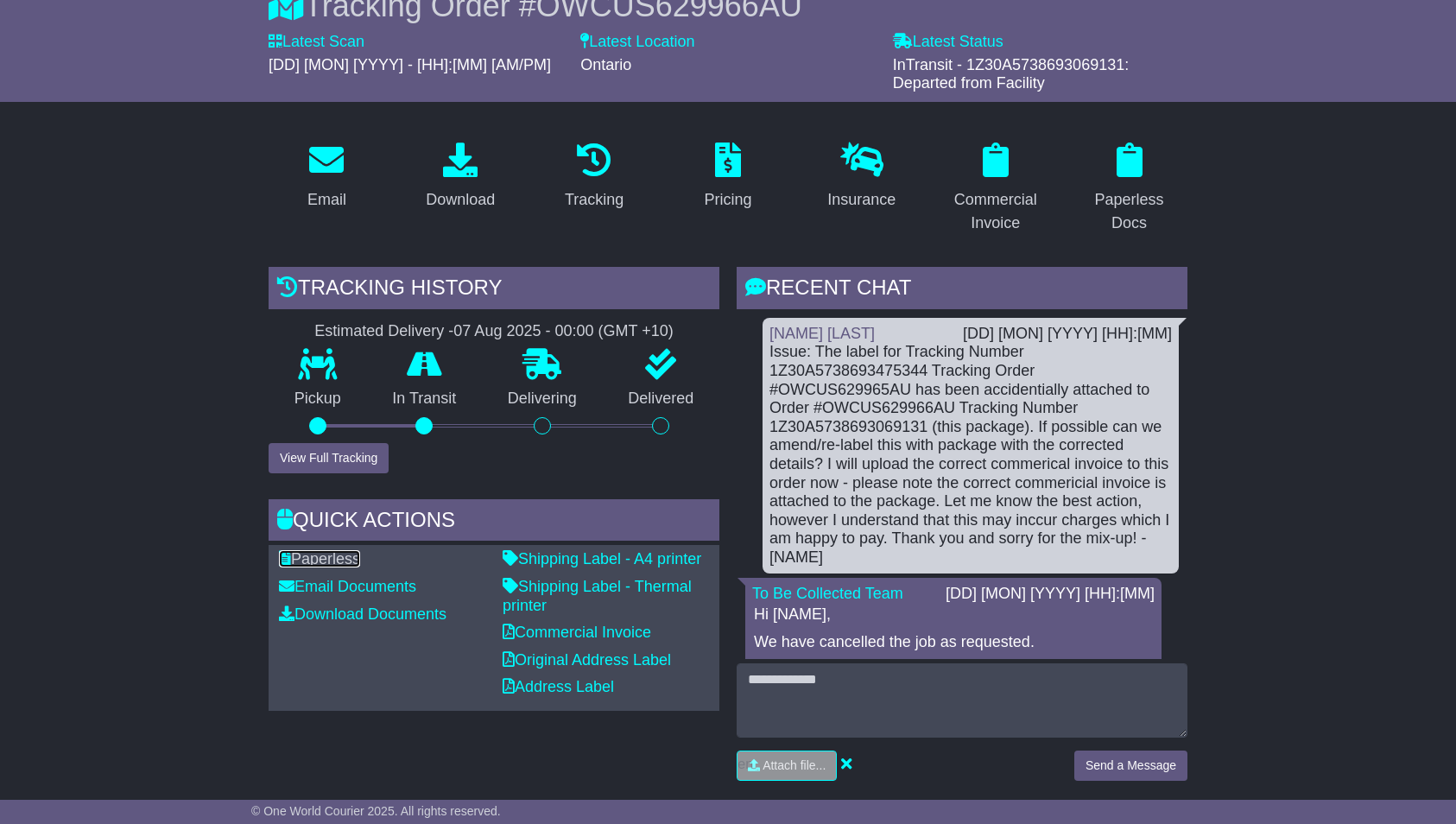 click on "Paperless" at bounding box center (320, 559) 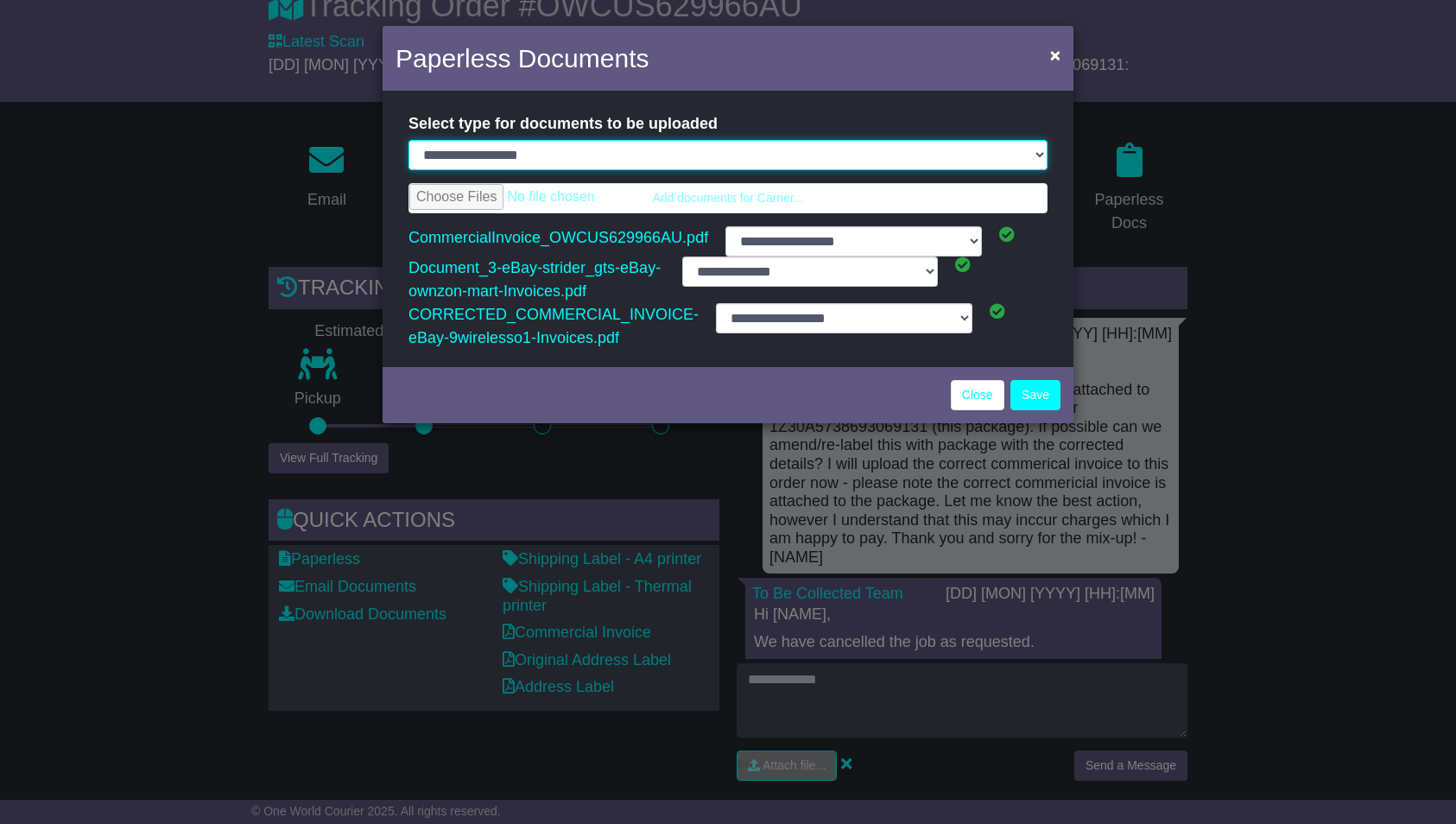 click on "**********" at bounding box center (728, 155) 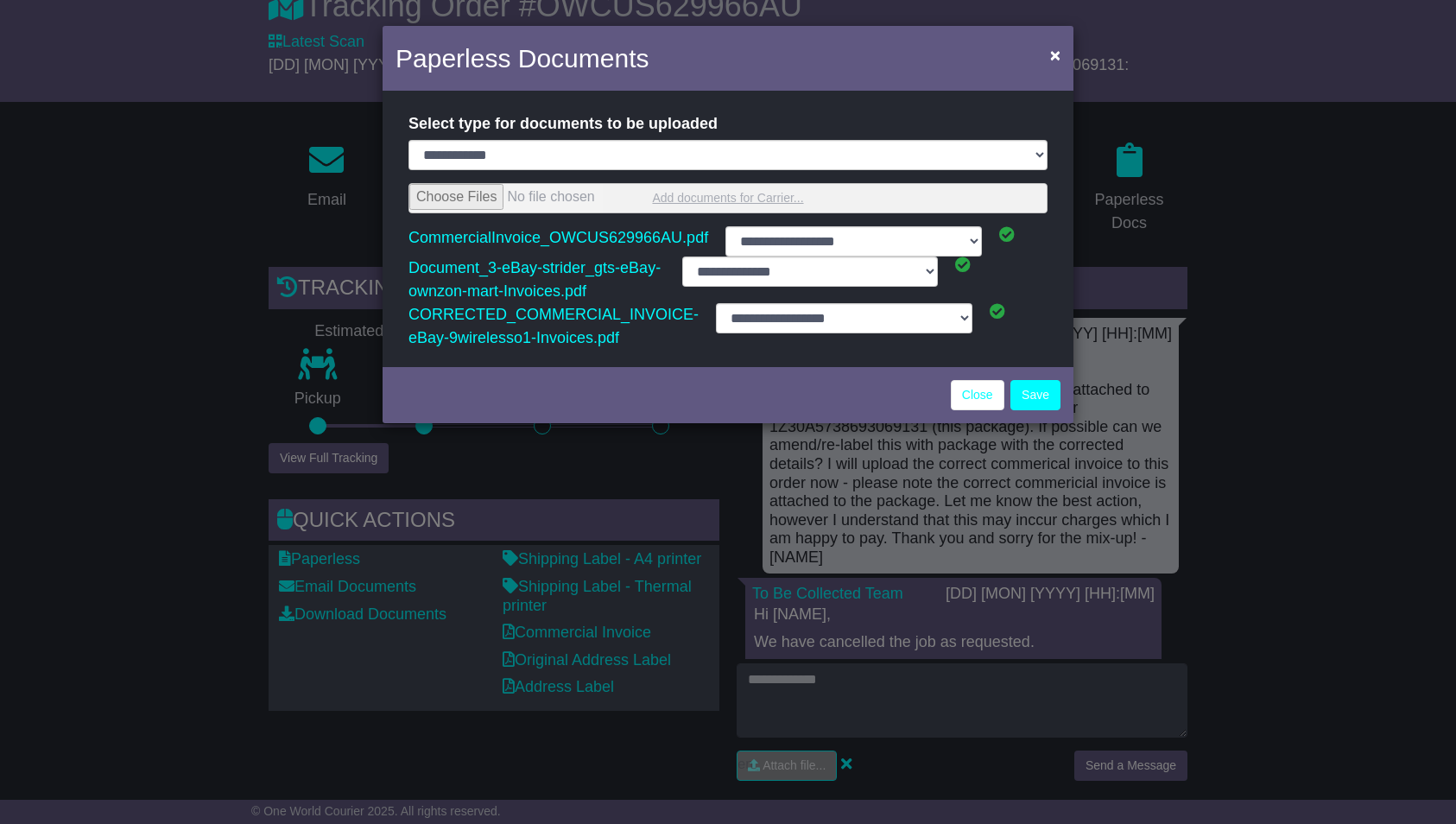 click at bounding box center (728, 198) 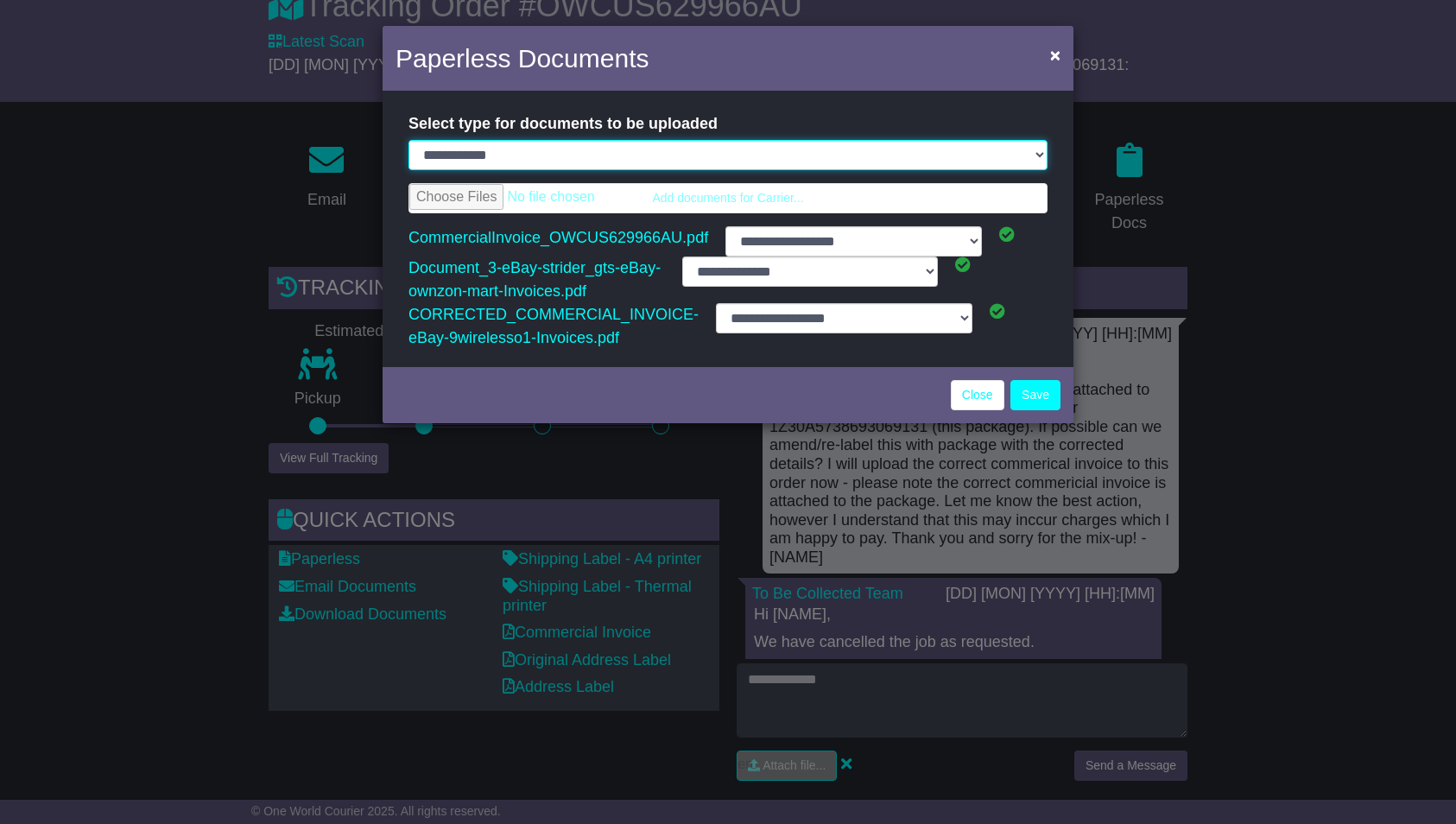 click on "**********" at bounding box center (728, 155) 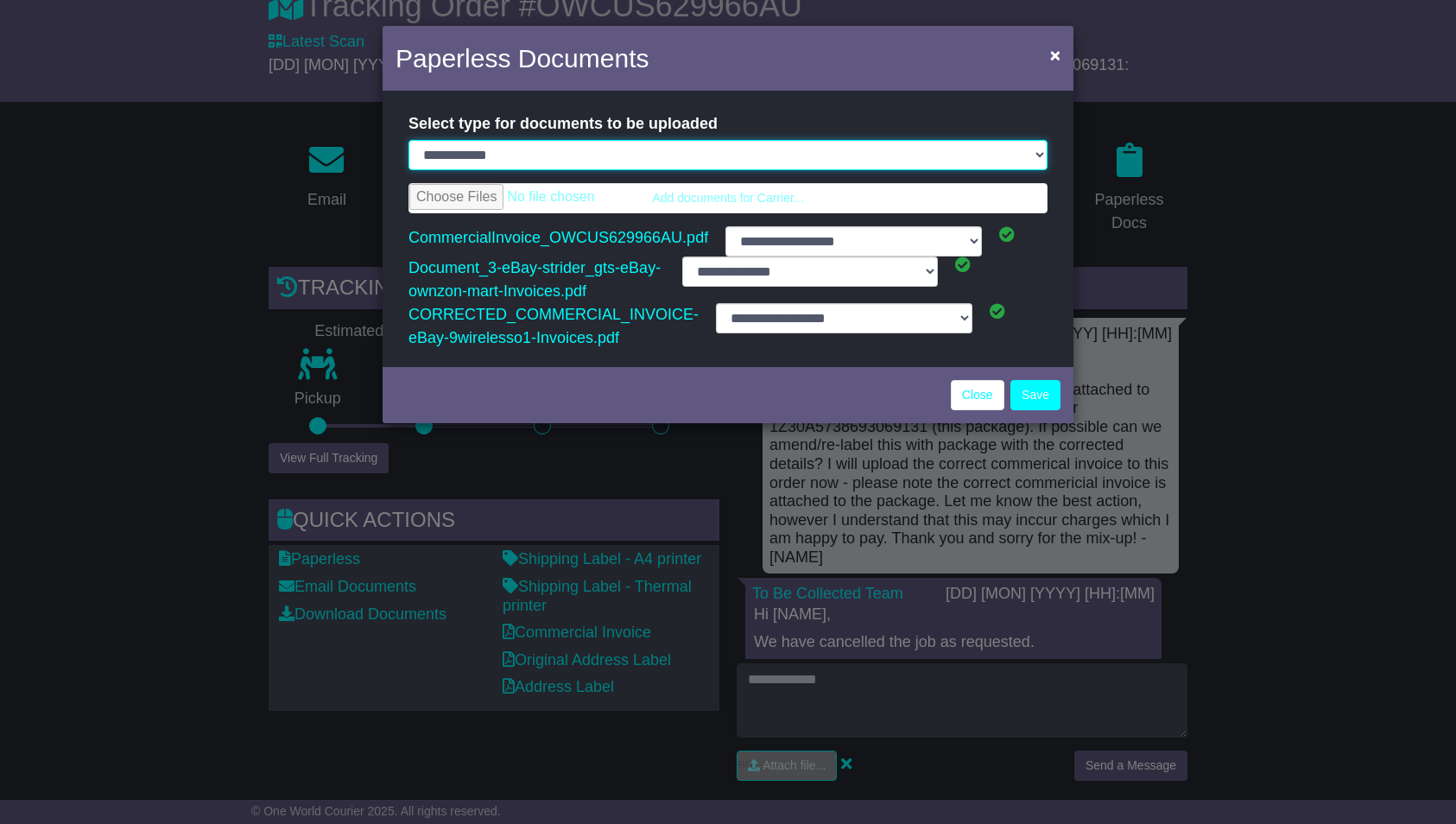 select on "**********" 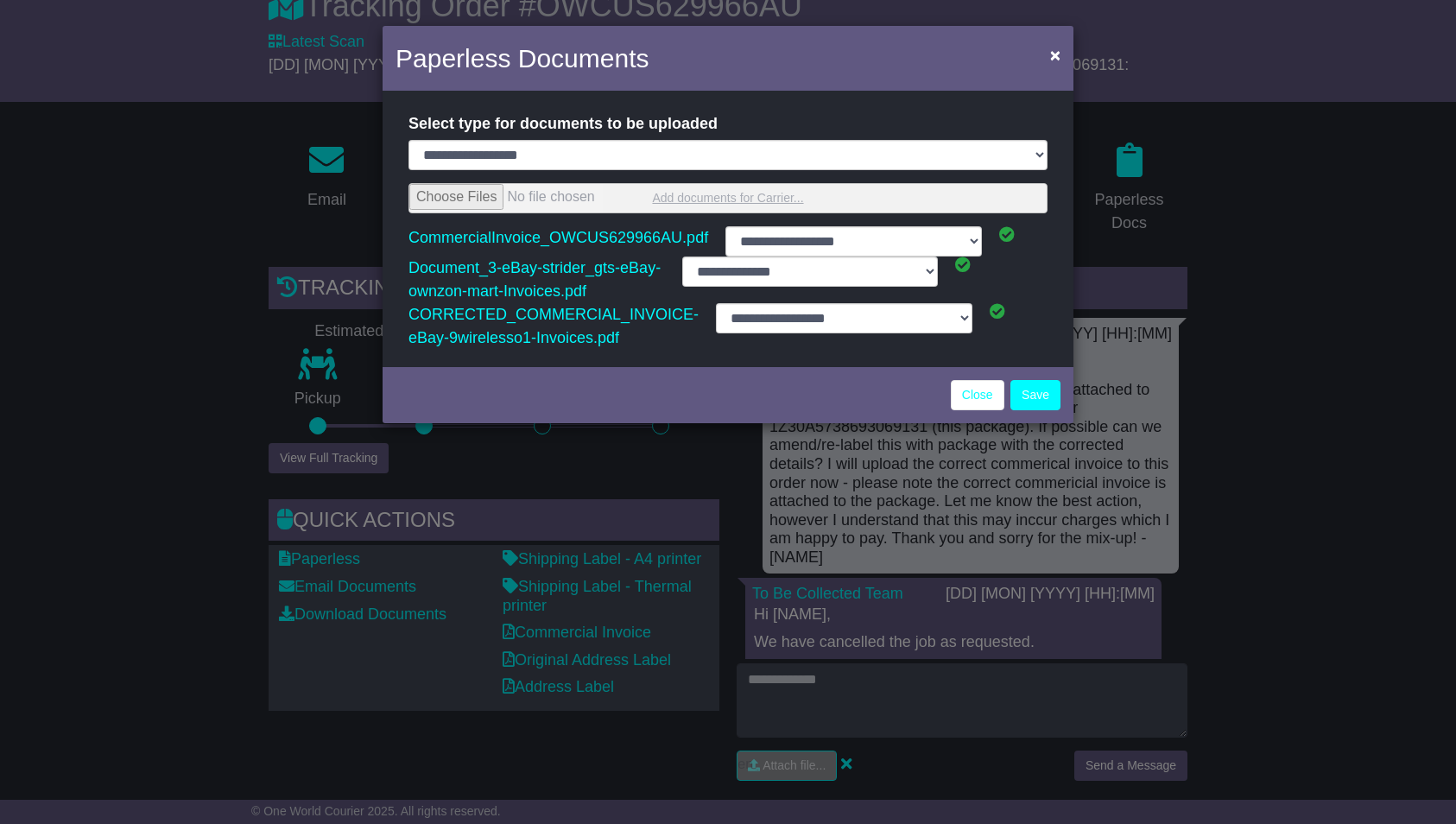 click at bounding box center [728, 198] 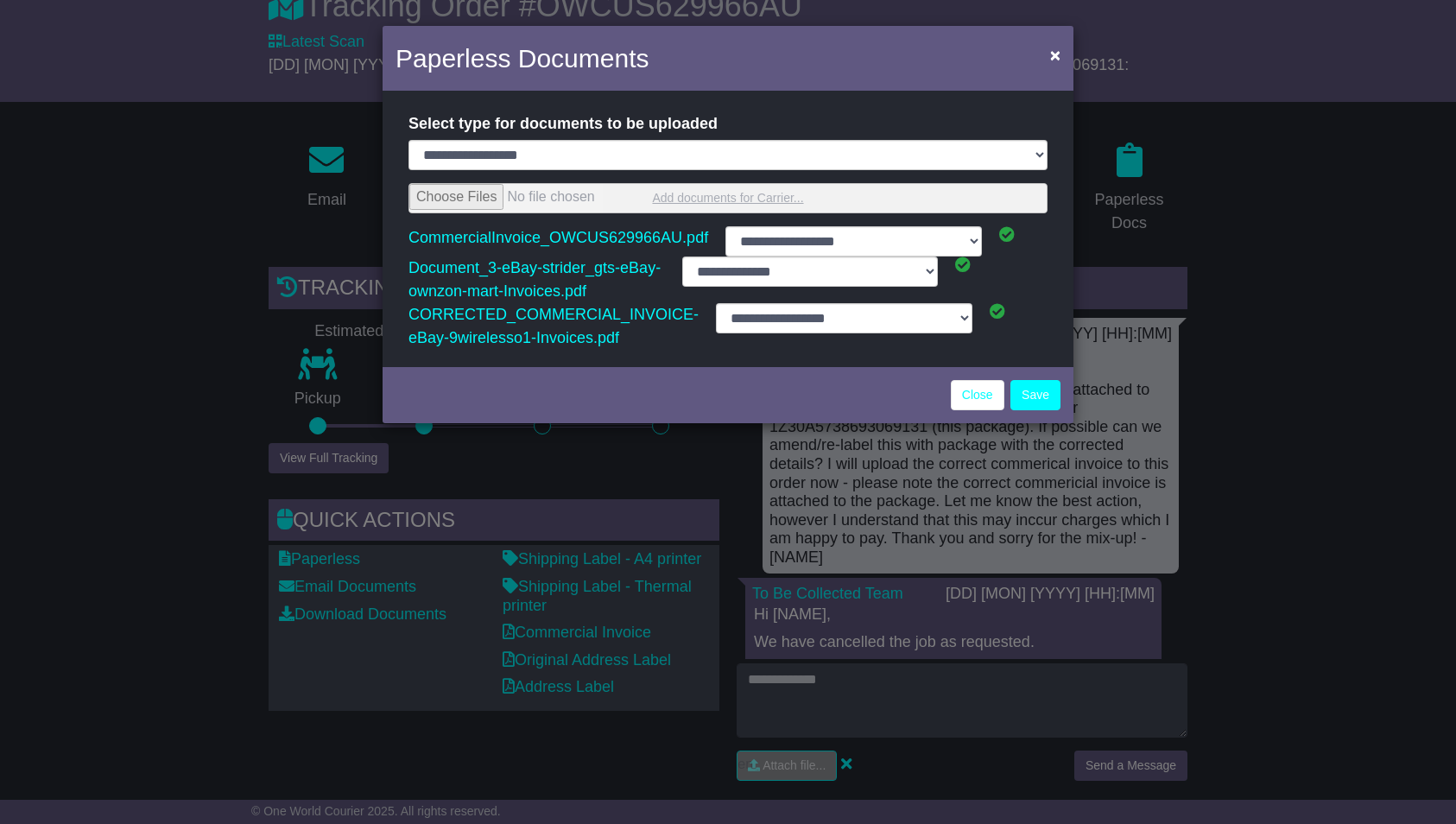 type on "**********" 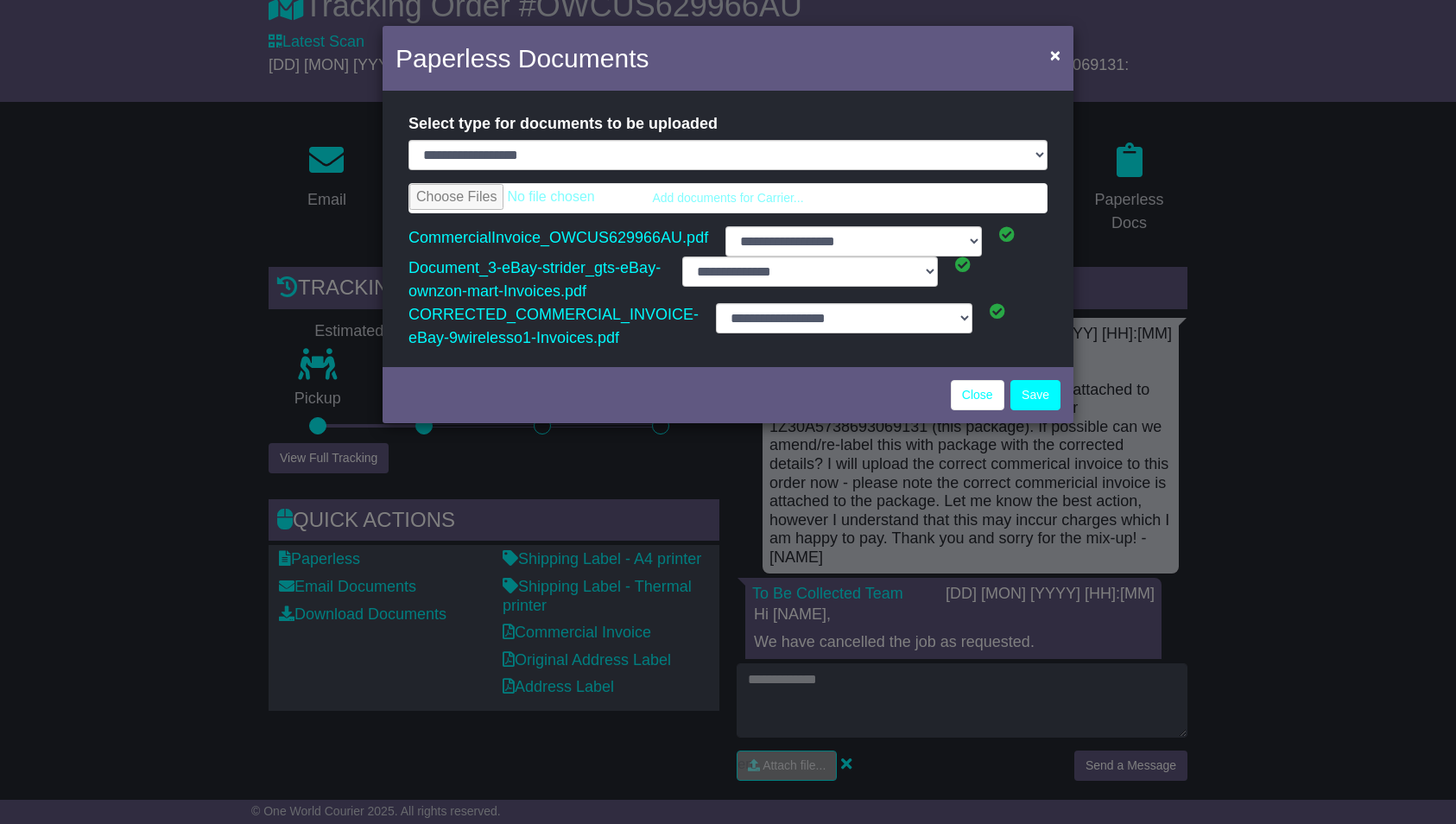 select on "**********" 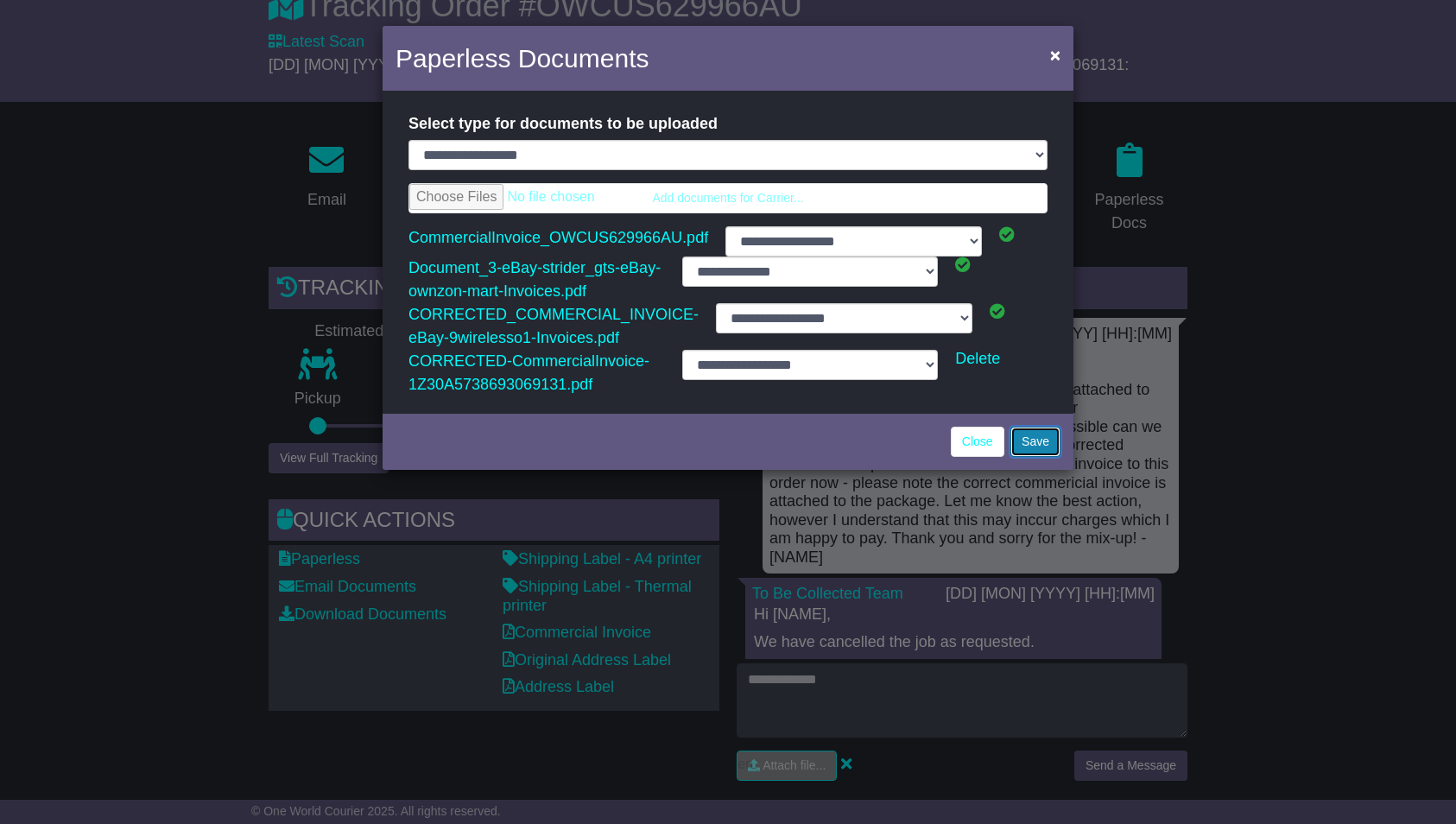 click on "Save" at bounding box center (1035, 441) 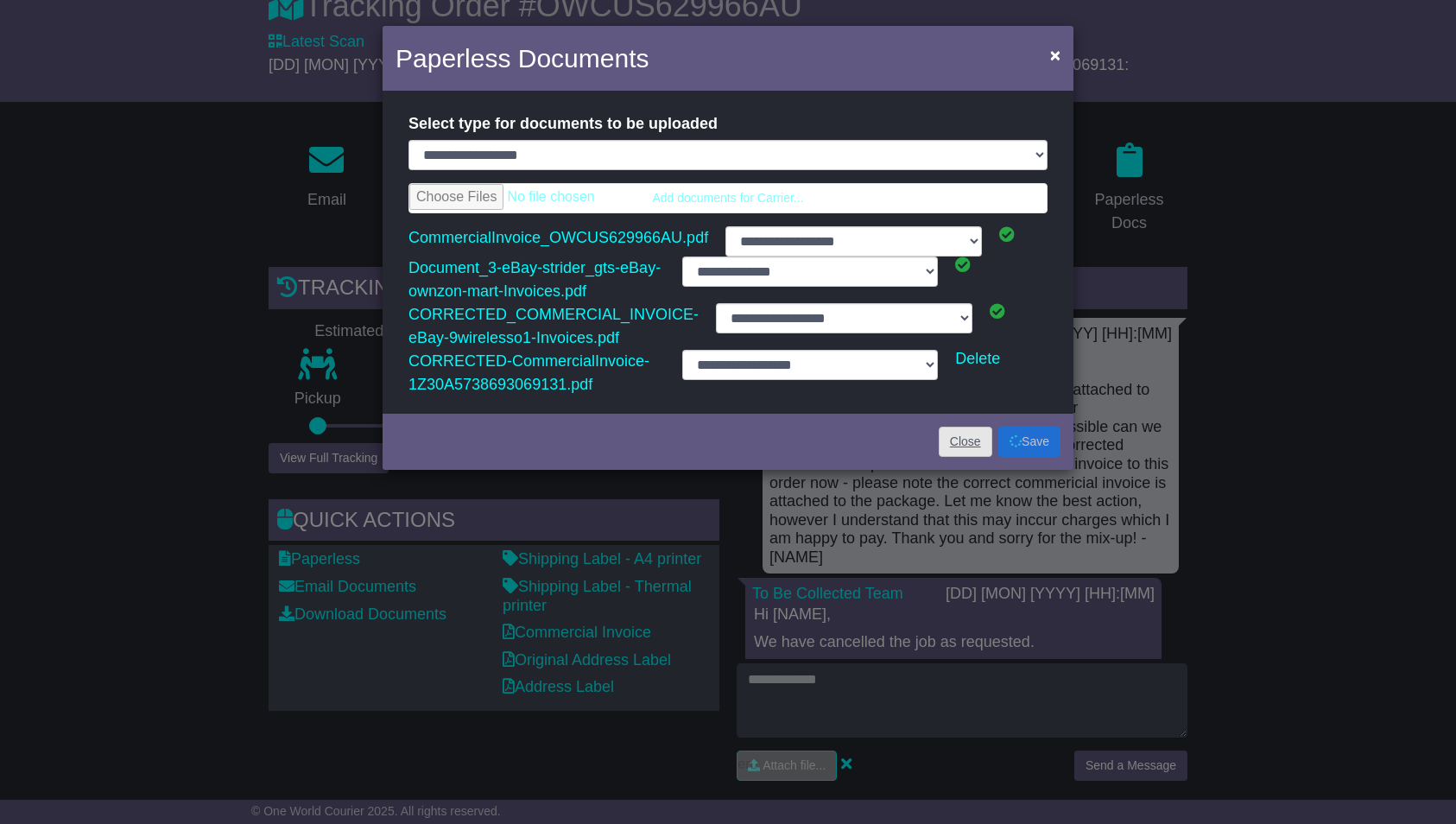select on "**********" 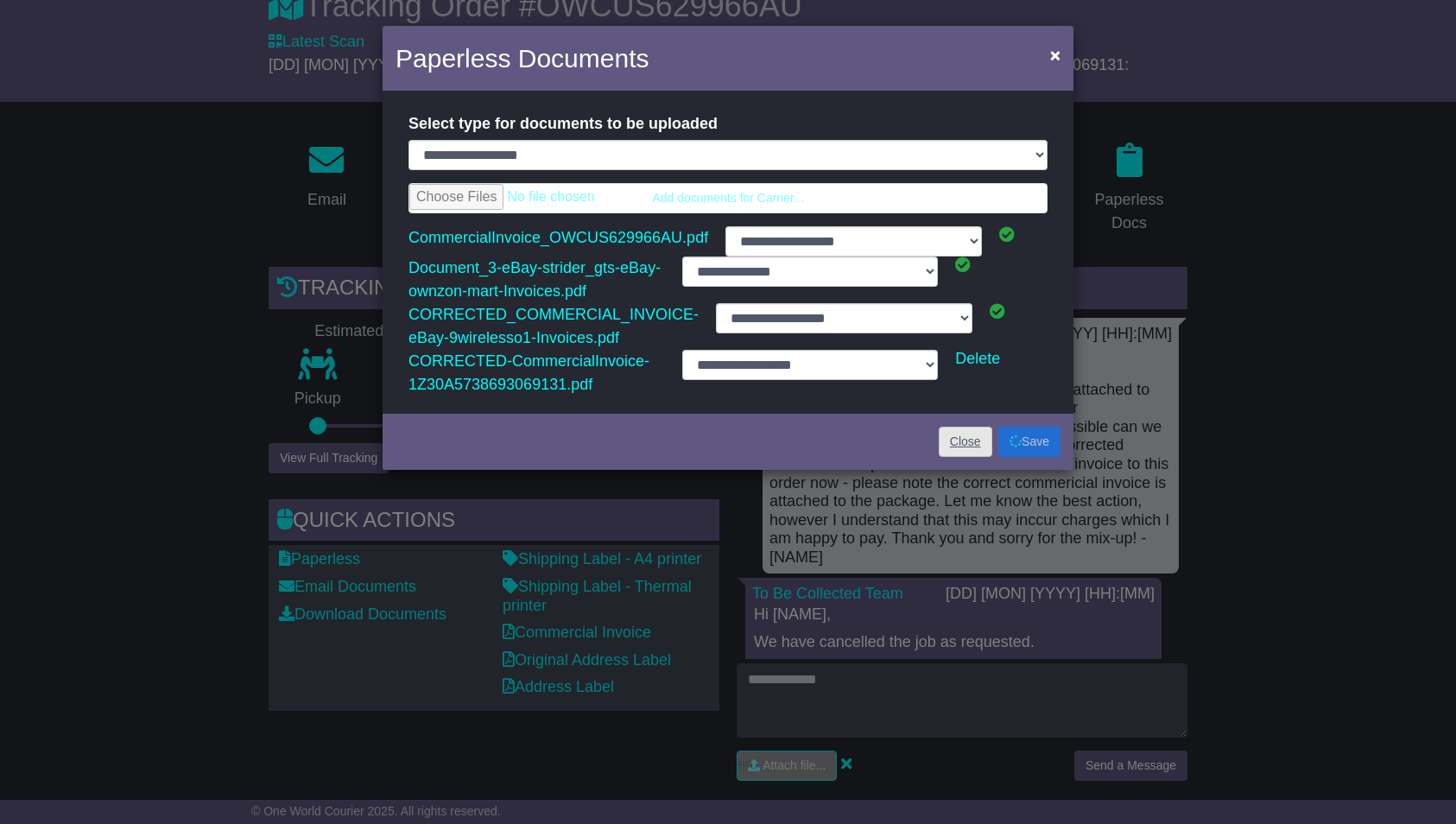 select on "**********" 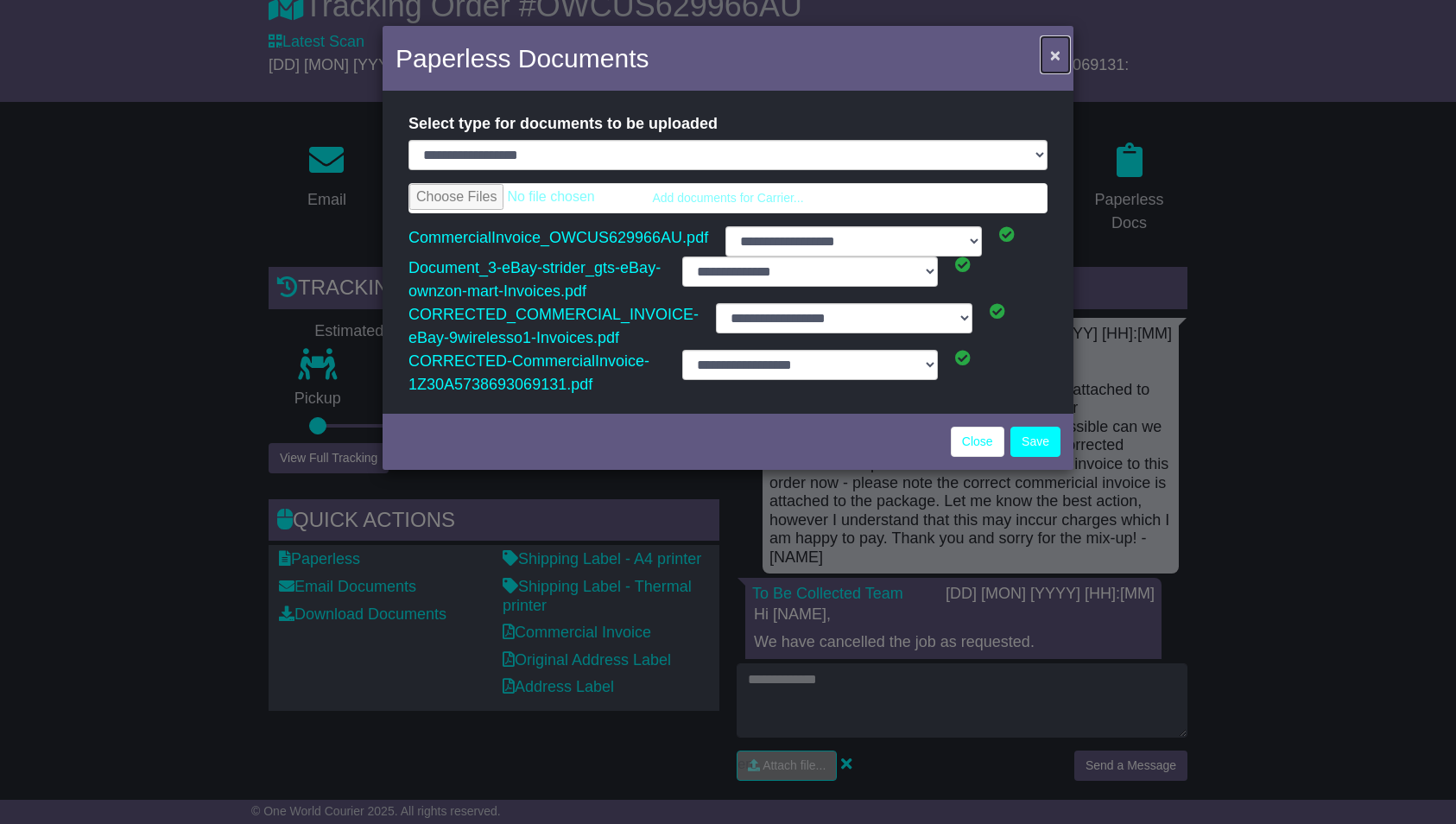 click on "×" at bounding box center (1055, 54) 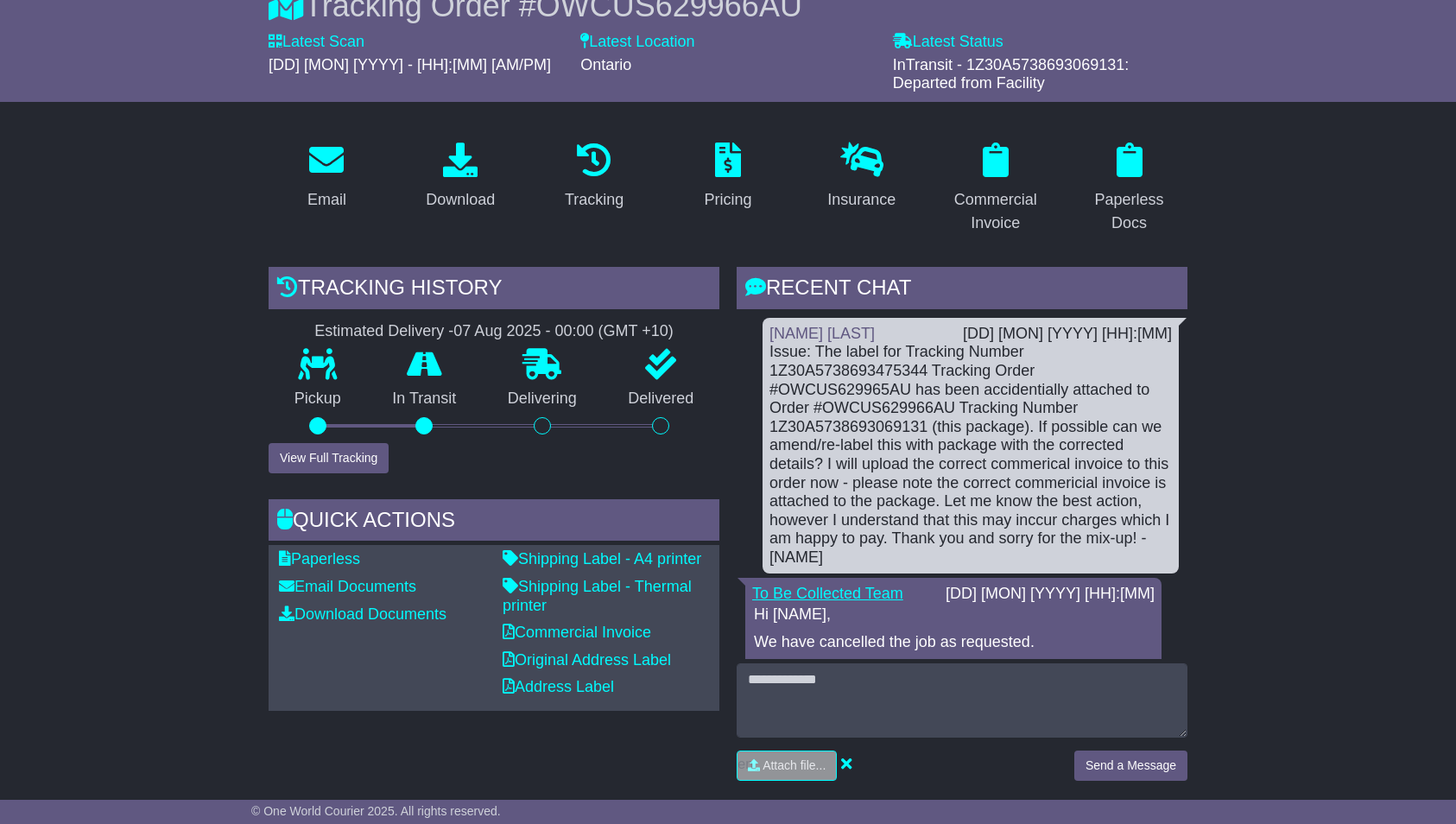 scroll, scrollTop: 132, scrollLeft: 0, axis: vertical 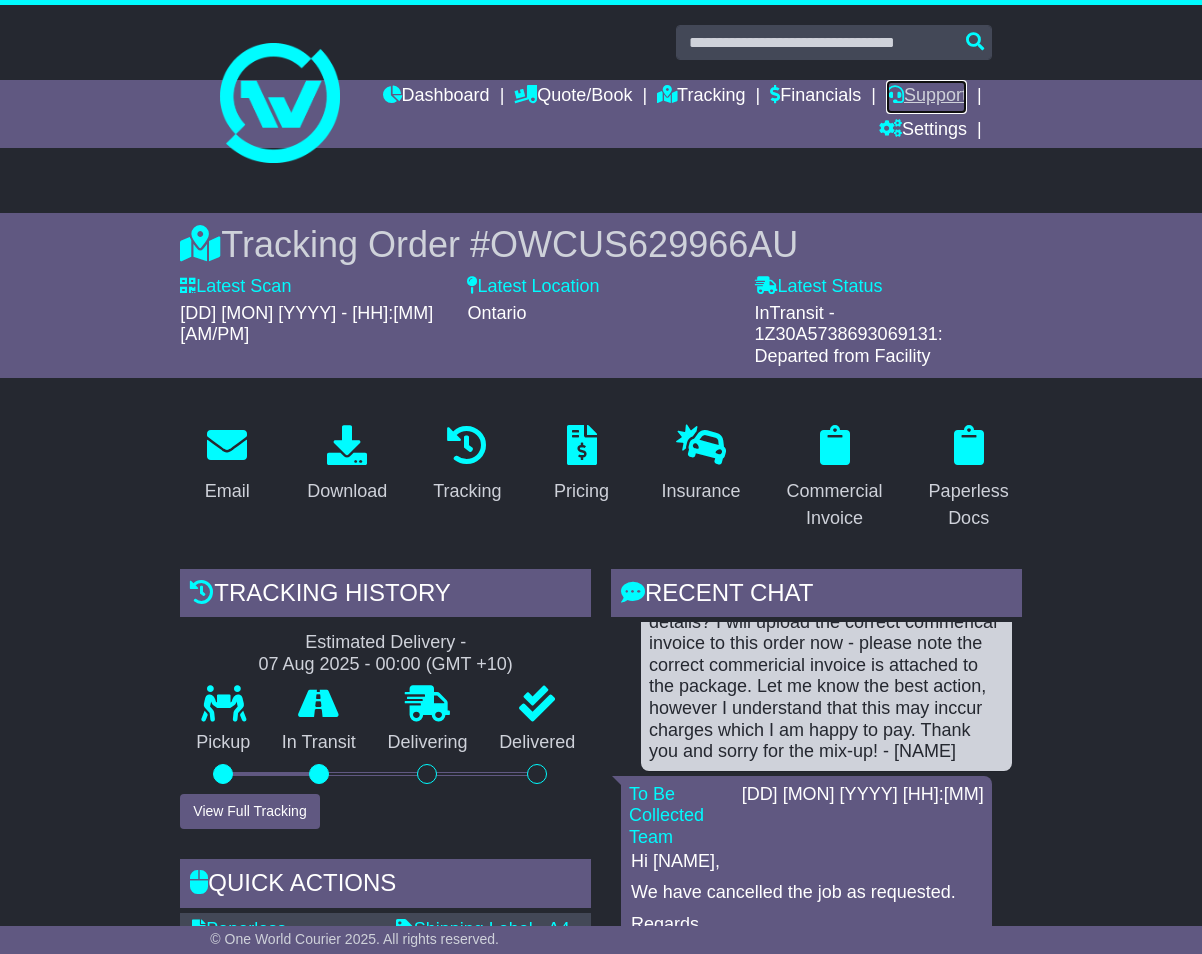 click on "Support" at bounding box center [926, 97] 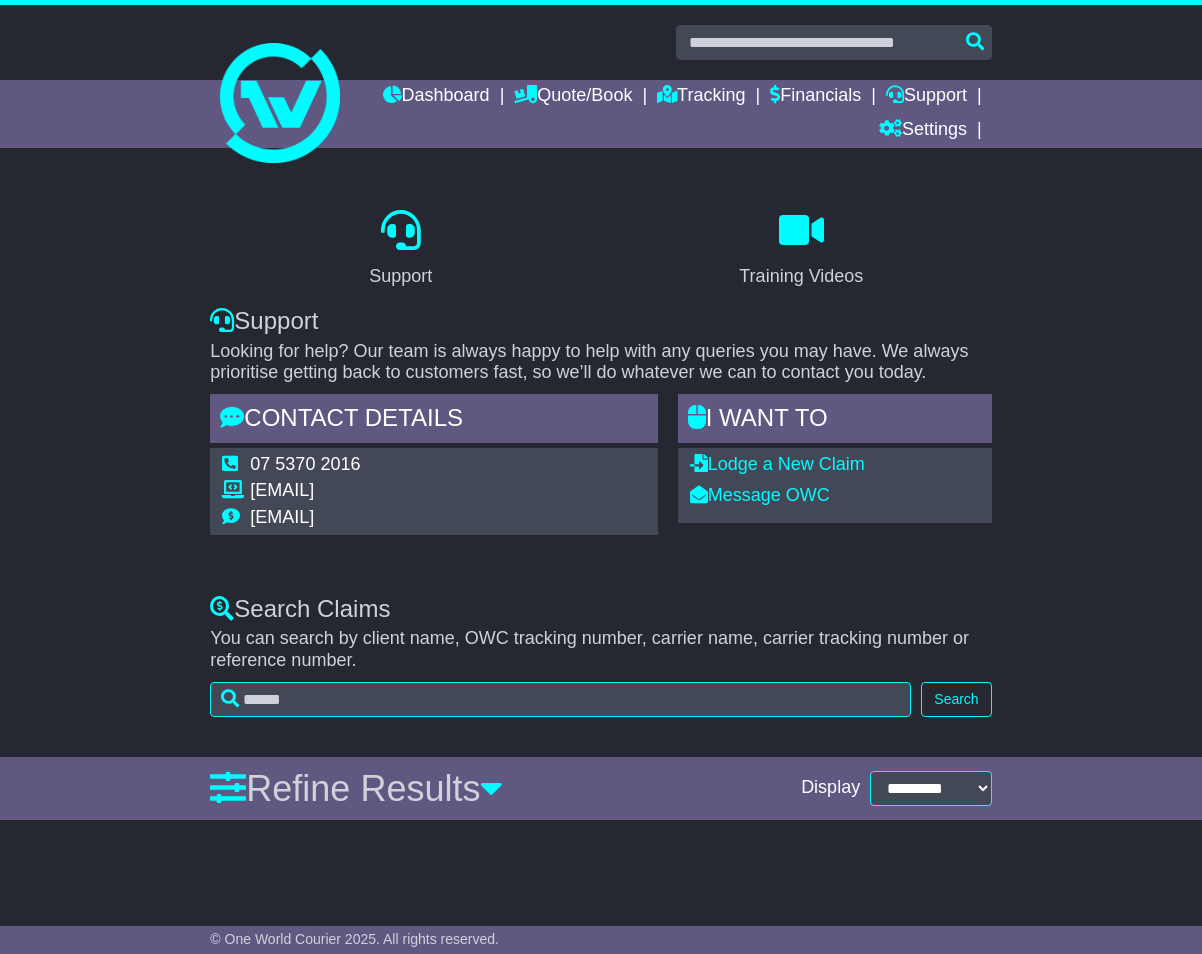 scroll, scrollTop: 0, scrollLeft: 0, axis: both 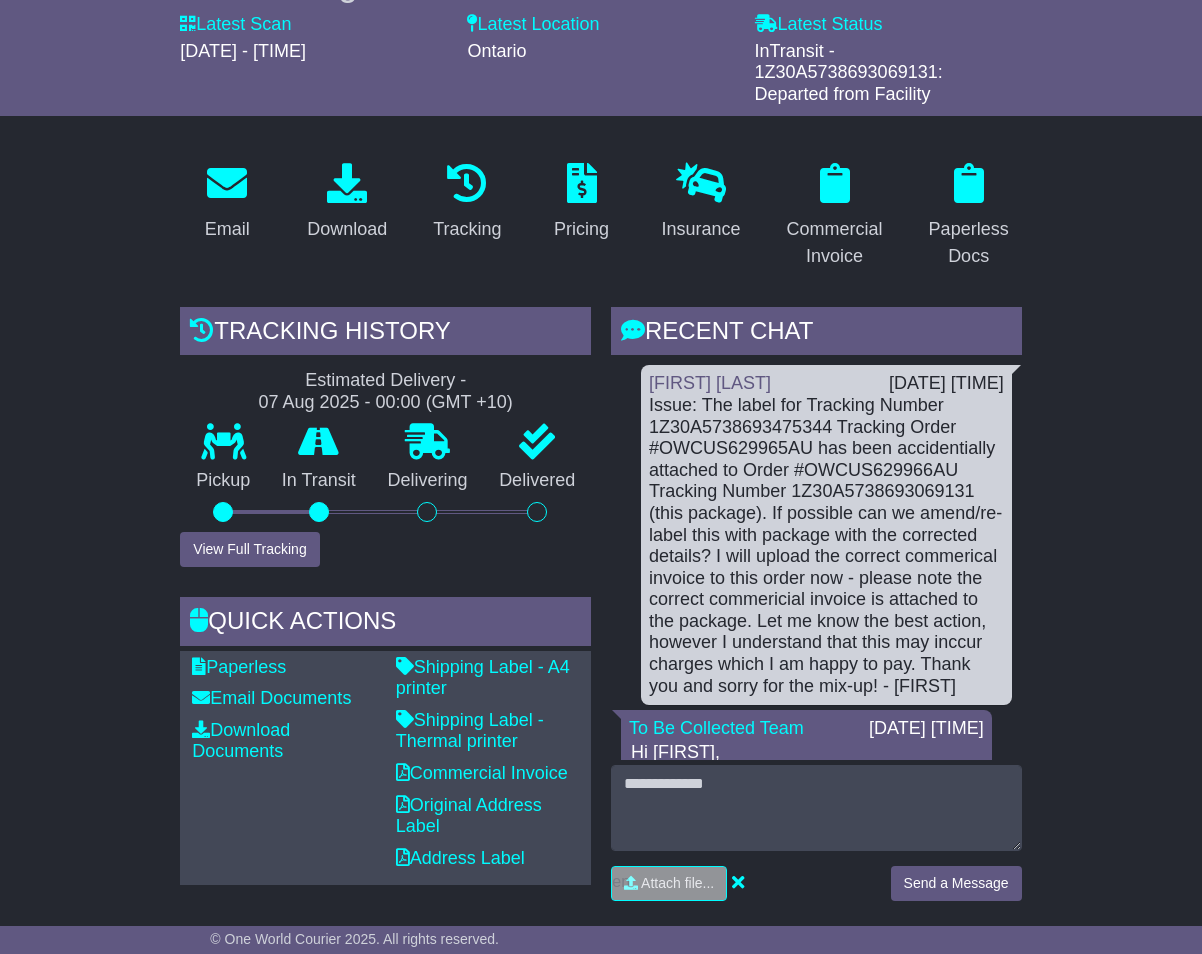click on "InTransit - 1Z30A5738693069131: Departed from Facility" at bounding box center (849, 72) 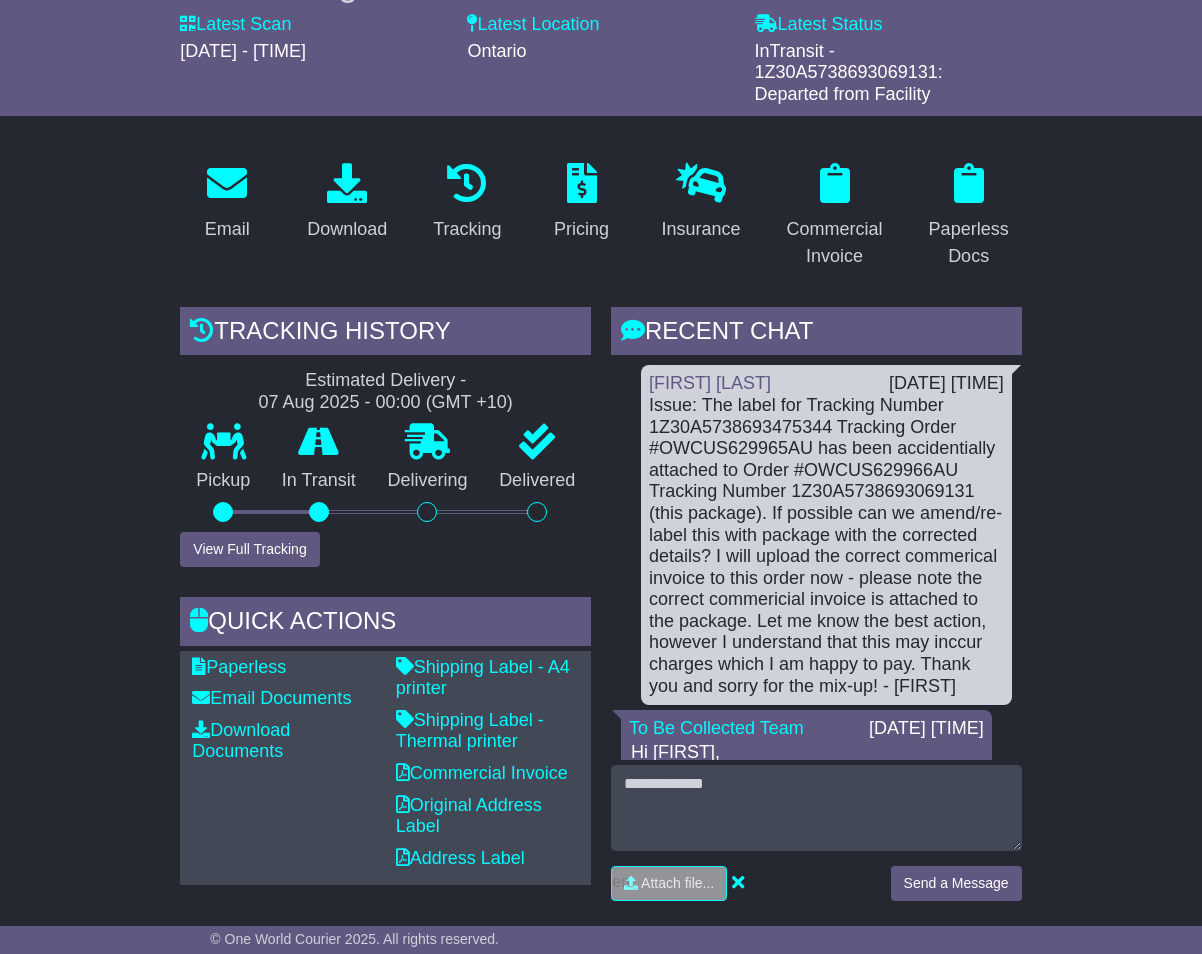 copy on "1Z30A5738693069131" 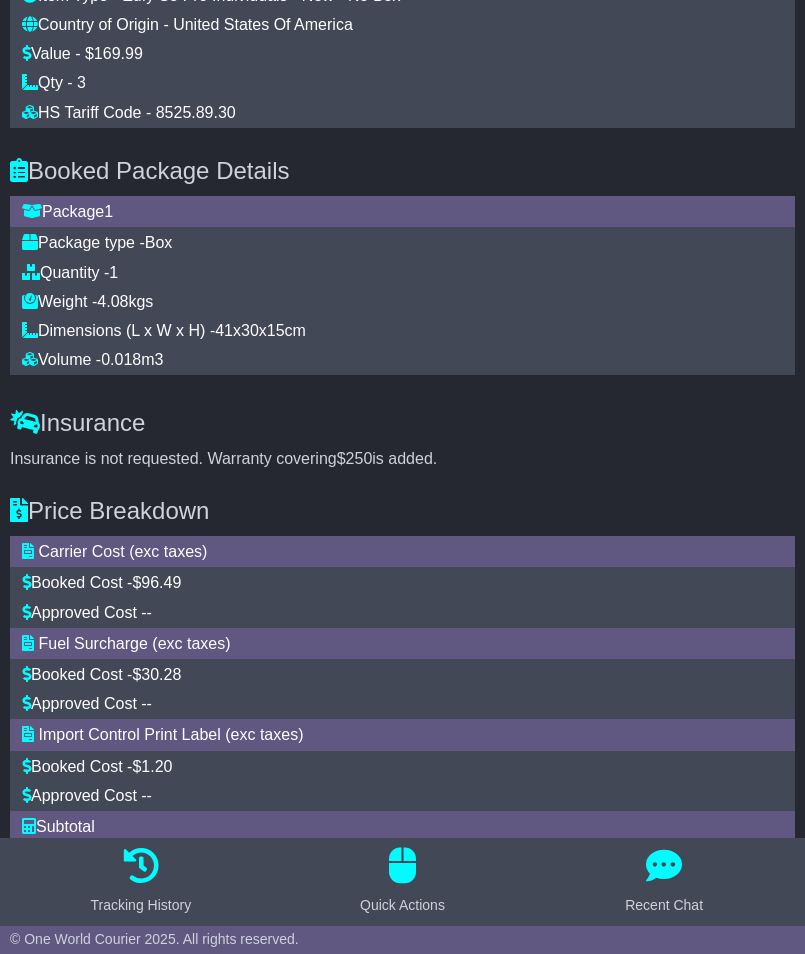 scroll, scrollTop: 2577, scrollLeft: 0, axis: vertical 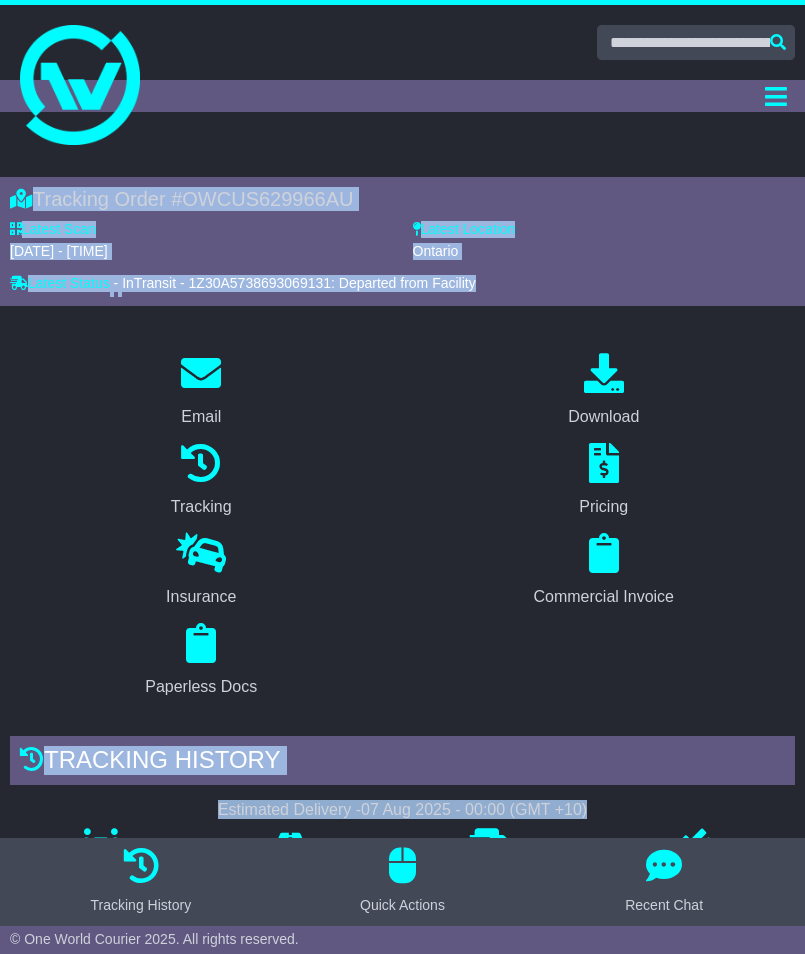 drag, startPoint x: 312, startPoint y: 787, endPoint x: 16, endPoint y: 185, distance: 670.8353 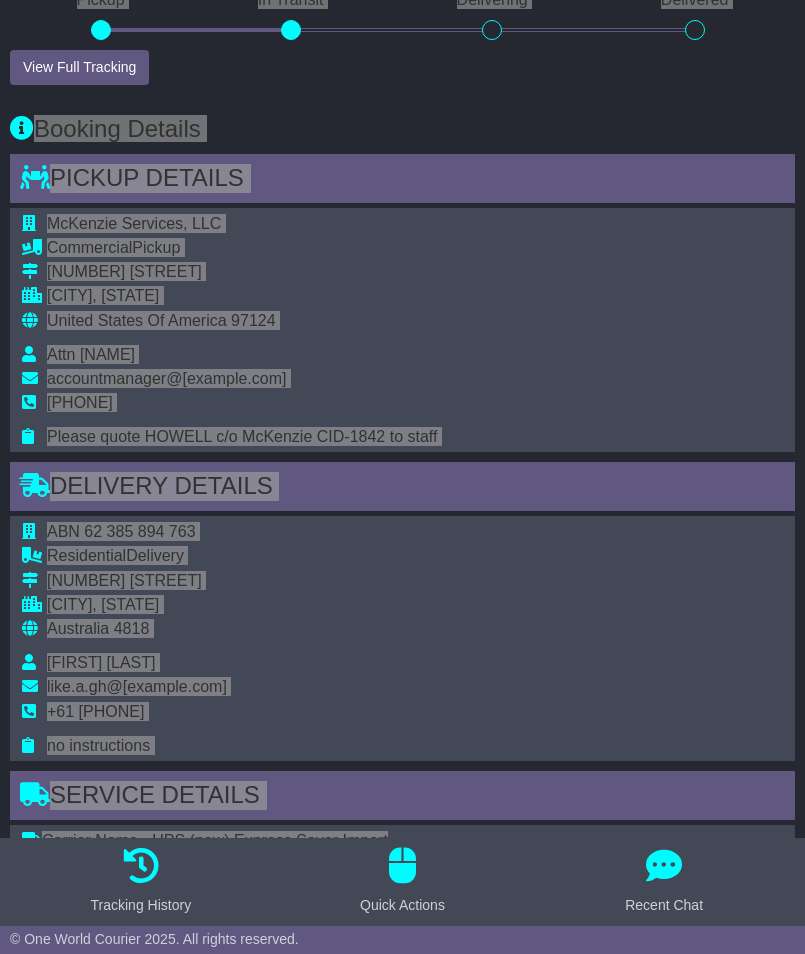 scroll, scrollTop: 889, scrollLeft: 0, axis: vertical 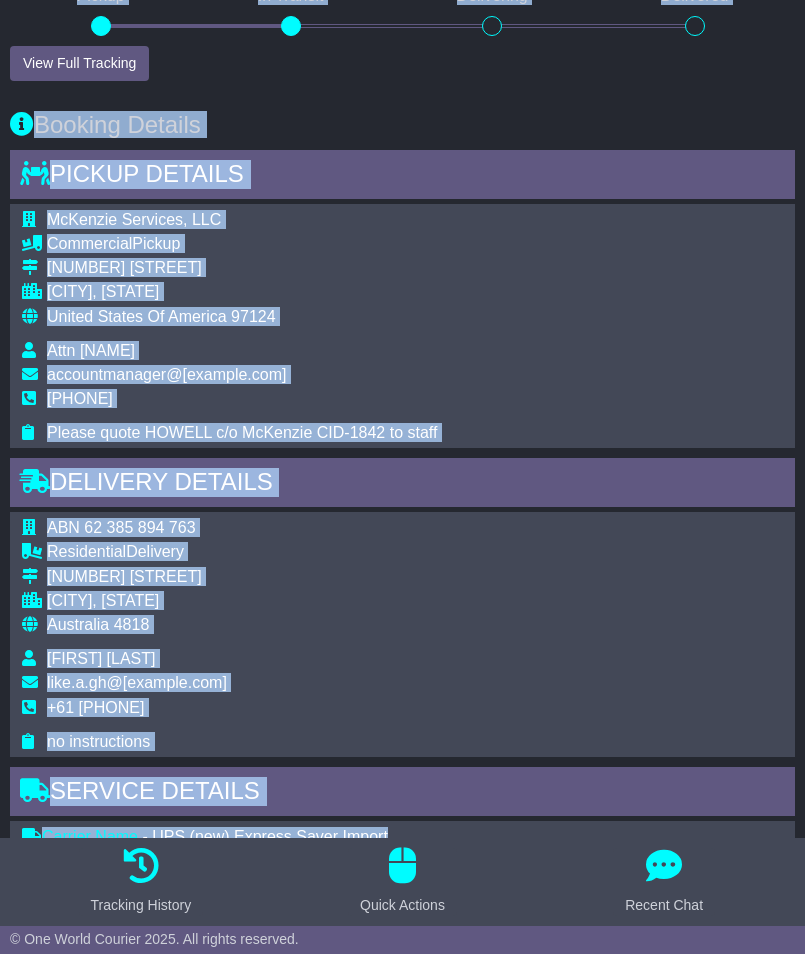 click on "+[PHONE]" at bounding box center (242, 406) 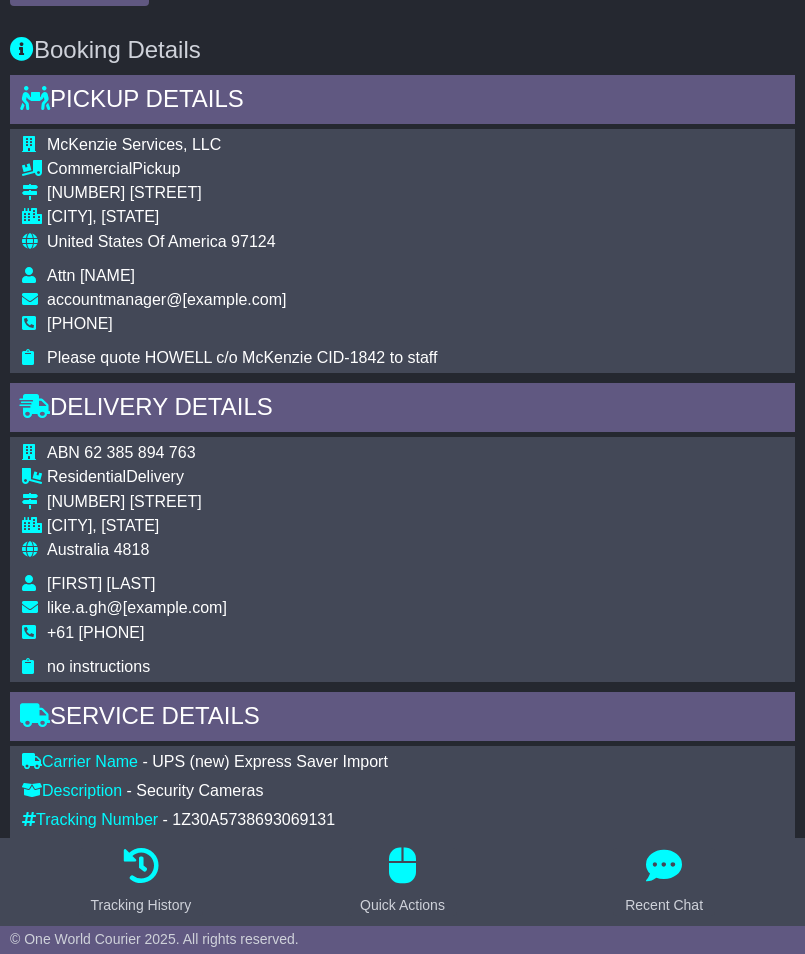 scroll, scrollTop: 1462, scrollLeft: 0, axis: vertical 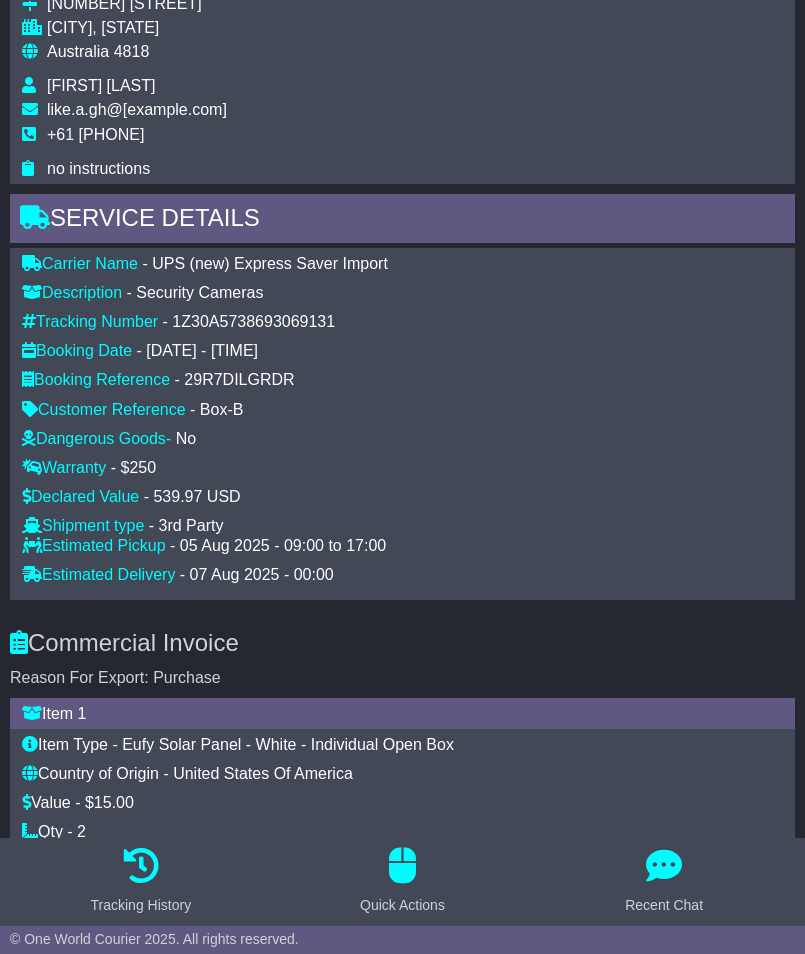 click on "1Z30A5738693069131" at bounding box center [253, 321] 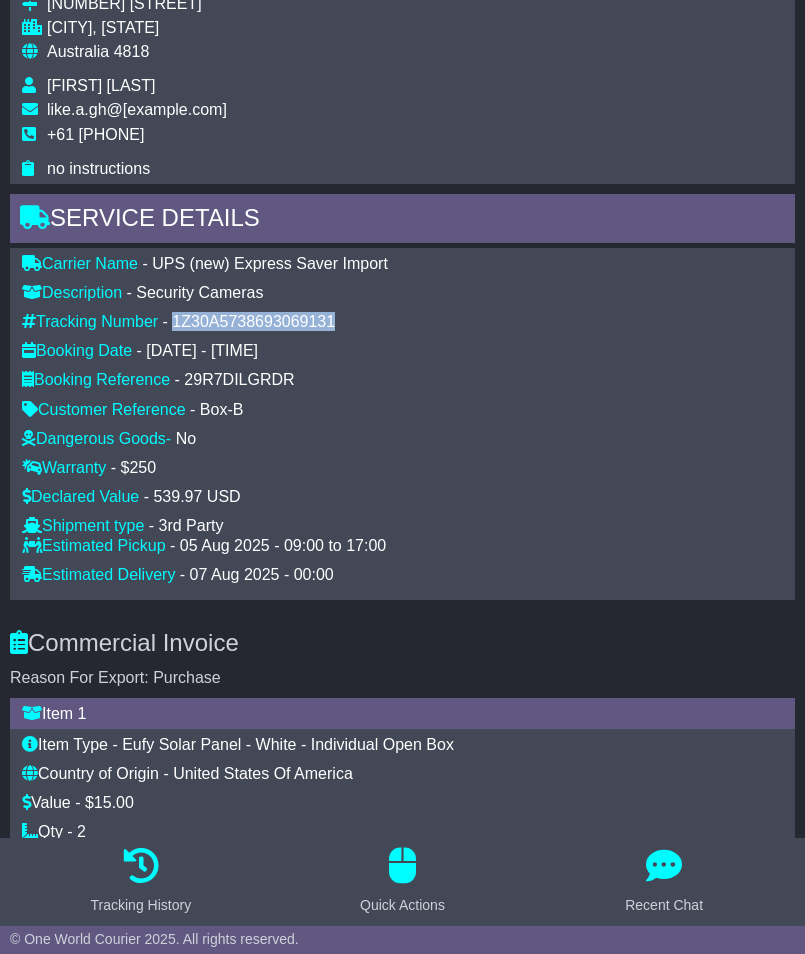 copy on "1Z30A5738693069131" 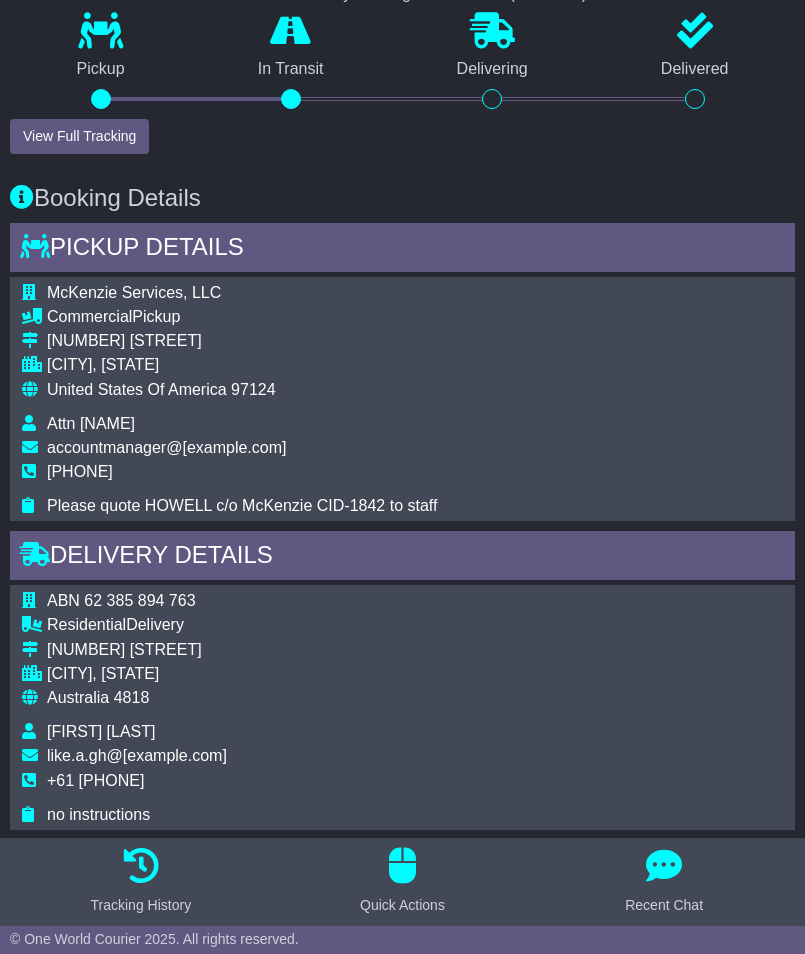 scroll, scrollTop: 695, scrollLeft: 0, axis: vertical 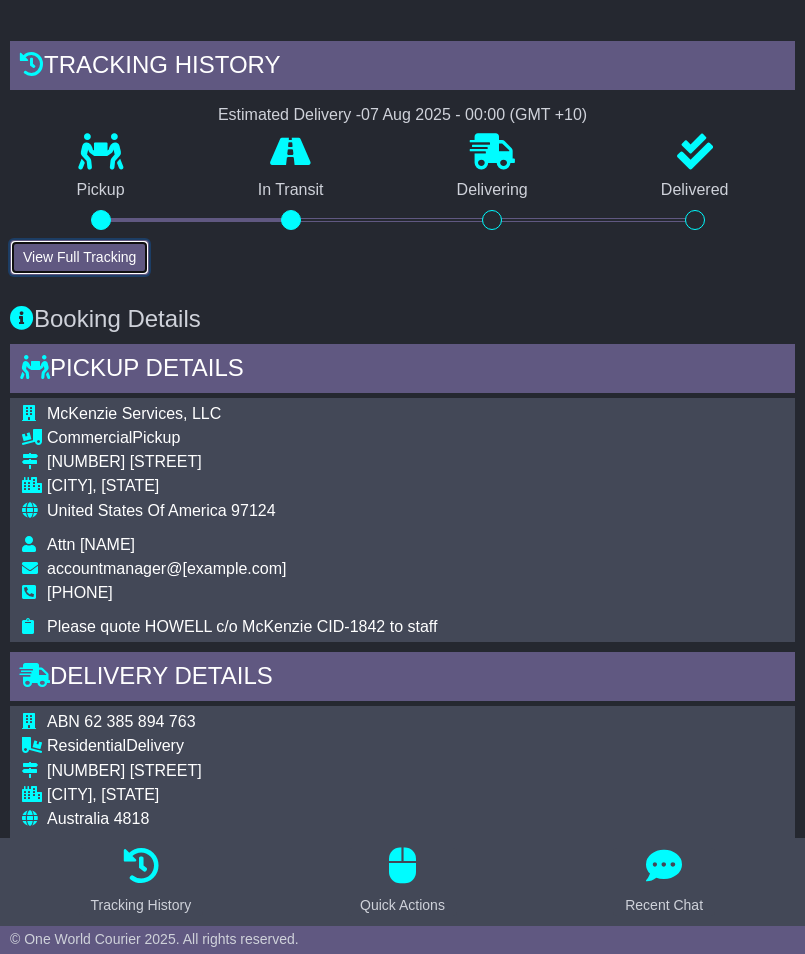 click on "View Full Tracking" at bounding box center (79, 257) 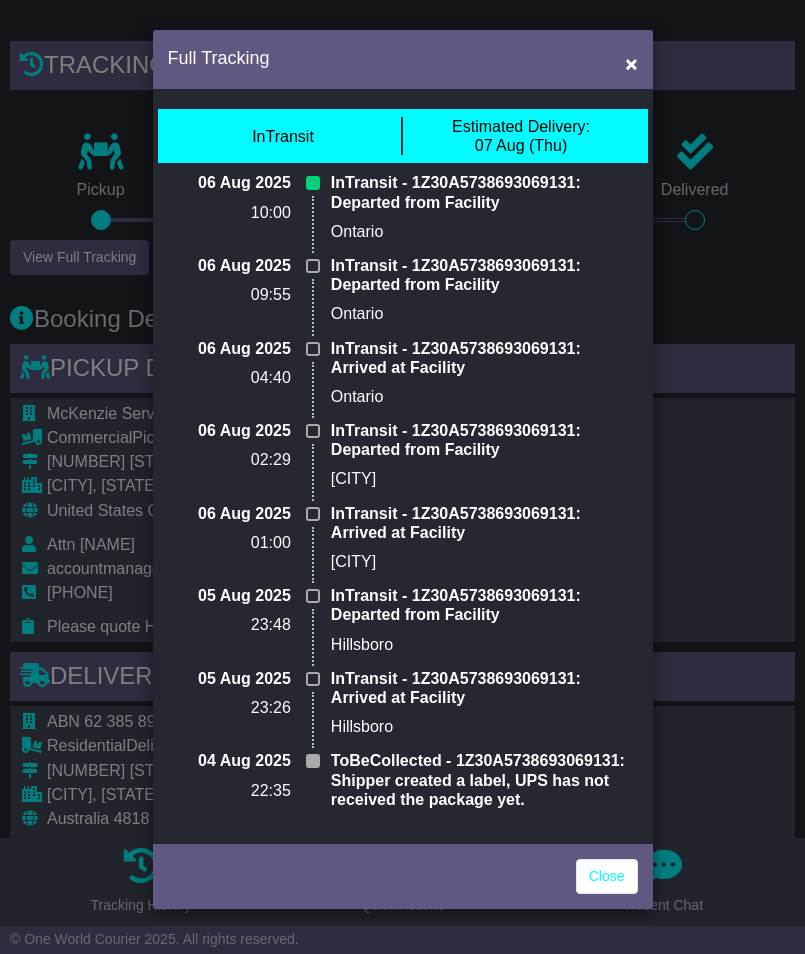 click on "InTransit - 1Z30A5738693069131: Departed from Facility
Ontario" at bounding box center [484, 214] 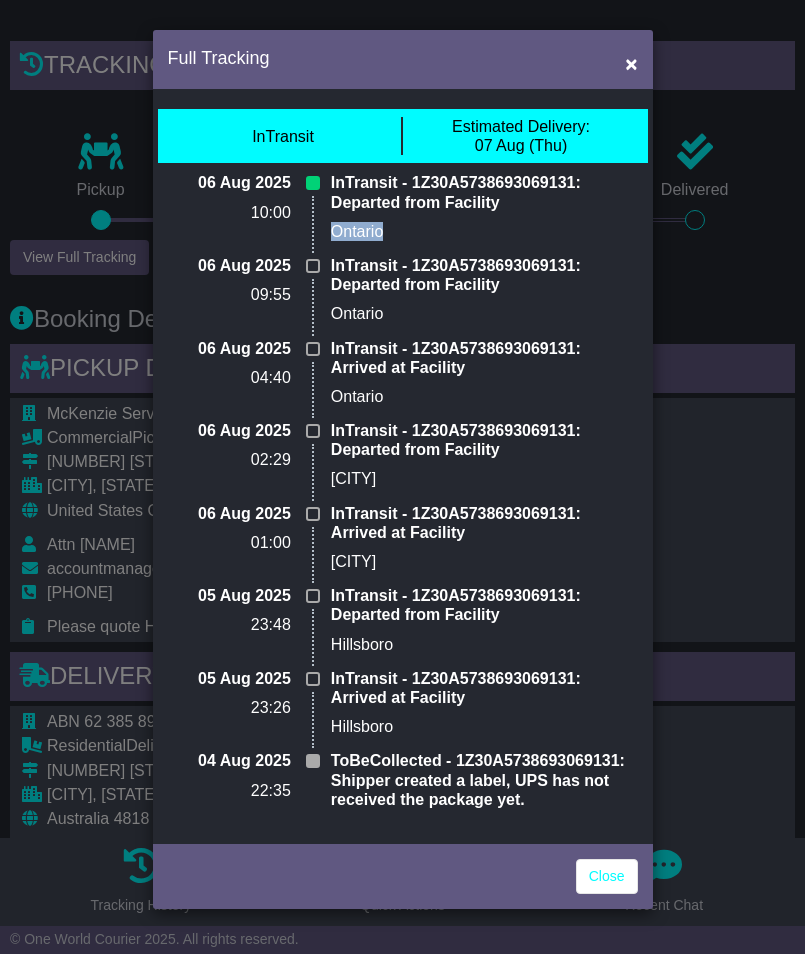 click on "Ontario" at bounding box center (484, 231) 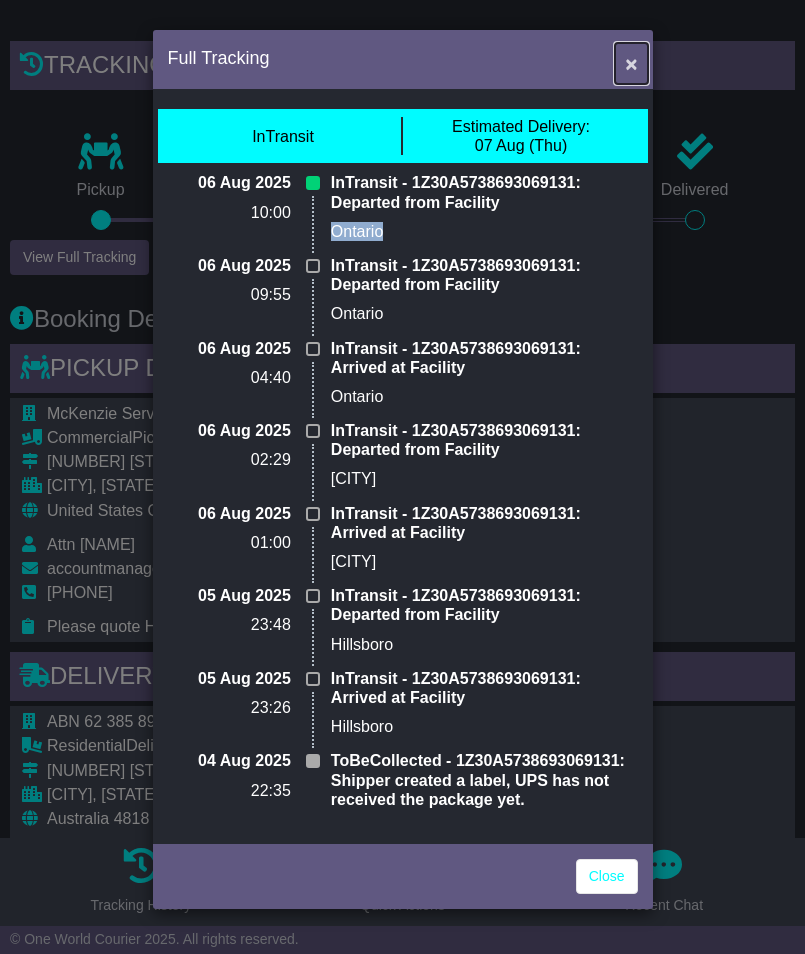 click on "×" at bounding box center [631, 63] 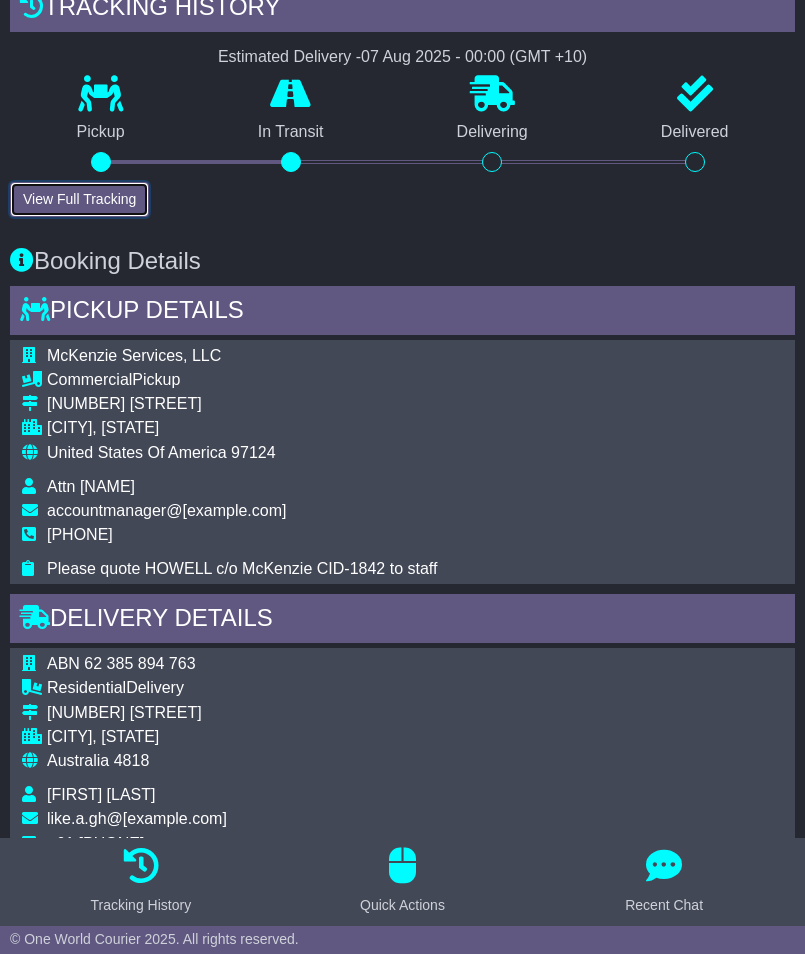 scroll, scrollTop: 743, scrollLeft: 0, axis: vertical 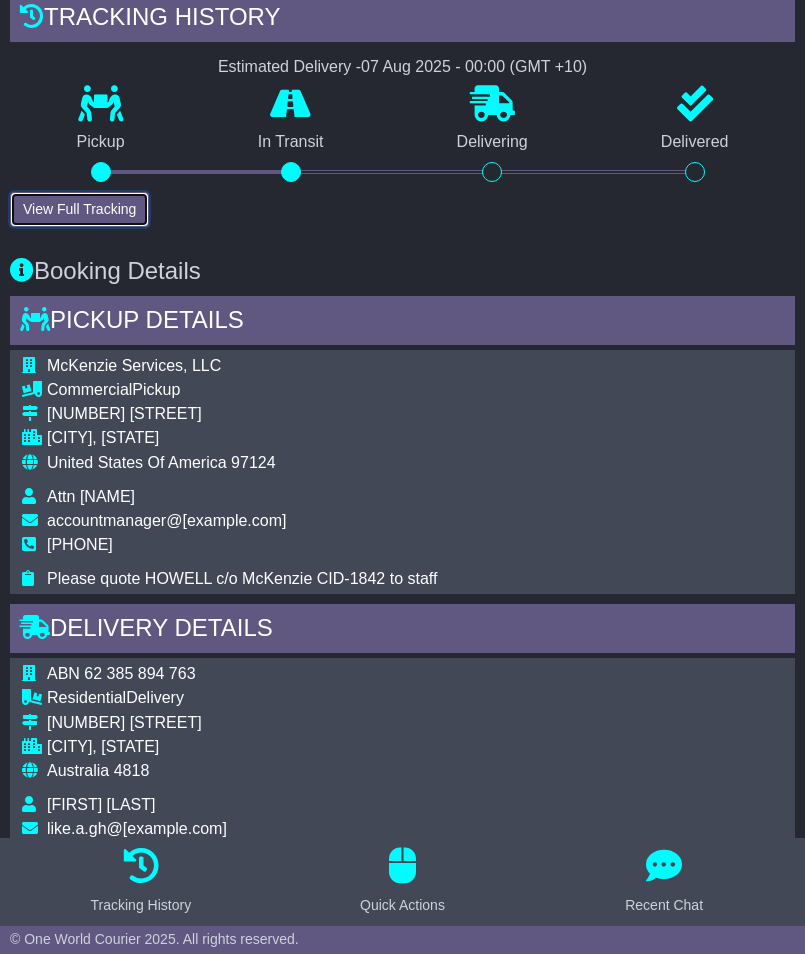 click on "View Full Tracking" at bounding box center (79, 209) 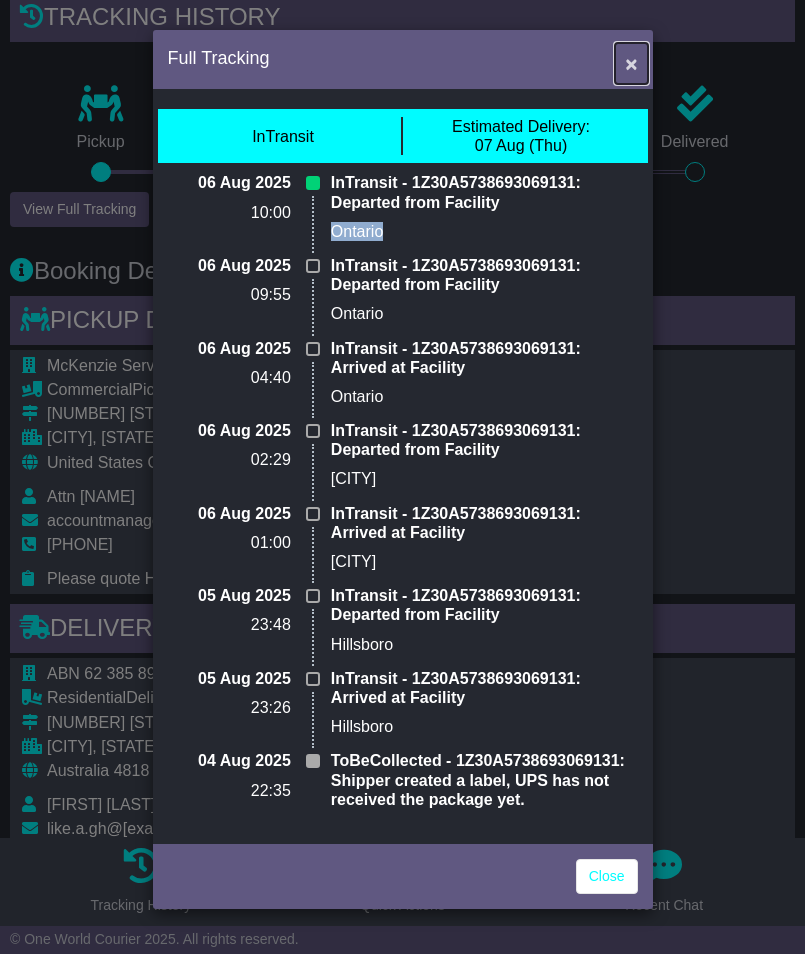 click on "×" at bounding box center [631, 63] 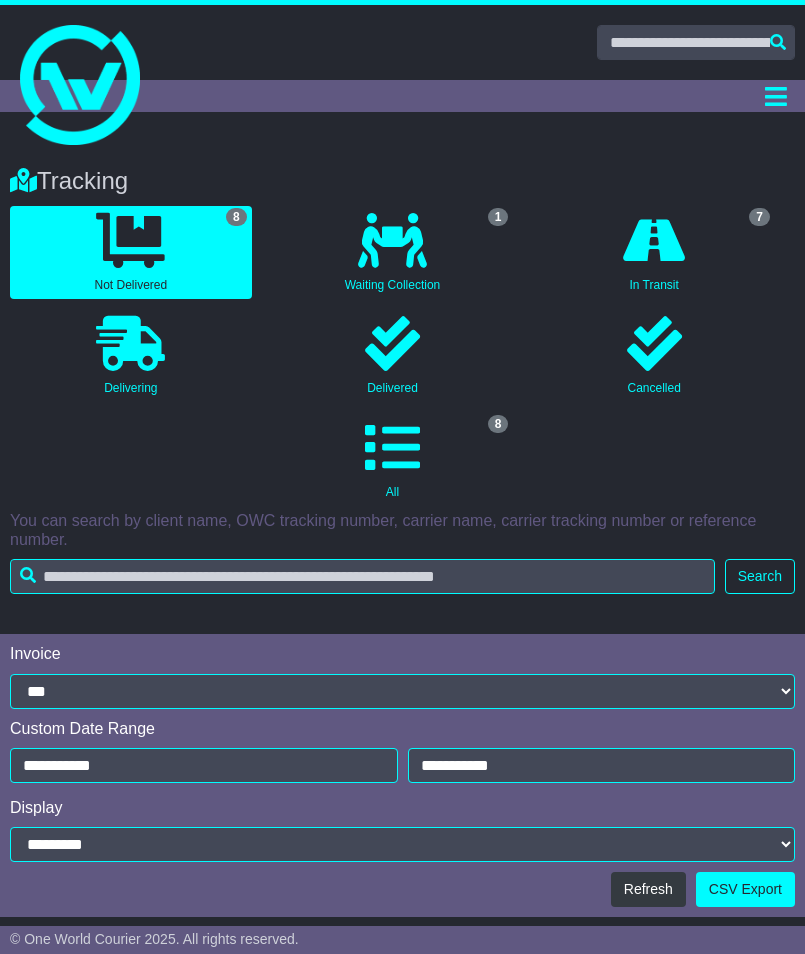 scroll, scrollTop: 434, scrollLeft: 0, axis: vertical 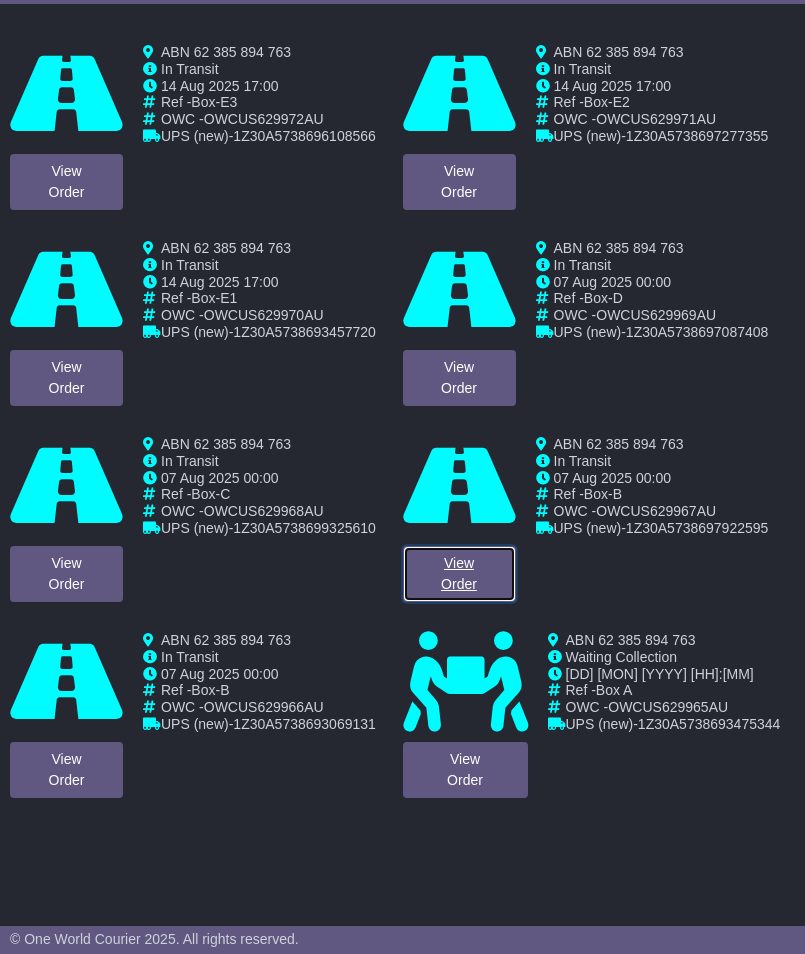 click on "View Order" at bounding box center [459, 574] 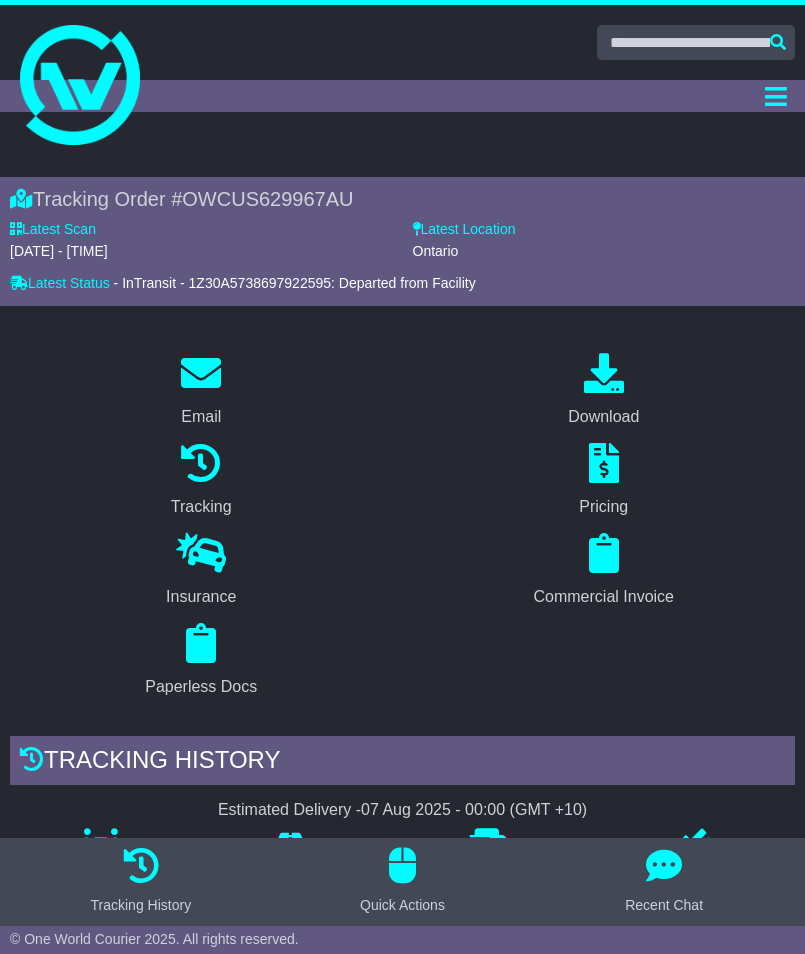 scroll, scrollTop: 146, scrollLeft: 0, axis: vertical 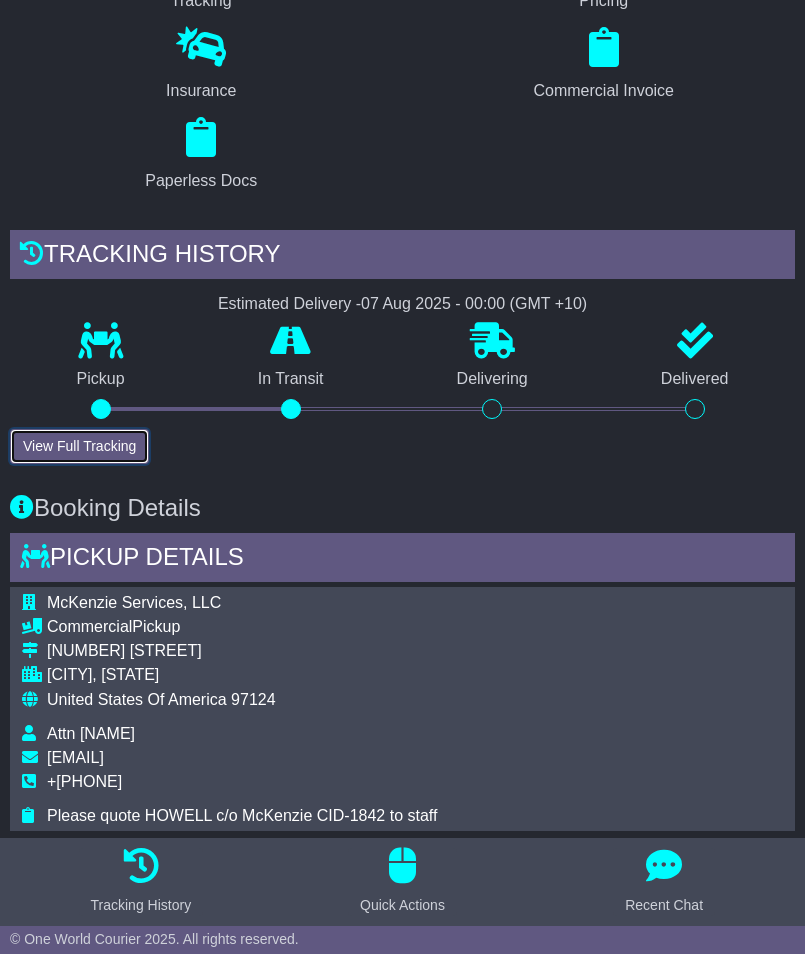 click on "View Full Tracking" at bounding box center (79, 446) 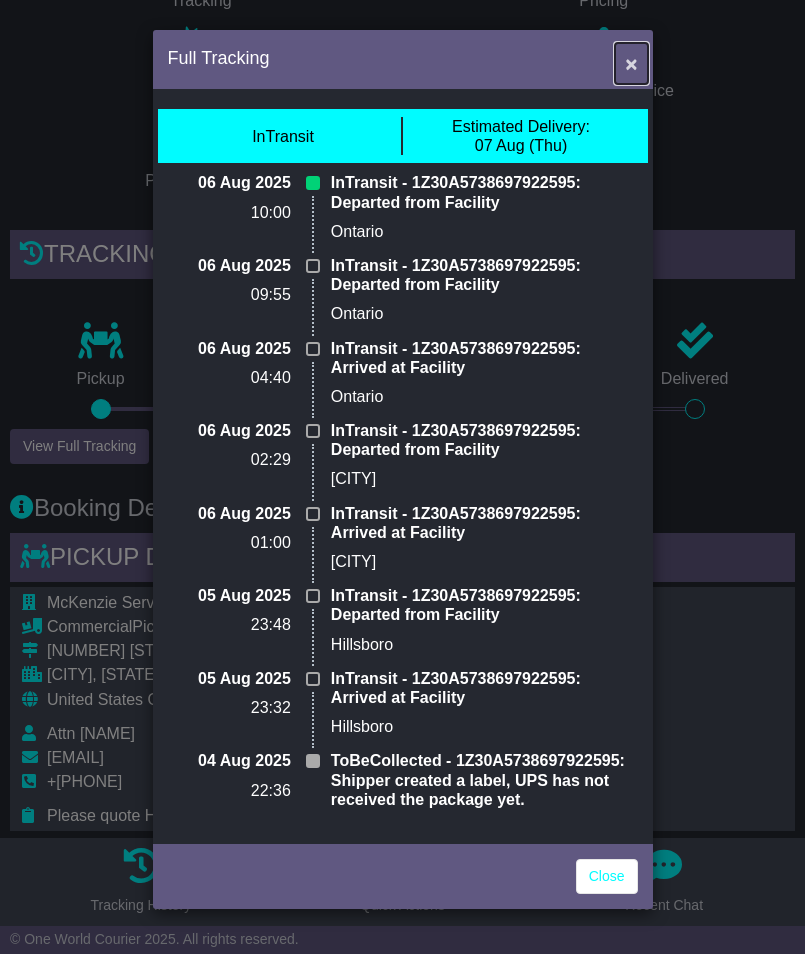click on "×" at bounding box center (631, 63) 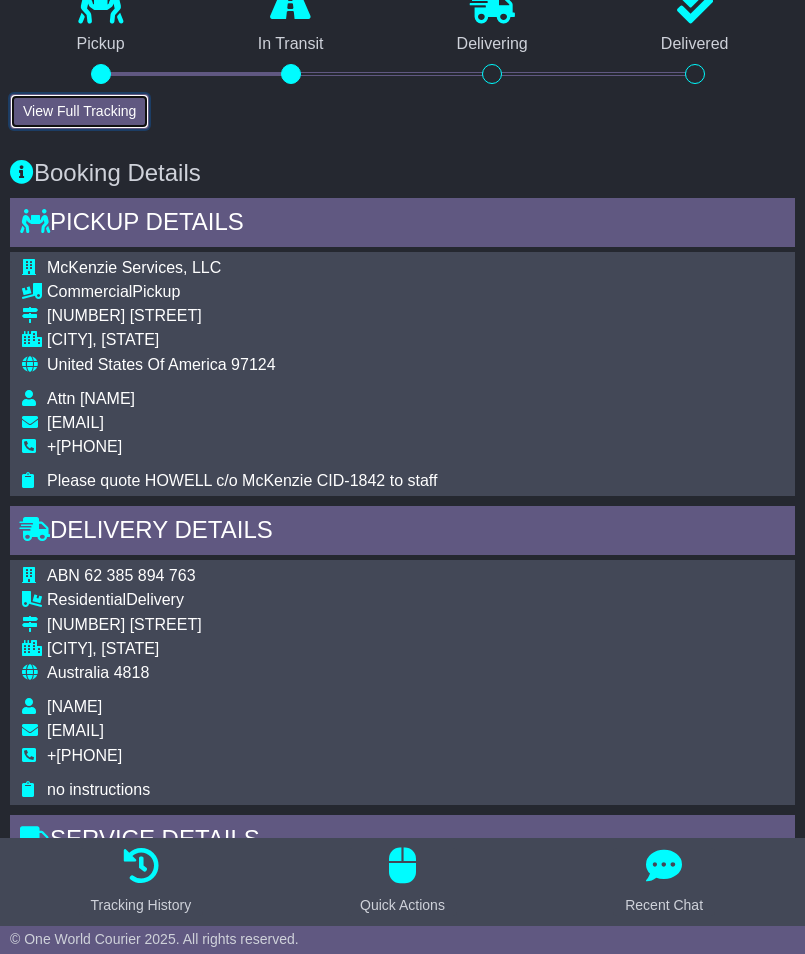 scroll, scrollTop: 1127, scrollLeft: 0, axis: vertical 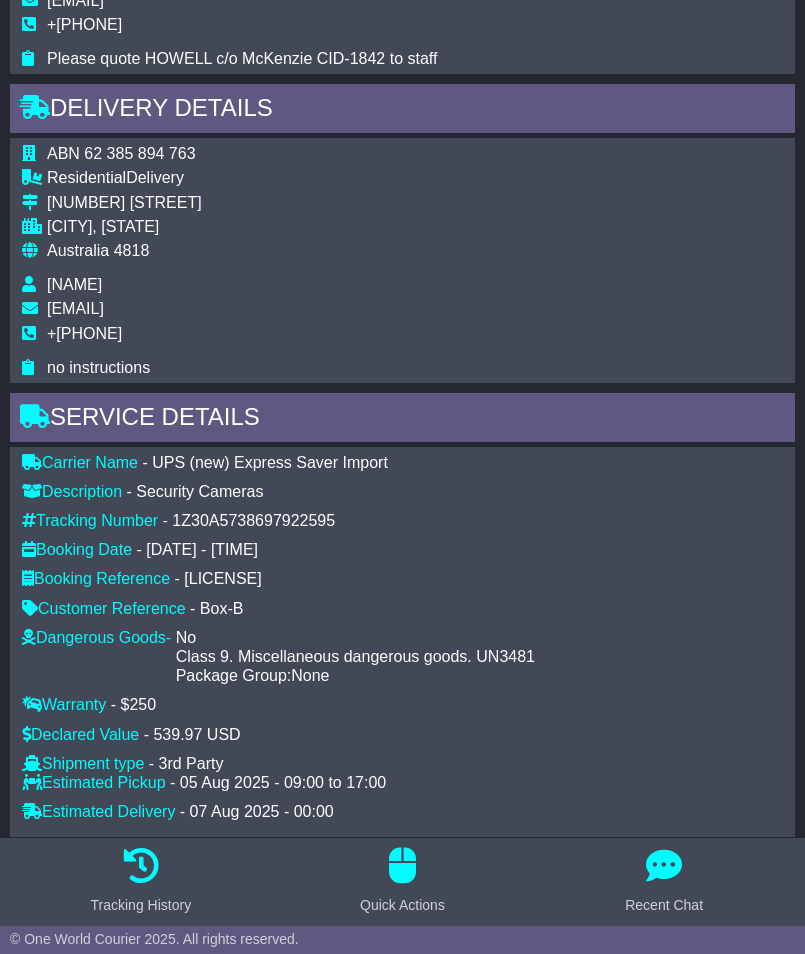 click on "1Z30A5738697922595" at bounding box center (253, 520) 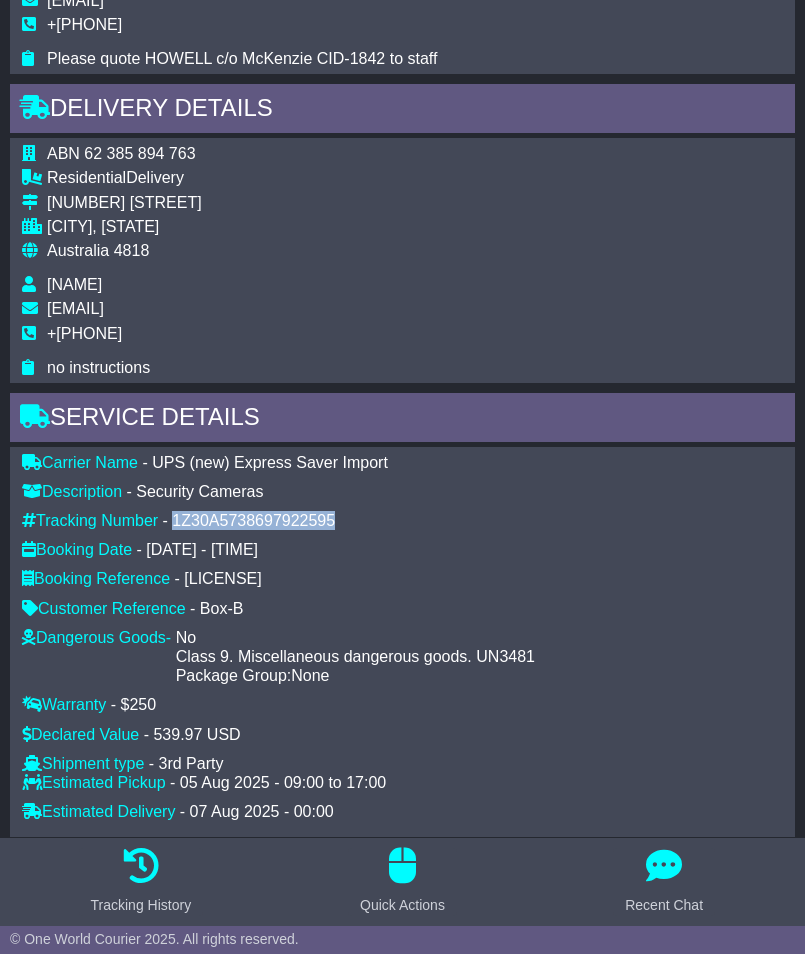 click on "1Z30A5738697922595" at bounding box center [253, 520] 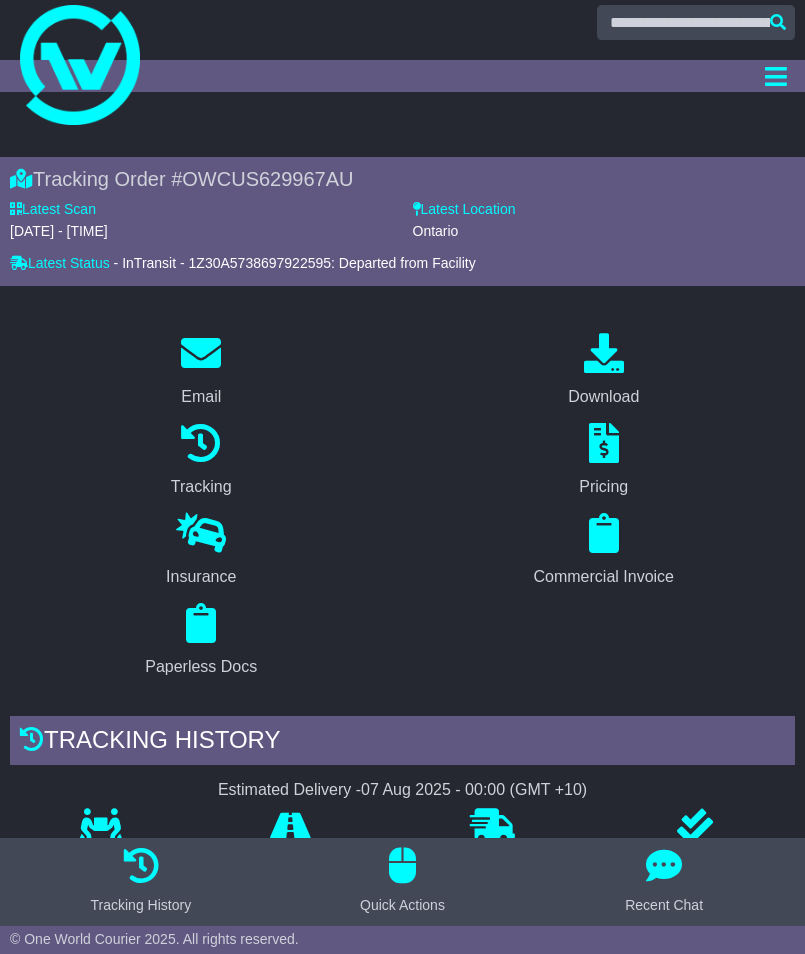 scroll, scrollTop: 0, scrollLeft: 0, axis: both 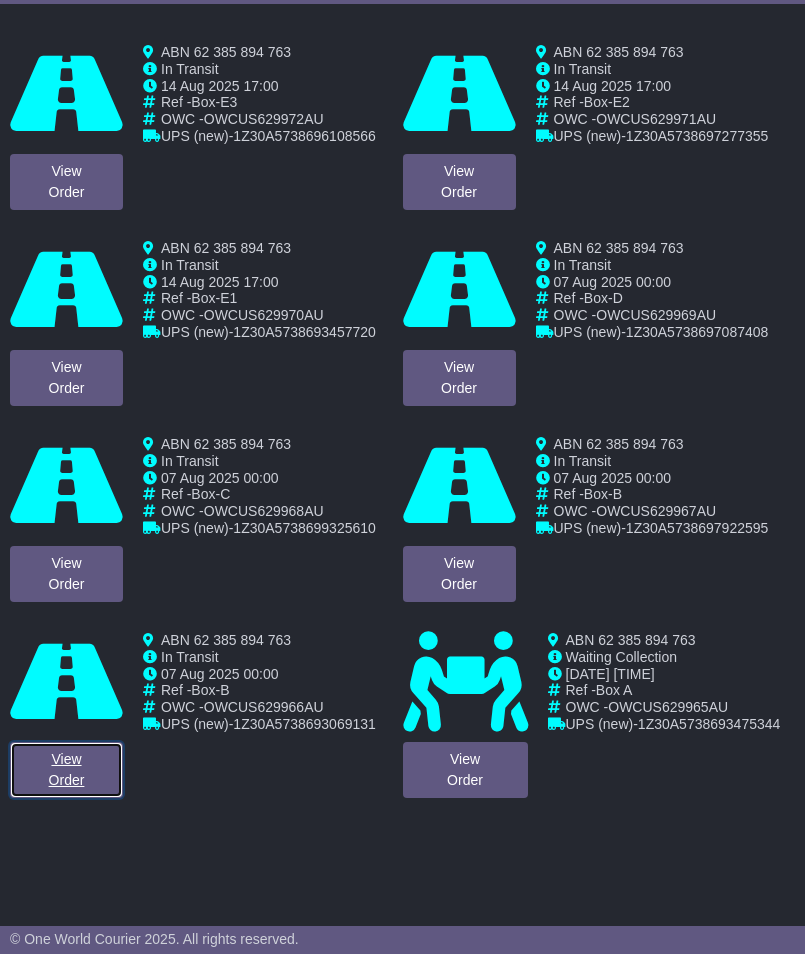 click on "View Order" at bounding box center (66, 770) 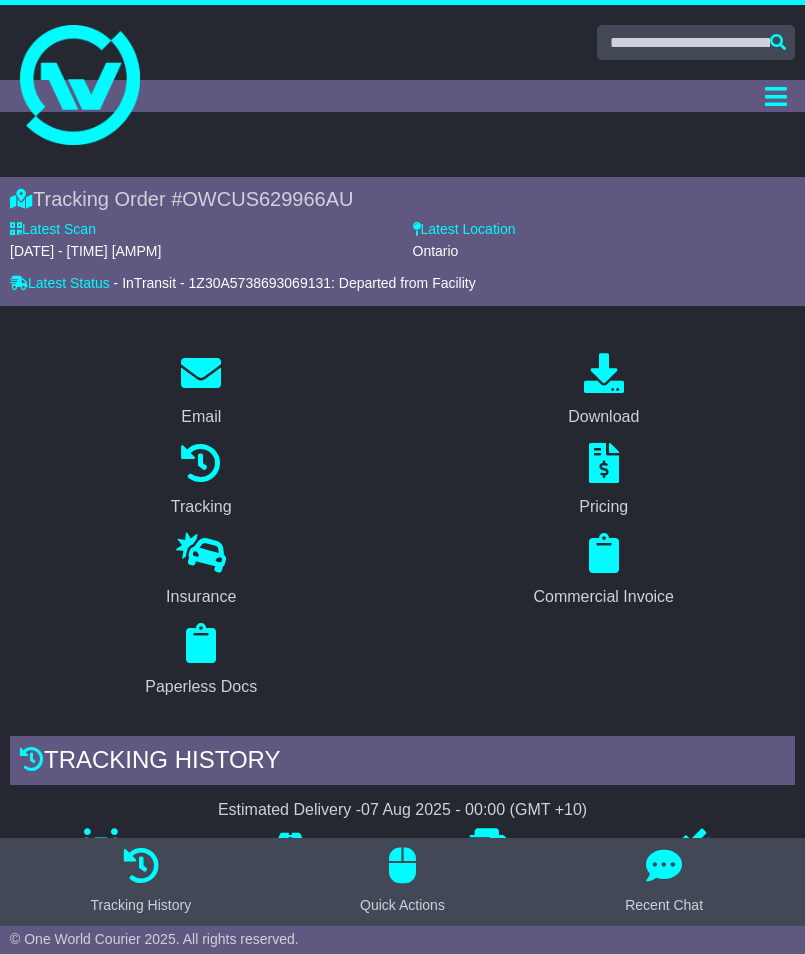 scroll, scrollTop: 1031, scrollLeft: 0, axis: vertical 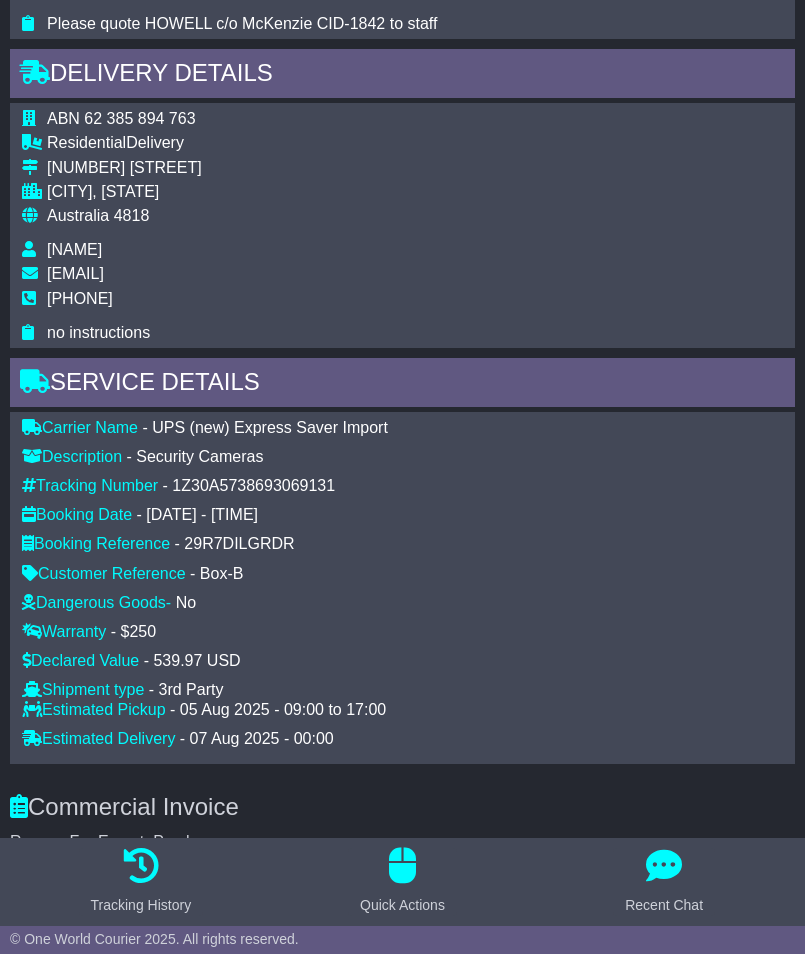 click on "1Z30A5738693069131" at bounding box center (253, 485) 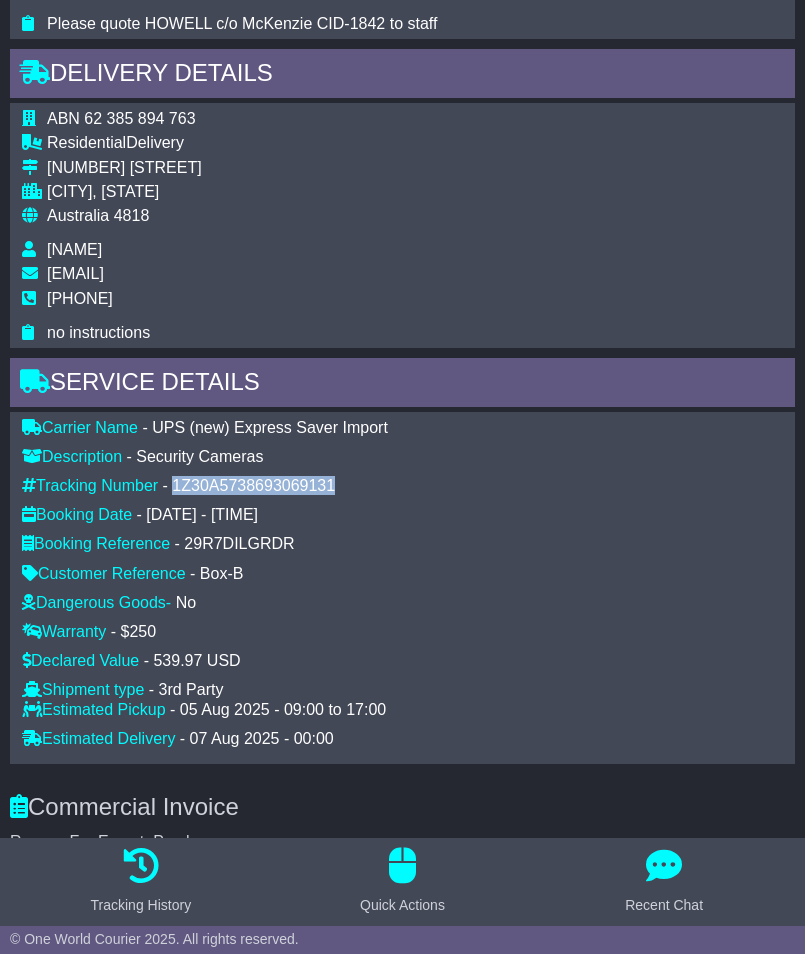 click on "1Z30A5738693069131" at bounding box center [253, 485] 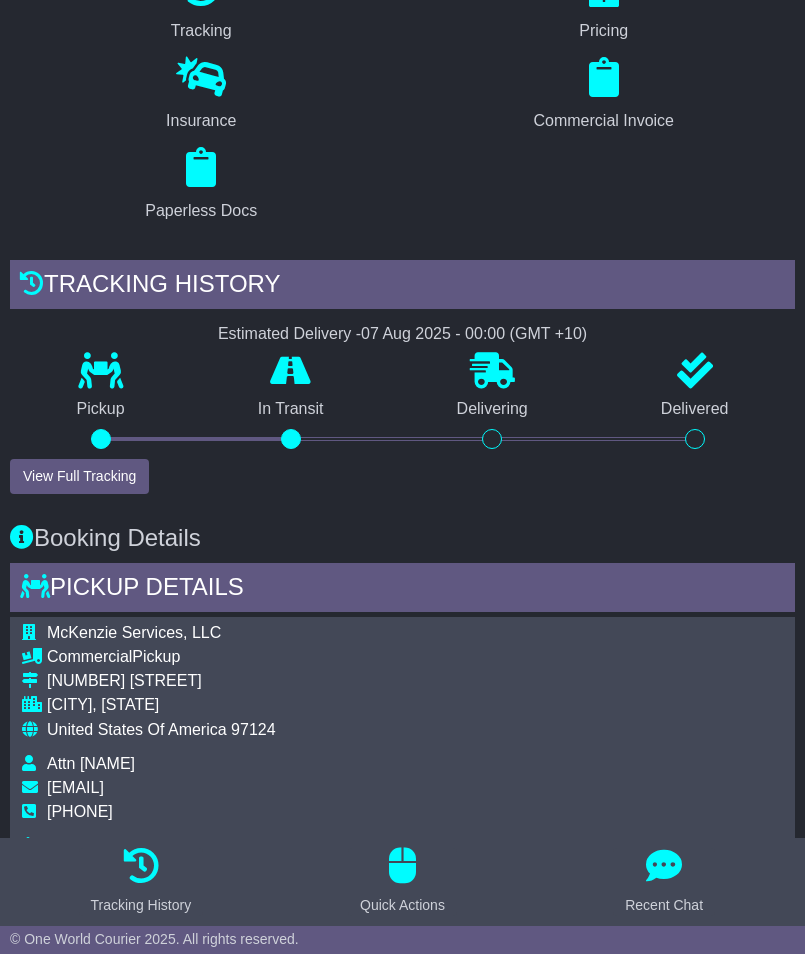 scroll, scrollTop: 190, scrollLeft: 0, axis: vertical 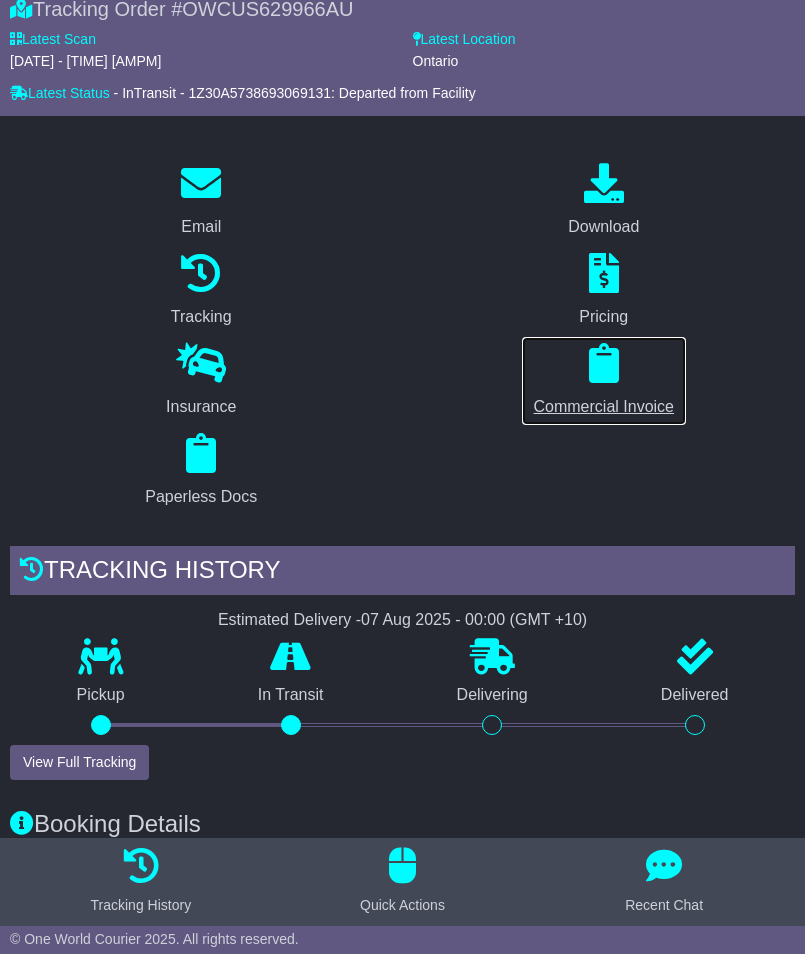 click on "Commercial Invoice" at bounding box center (604, 407) 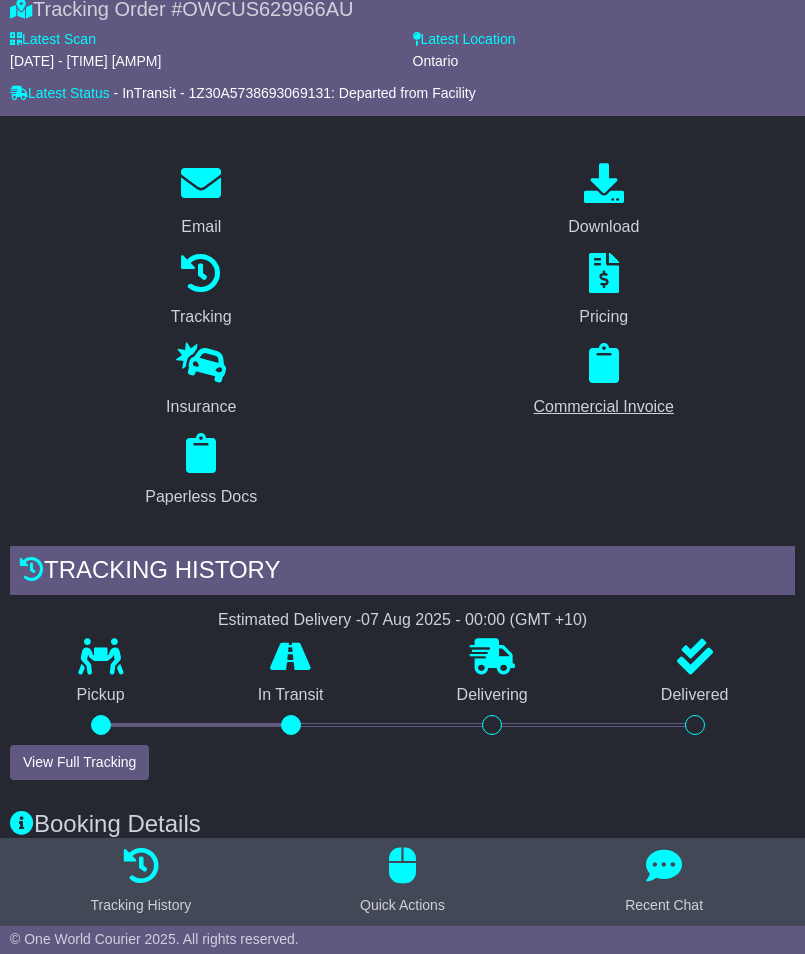 scroll, scrollTop: 0, scrollLeft: 0, axis: both 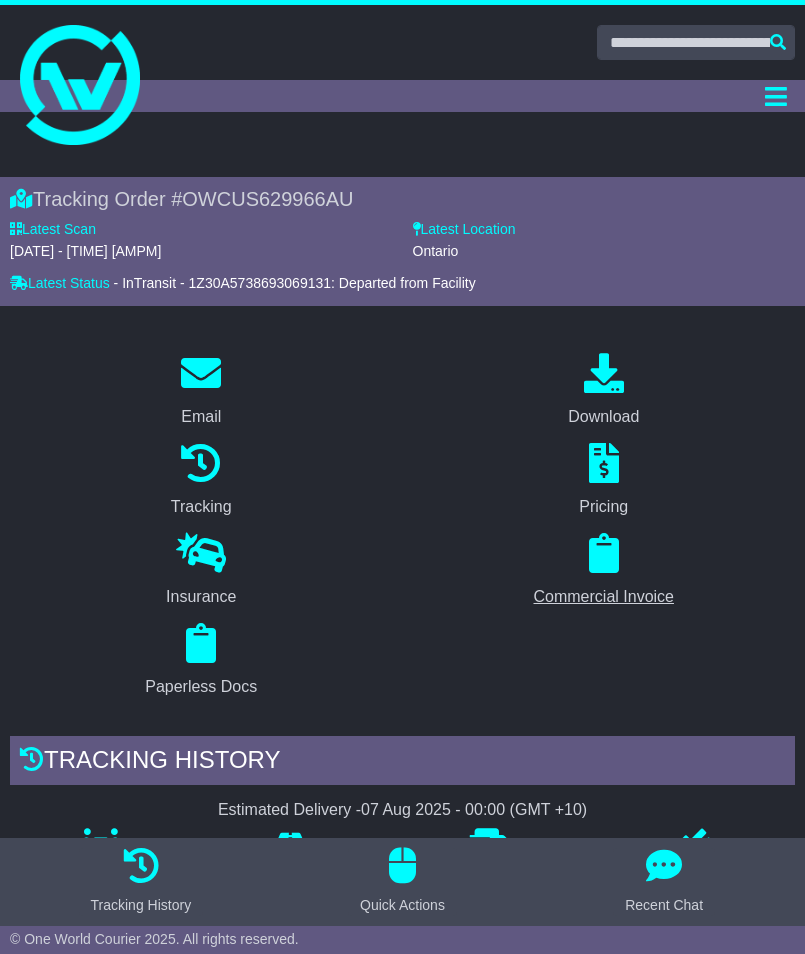 select on "********" 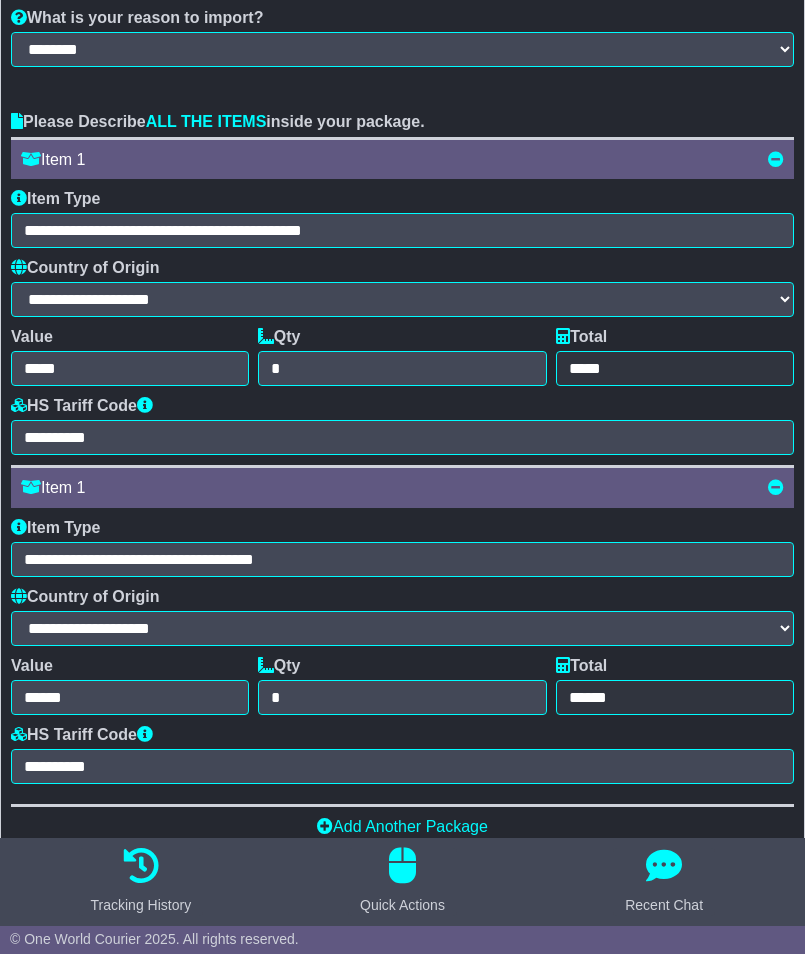 scroll, scrollTop: 512, scrollLeft: 0, axis: vertical 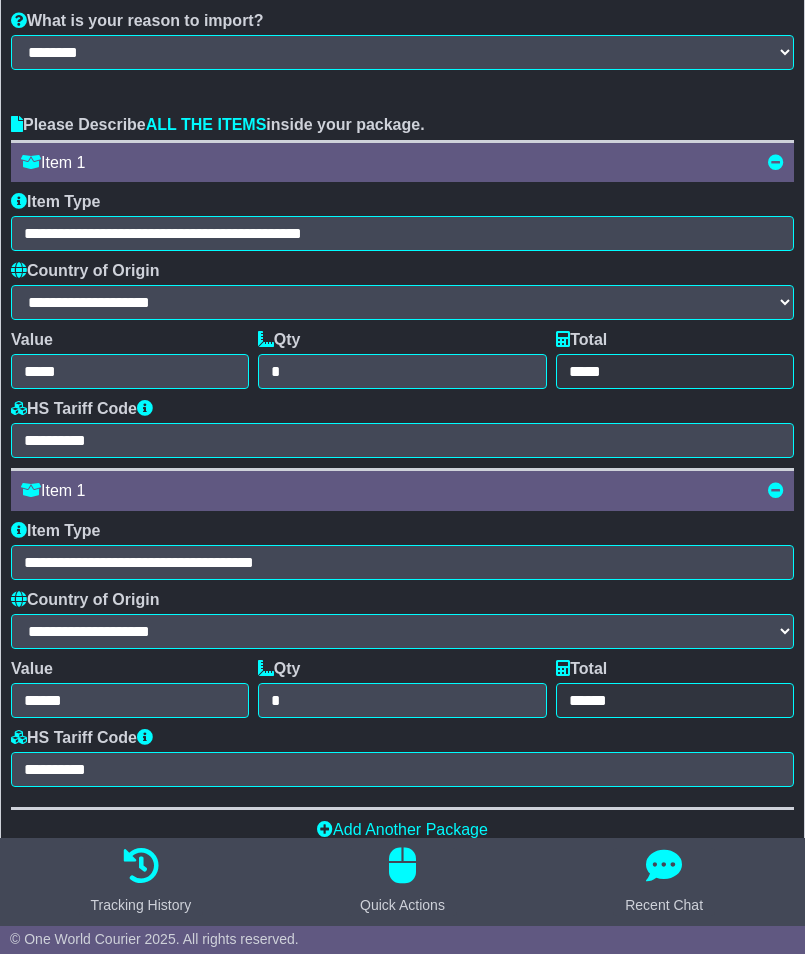 click at bounding box center [776, 490] 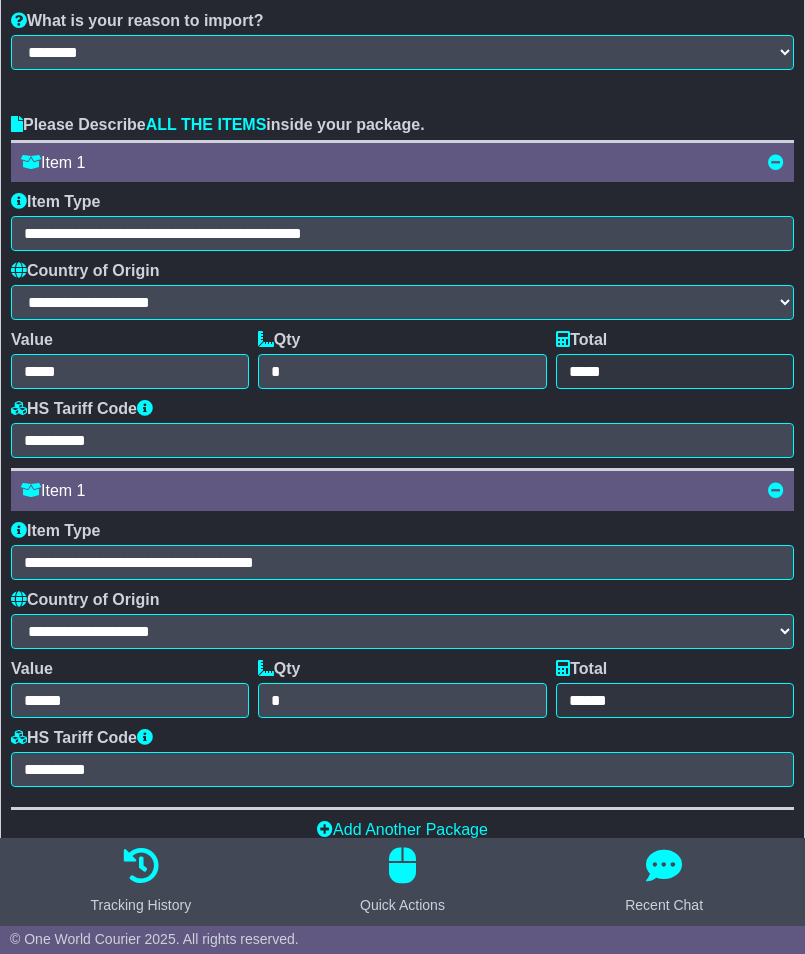 scroll, scrollTop: 296, scrollLeft: 0, axis: vertical 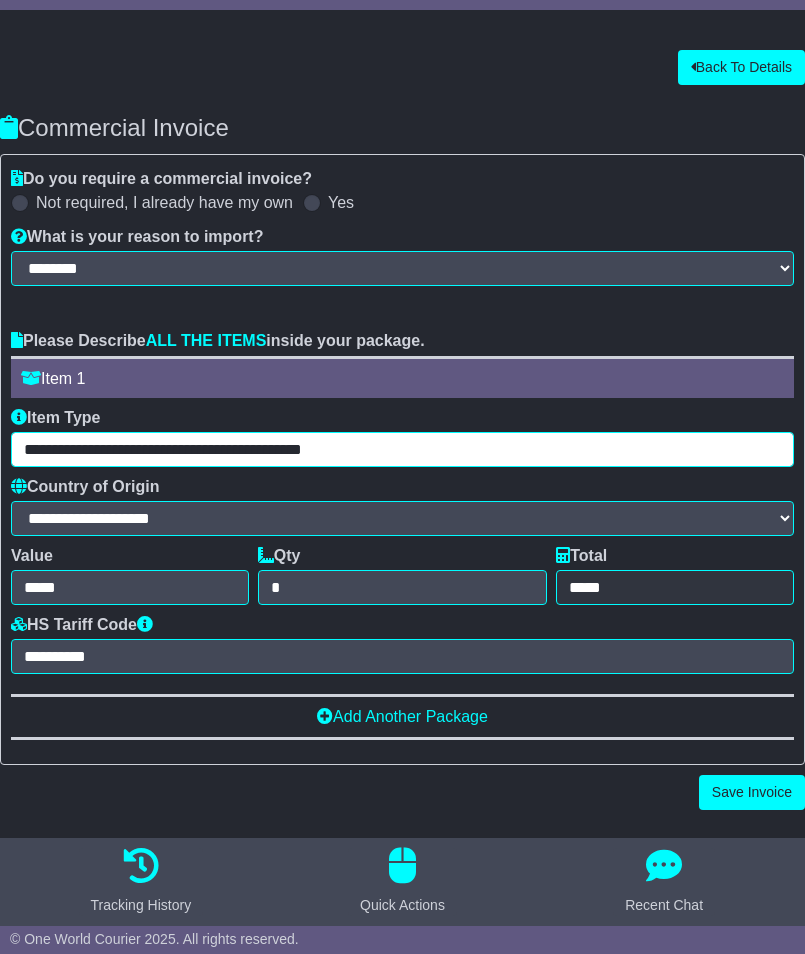 click on "**********" at bounding box center [402, 449] 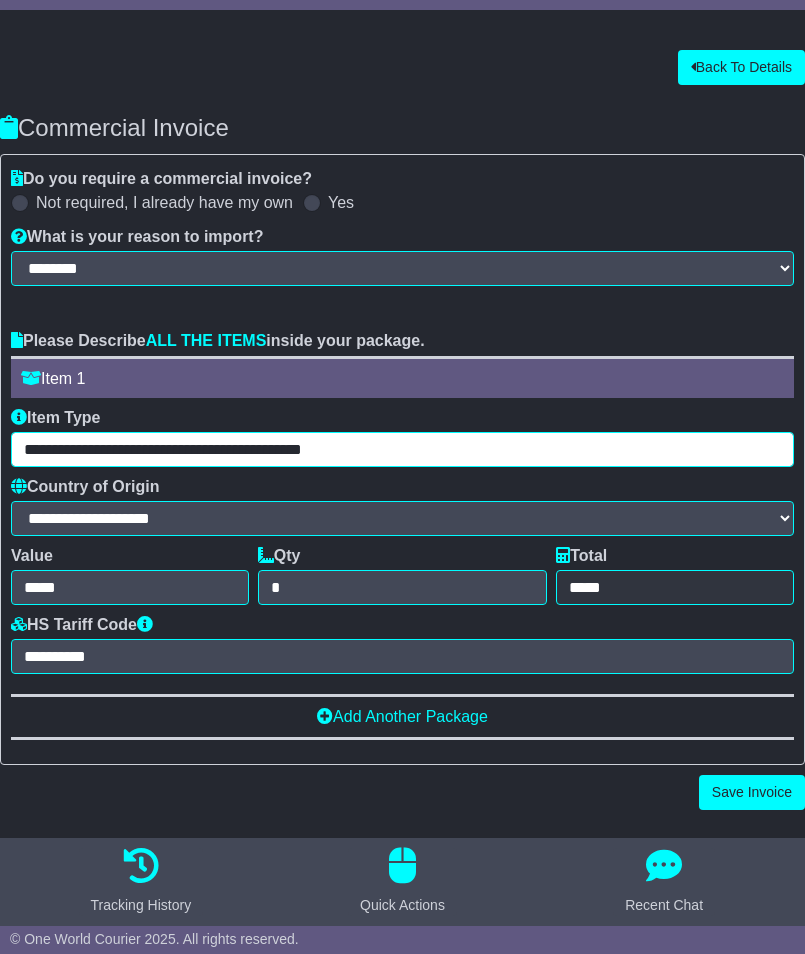 paste on "*********" 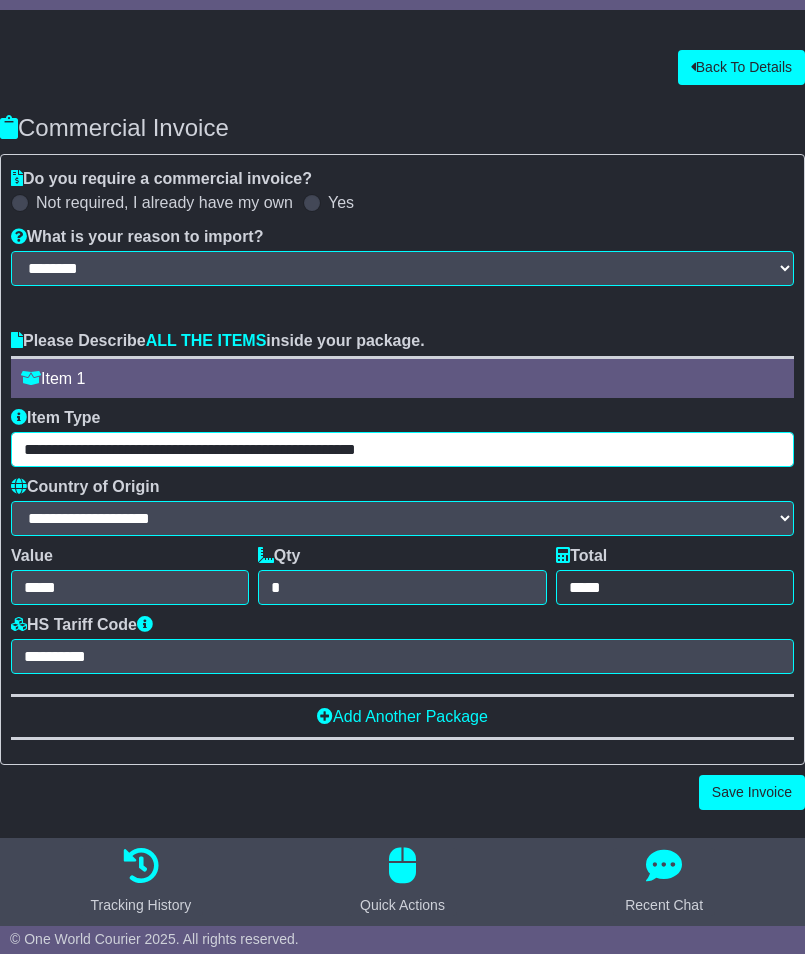 type on "**********" 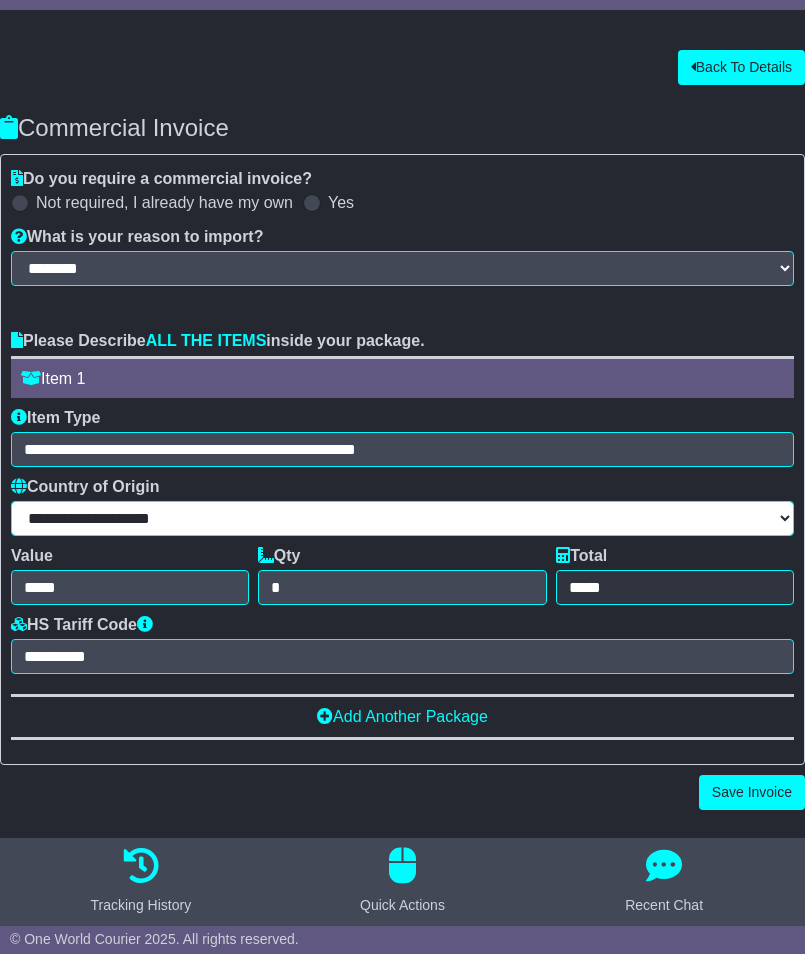 click on "**********" at bounding box center [402, 518] 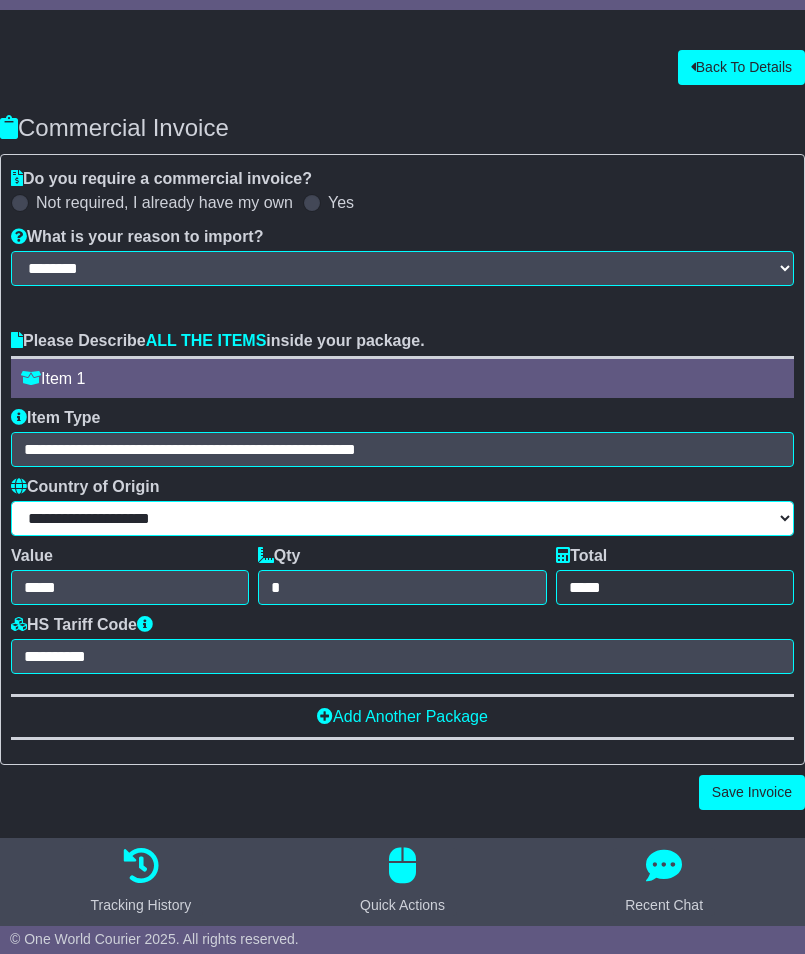 select on "**" 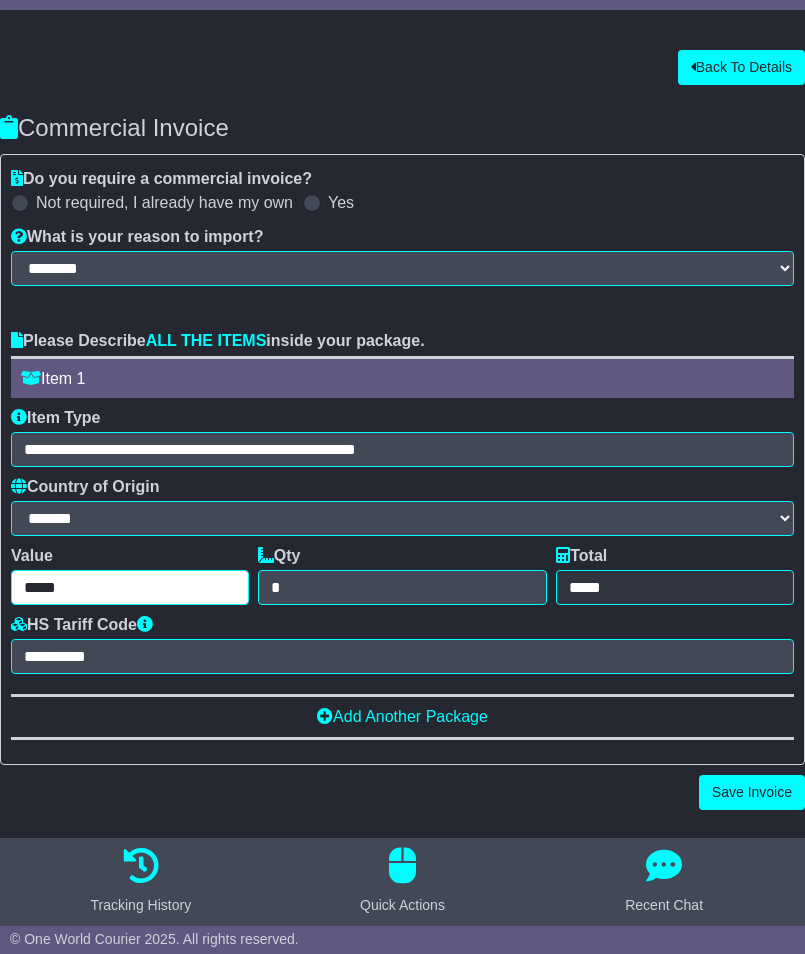 click on "*****" at bounding box center (130, 587) 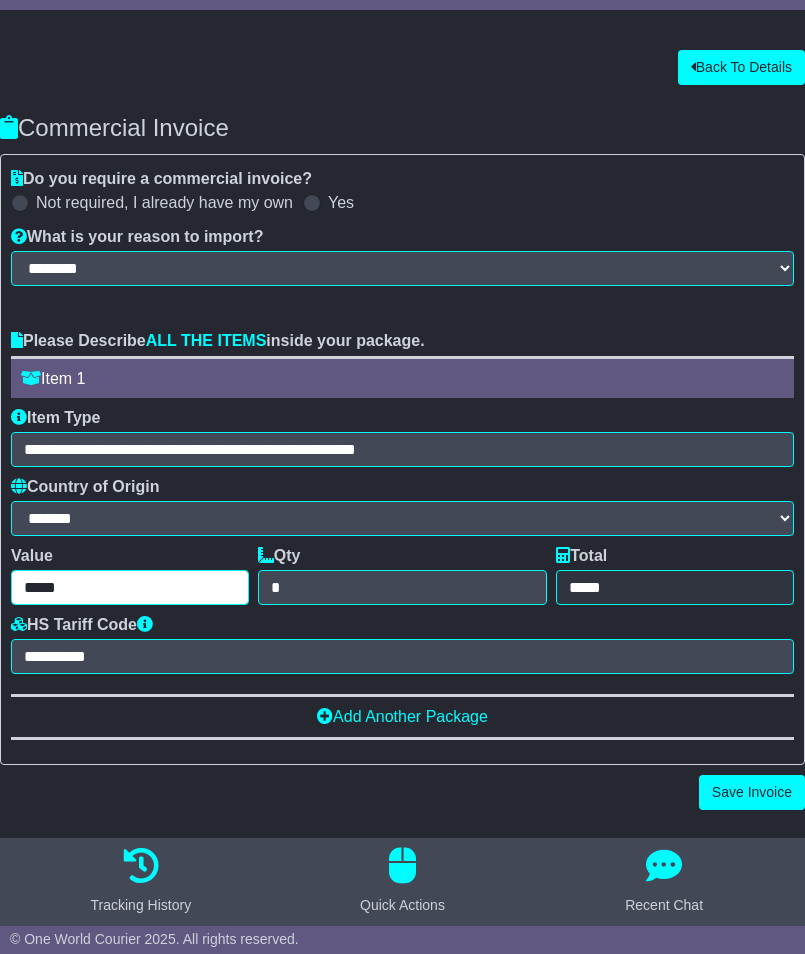 type on "*****" 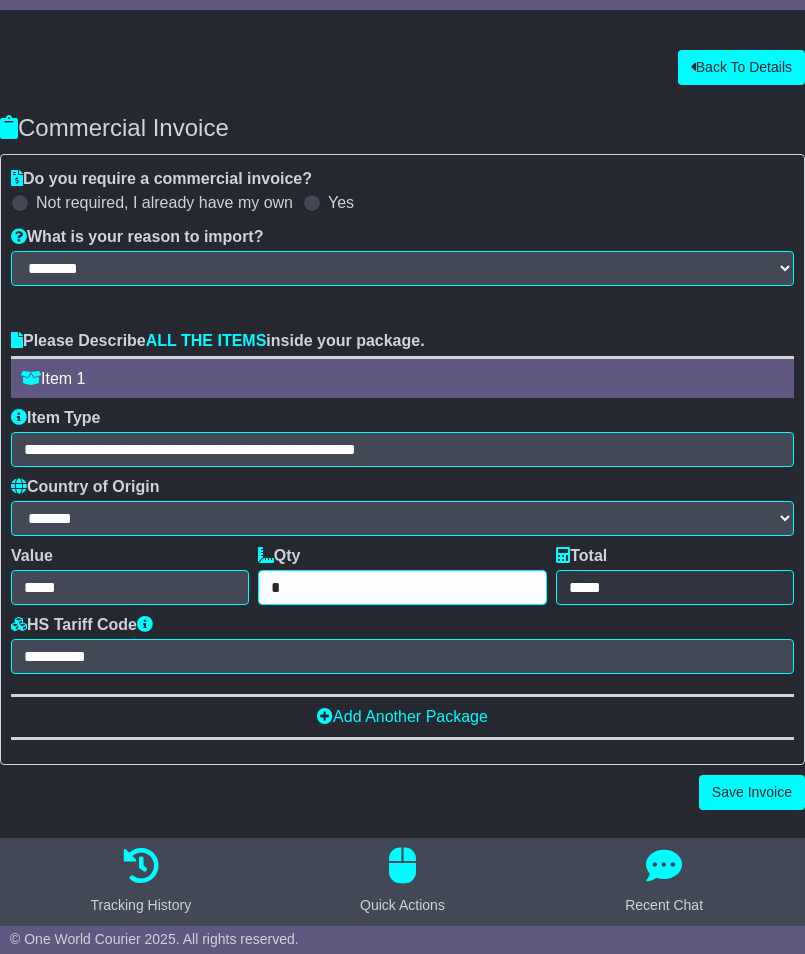 type on "*****" 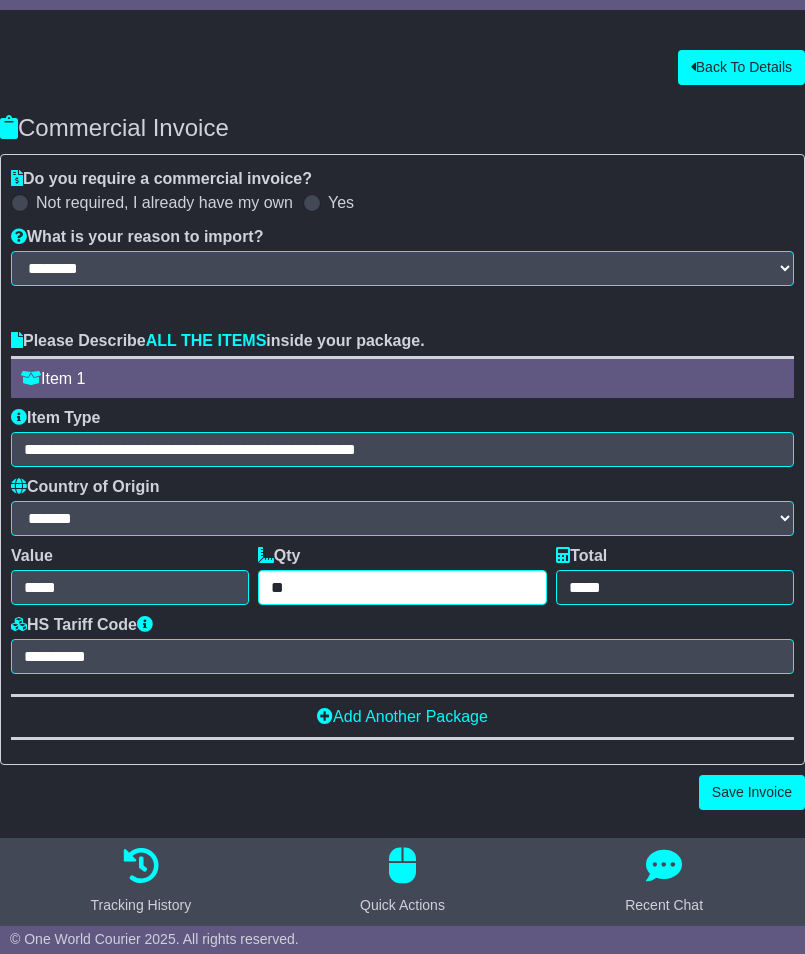 type on "**" 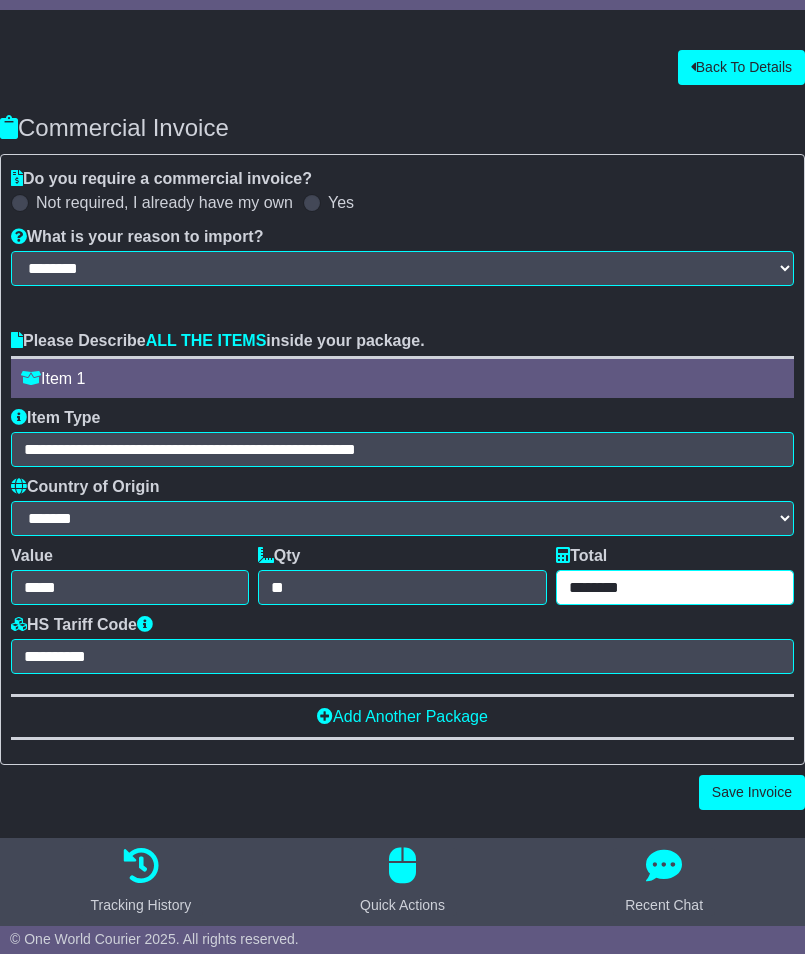click on "********" at bounding box center [675, 587] 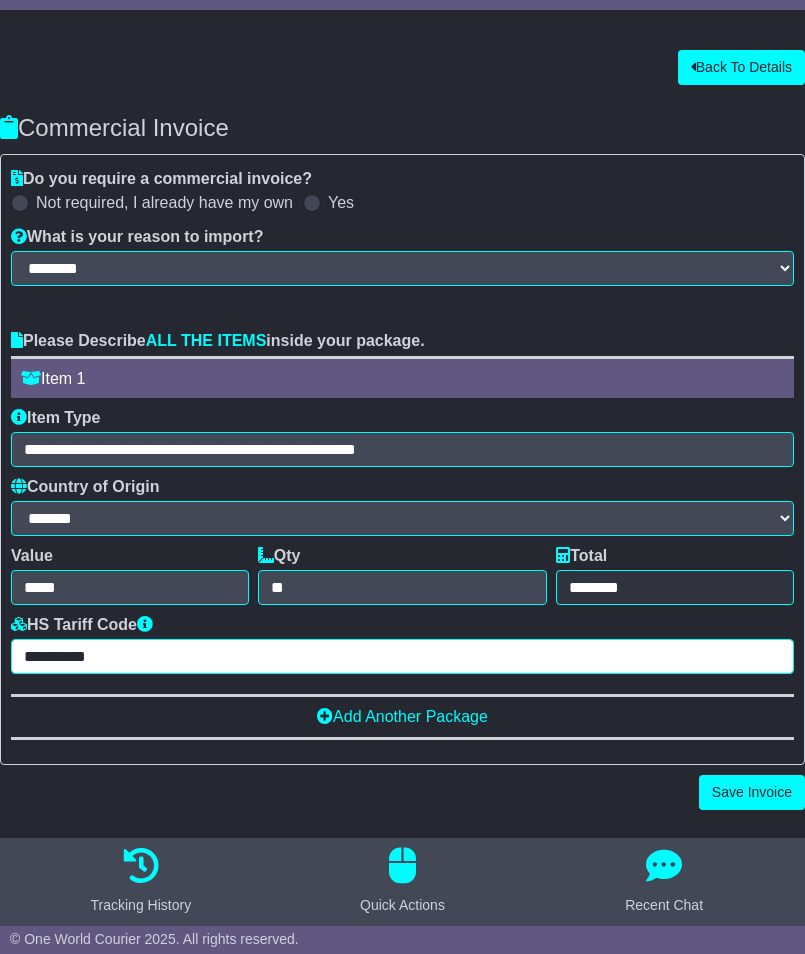 click on "**********" at bounding box center (402, 656) 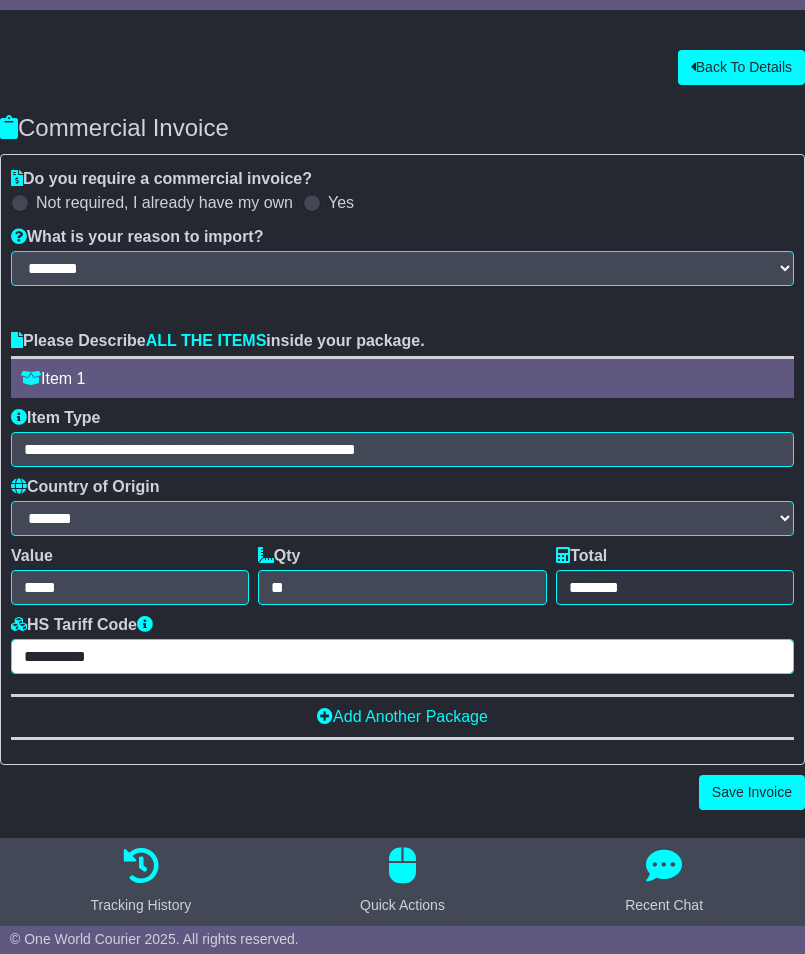 type on "**********" 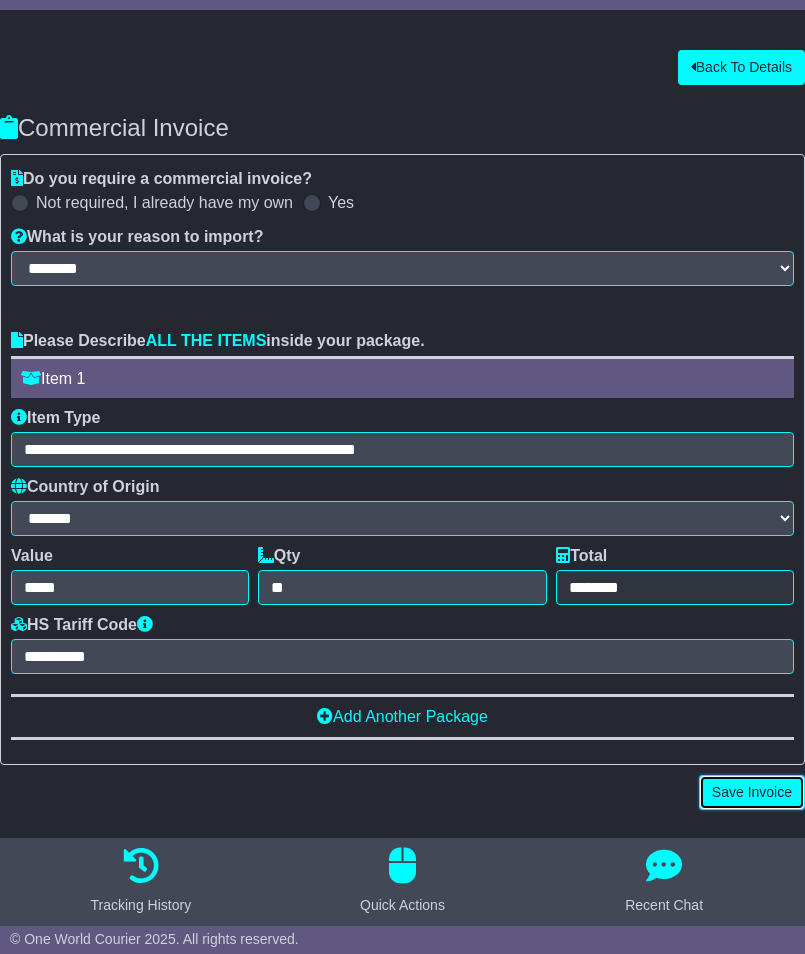 click on "Save Invoice" at bounding box center (752, 792) 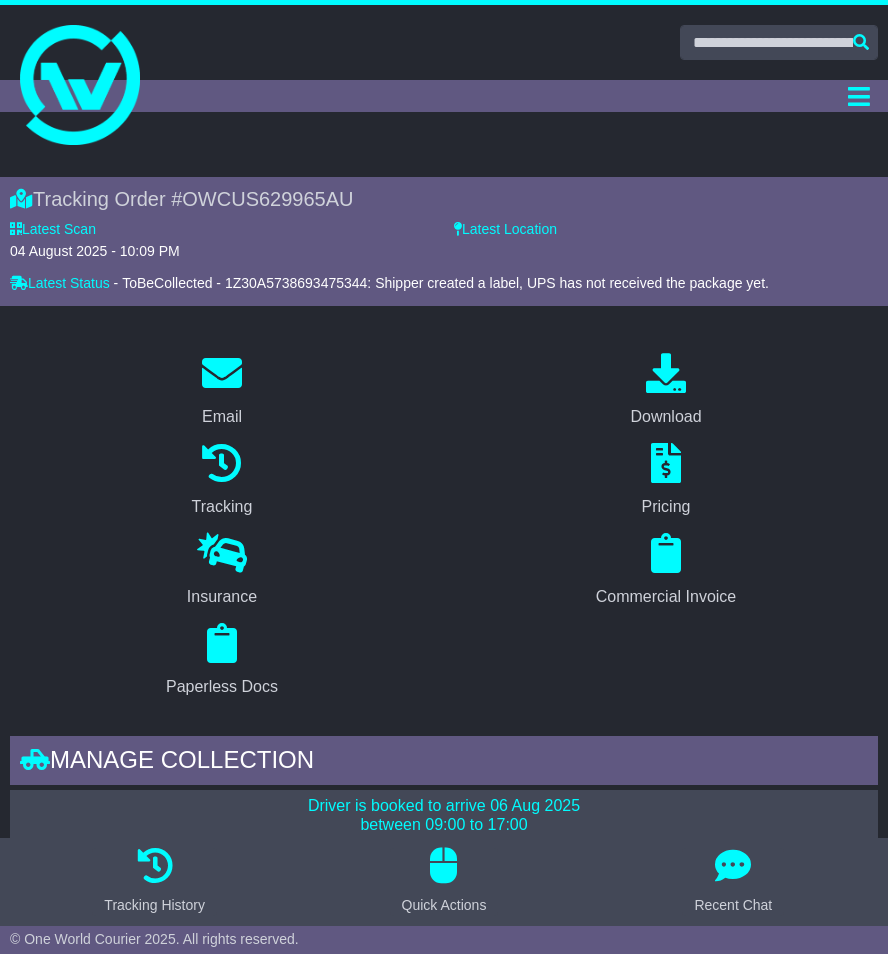 scroll, scrollTop: 1014, scrollLeft: 0, axis: vertical 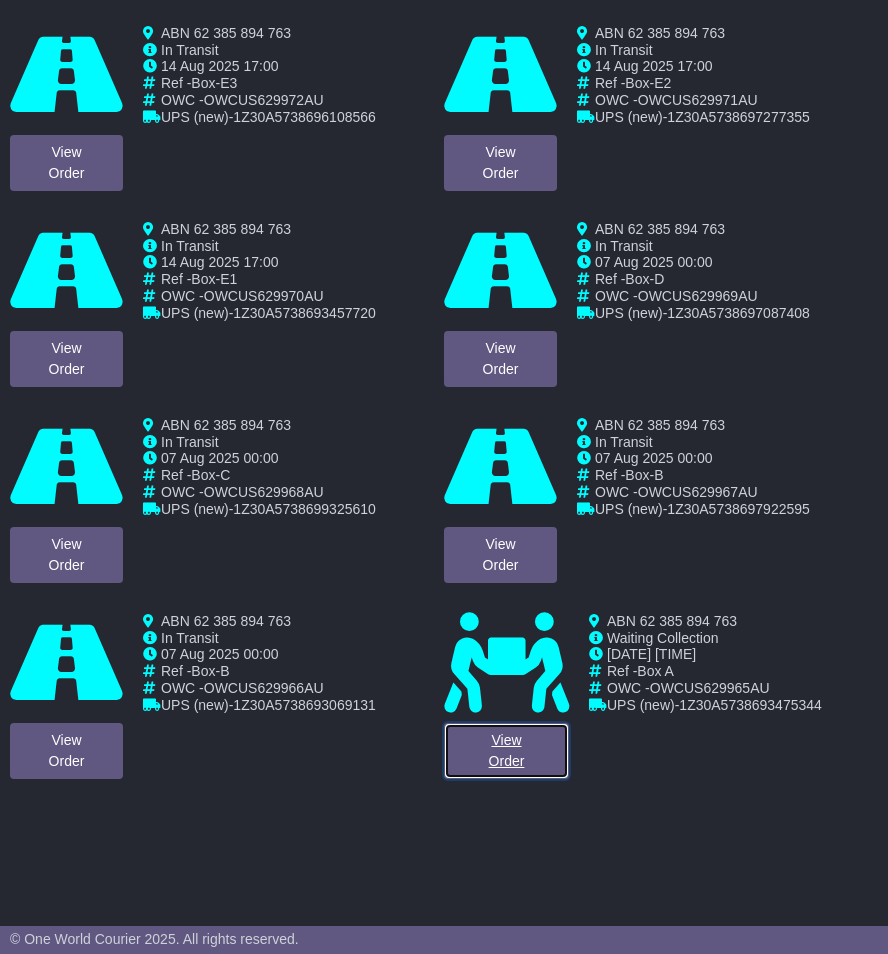 click on "View Order" at bounding box center [506, 751] 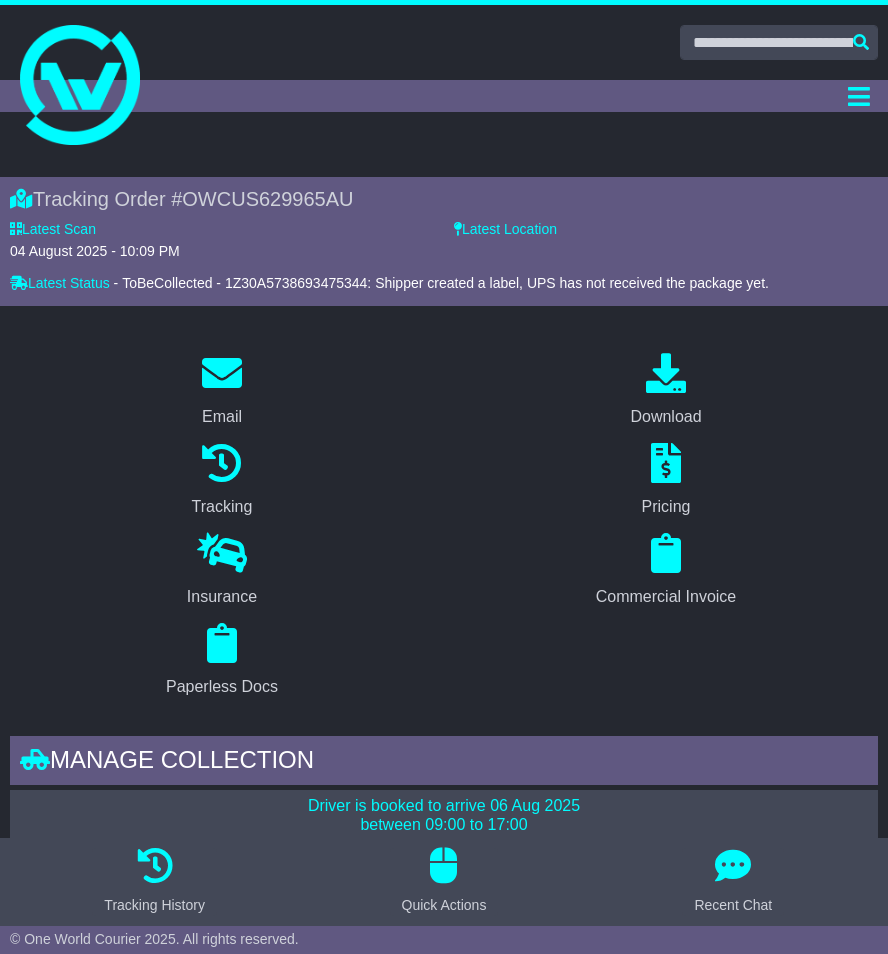 scroll, scrollTop: 871, scrollLeft: 0, axis: vertical 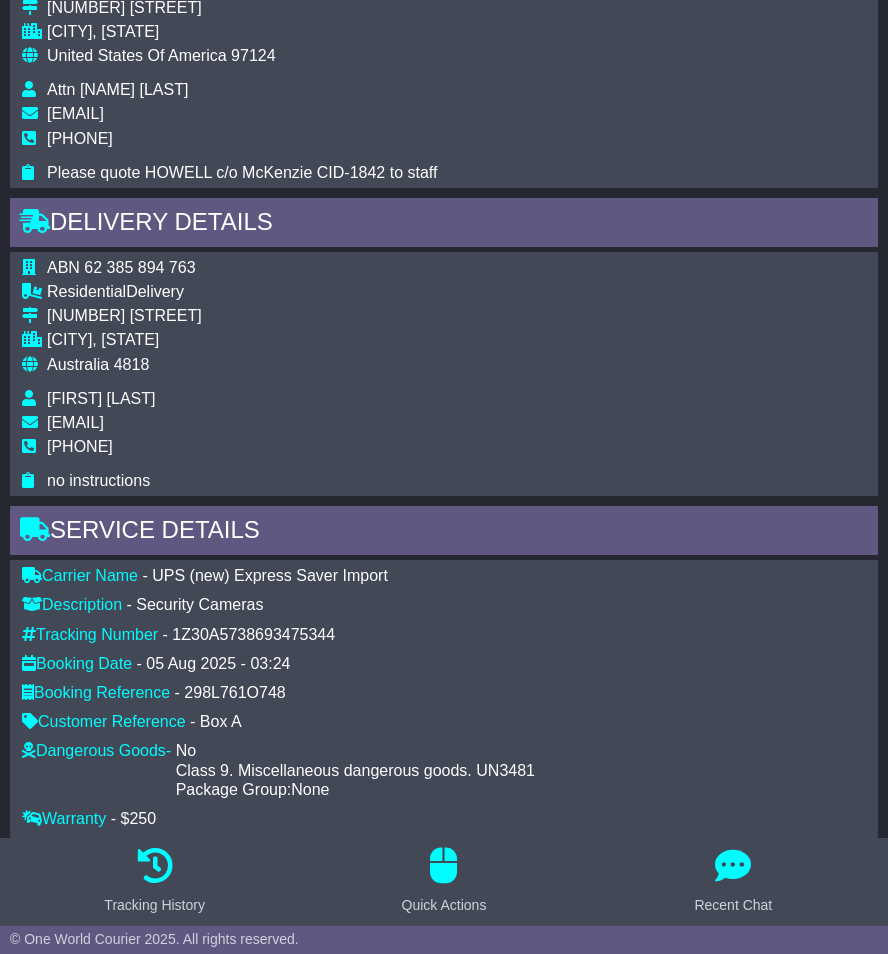 click on "1Z30A5738693475344" at bounding box center [253, 634] 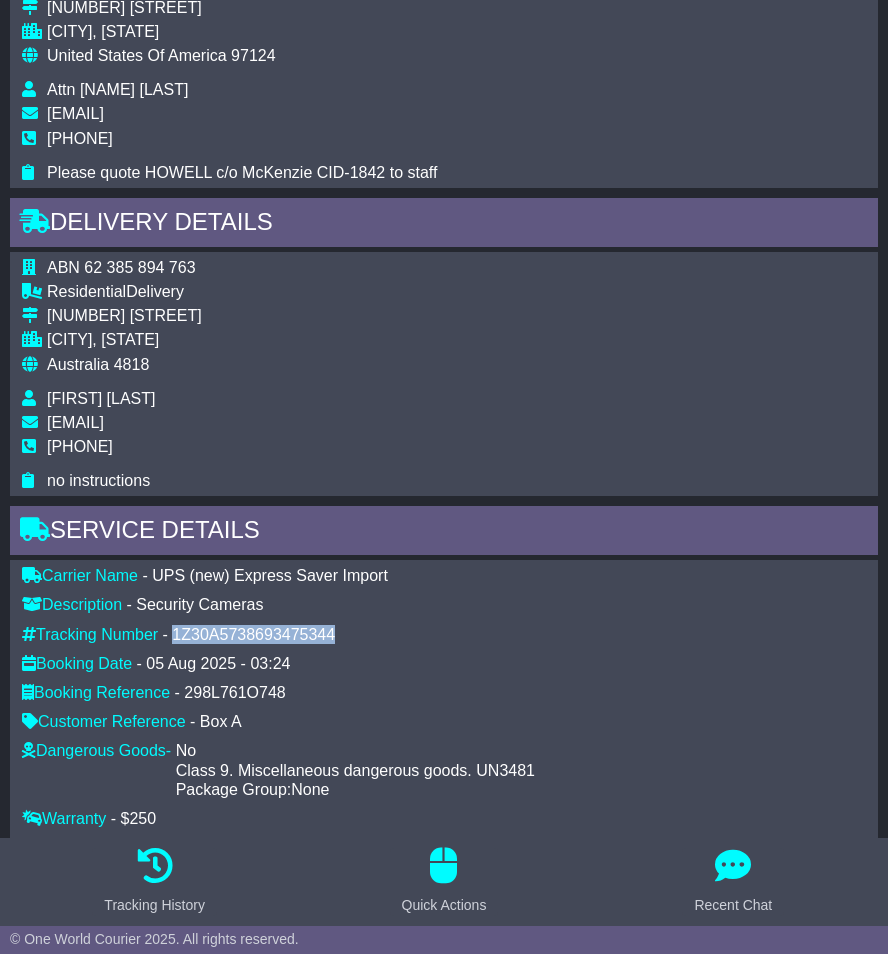 click on "1Z30A5738693475344" at bounding box center [253, 634] 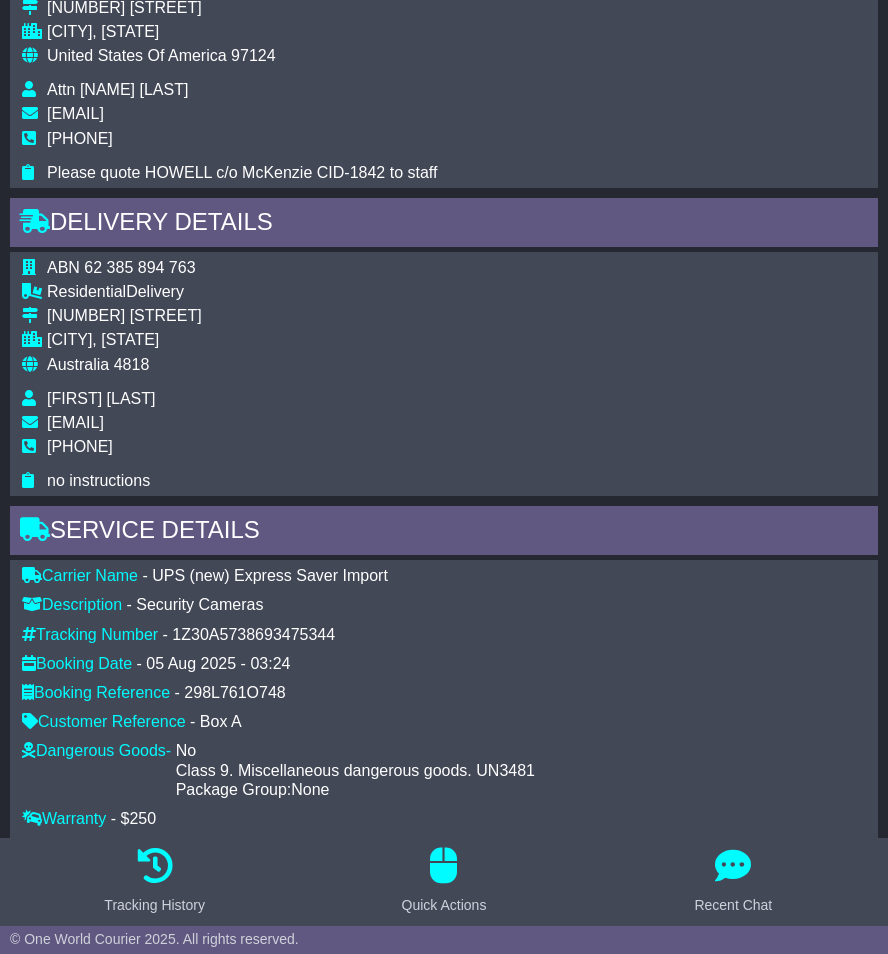 click on "1Z30A5738693475344" at bounding box center [253, 634] 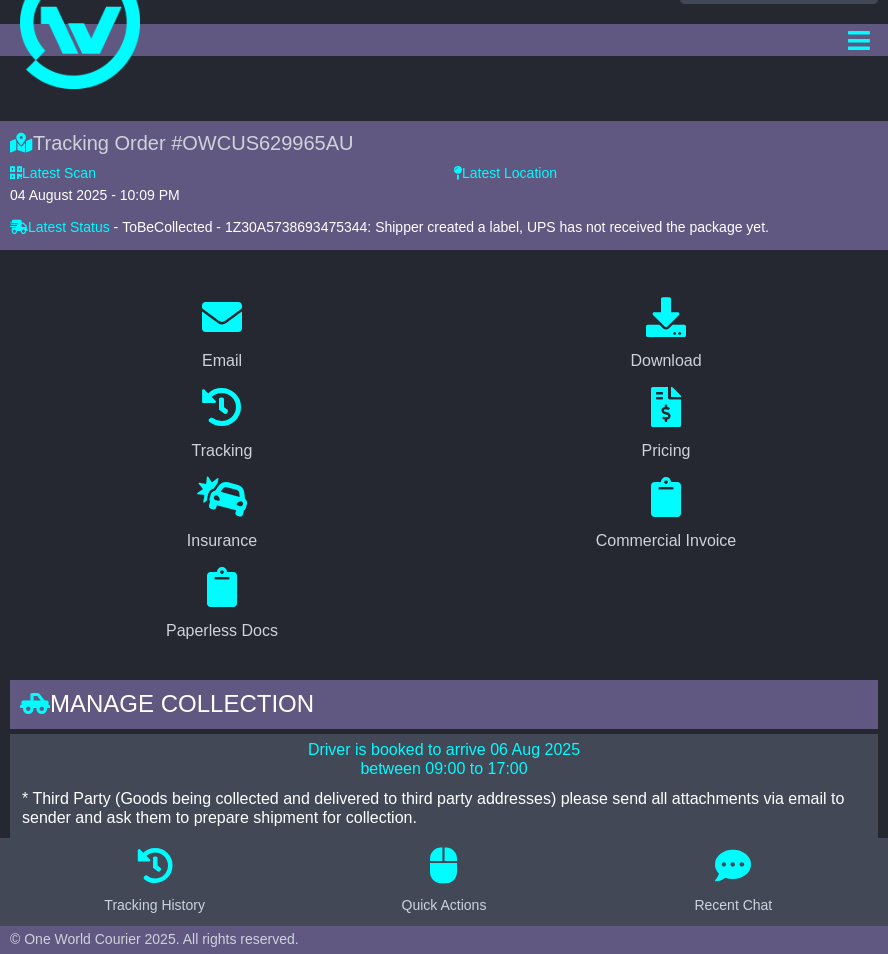 scroll, scrollTop: 0, scrollLeft: 0, axis: both 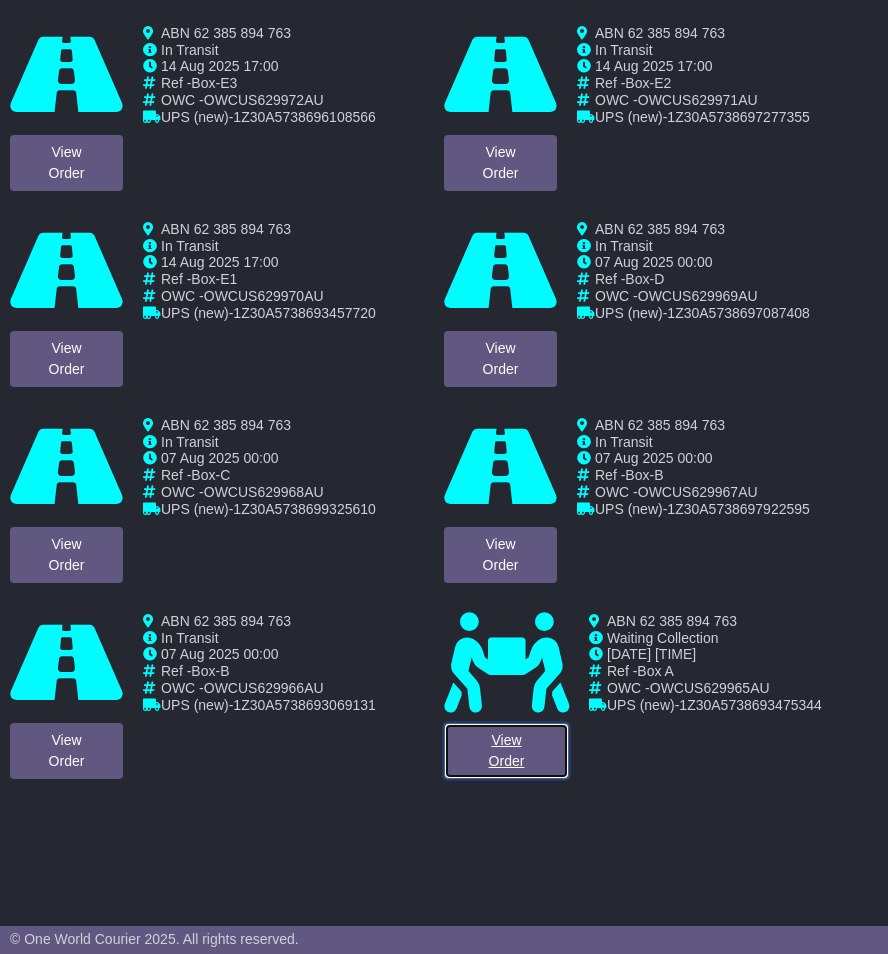 click on "View Order" at bounding box center (506, 751) 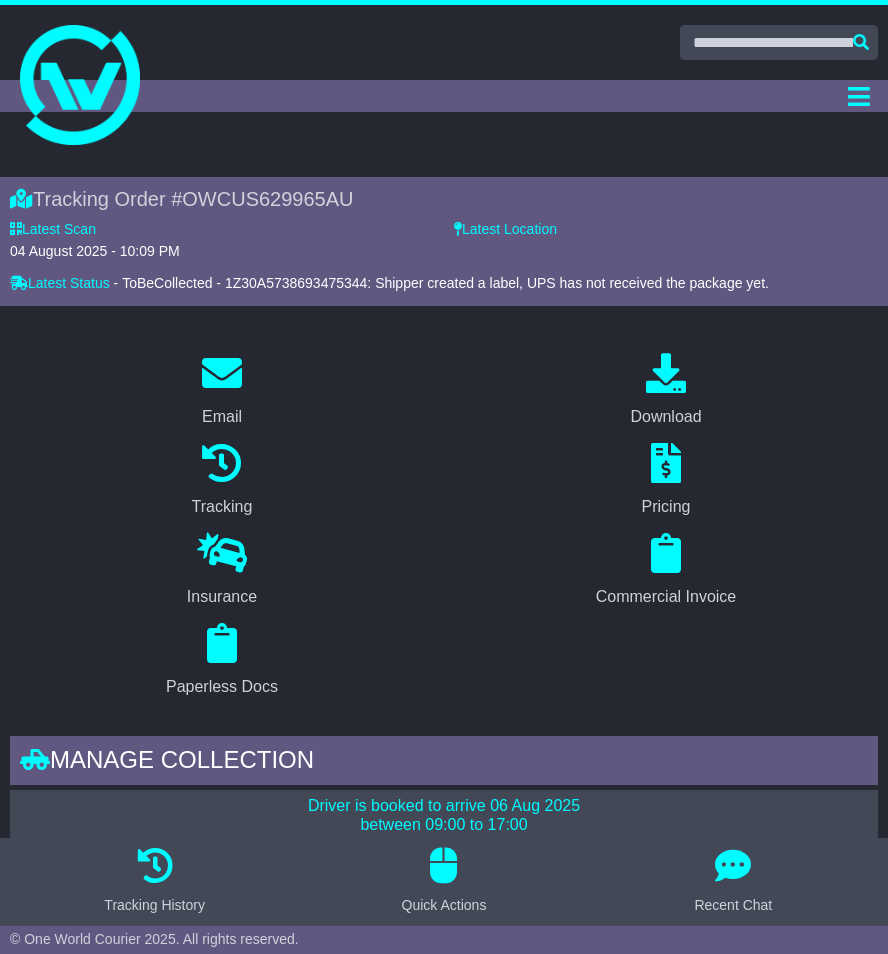 scroll, scrollTop: 0, scrollLeft: 0, axis: both 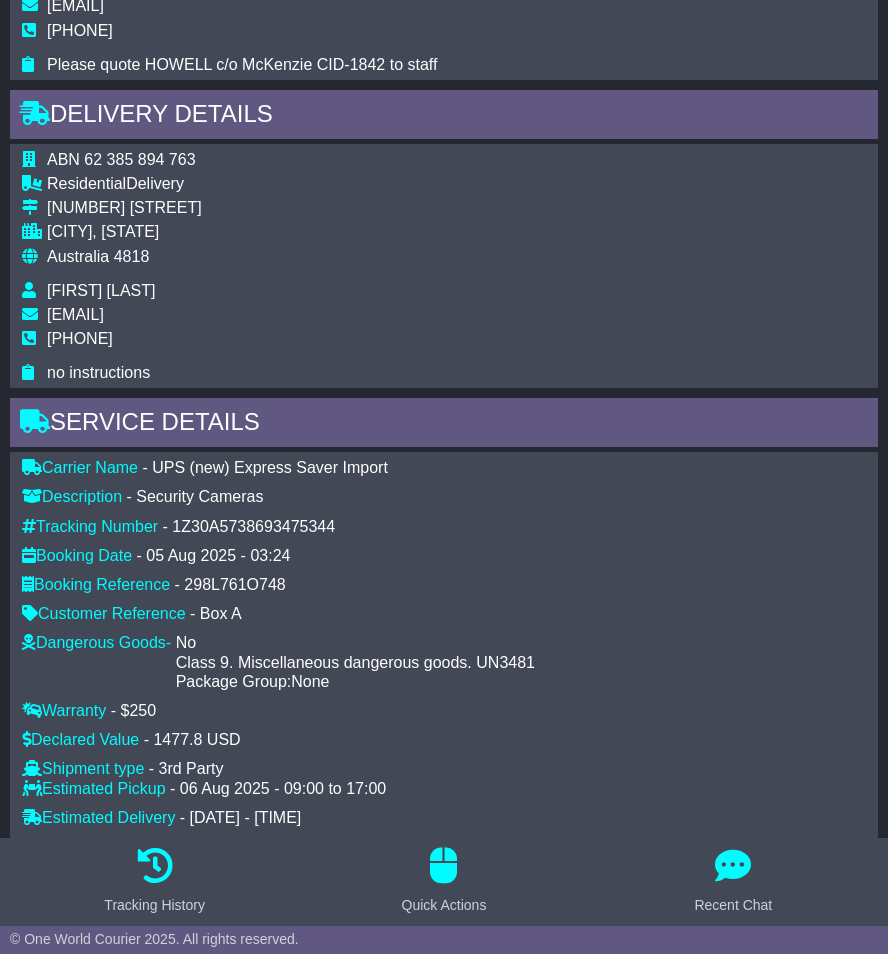 click on "1Z30A5738693475344" at bounding box center [253, 526] 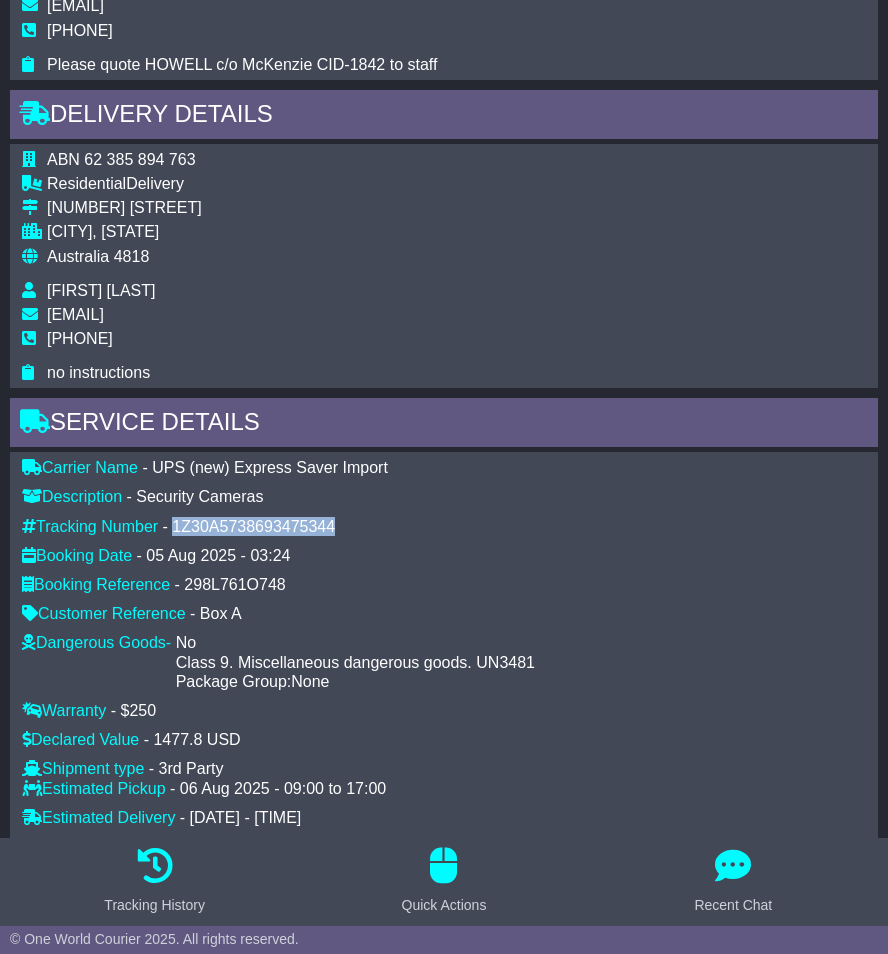 copy on "1Z30A5738693475344" 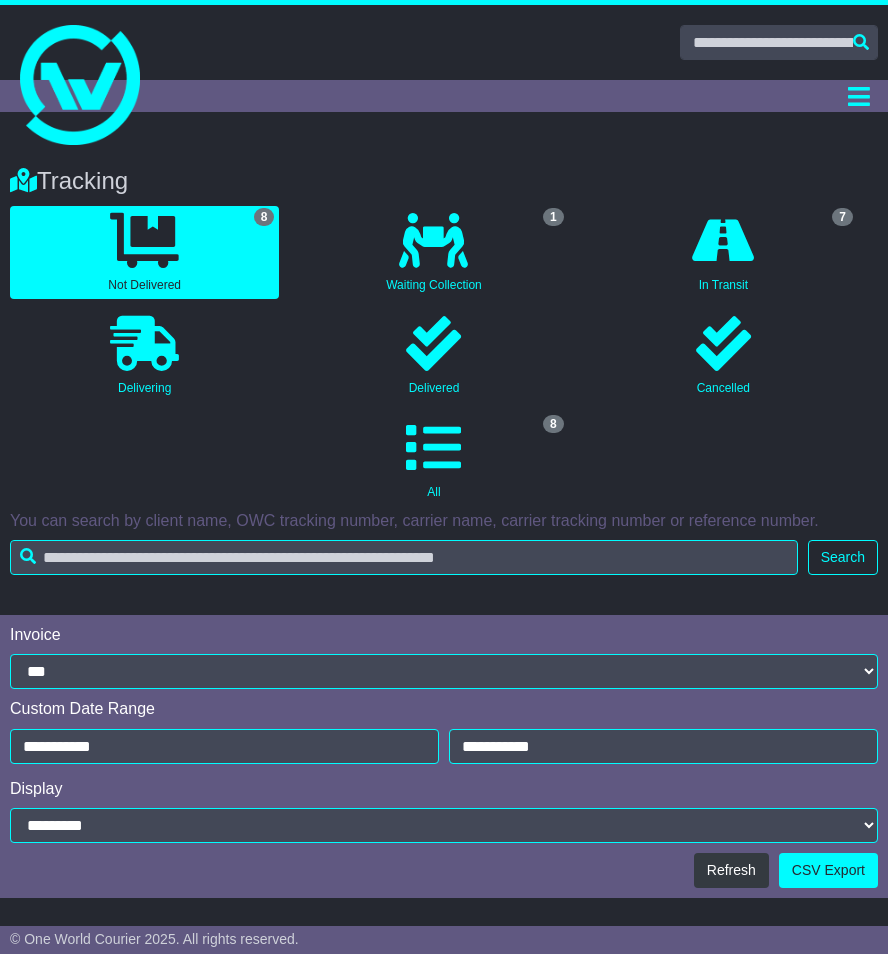 scroll, scrollTop: 913, scrollLeft: 0, axis: vertical 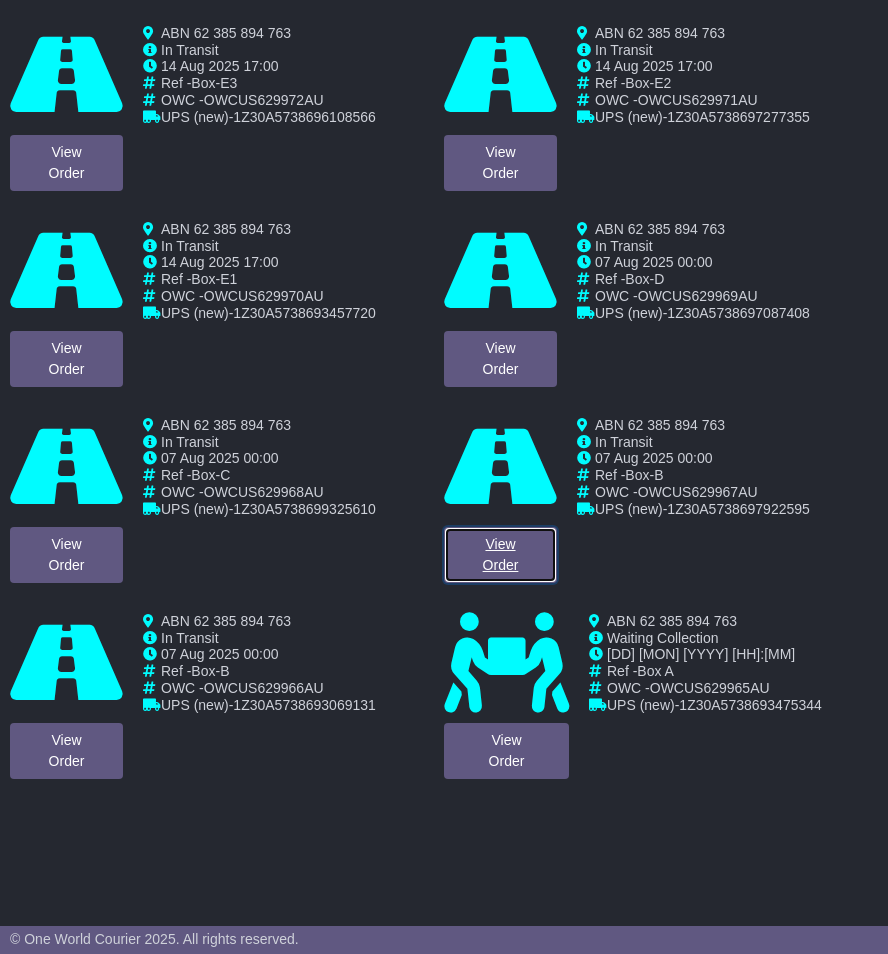 click on "View Order" at bounding box center [500, 555] 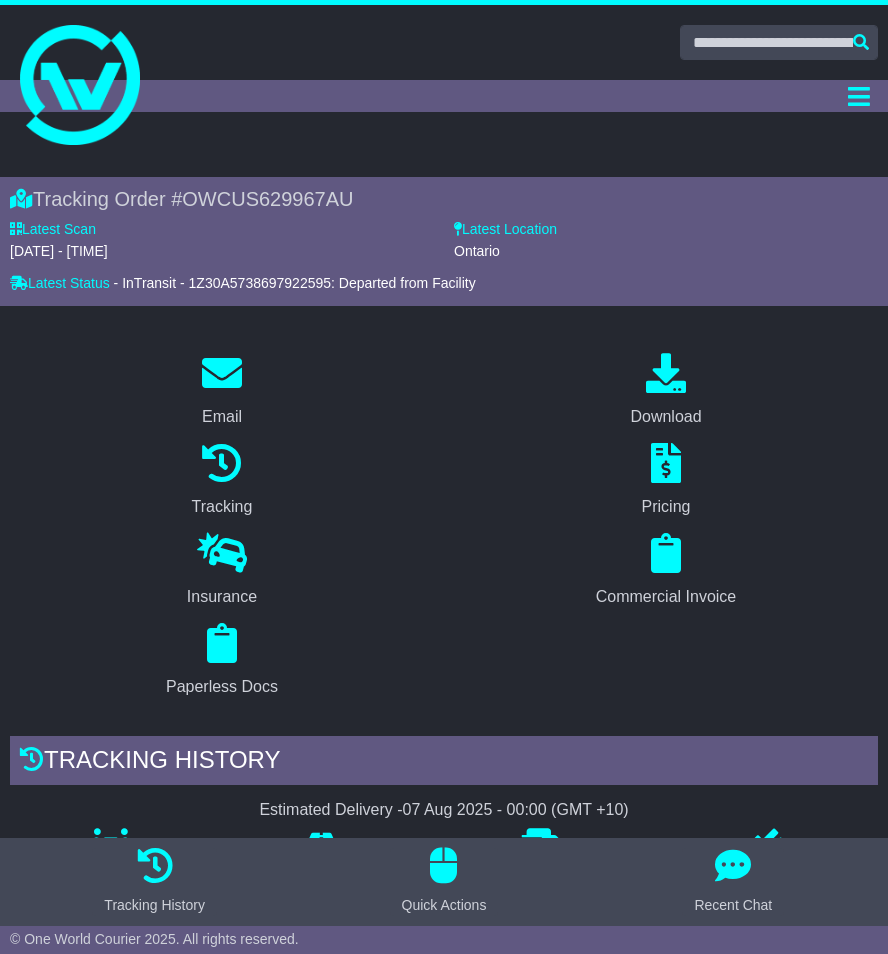 scroll, scrollTop: 0, scrollLeft: 0, axis: both 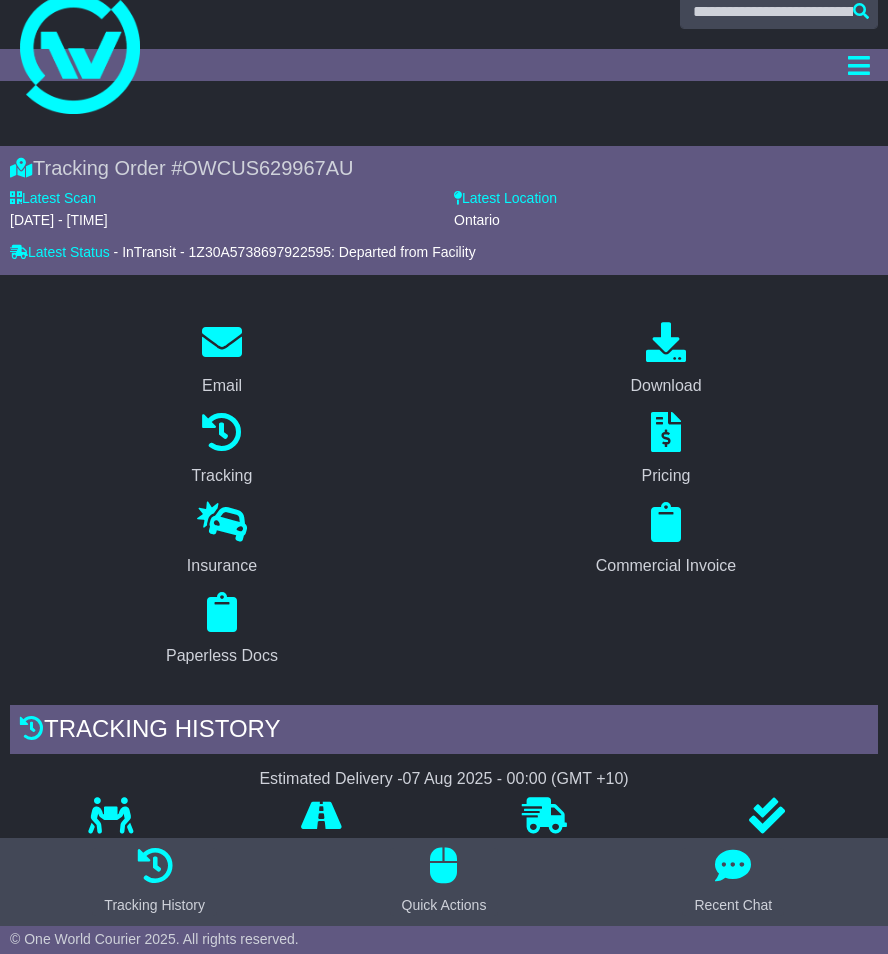 click on "Latest Scan
[DATE] - [TIME]" at bounding box center [222, 217] 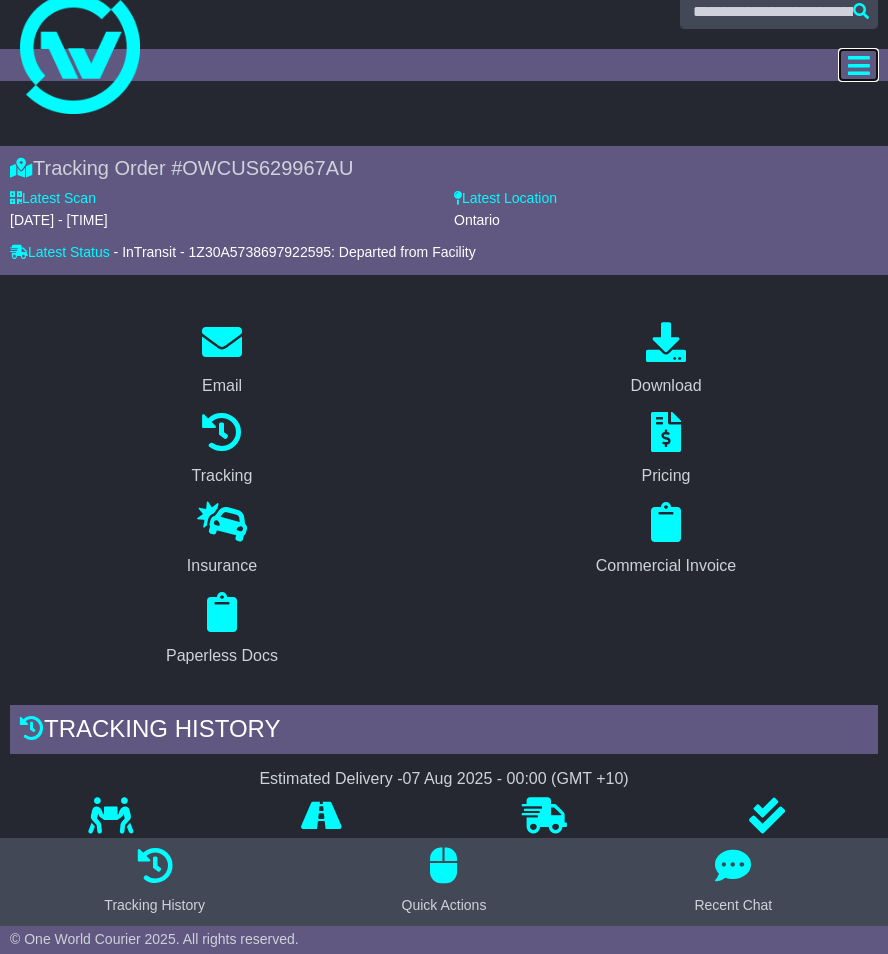 click at bounding box center [859, 65] 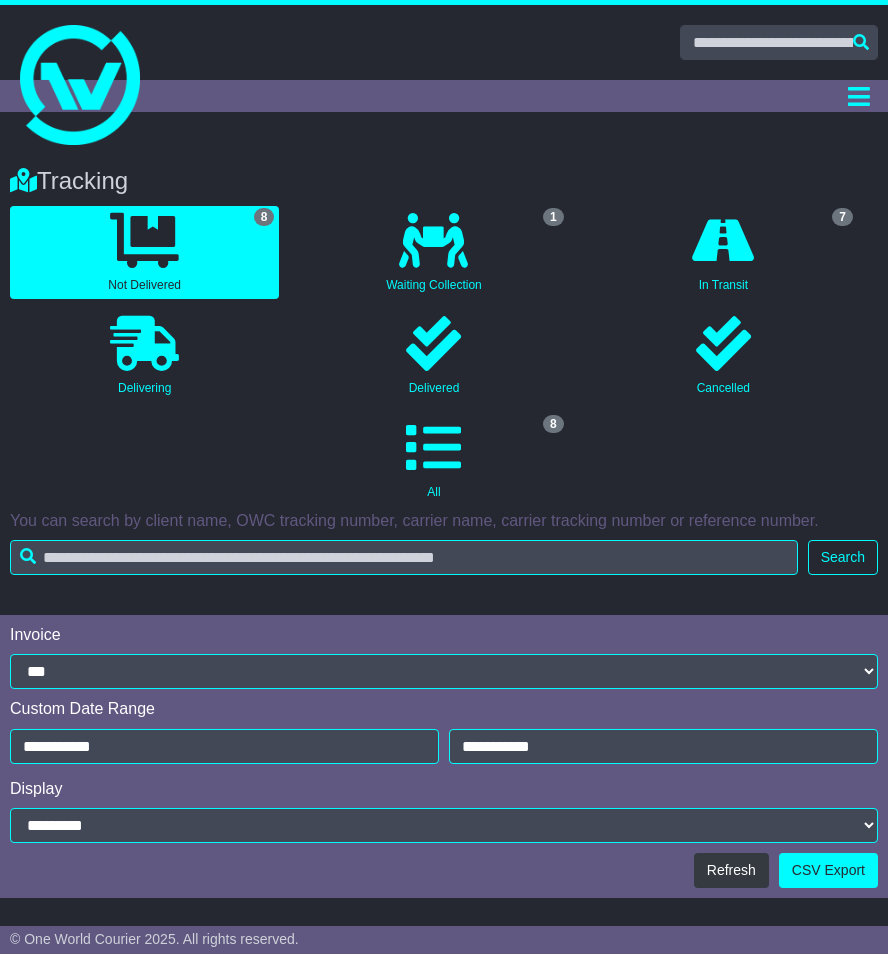 scroll, scrollTop: 913, scrollLeft: 0, axis: vertical 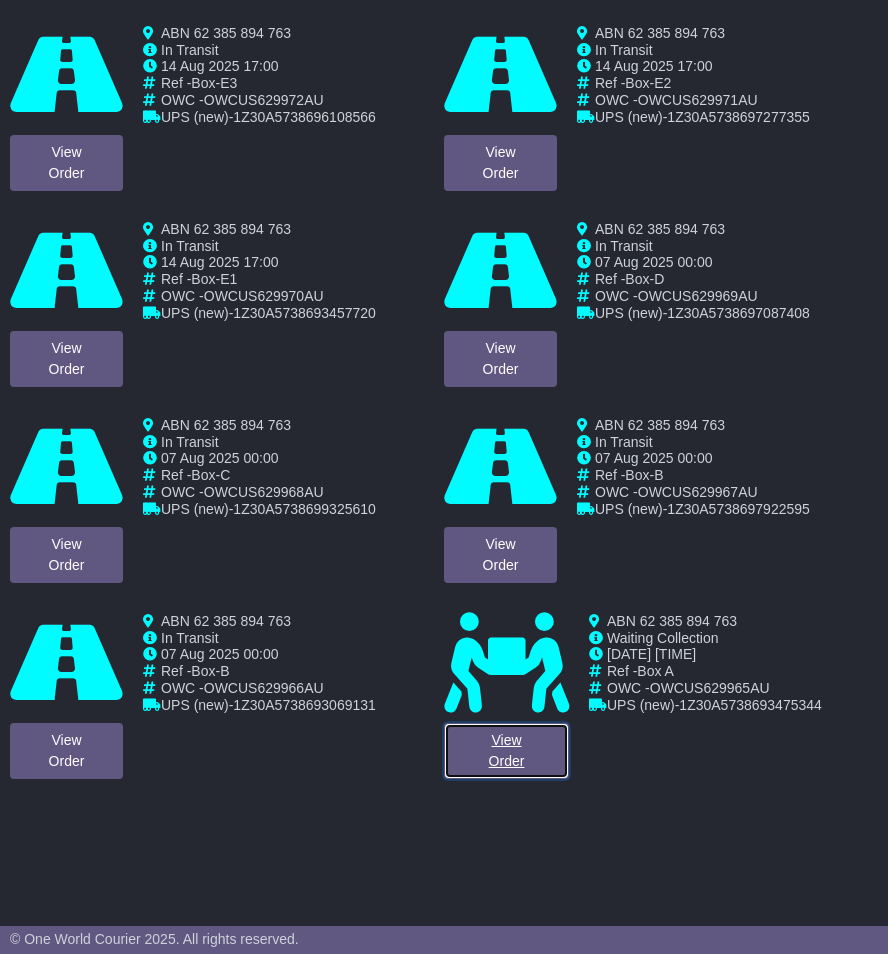 click on "View Order" at bounding box center (506, 751) 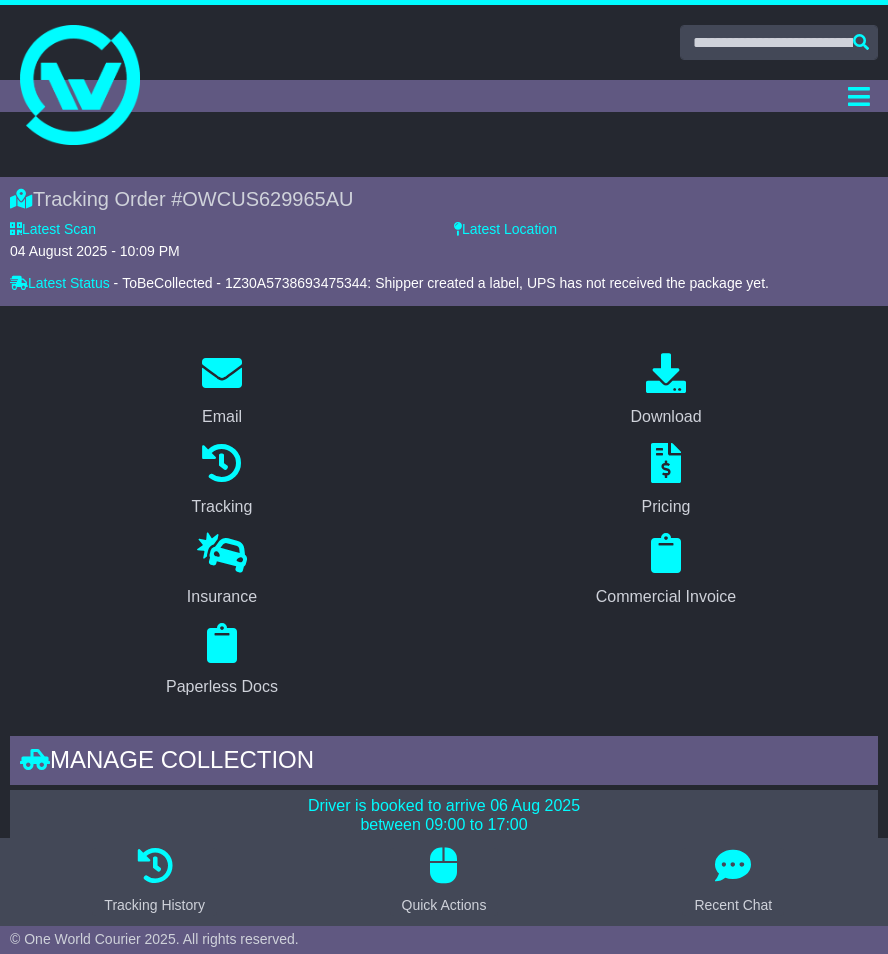 scroll, scrollTop: 0, scrollLeft: 0, axis: both 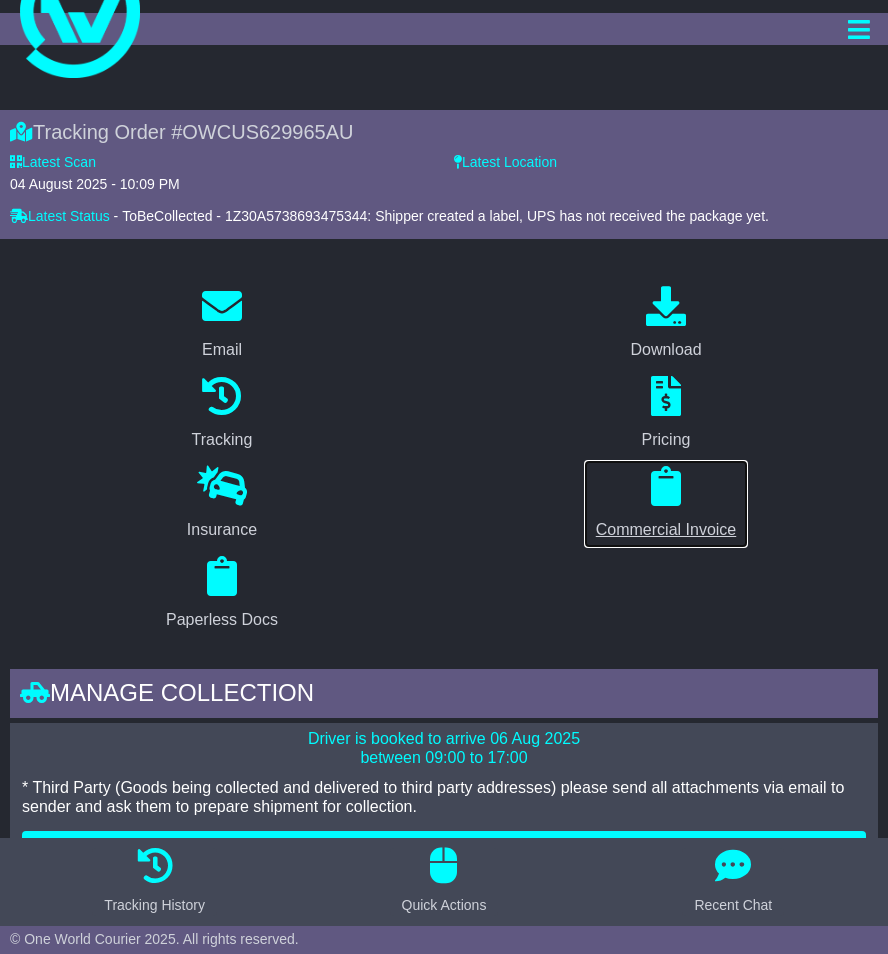 click on "Commercial Invoice" at bounding box center (666, 530) 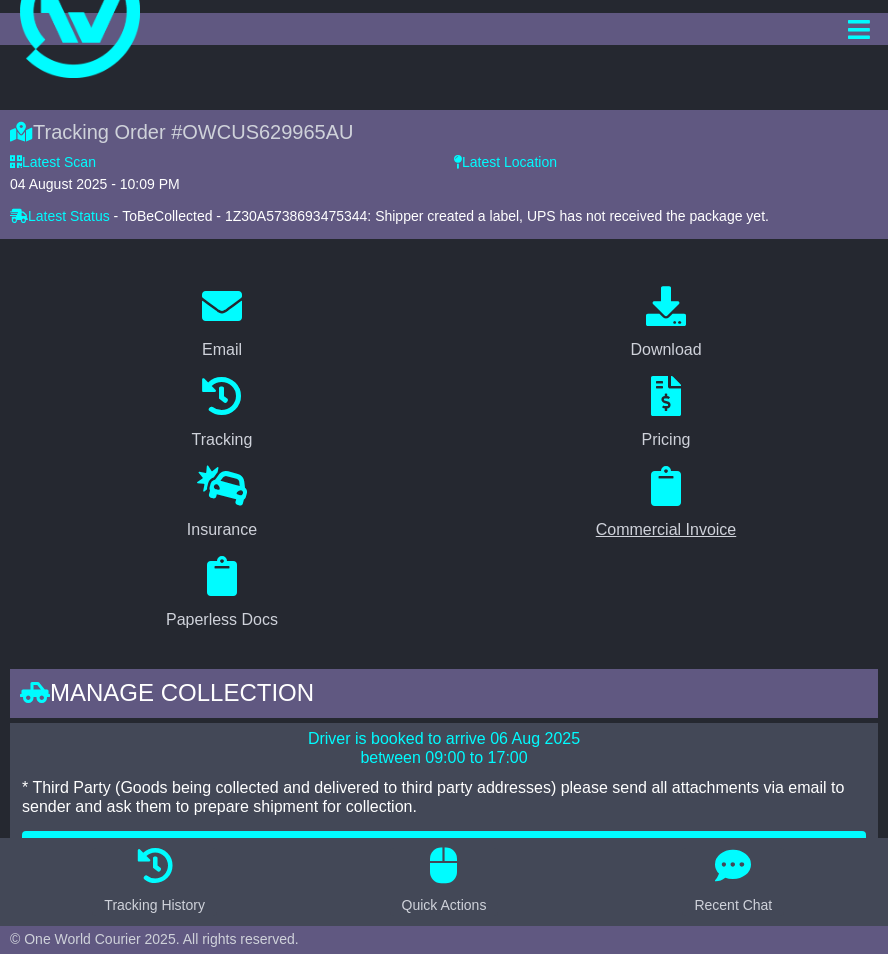 scroll, scrollTop: 0, scrollLeft: 0, axis: both 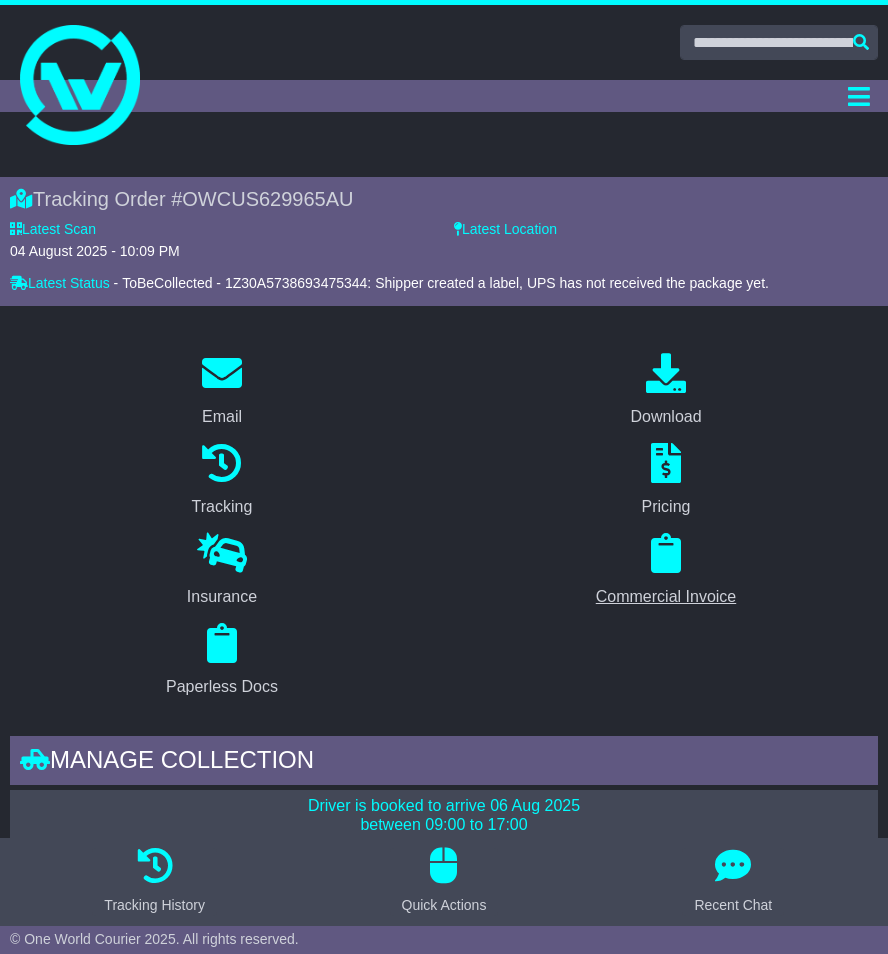 select on "********" 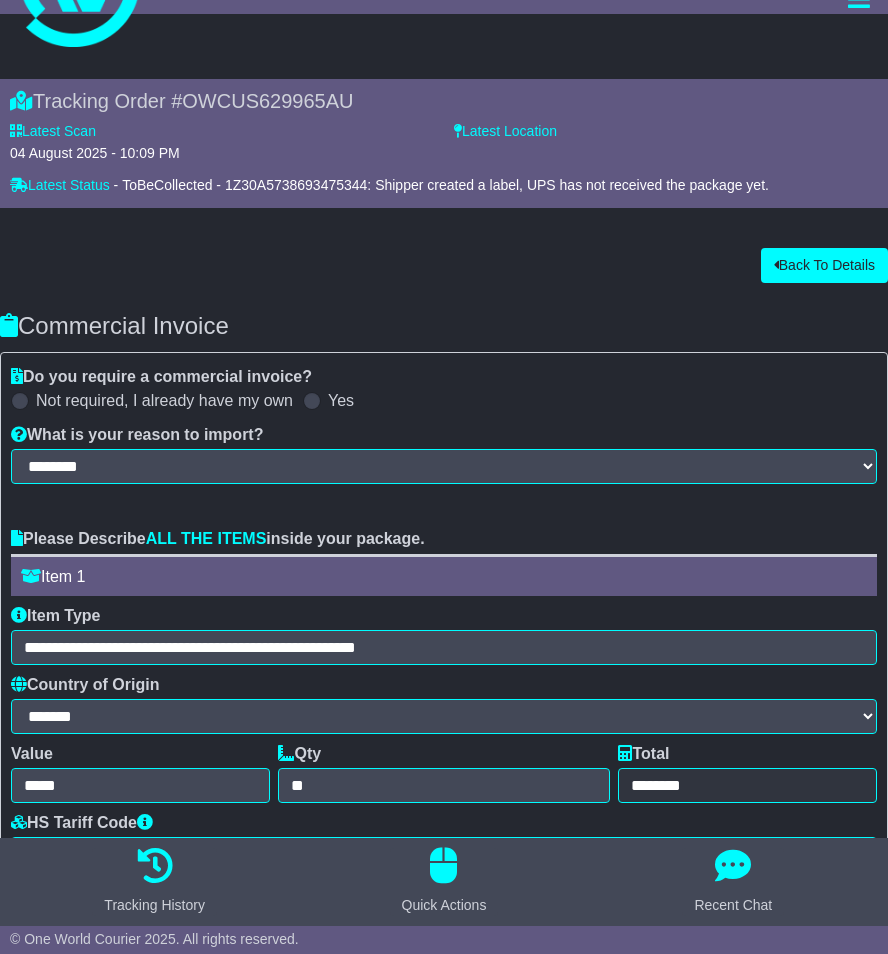 scroll, scrollTop: 59, scrollLeft: 0, axis: vertical 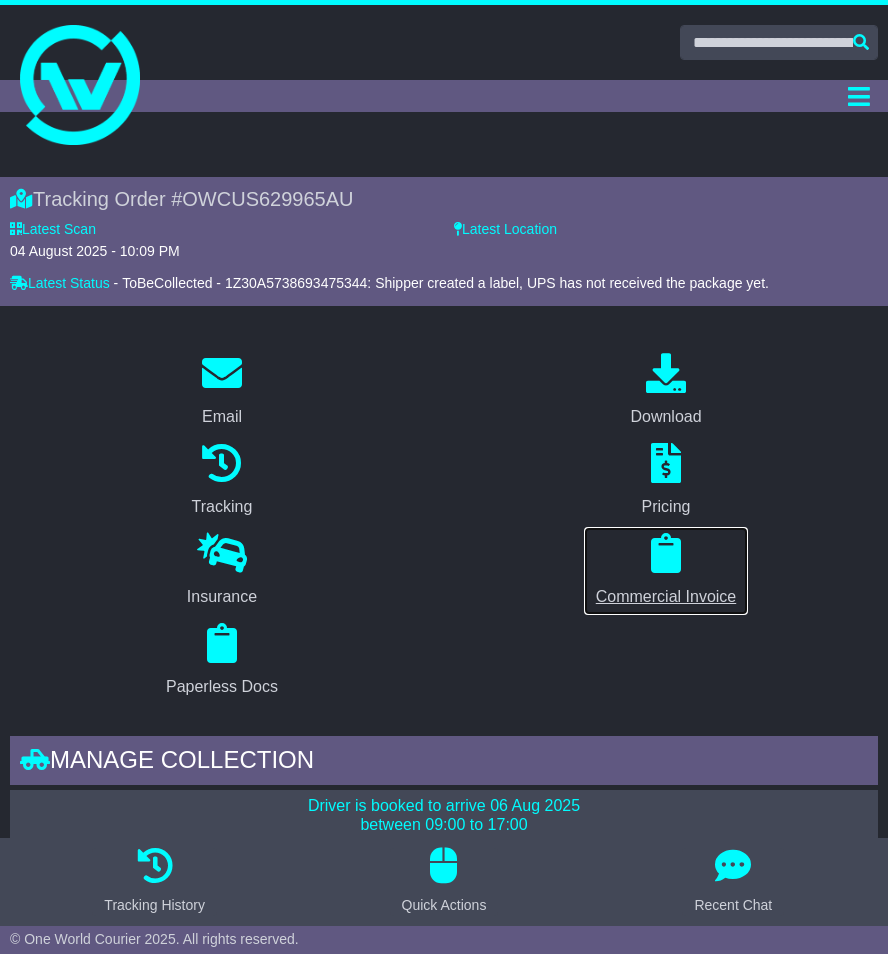 click on "Commercial Invoice" at bounding box center [666, 597] 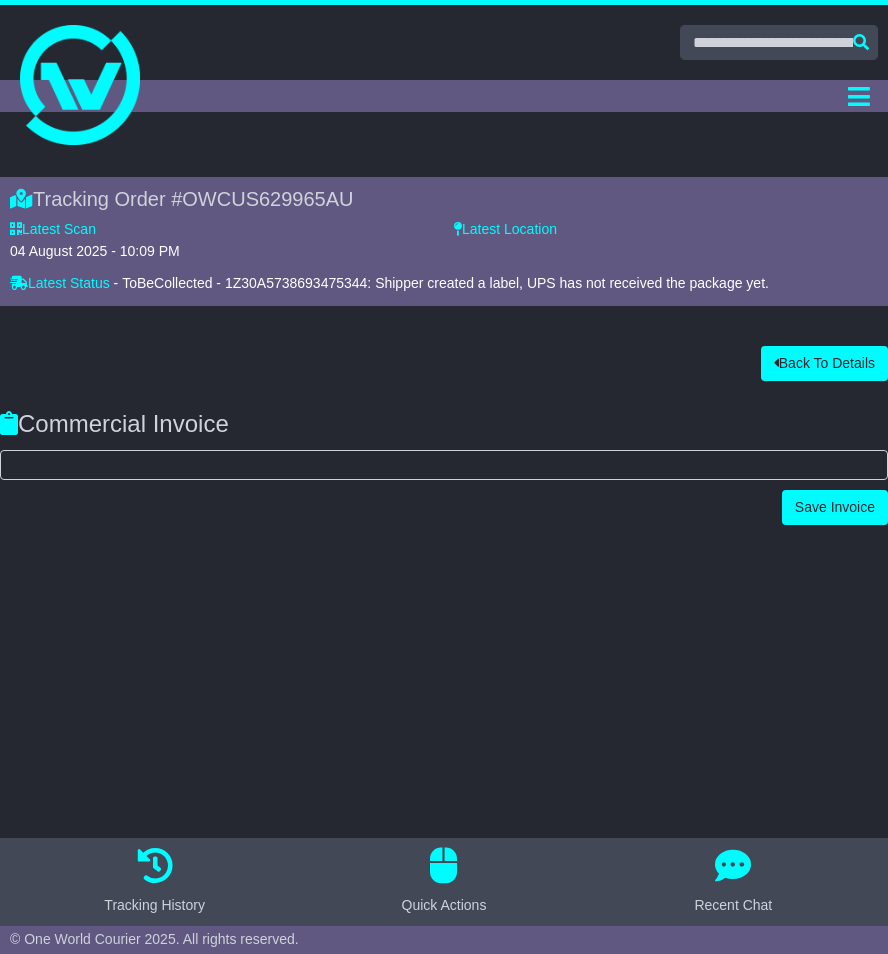 select on "********" 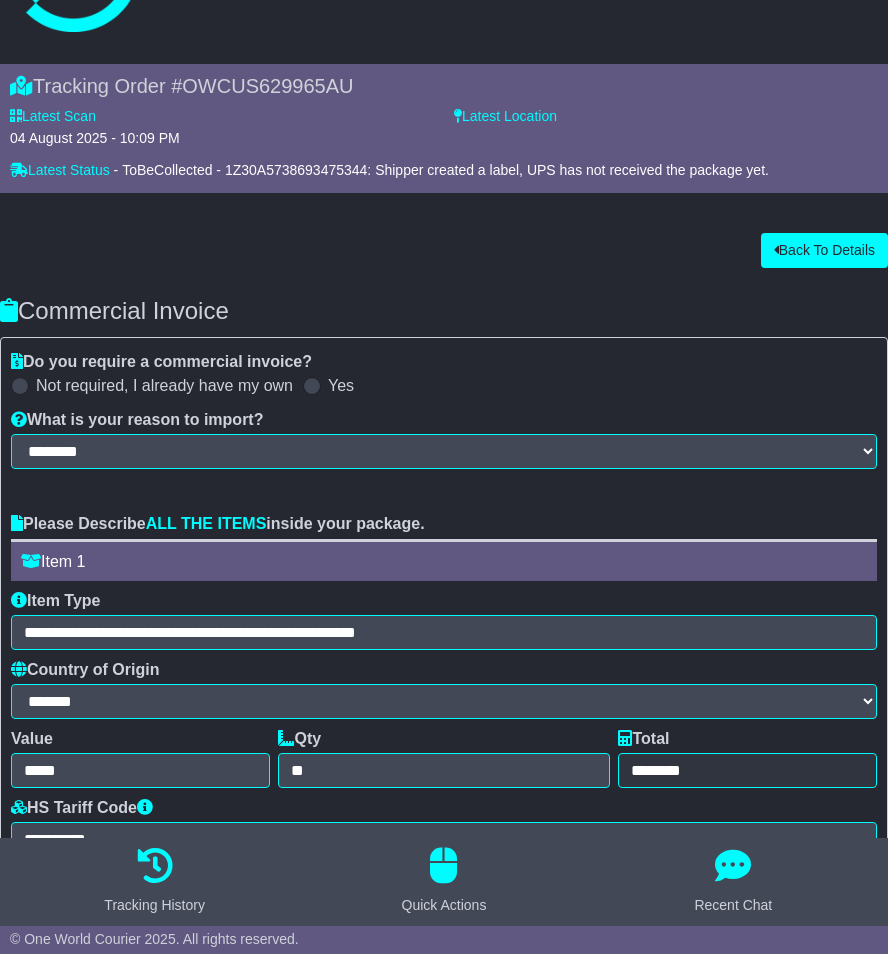 scroll, scrollTop: 119, scrollLeft: 0, axis: vertical 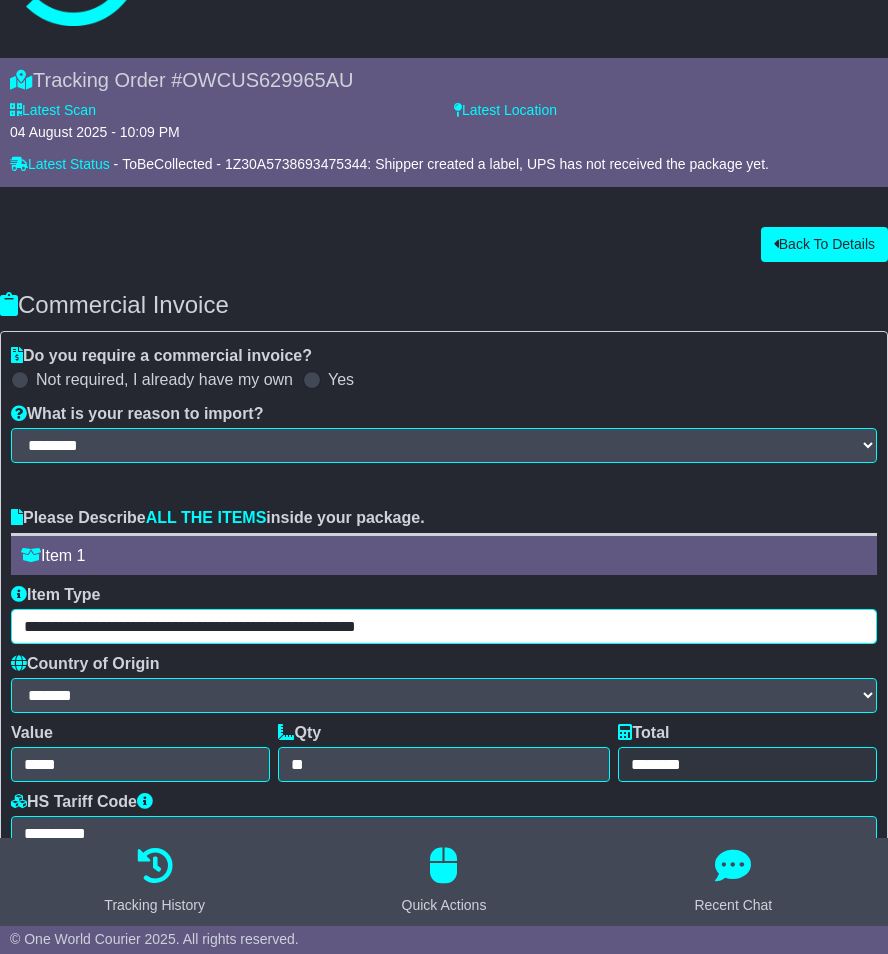 click on "**********" at bounding box center [444, 626] 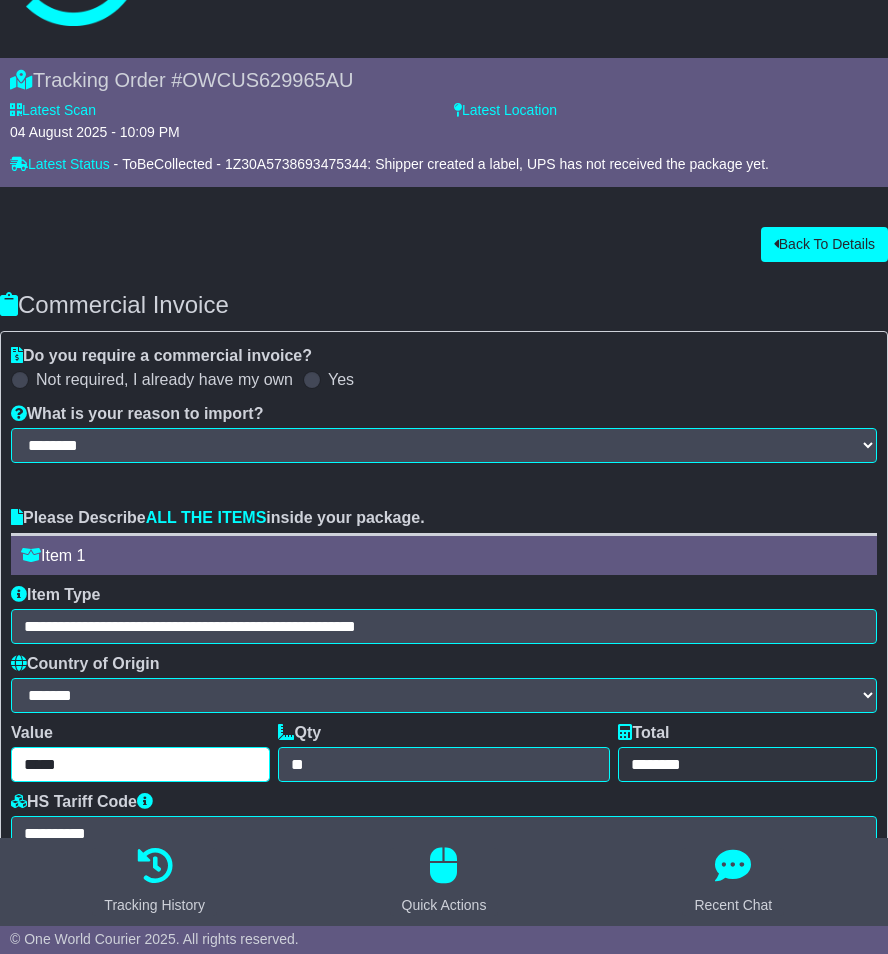 click on "*****" at bounding box center [140, 764] 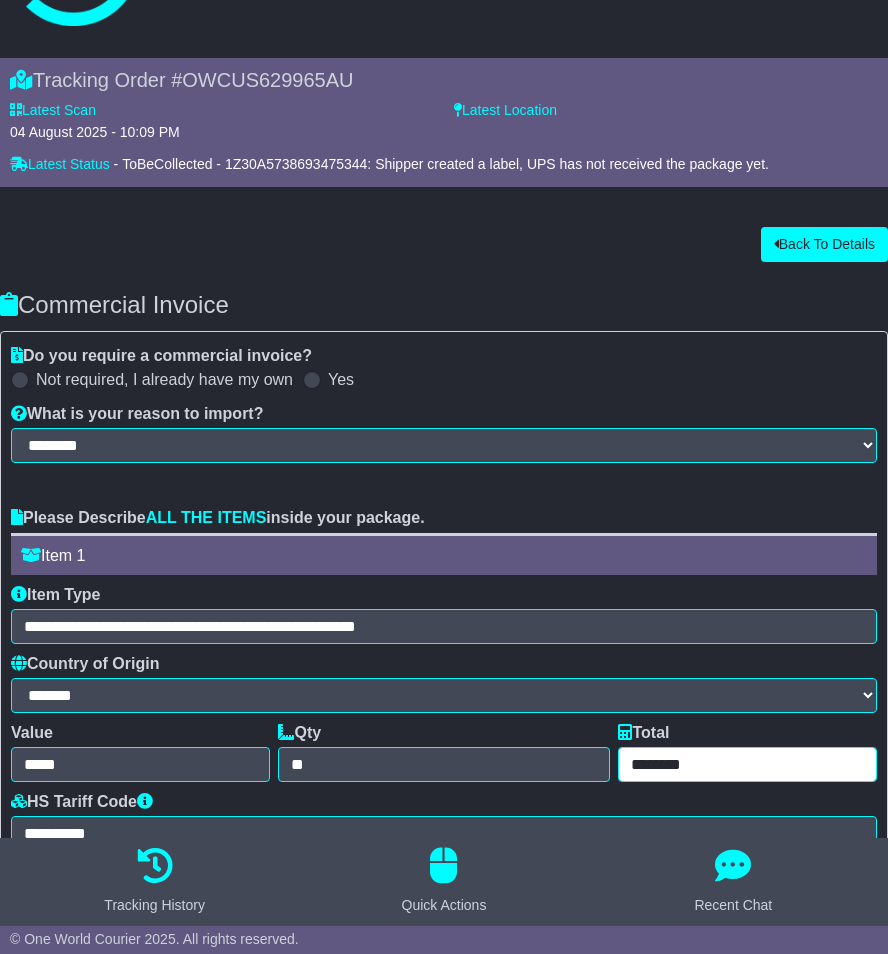 click on "********" at bounding box center [747, 764] 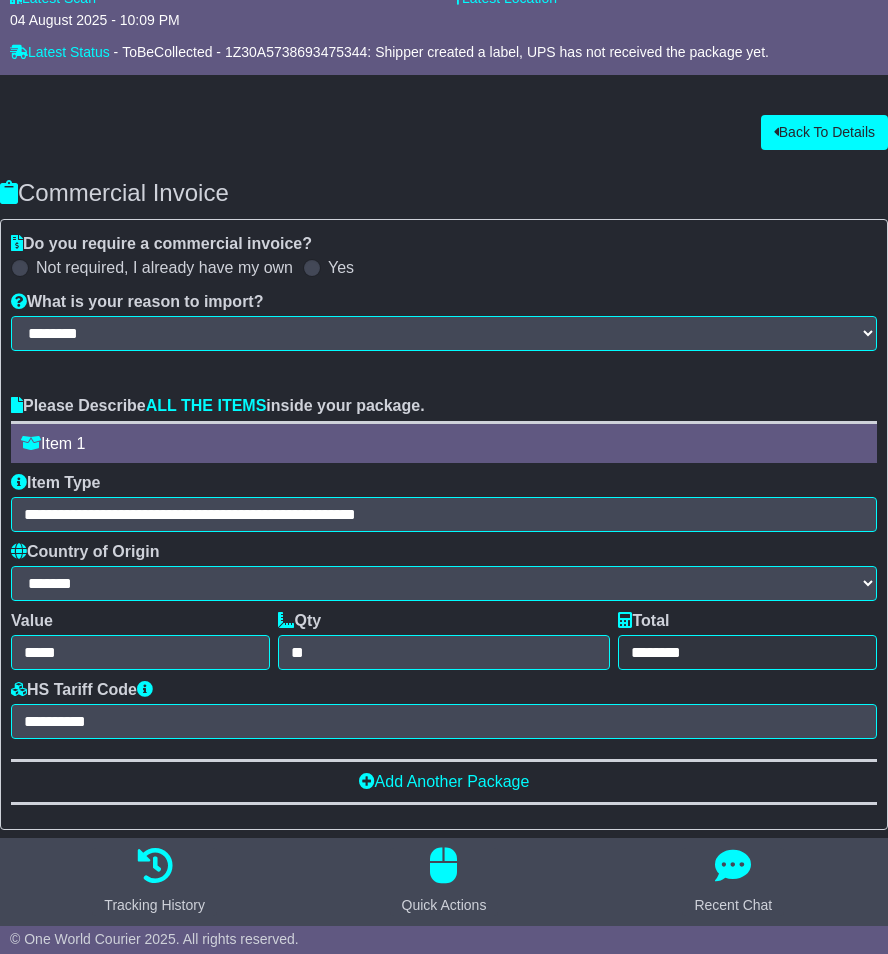 scroll, scrollTop: 246, scrollLeft: 0, axis: vertical 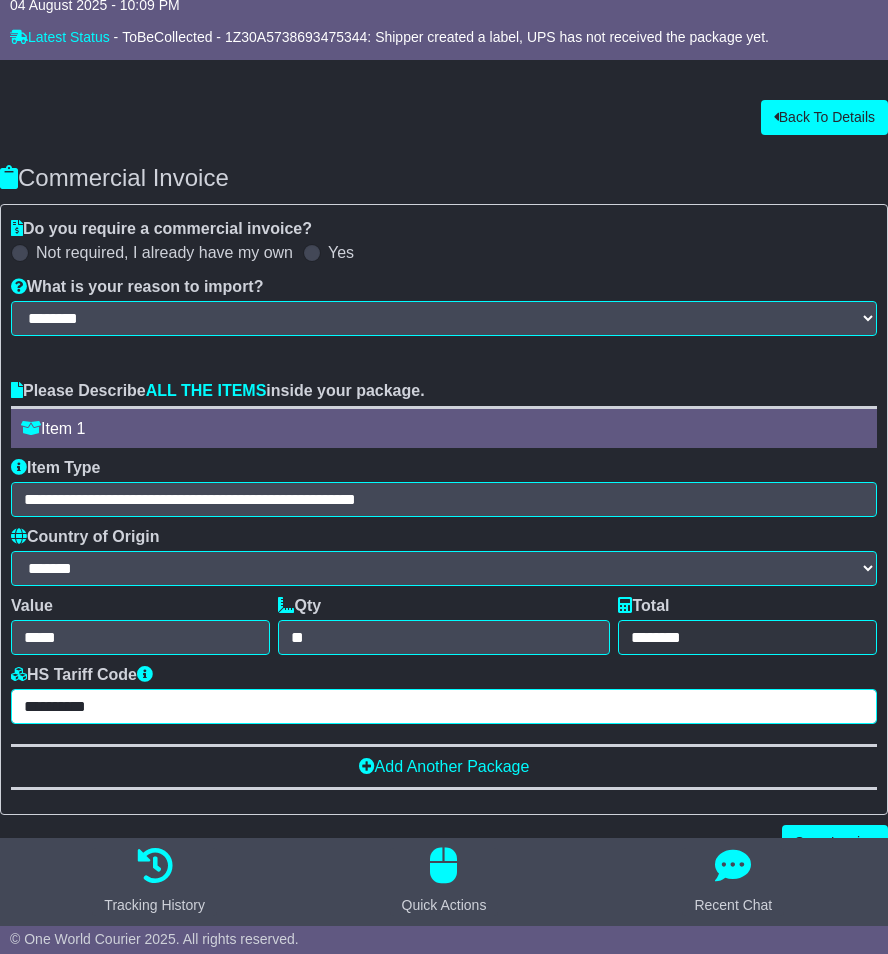 click on "**********" at bounding box center [444, 706] 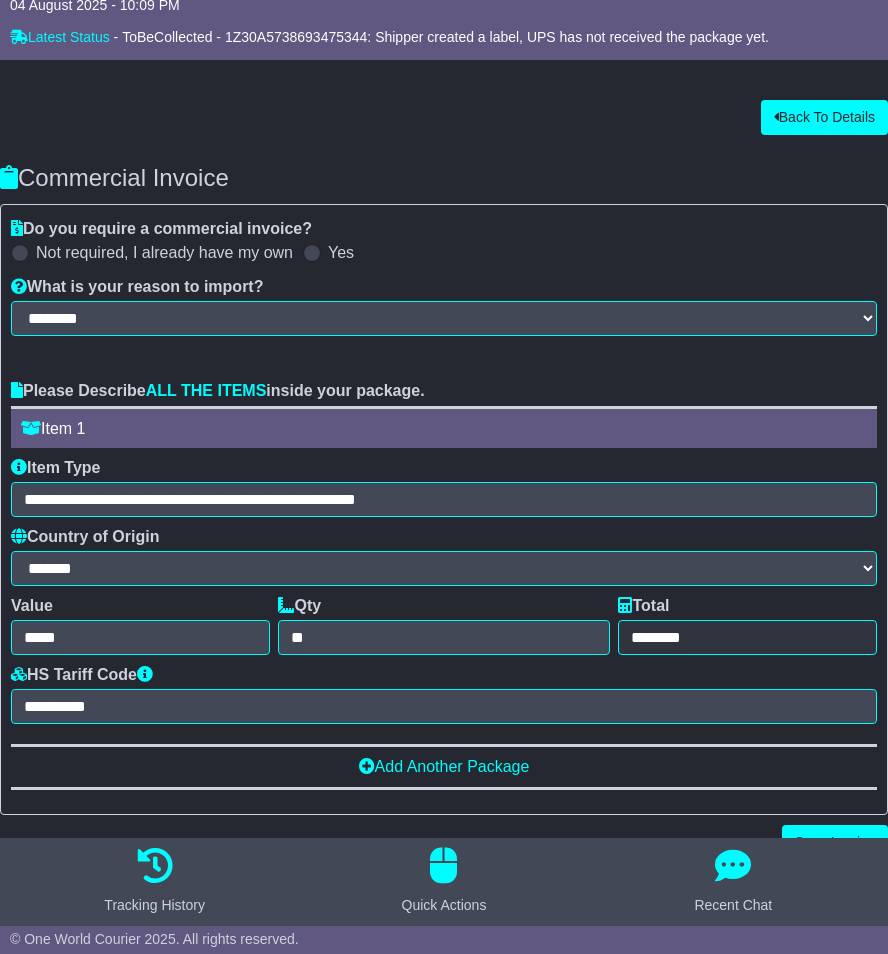 scroll, scrollTop: 296, scrollLeft: 0, axis: vertical 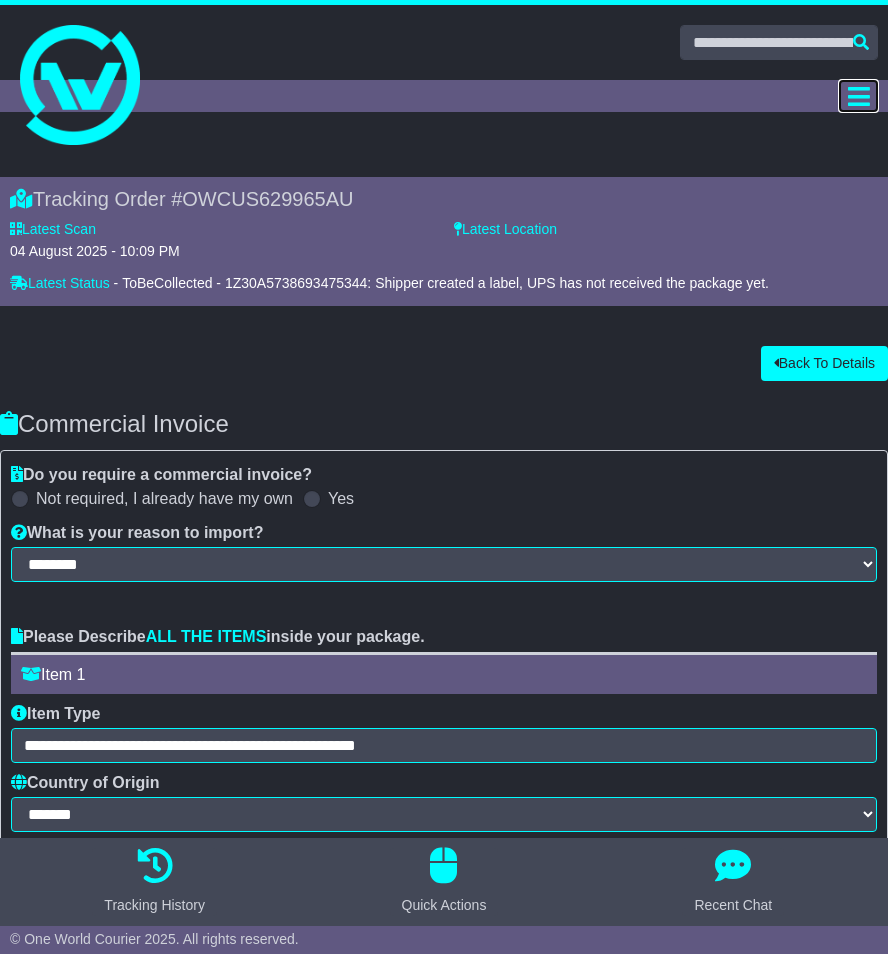 click at bounding box center (859, 96) 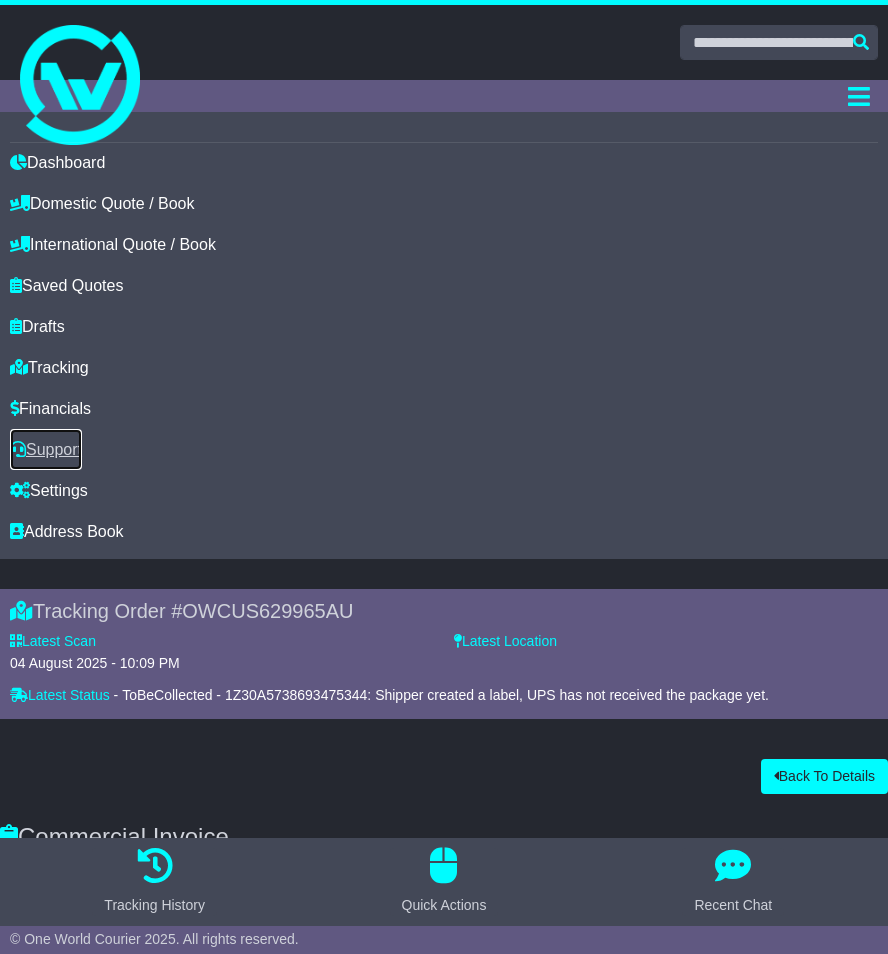 click on "Support" at bounding box center [46, 449] 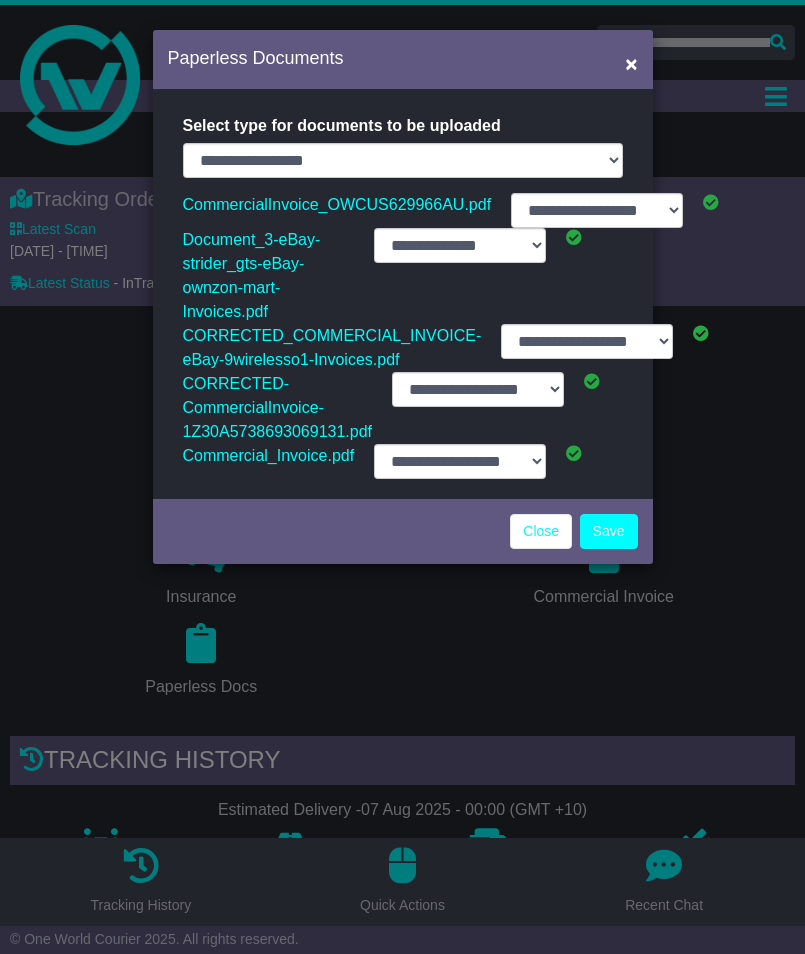 select on "**********" 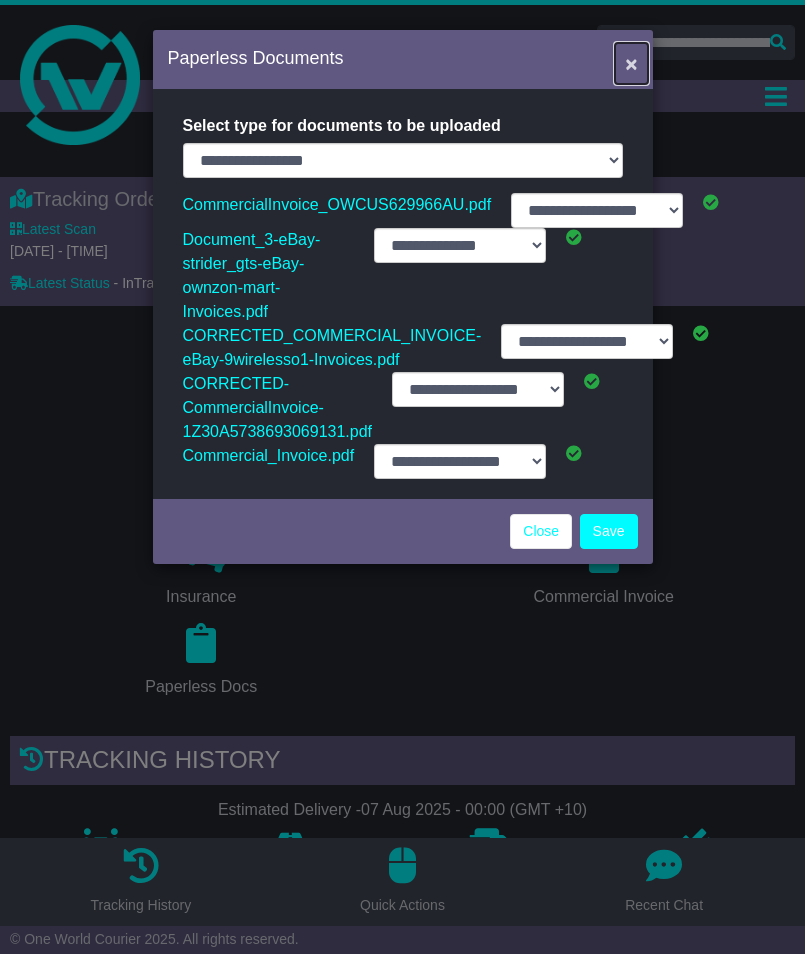 click on "×" at bounding box center [631, 63] 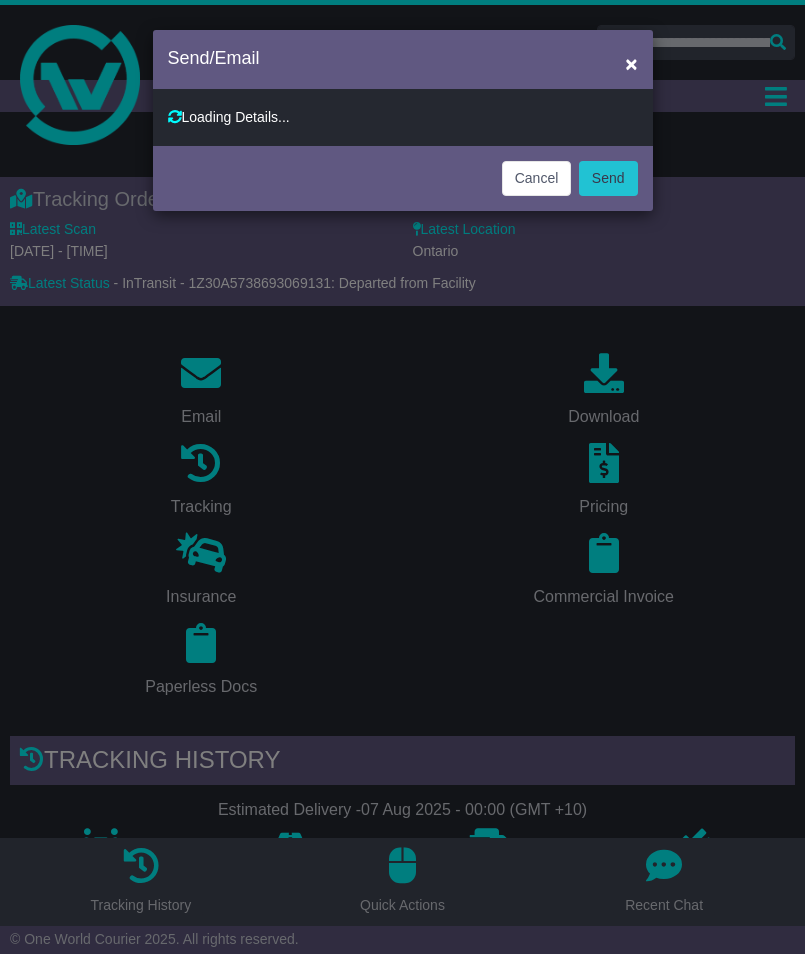 type on "**********" 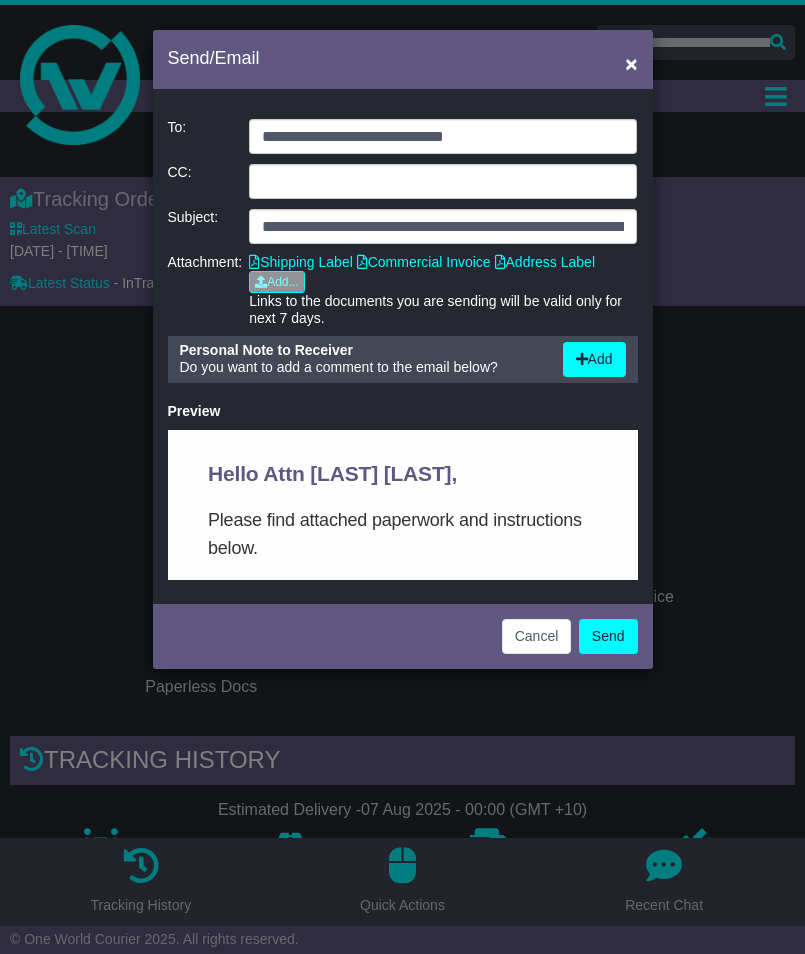 scroll, scrollTop: 0, scrollLeft: 0, axis: both 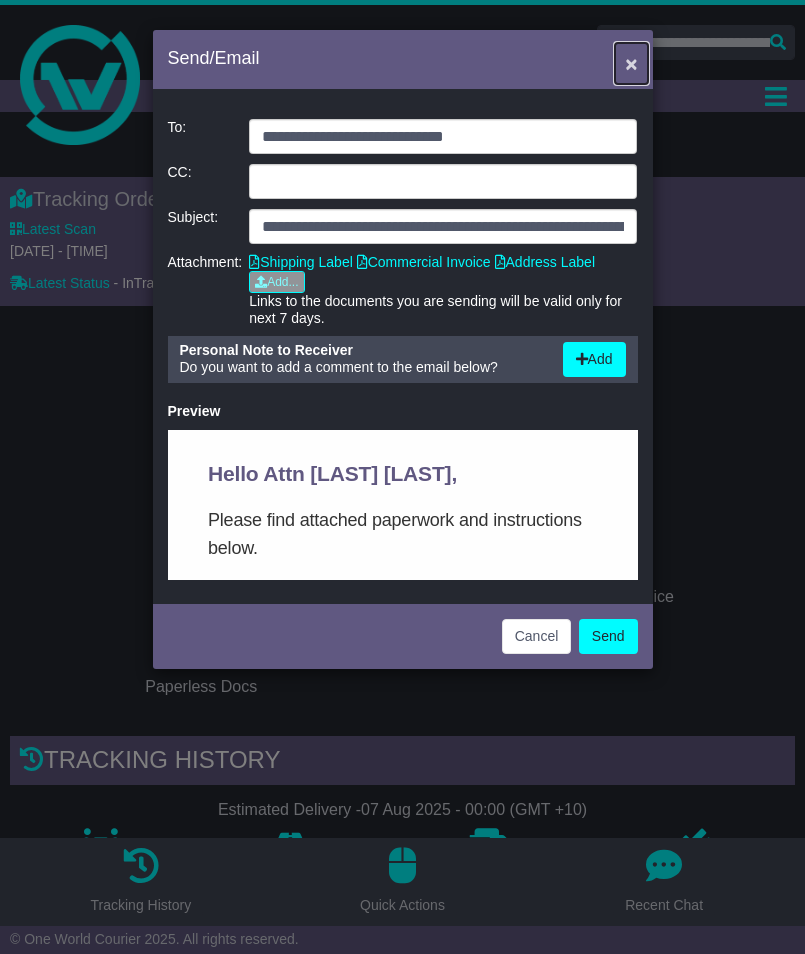 click on "×" 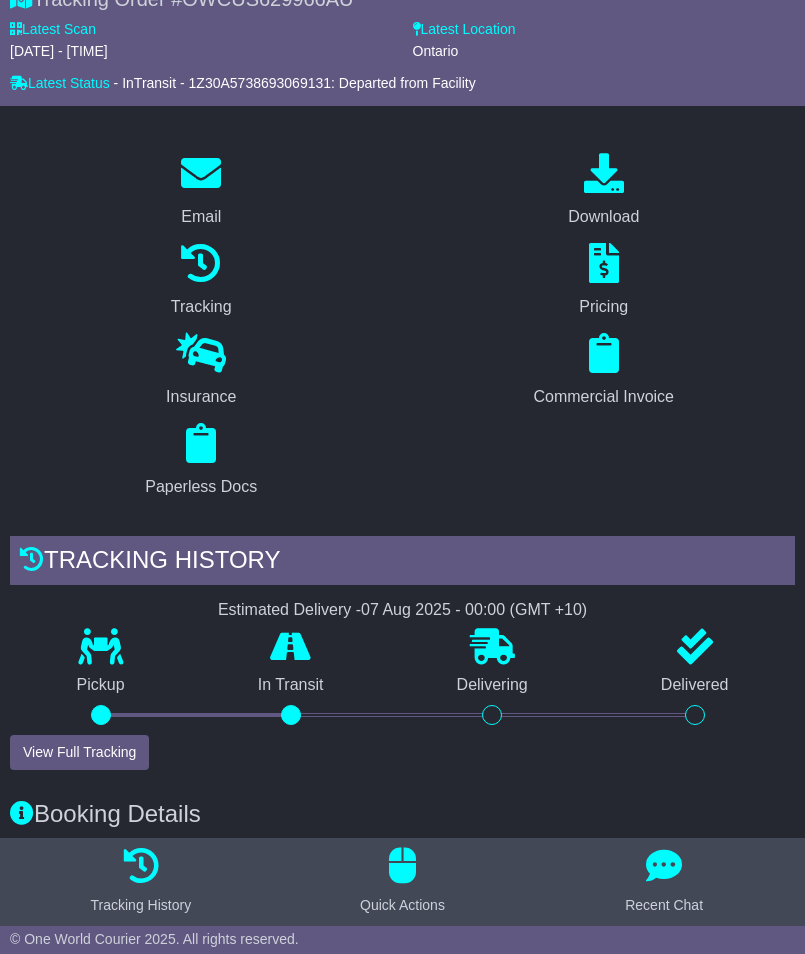 scroll, scrollTop: 134, scrollLeft: 0, axis: vertical 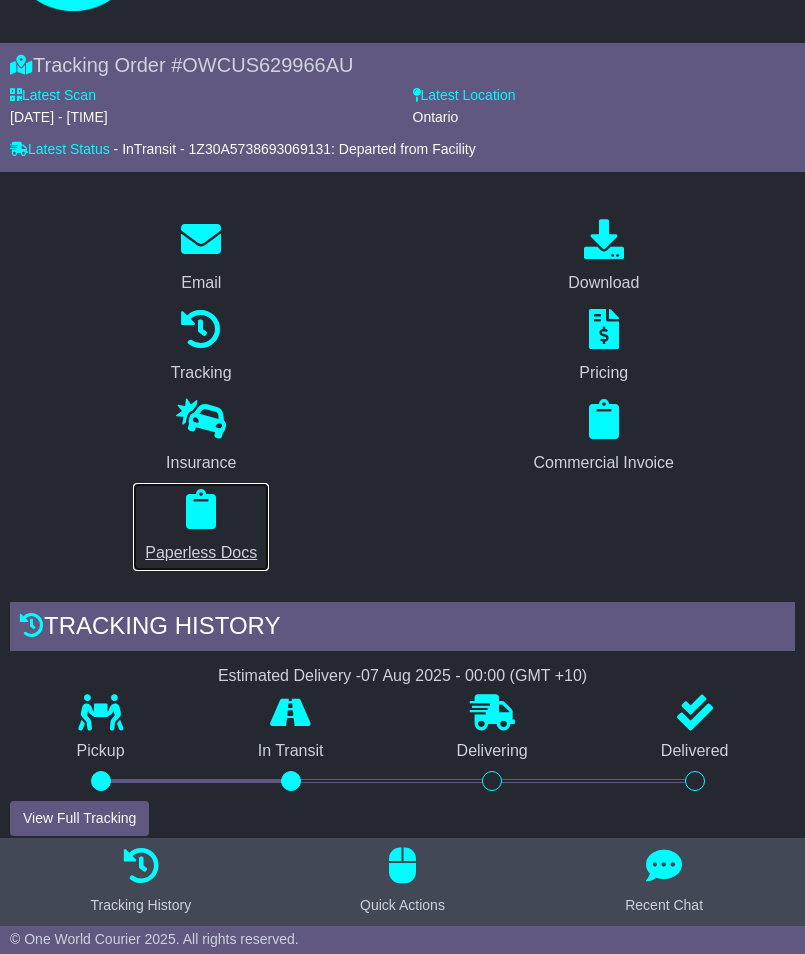click on "Paperless Docs" at bounding box center (201, 527) 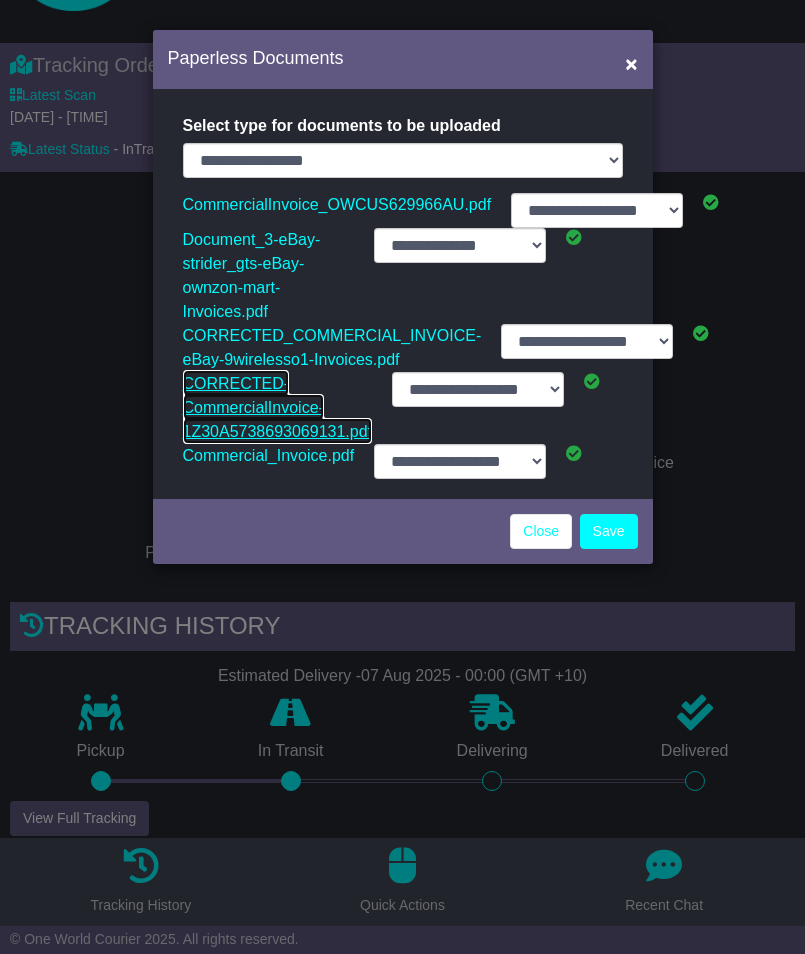 click on "CORRECTED-CommercialInvoice-1Z30A5738693069131.pdf" at bounding box center (278, 407) 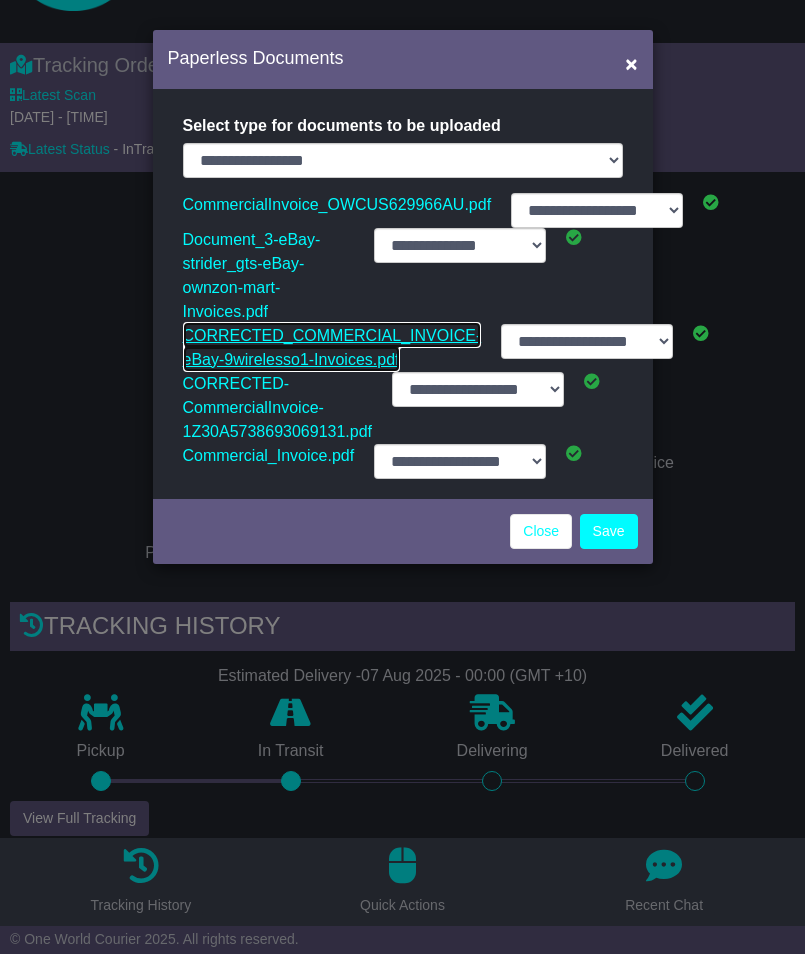 click on "CORRECTED_COMMERCIAL_INVOICE-eBay-9wirelesso1-Invoices.pdf" at bounding box center (332, 347) 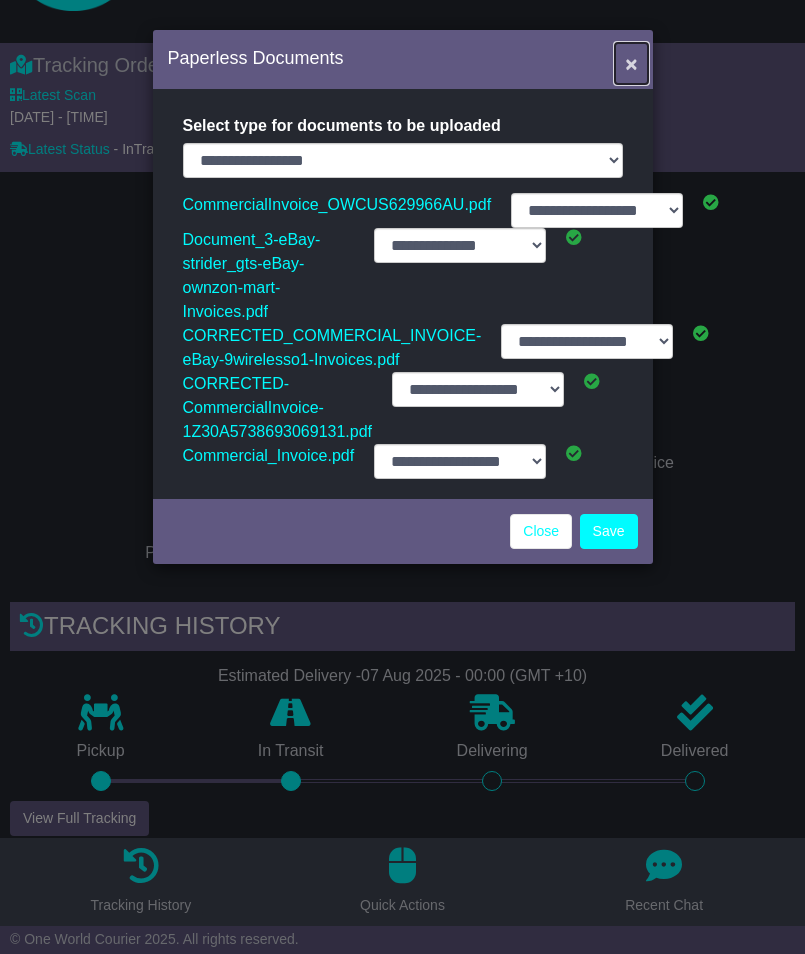 click on "×" at bounding box center (631, 63) 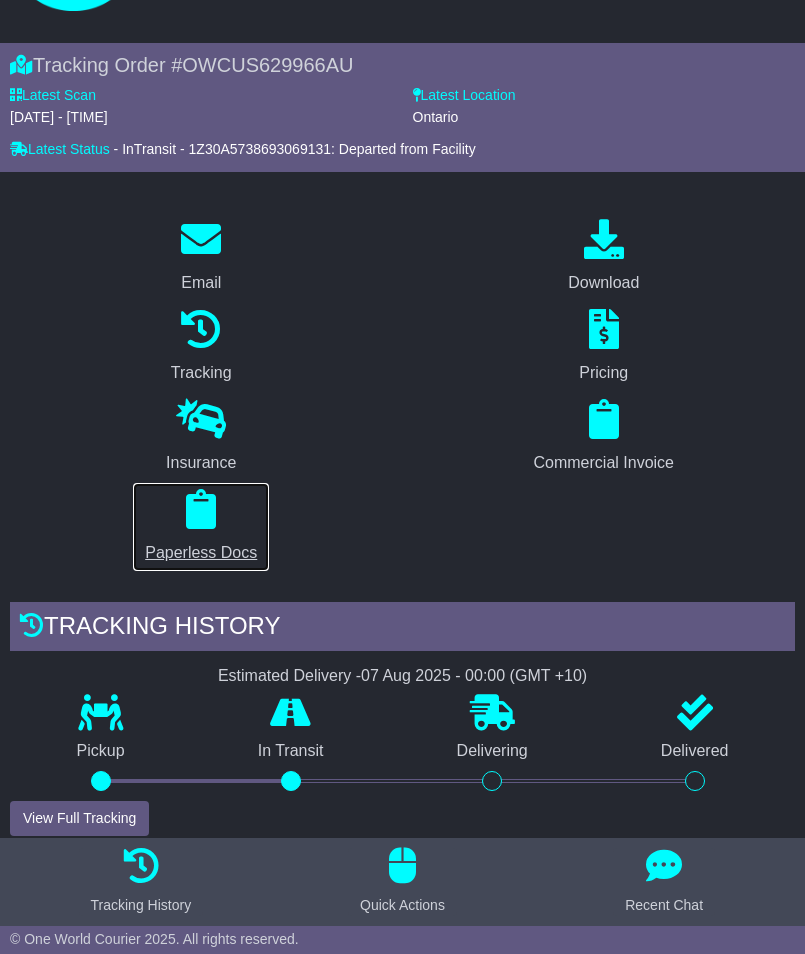 click on "Paperless Docs" at bounding box center (201, 527) 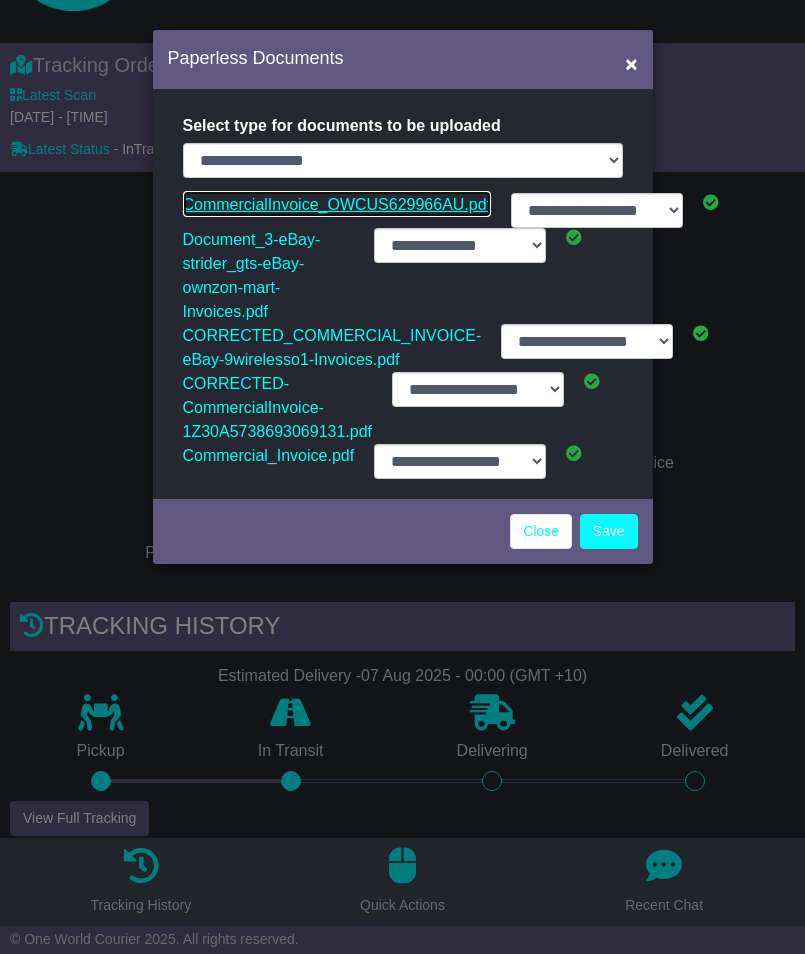 click on "CommercialInvoice_OWCUS629966AU.pdf" at bounding box center [337, 204] 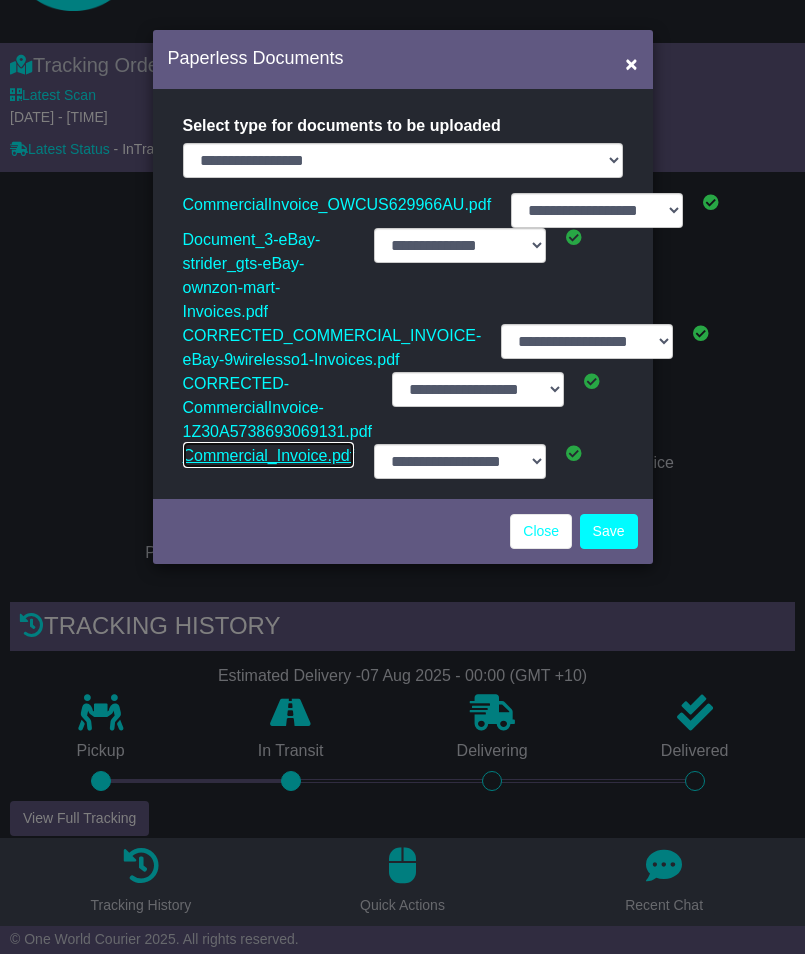 click on "Commercial_Invoice.pdf" at bounding box center [269, 455] 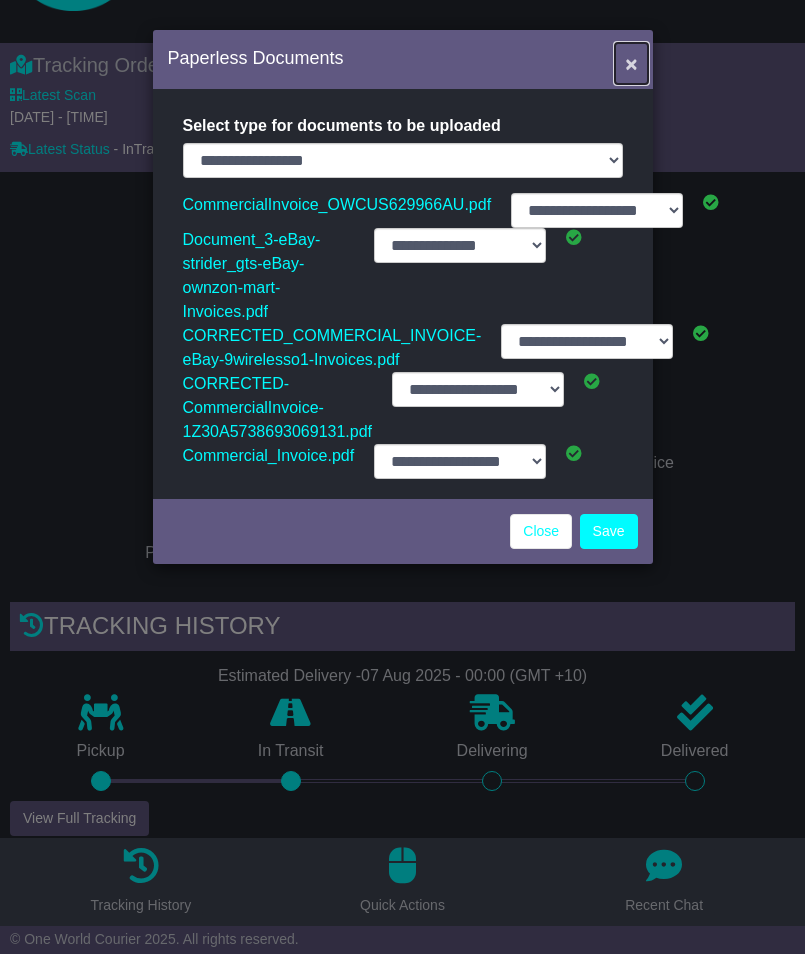 click on "×" at bounding box center (631, 63) 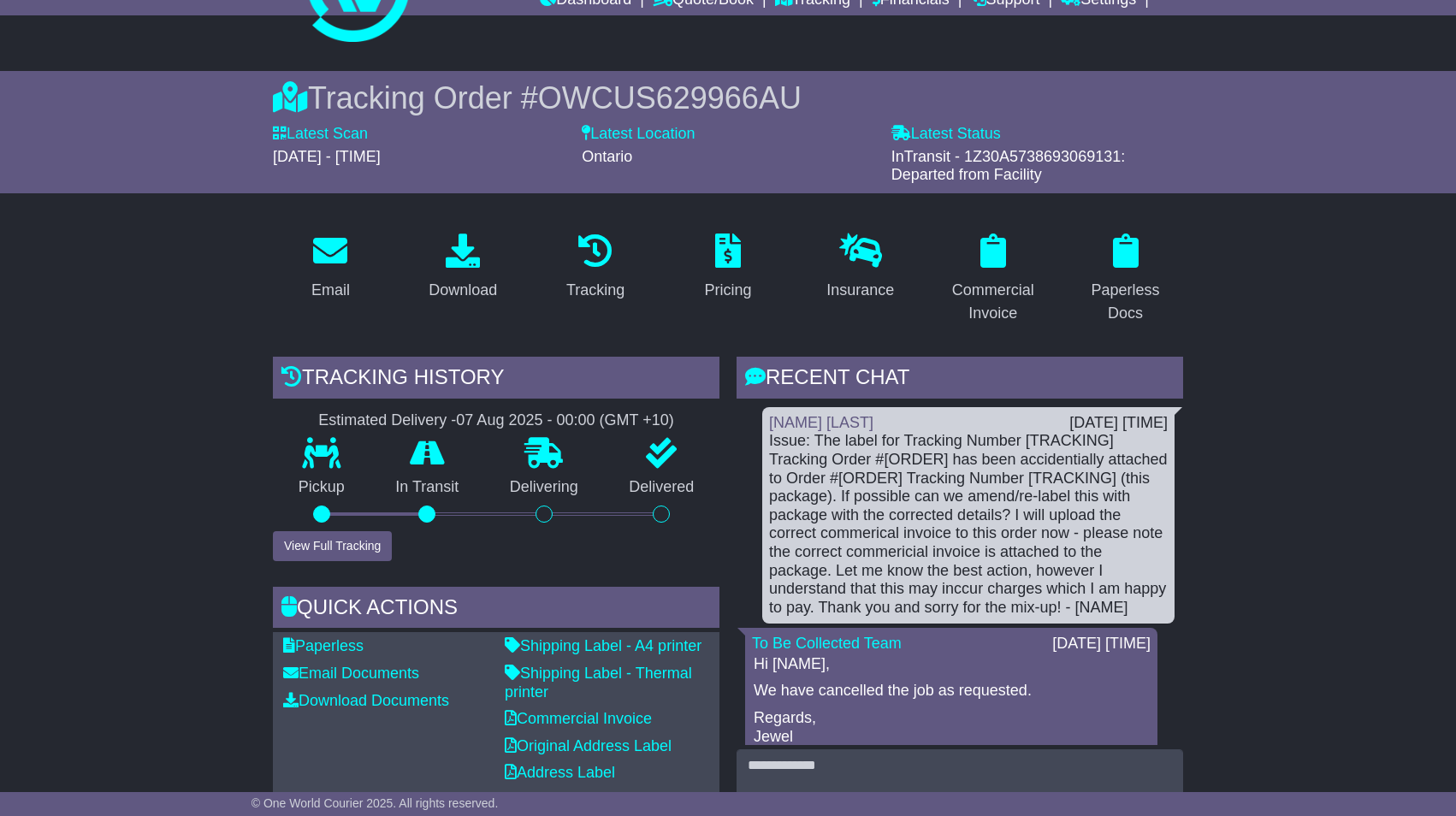 scroll, scrollTop: 79, scrollLeft: 0, axis: vertical 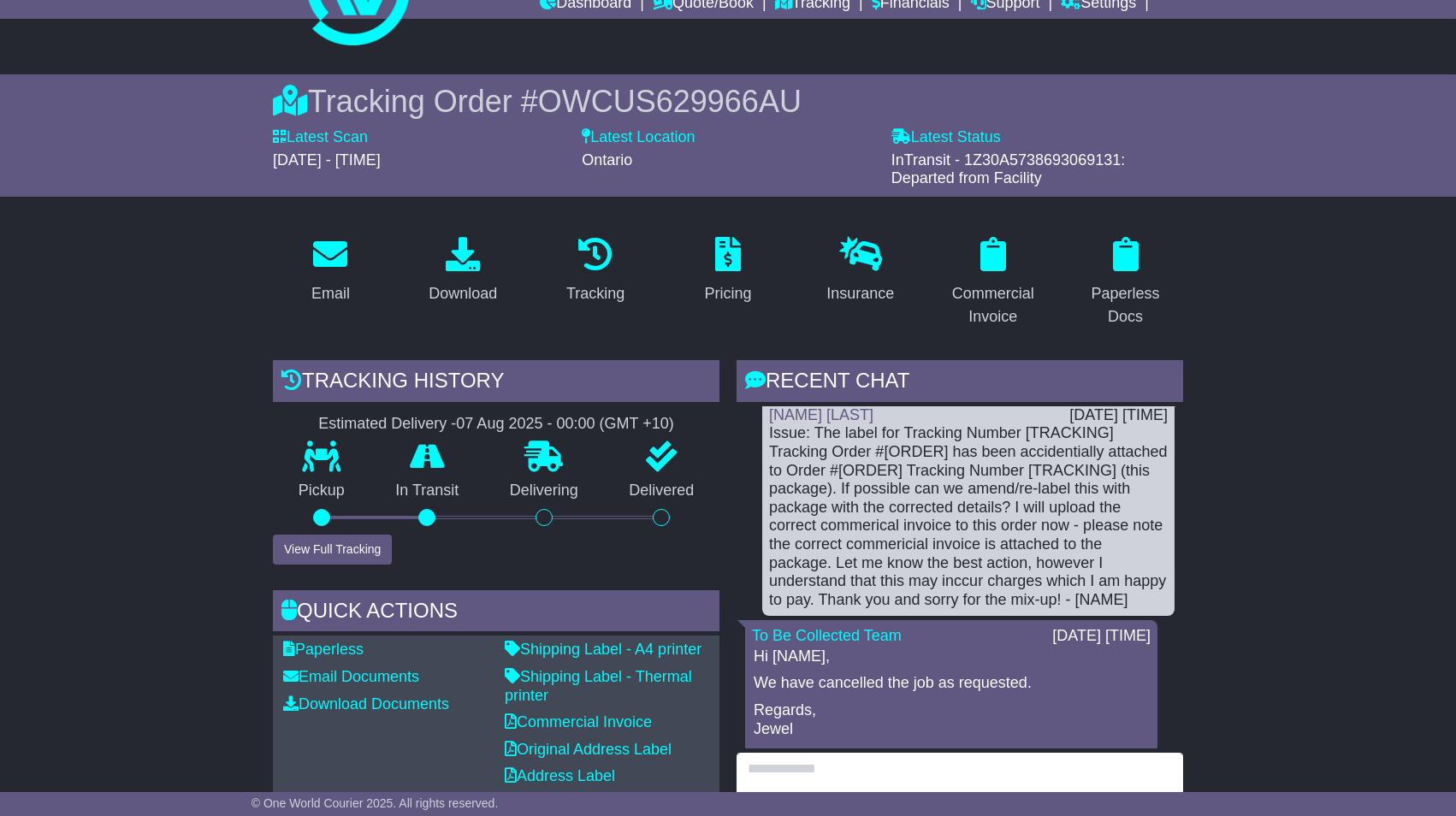 click at bounding box center (960, 789) 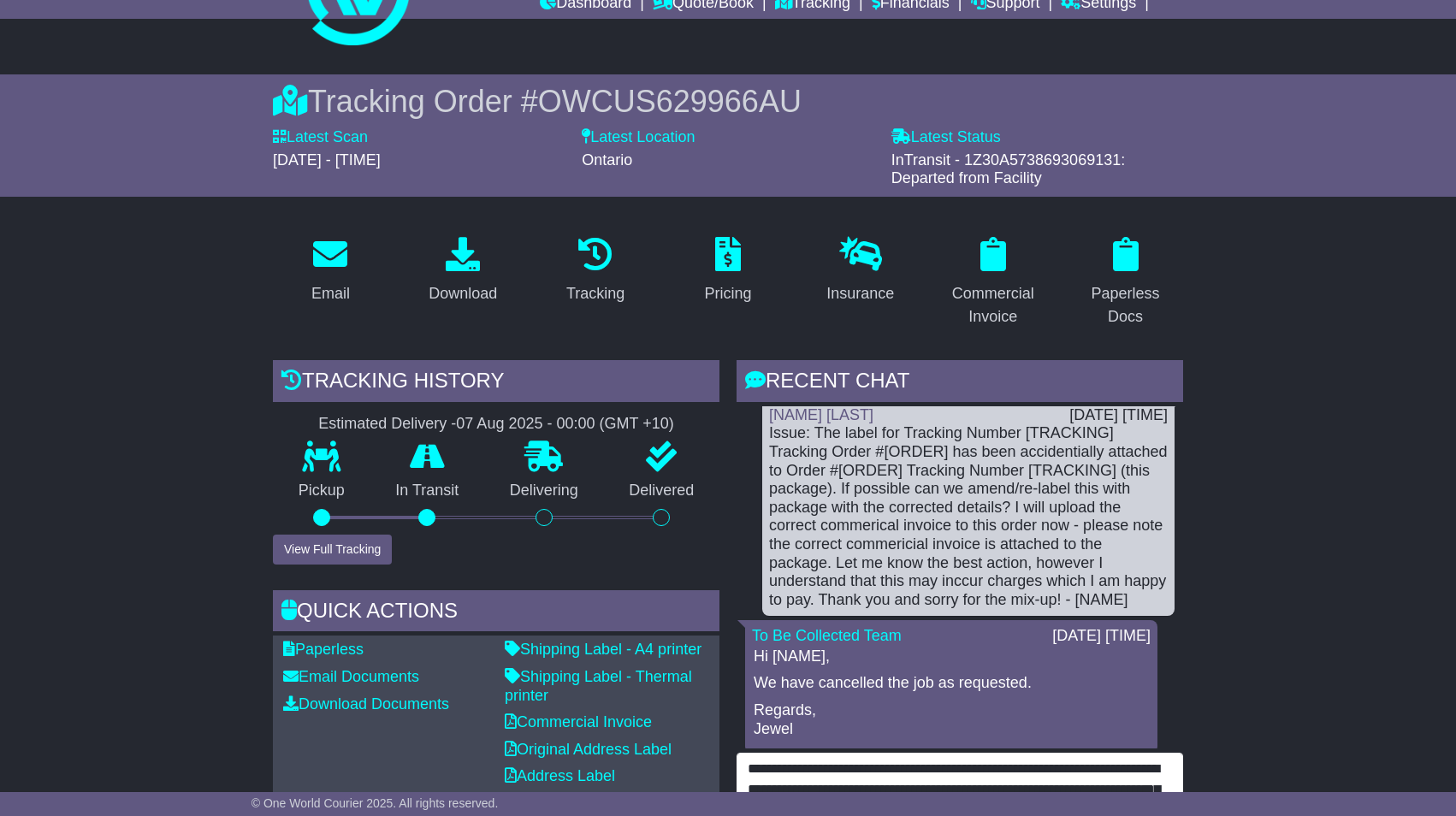 scroll, scrollTop: 74, scrollLeft: 0, axis: vertical 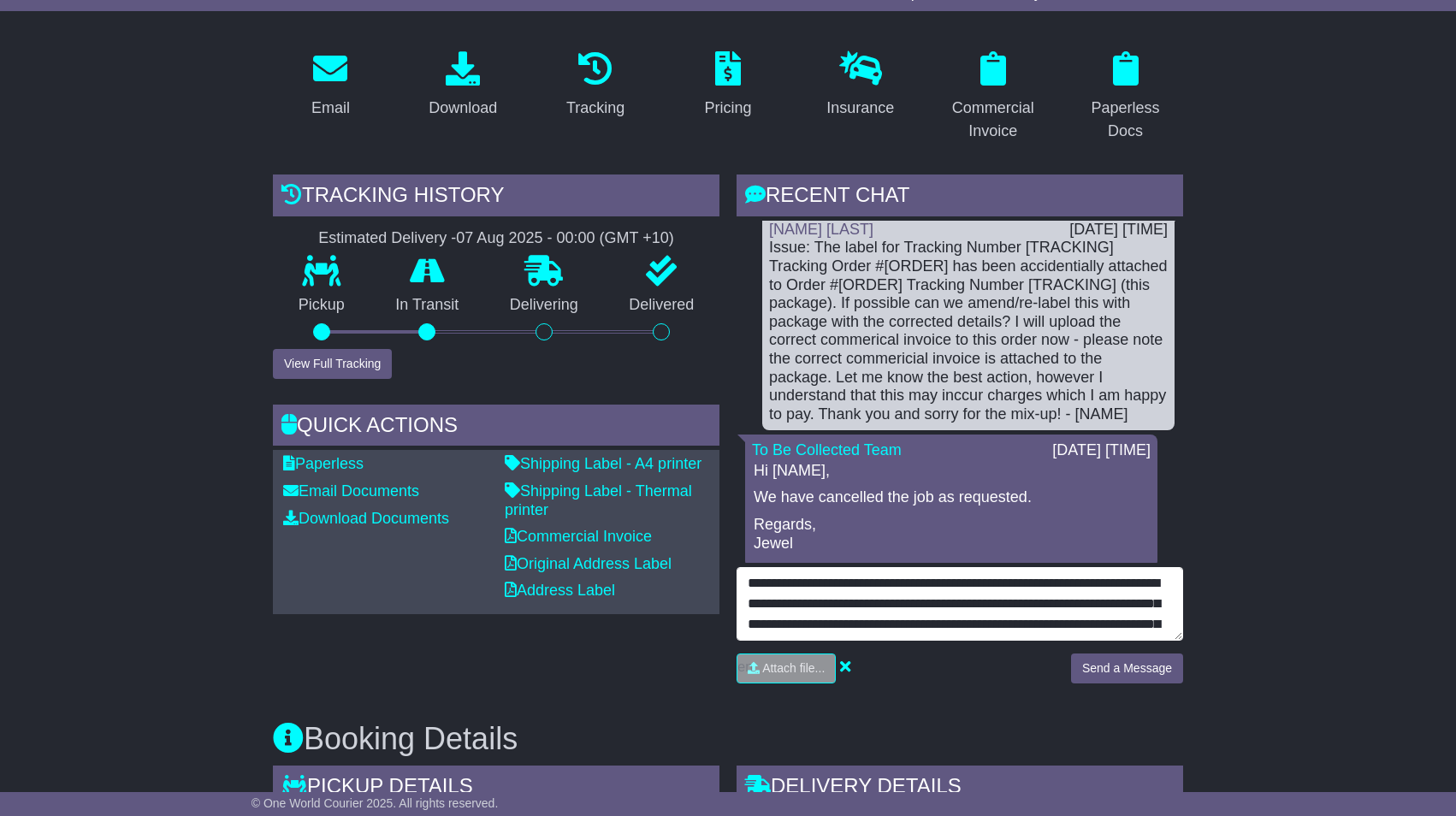 click on "**********" at bounding box center [960, 604] 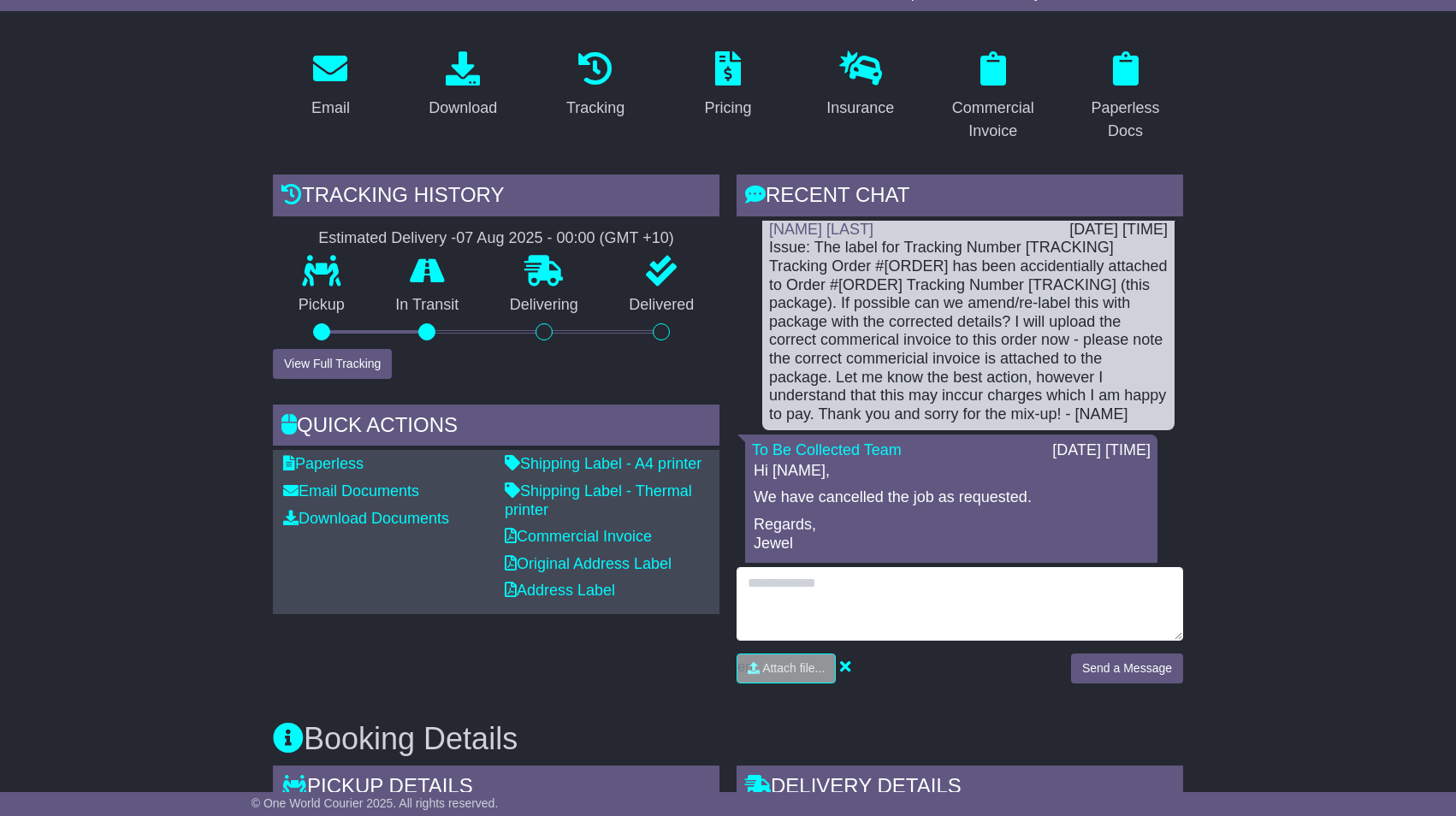 paste on "**********" 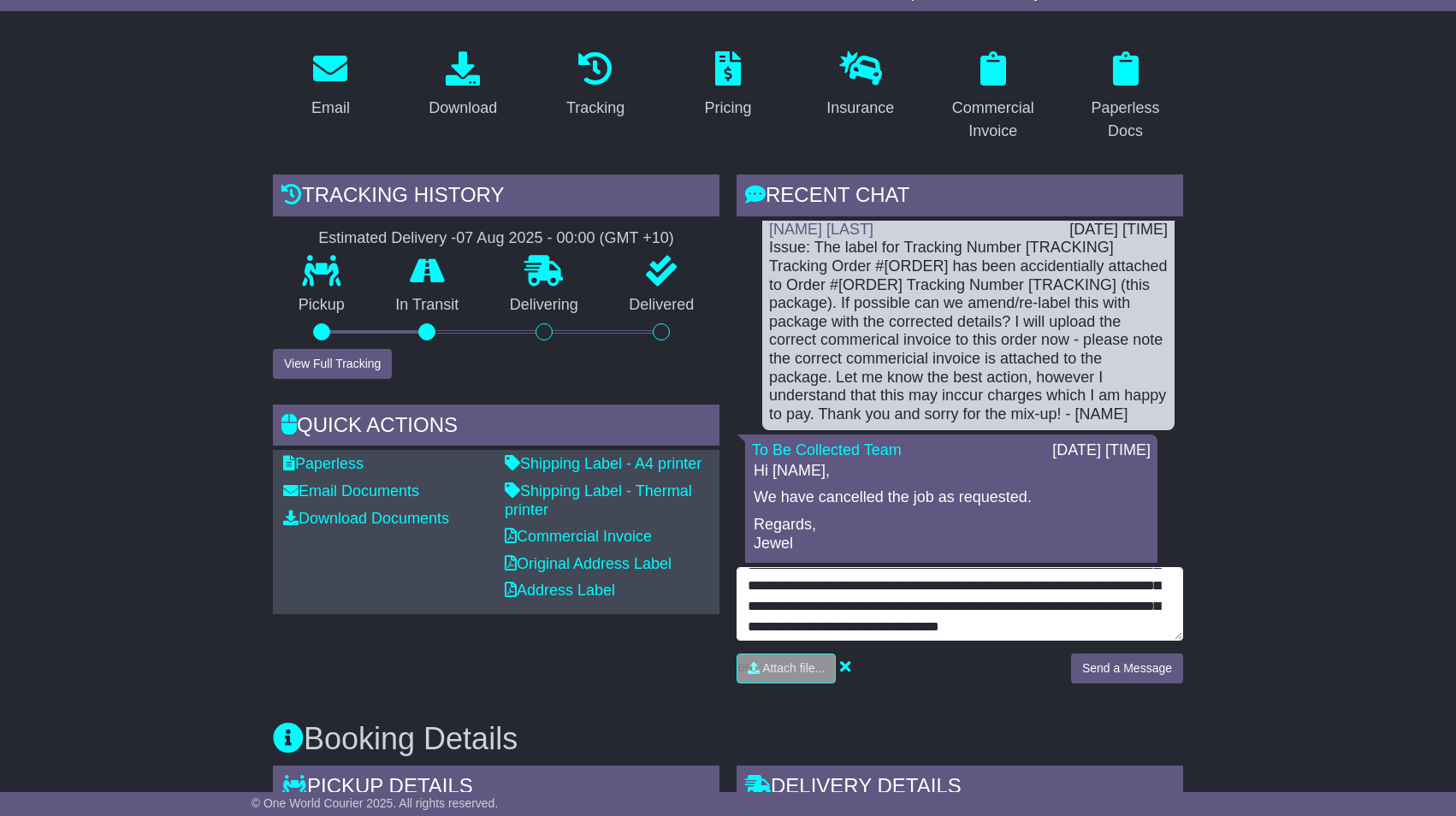 scroll, scrollTop: 82, scrollLeft: 0, axis: vertical 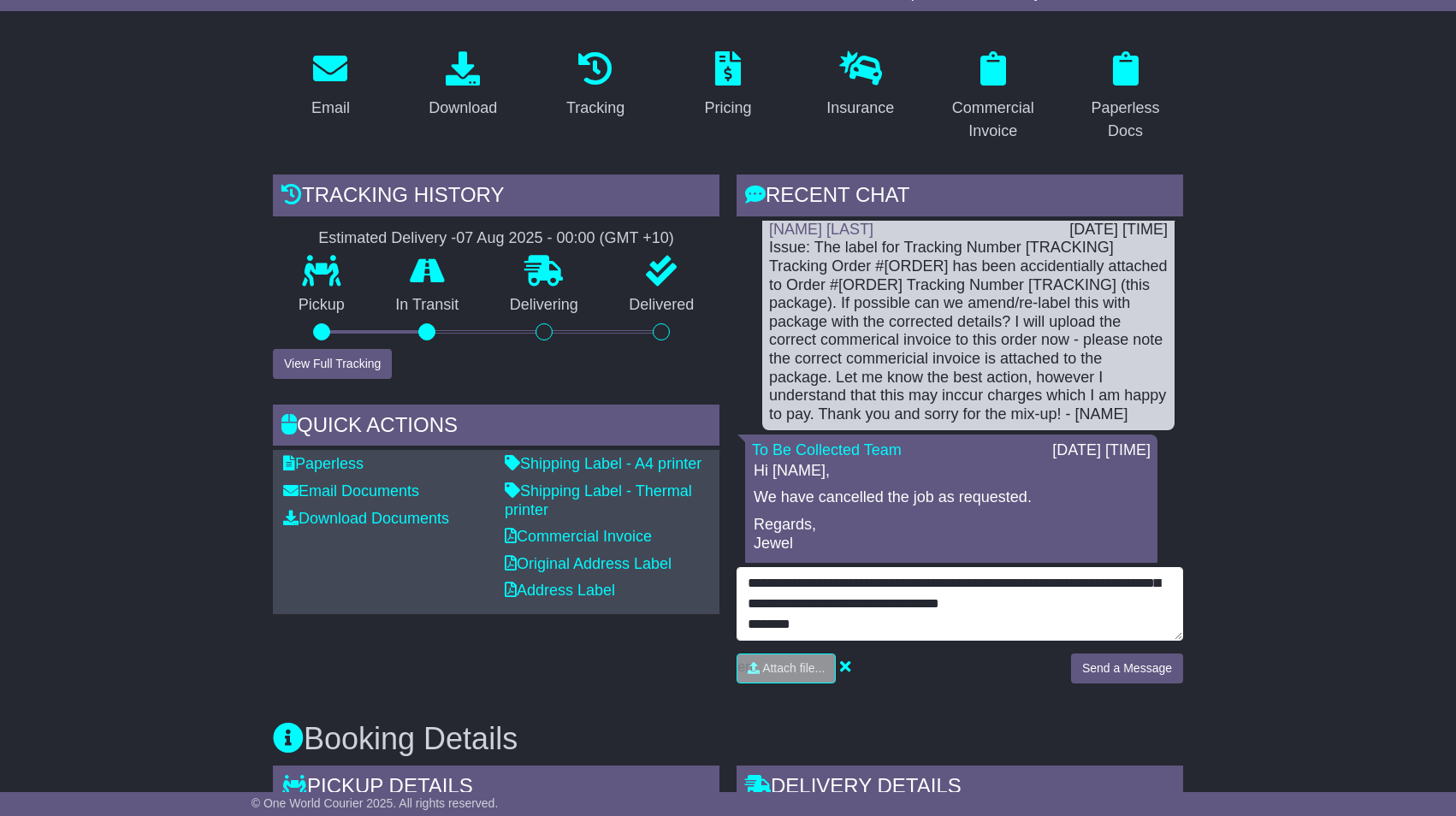 click on "**********" at bounding box center (960, 604) 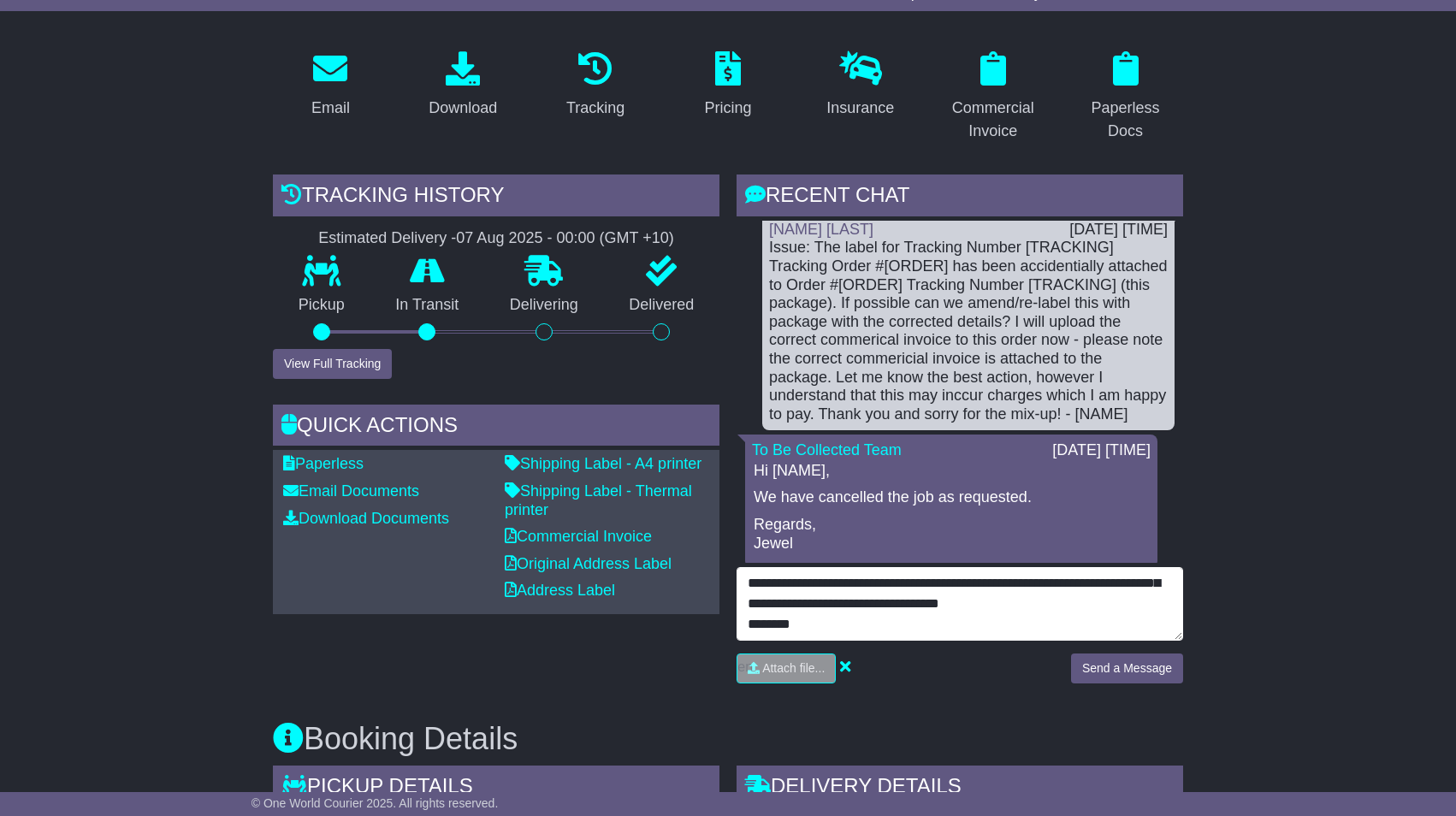 scroll, scrollTop: 0, scrollLeft: 0, axis: both 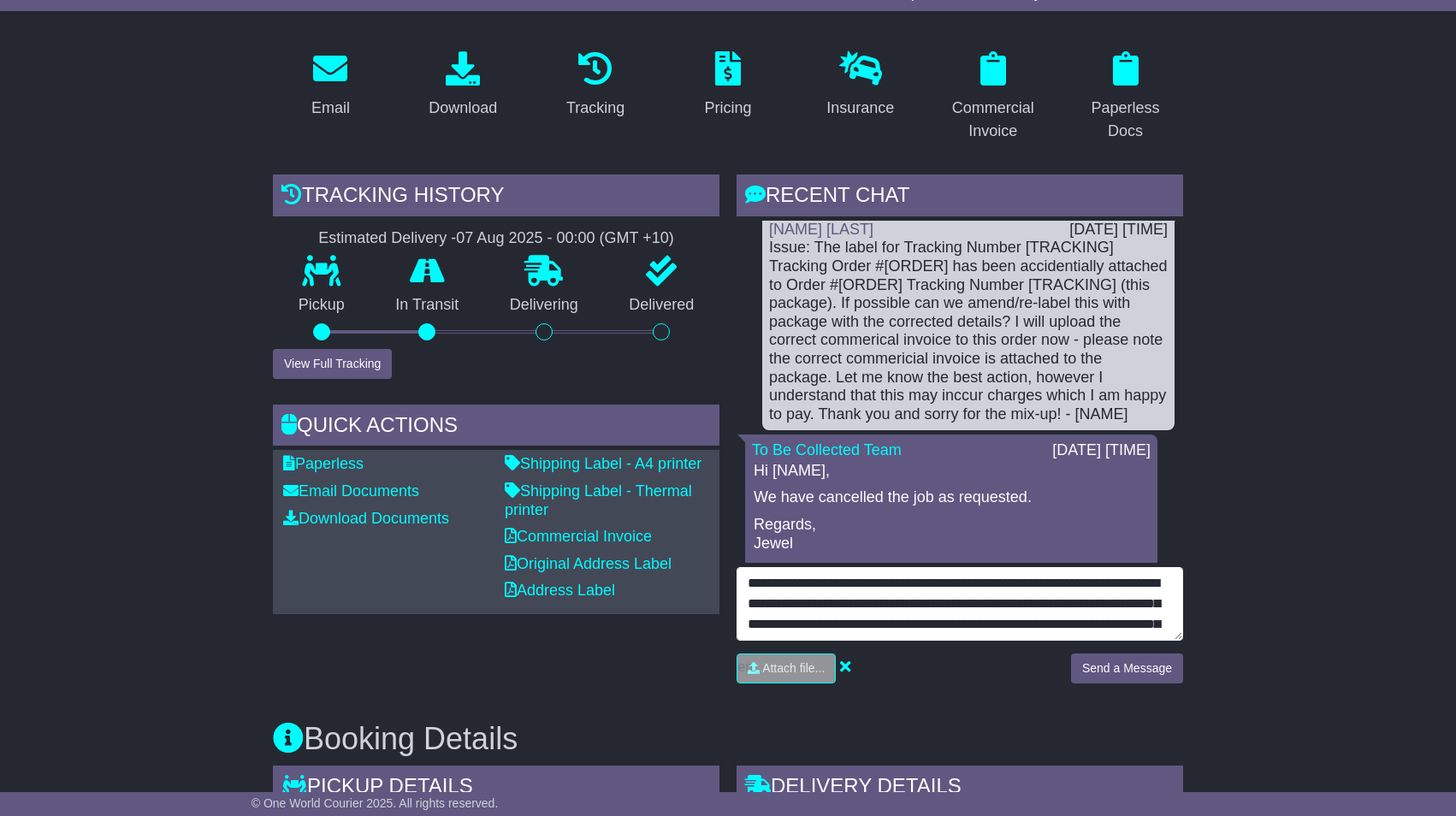 drag, startPoint x: 809, startPoint y: 582, endPoint x: 1006, endPoint y: 587, distance: 197.06344 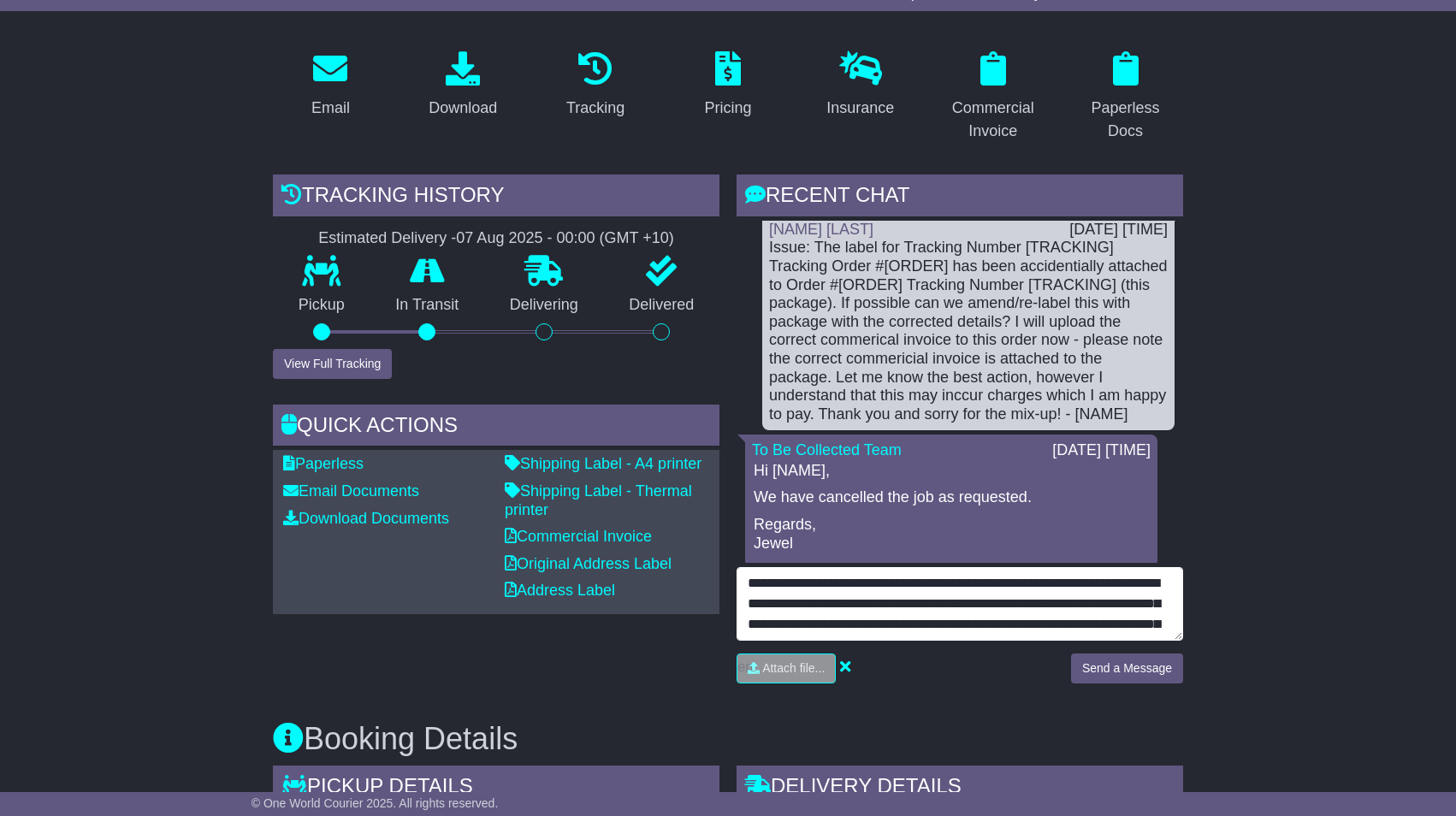 click on "**********" at bounding box center (960, 604) 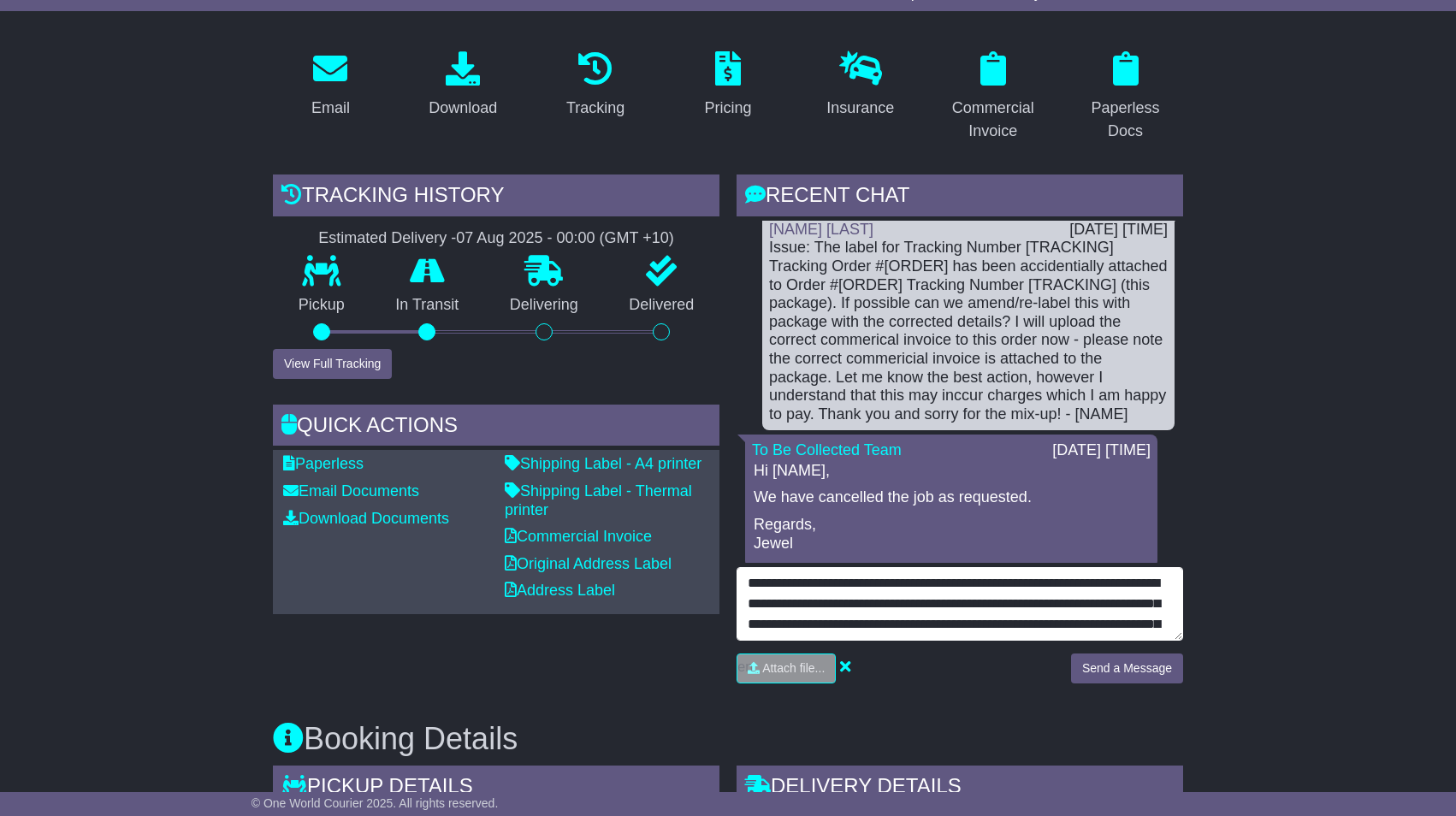 scroll, scrollTop: 283, scrollLeft: 0, axis: vertical 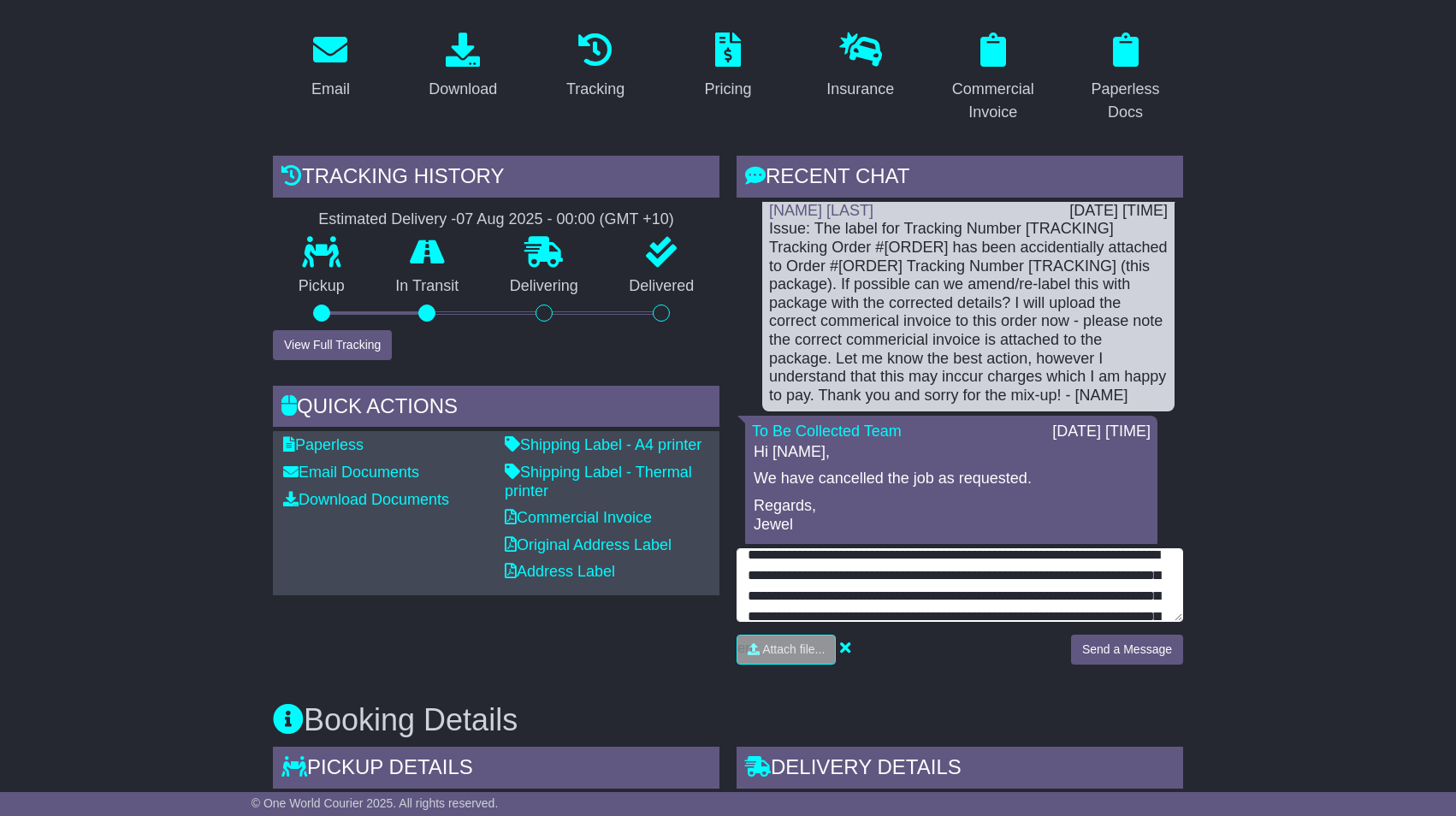 drag, startPoint x: 1097, startPoint y: 577, endPoint x: 1112, endPoint y: 558, distance: 24.207437 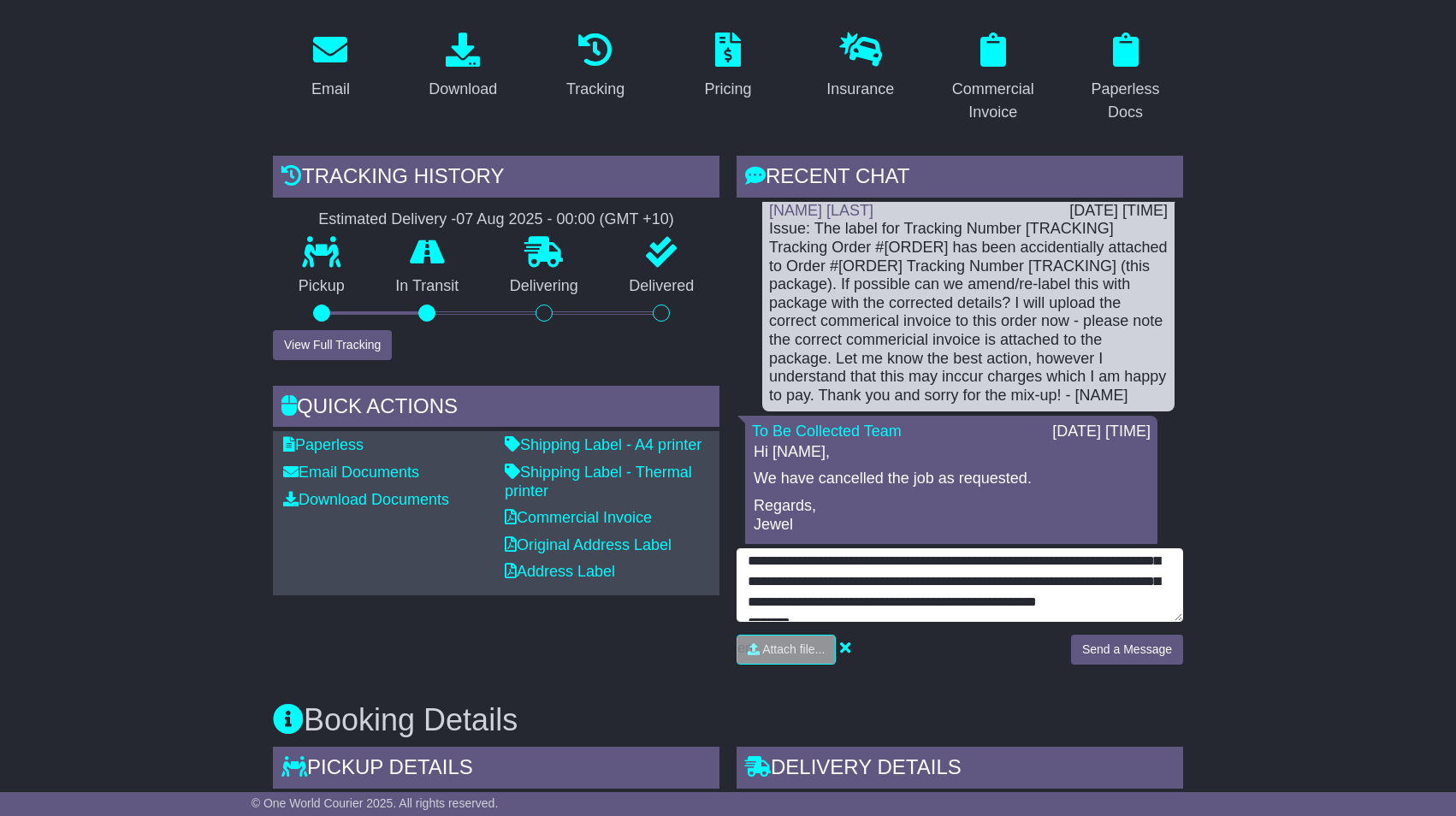 scroll, scrollTop: 25, scrollLeft: 0, axis: vertical 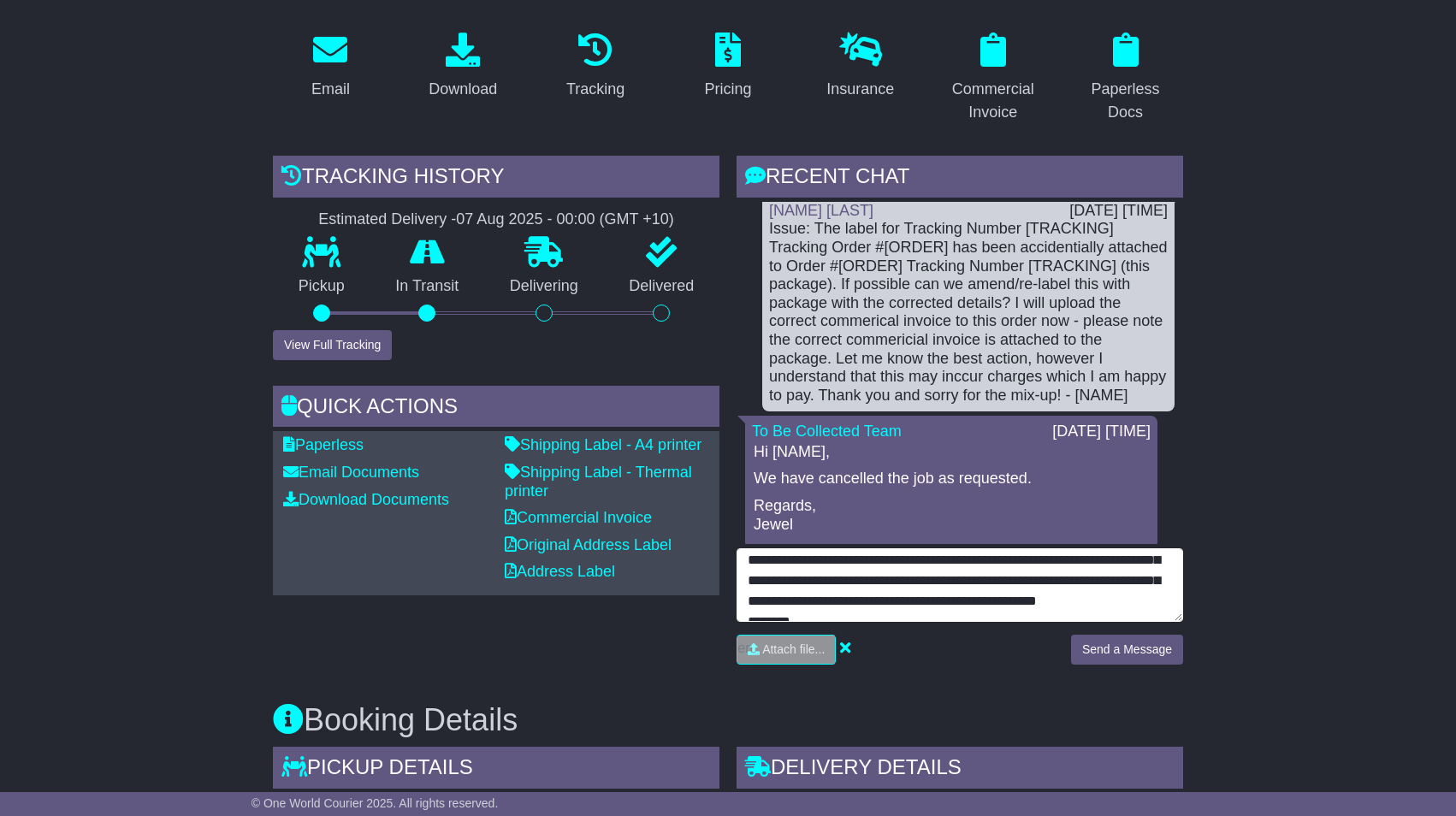 click on "**********" at bounding box center [960, 585] 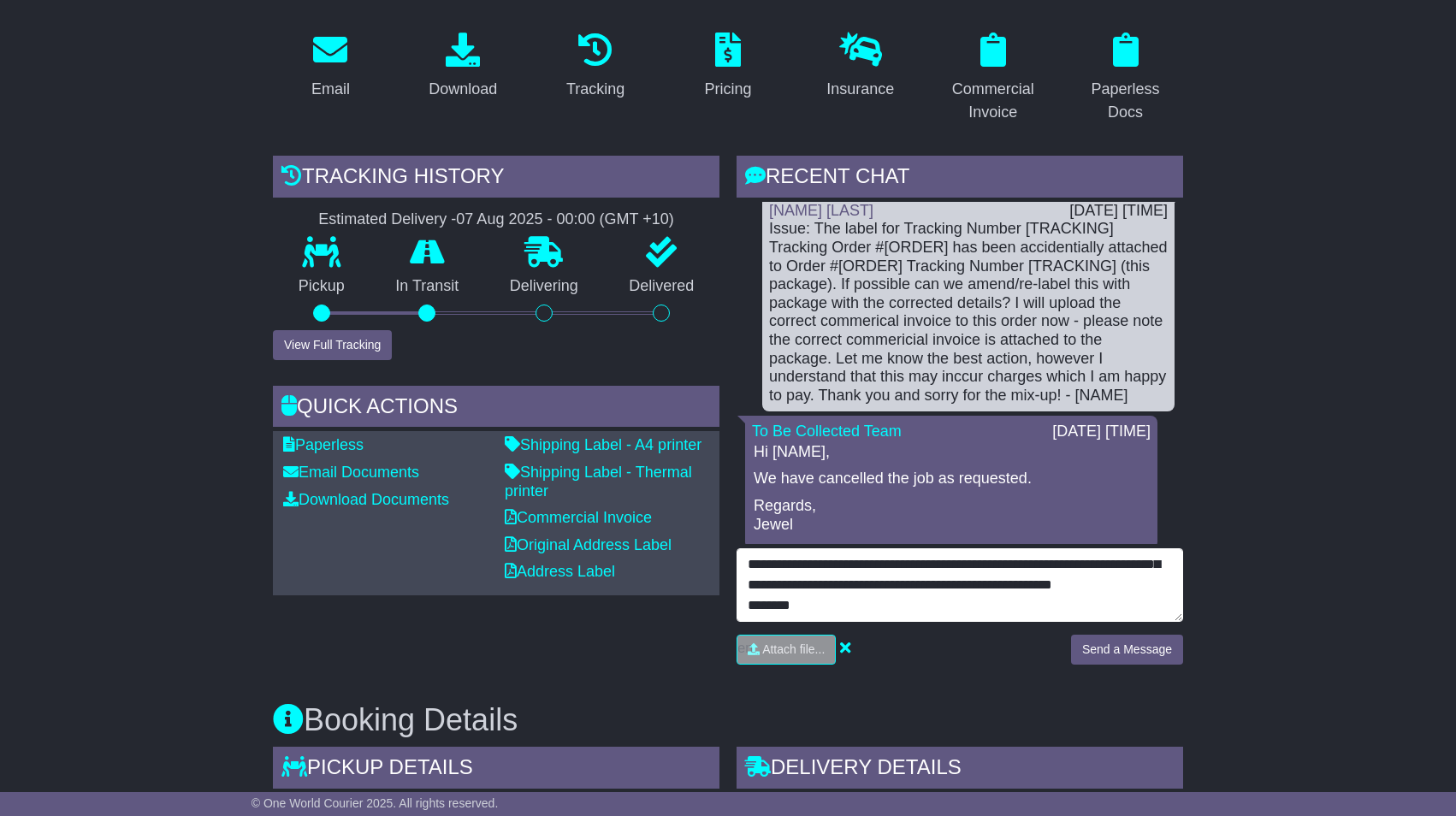 scroll, scrollTop: 74, scrollLeft: 0, axis: vertical 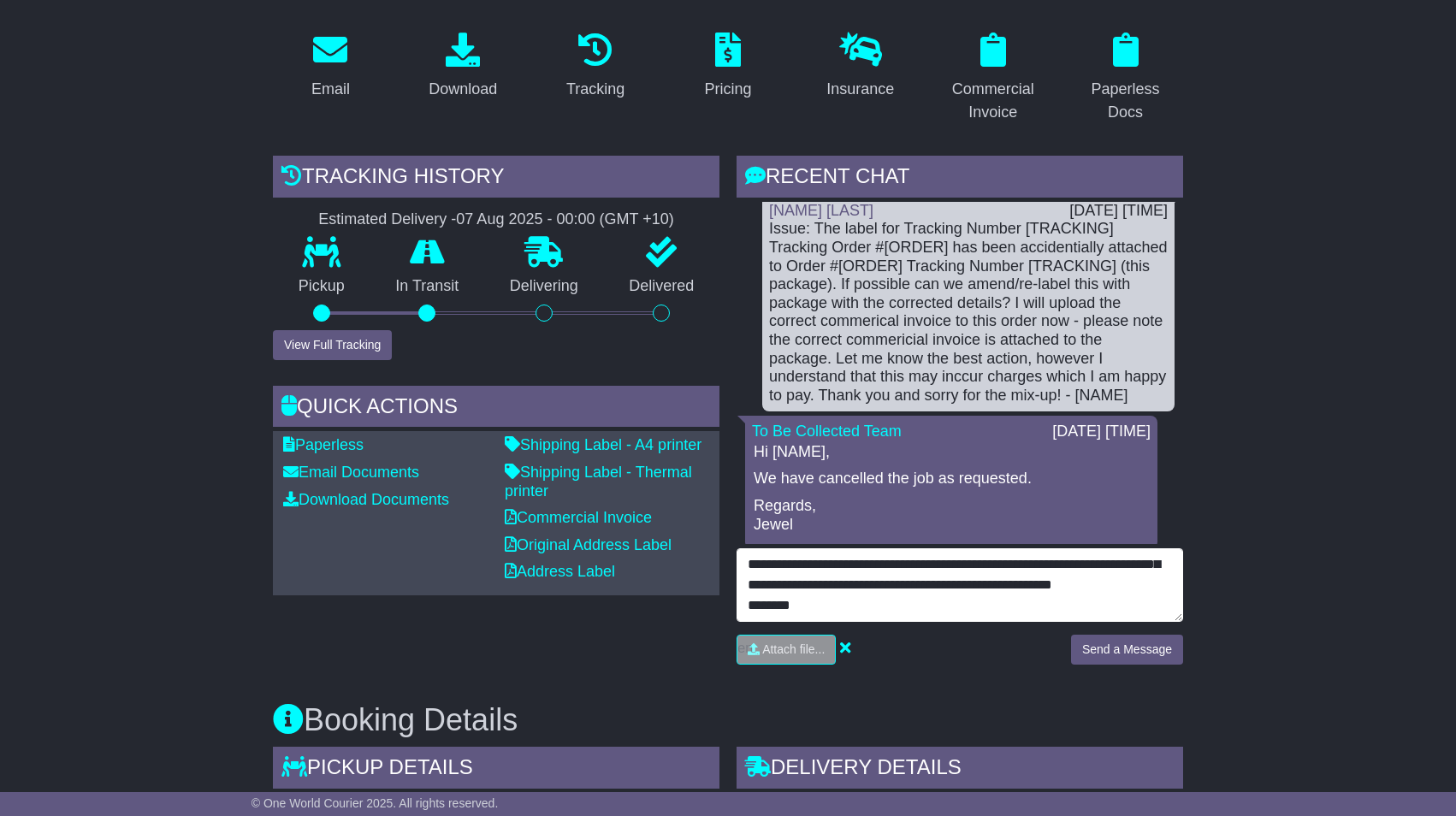 click on "**********" at bounding box center (960, 585) 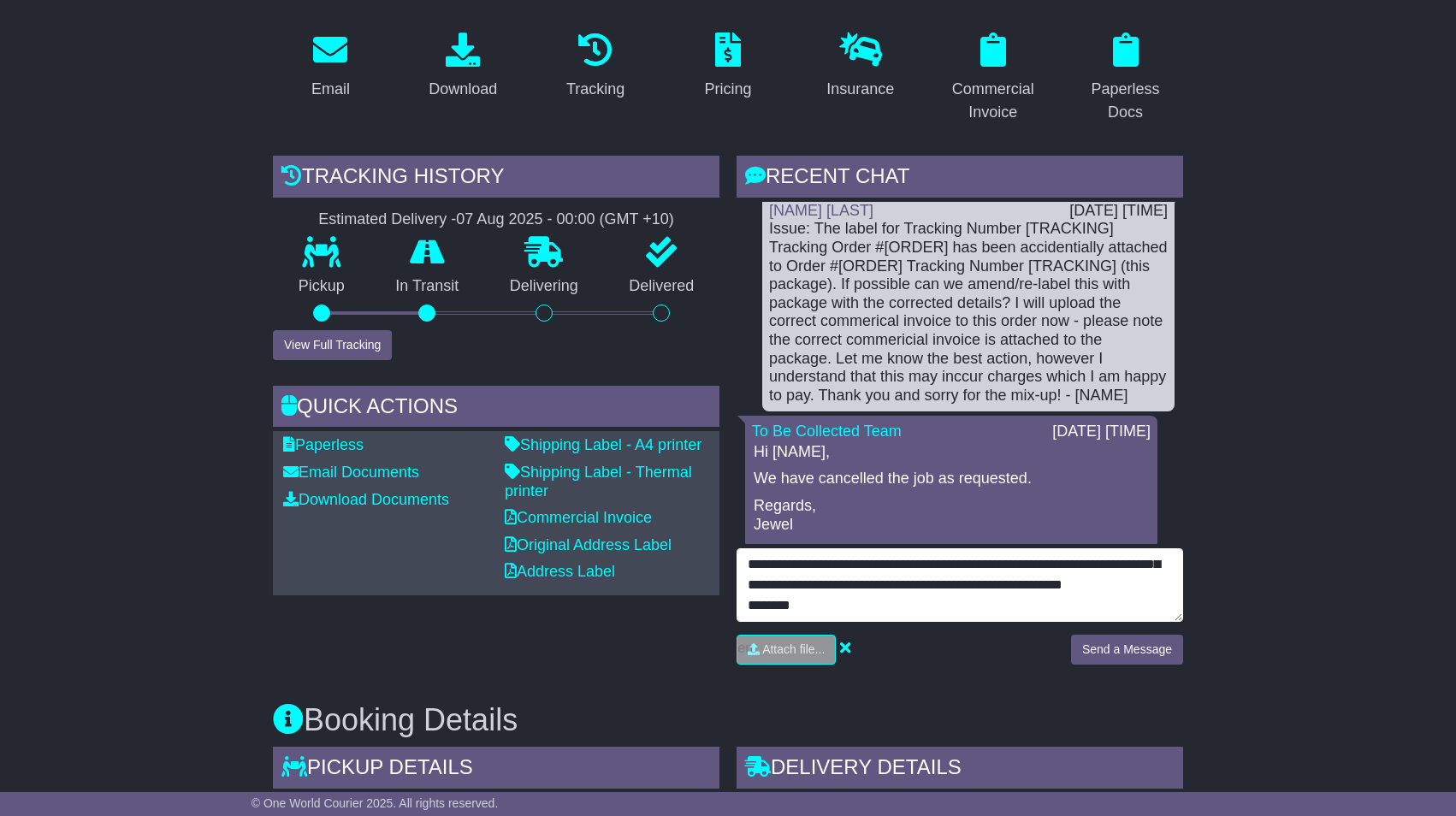 drag, startPoint x: 796, startPoint y: 574, endPoint x: 810, endPoint y: 575, distance: 14.03567 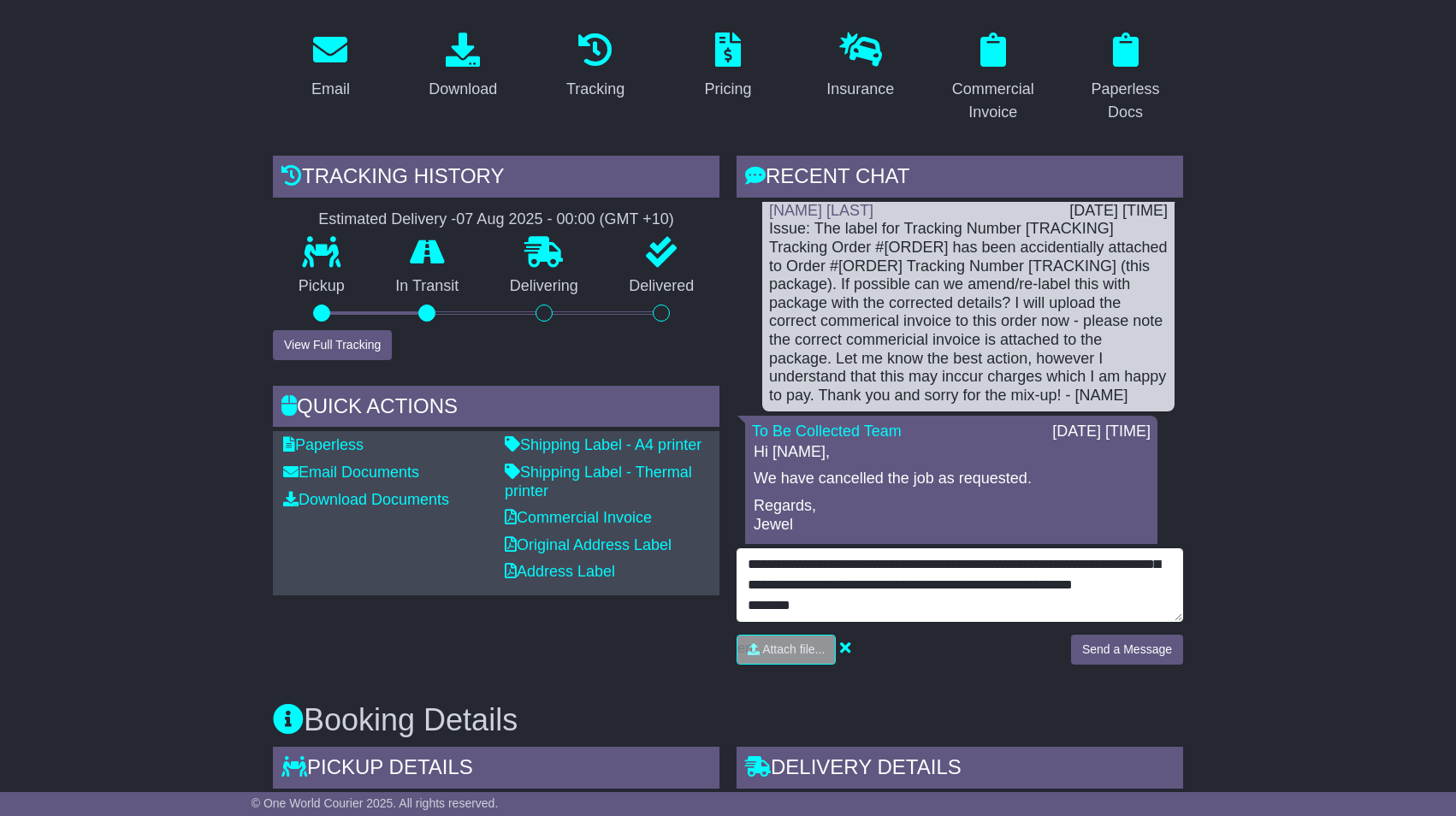 click on "**********" at bounding box center (960, 585) 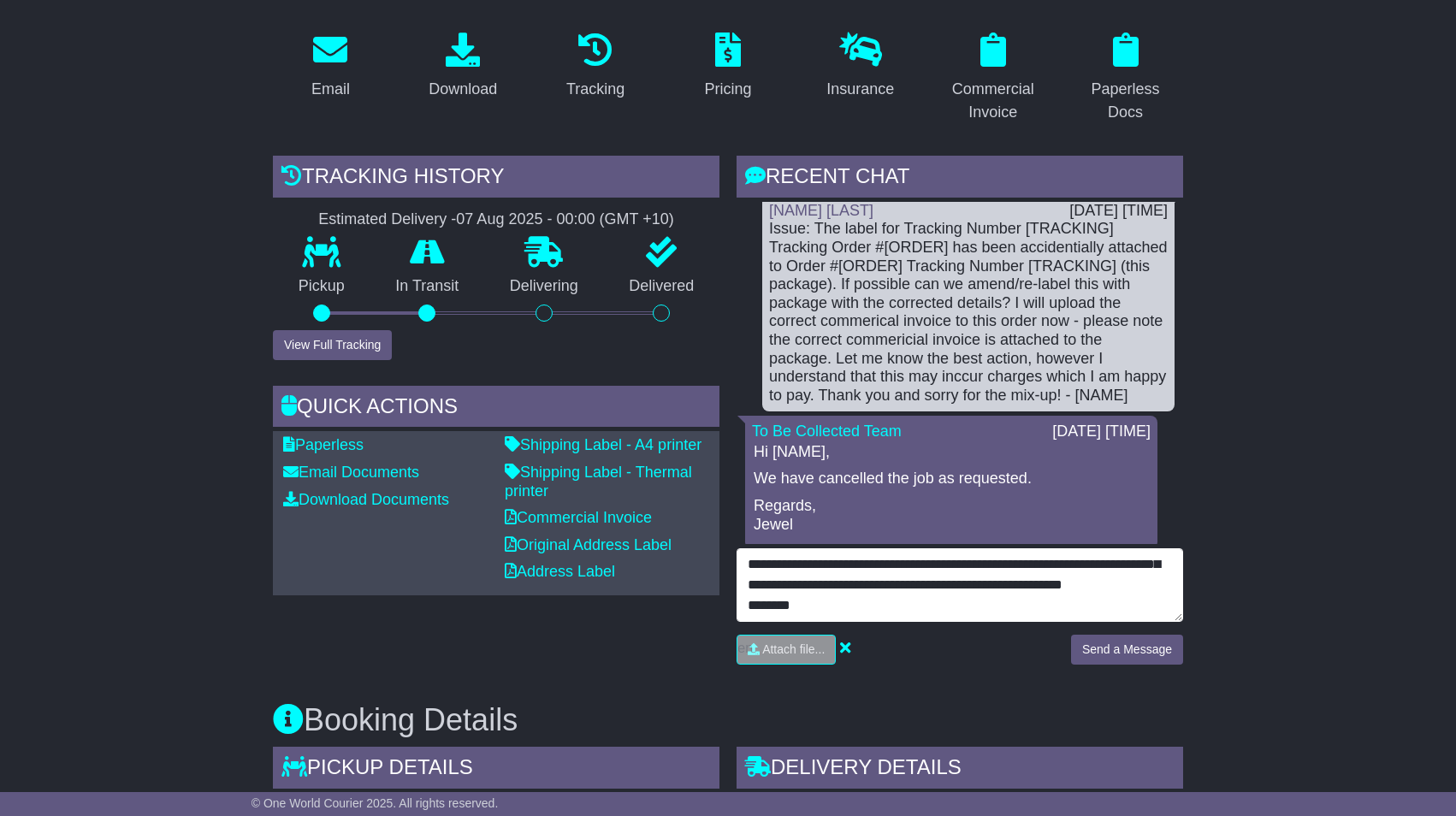 click on "**********" at bounding box center (960, 585) 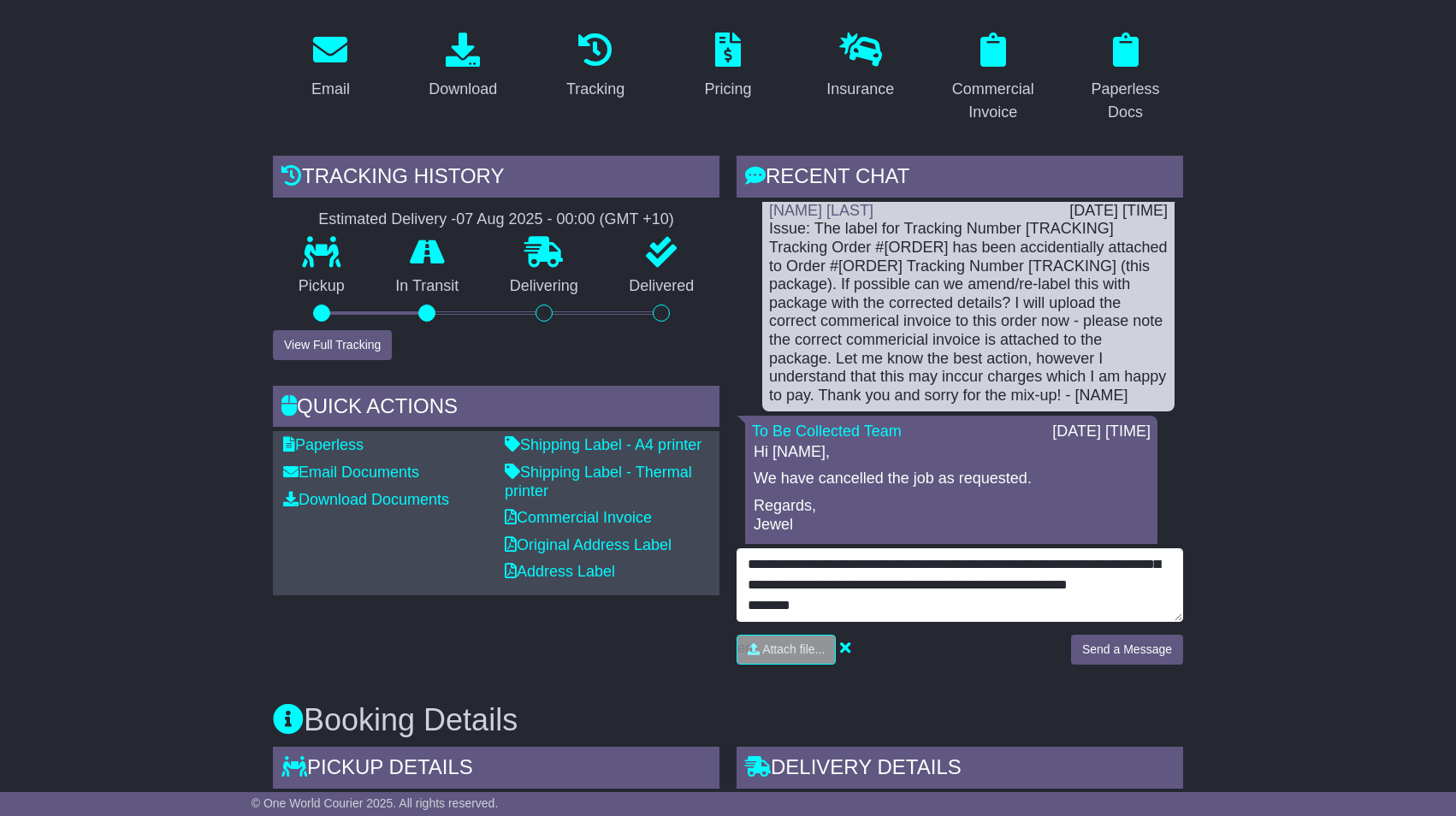 scroll, scrollTop: 82, scrollLeft: 0, axis: vertical 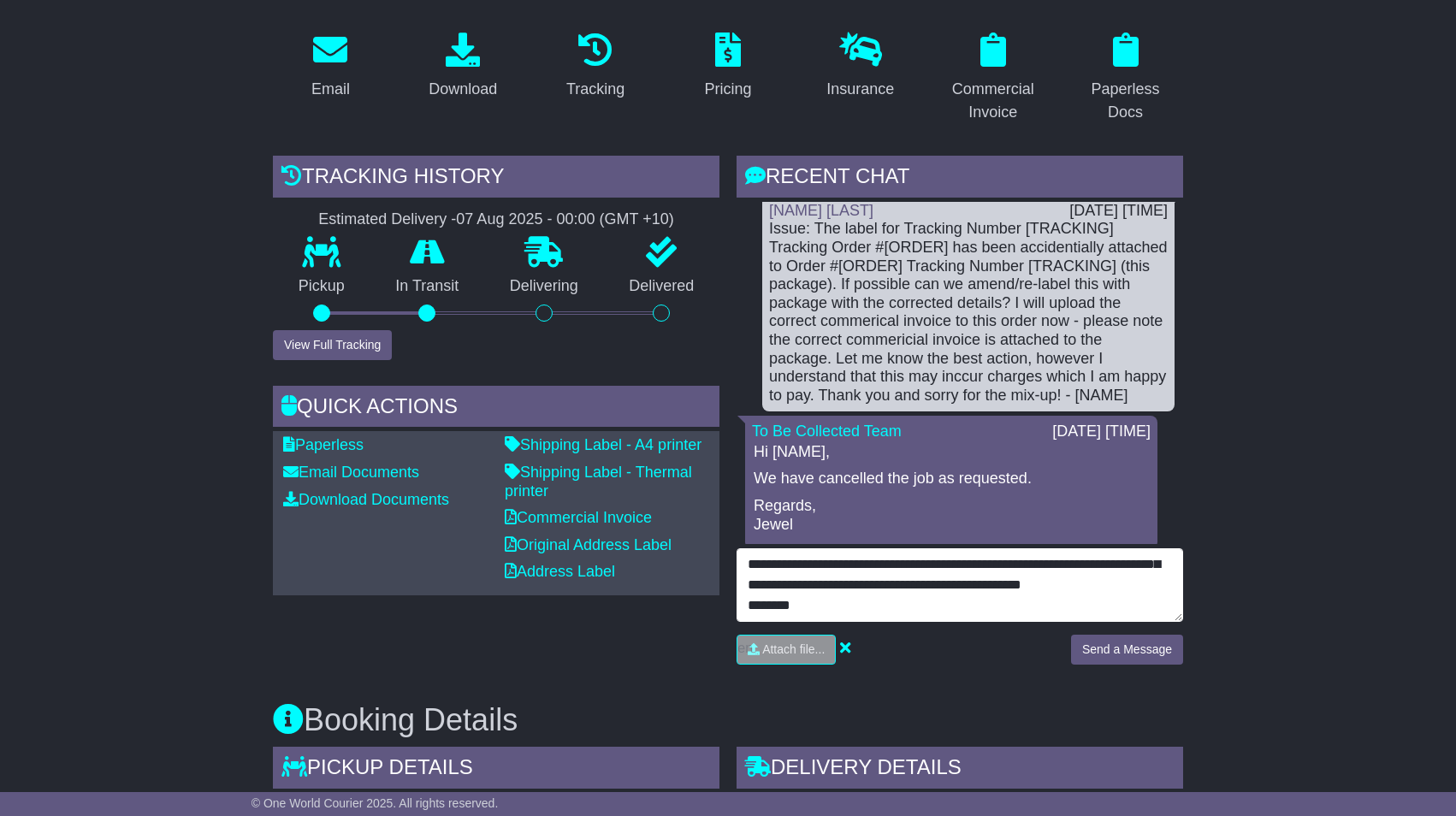drag, startPoint x: 1100, startPoint y: 587, endPoint x: 806, endPoint y: 563, distance: 294.97797 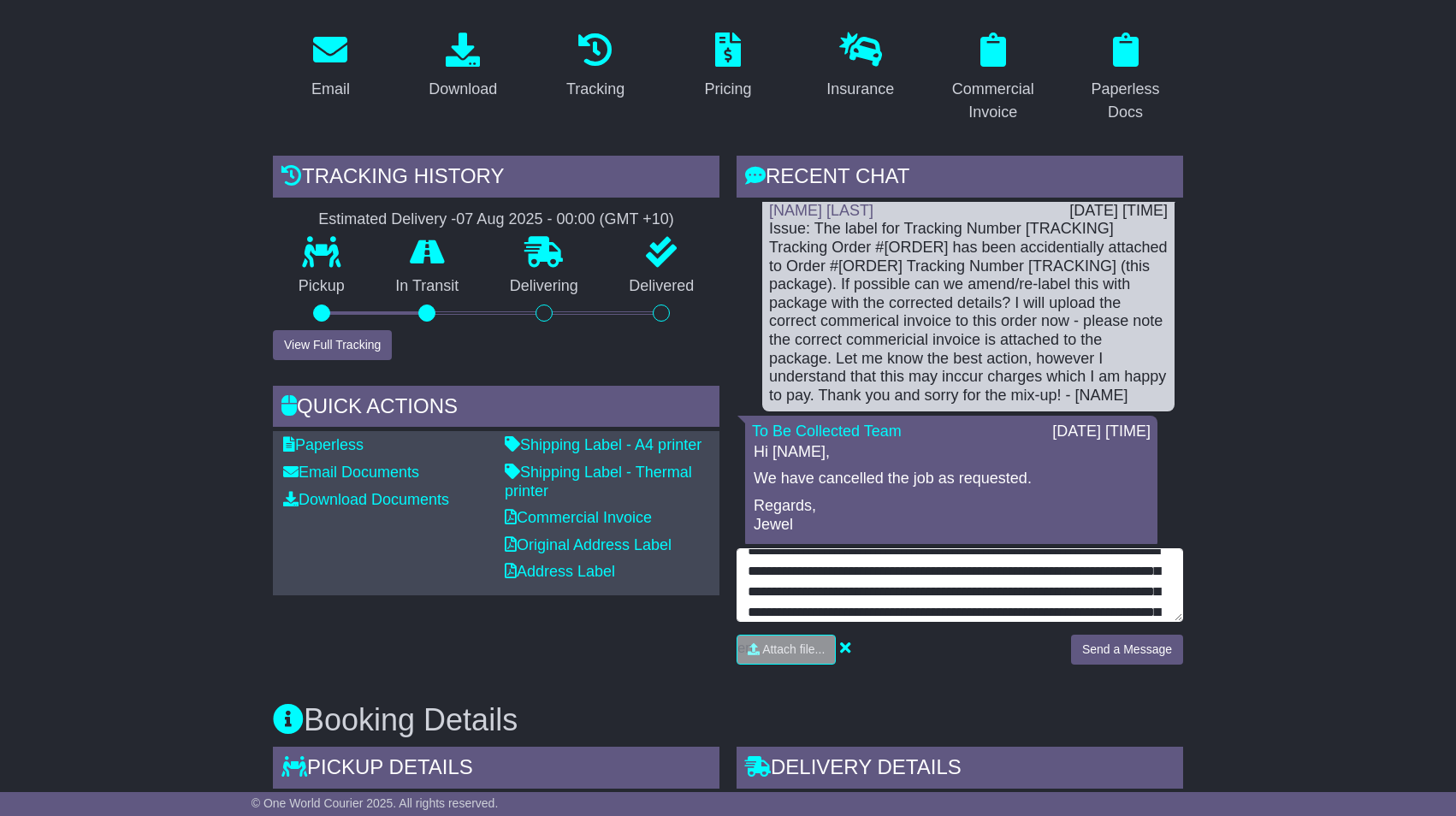 scroll, scrollTop: 0, scrollLeft: 0, axis: both 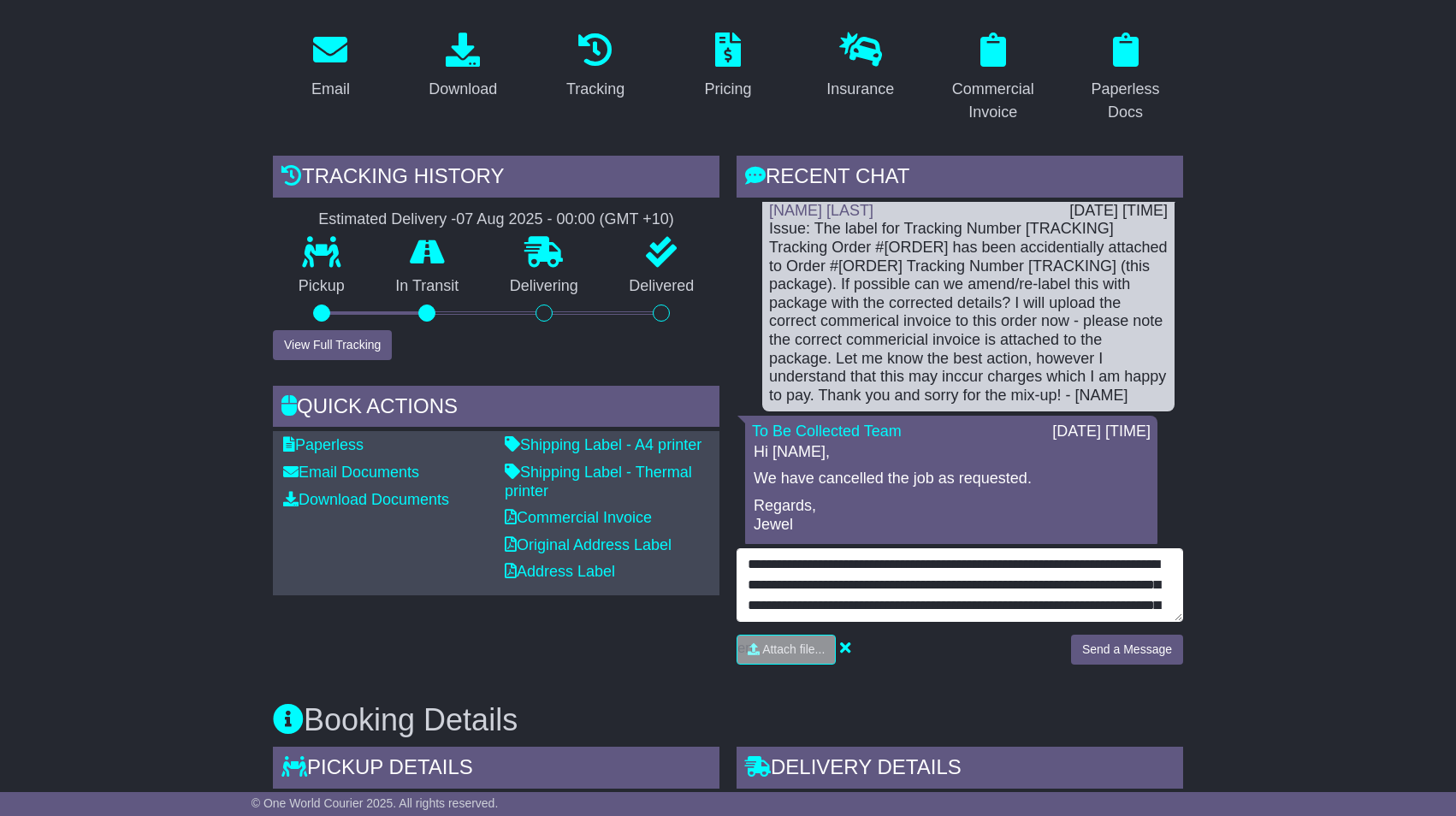 click on "**********" at bounding box center (960, 585) 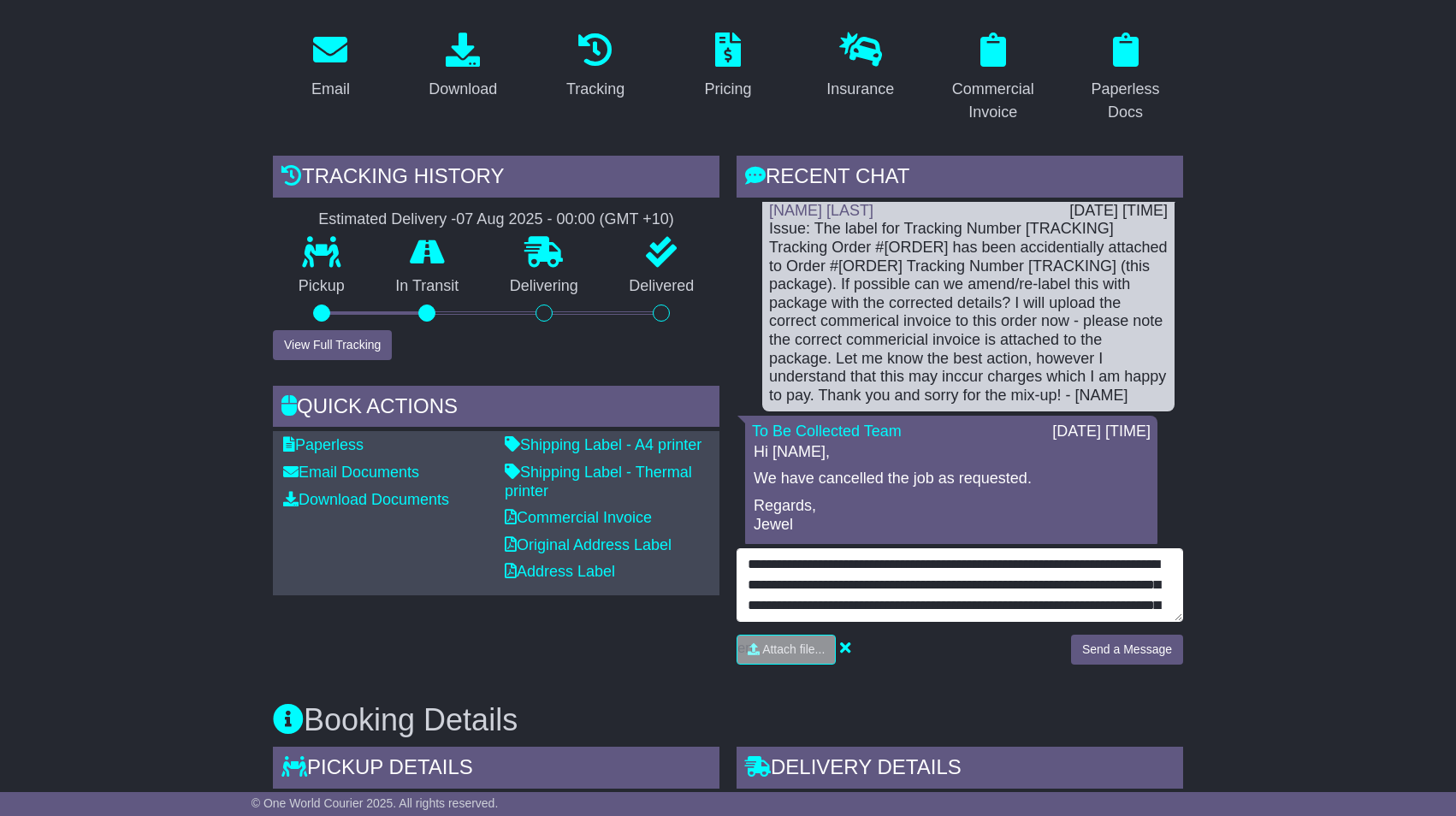 scroll, scrollTop: 3, scrollLeft: 0, axis: vertical 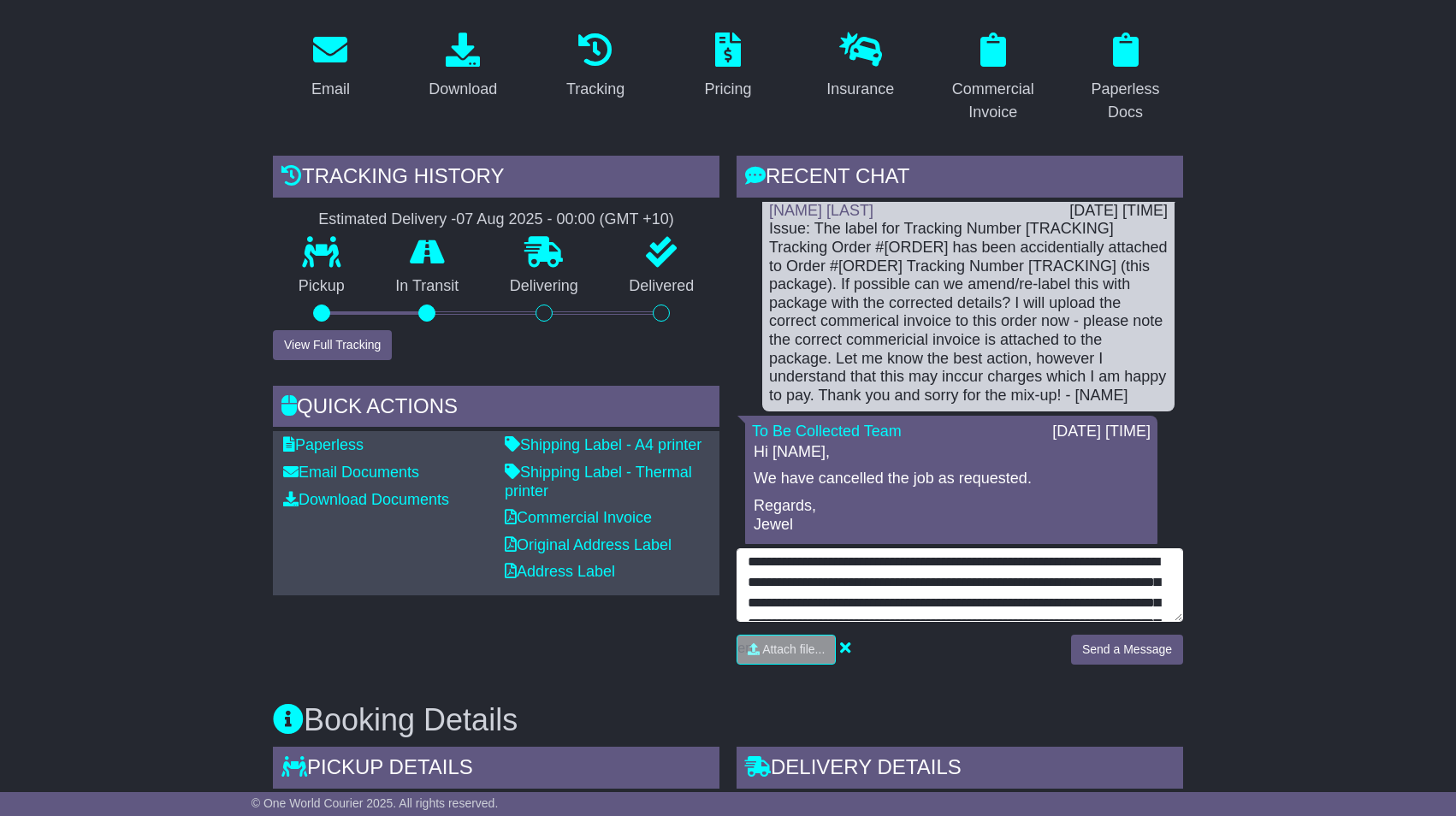 click on "**********" at bounding box center (960, 585) 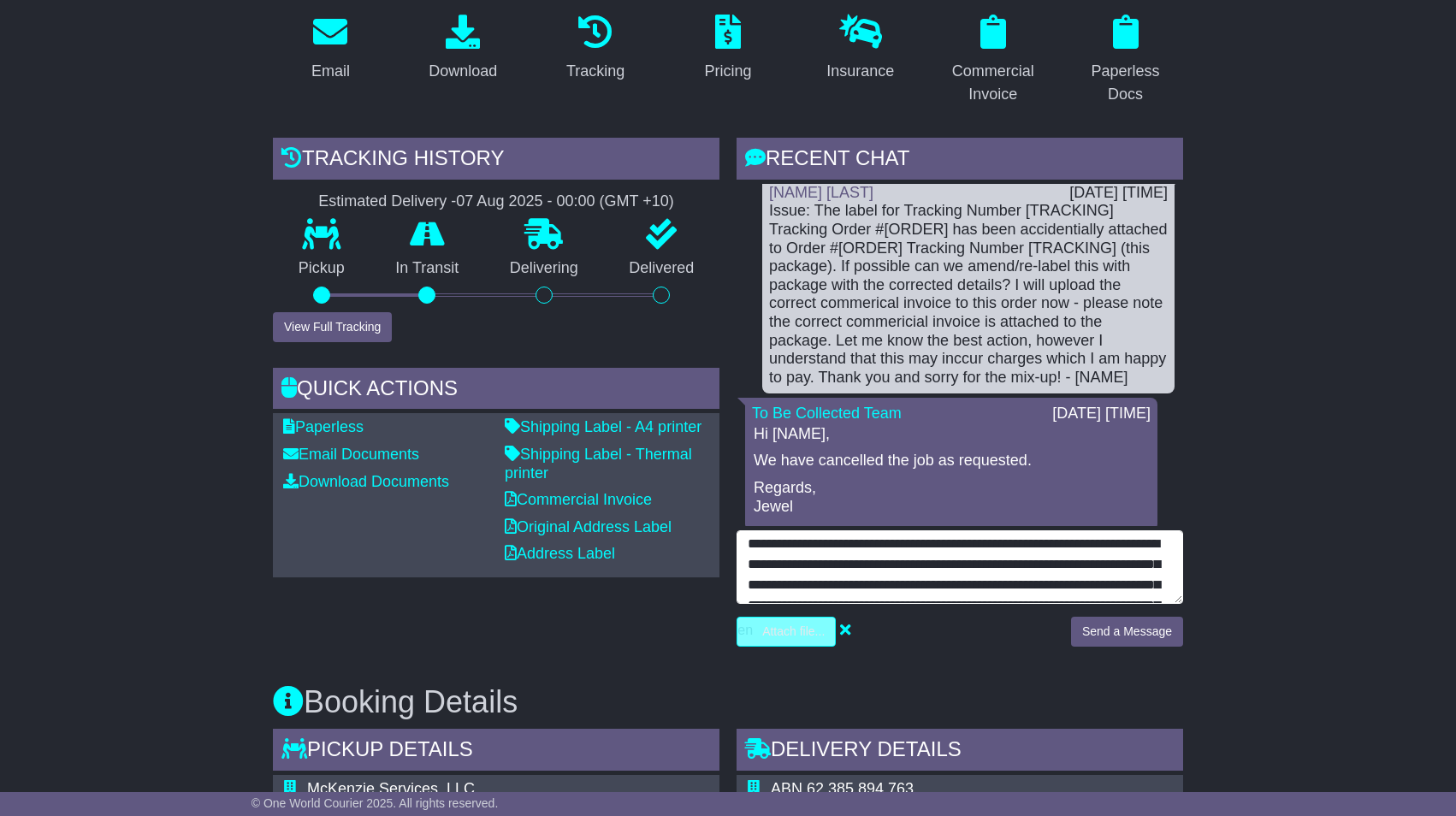 scroll, scrollTop: 302, scrollLeft: 0, axis: vertical 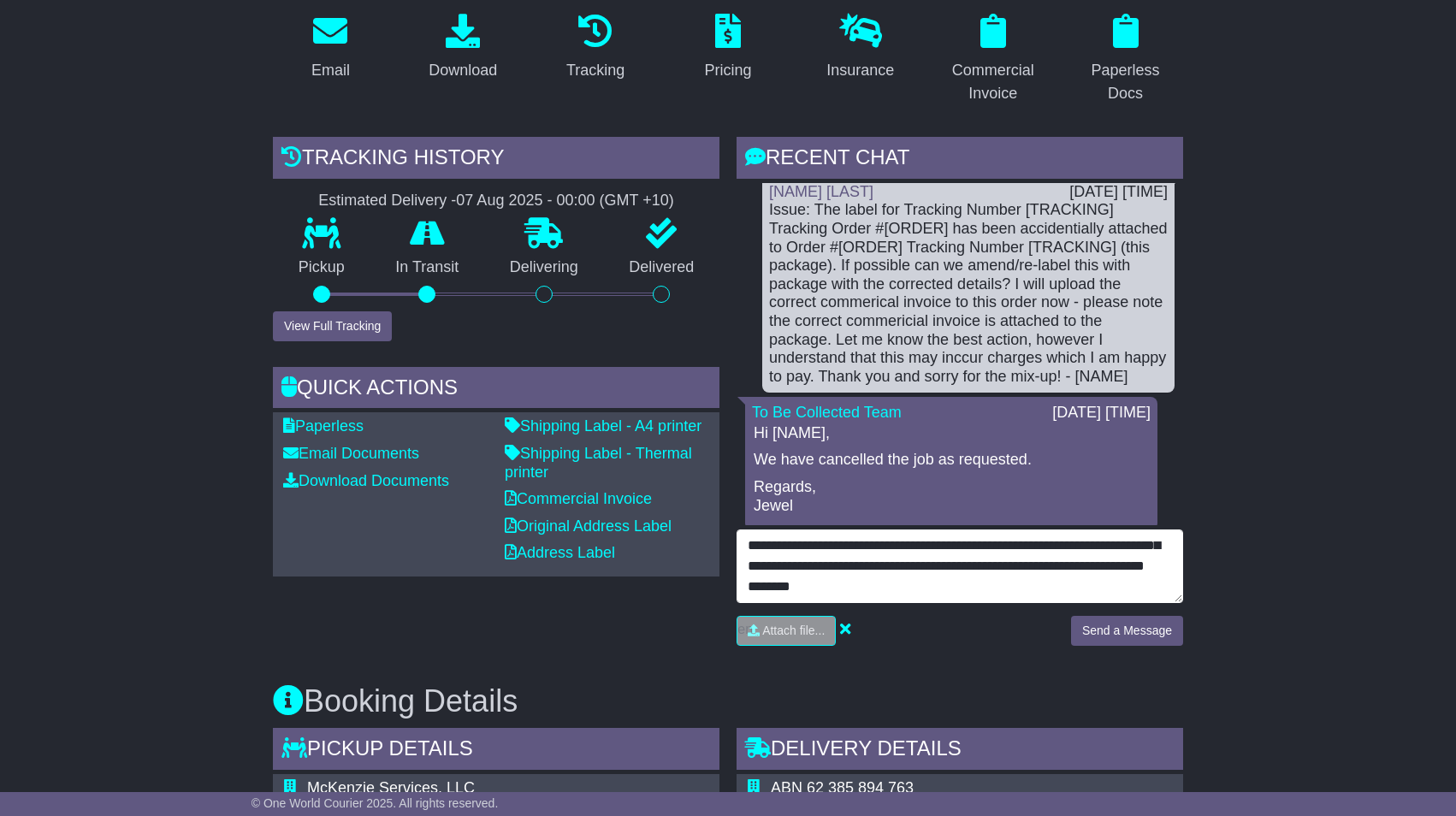 click on "**********" at bounding box center (960, 566) 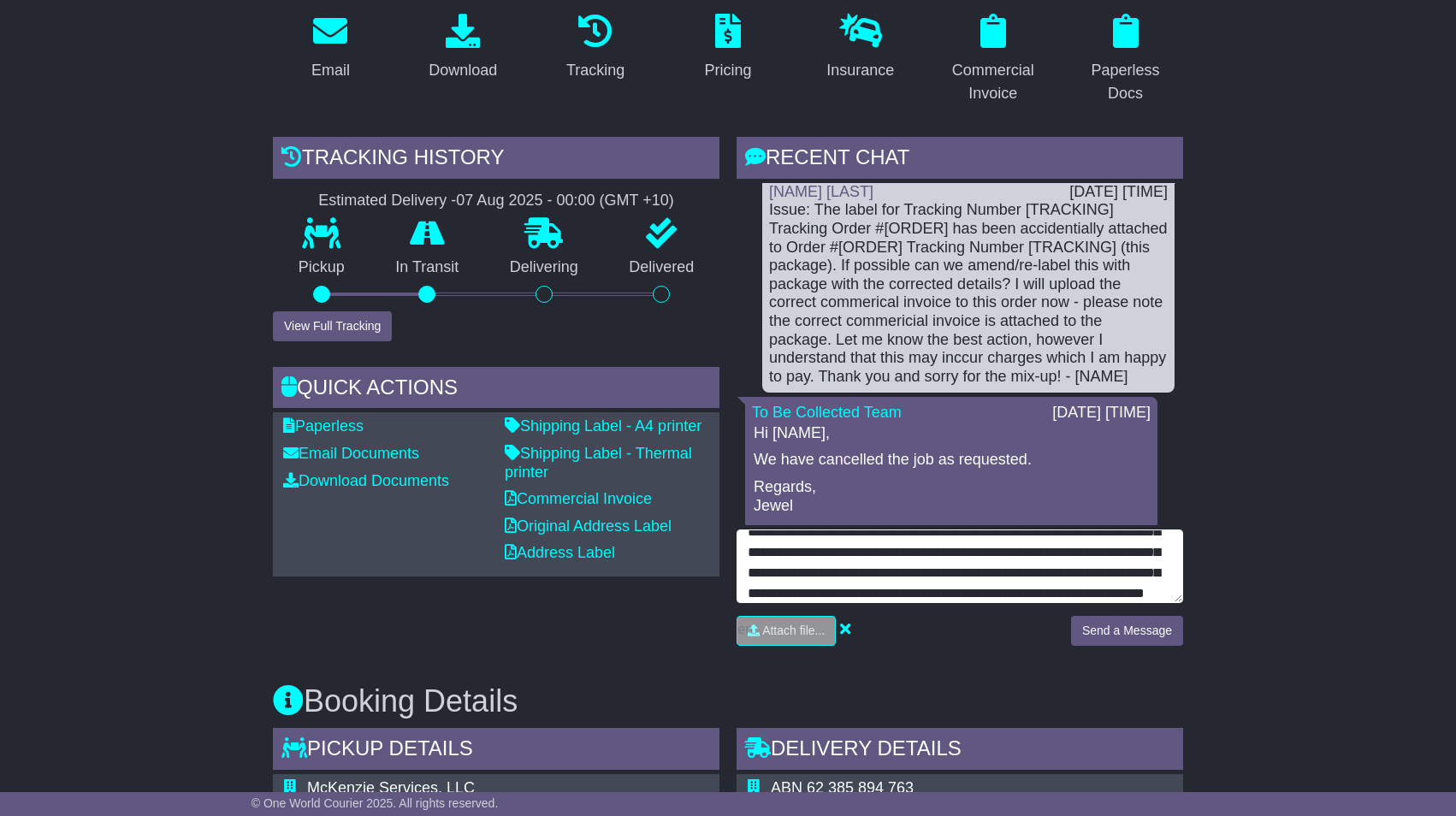 scroll, scrollTop: 123, scrollLeft: 0, axis: vertical 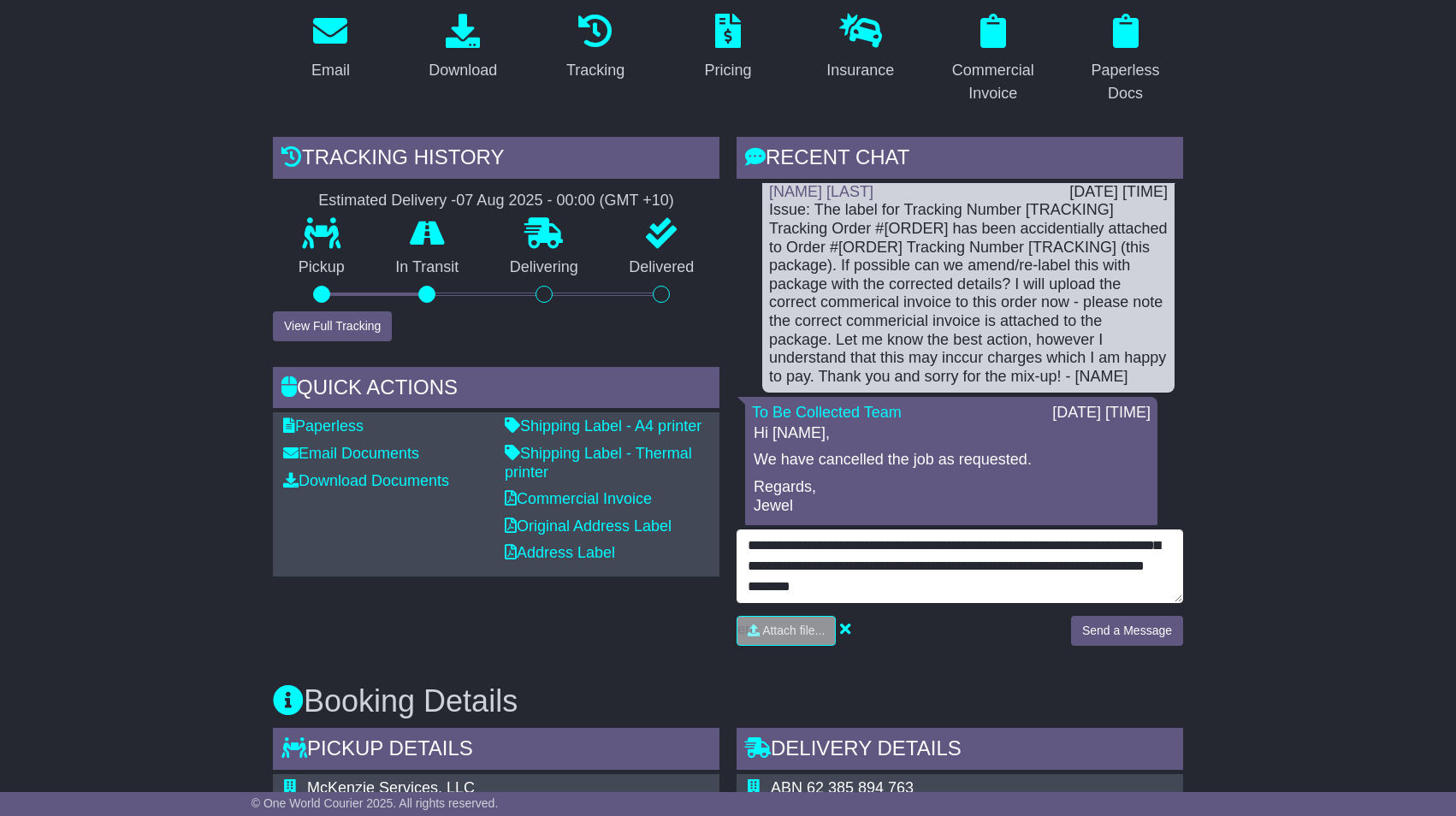 type on "**********" 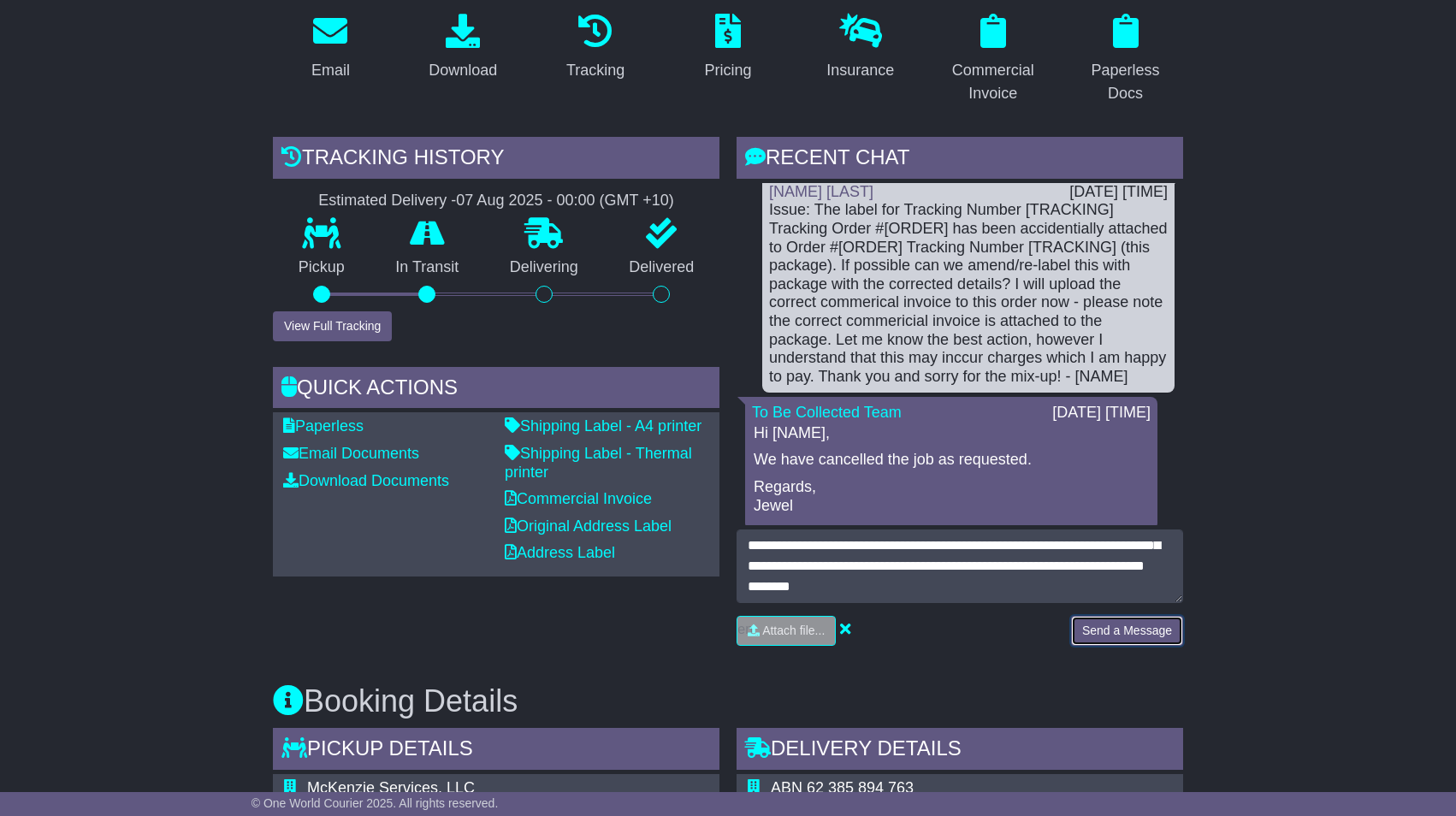 click on "Send a Message" at bounding box center (1127, 630) 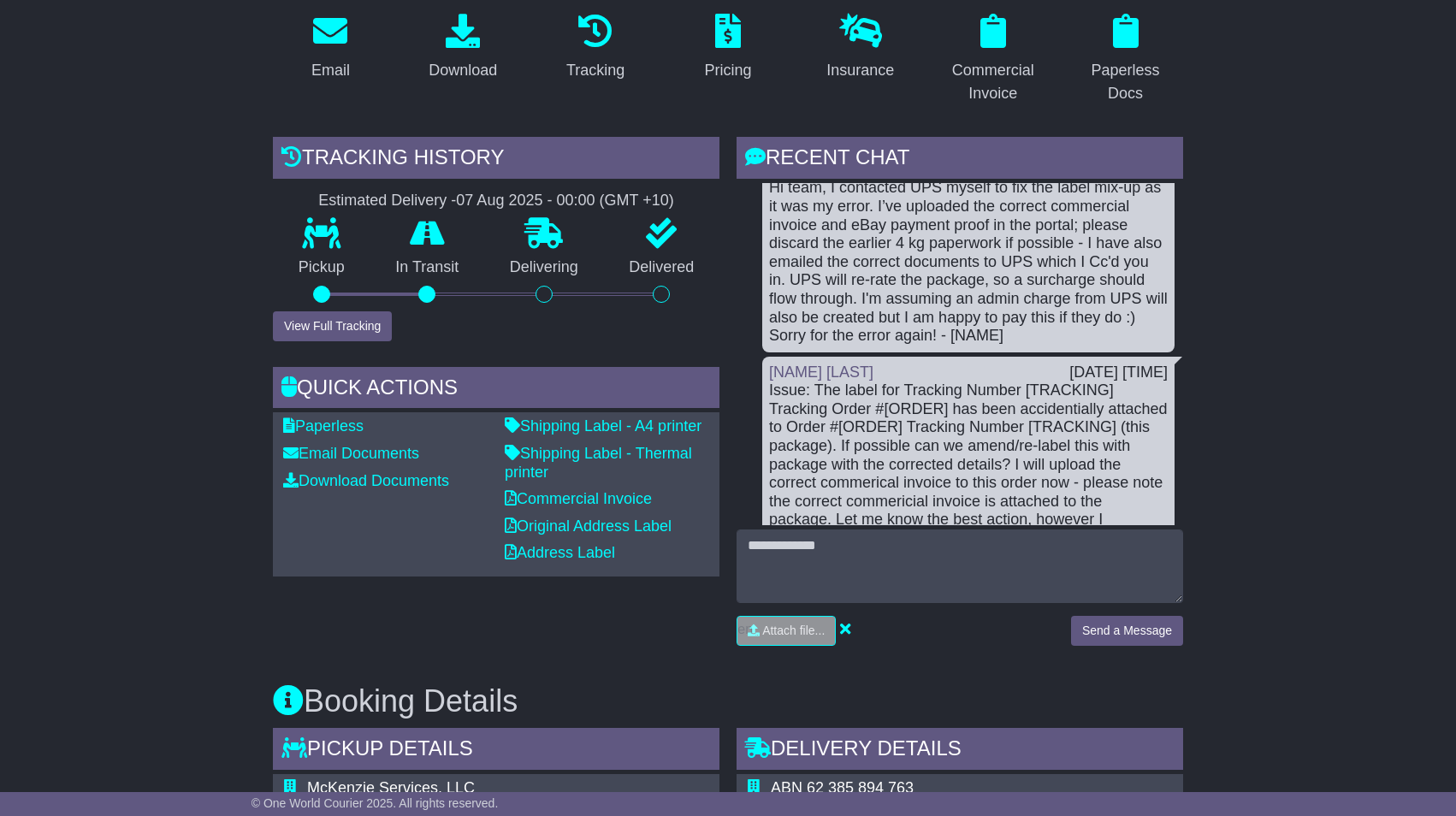 scroll, scrollTop: 0, scrollLeft: 0, axis: both 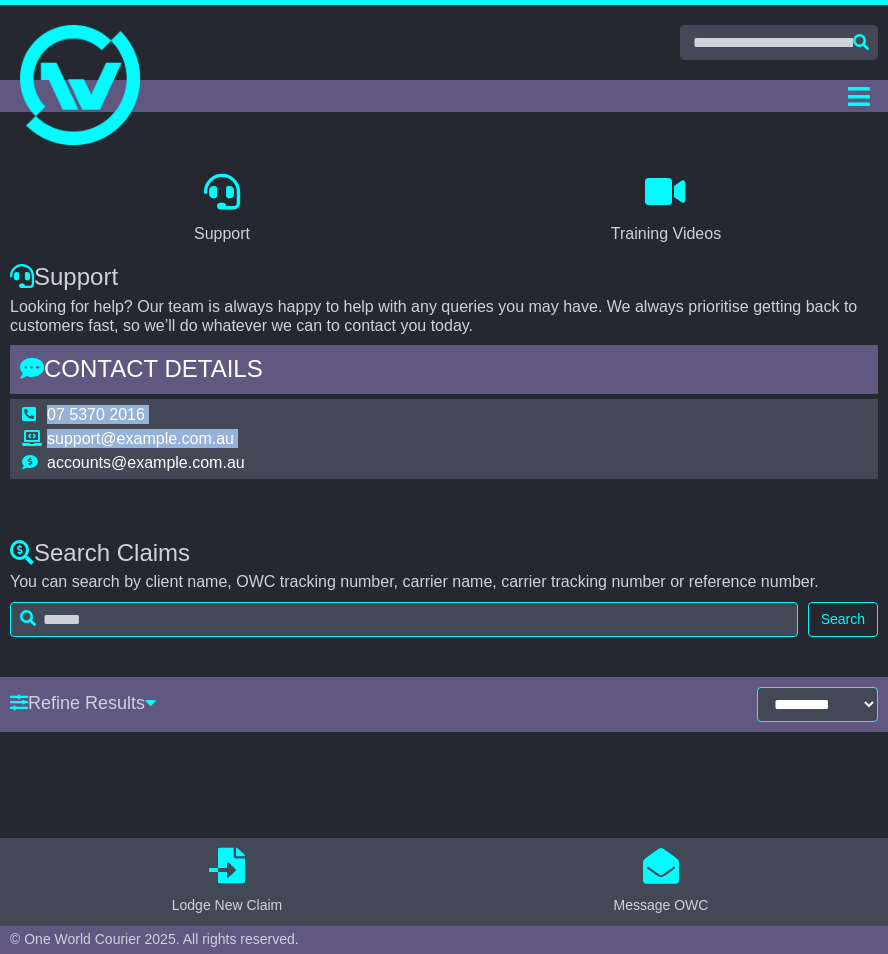 drag, startPoint x: 48, startPoint y: 464, endPoint x: 327, endPoint y: 472, distance: 279.1147 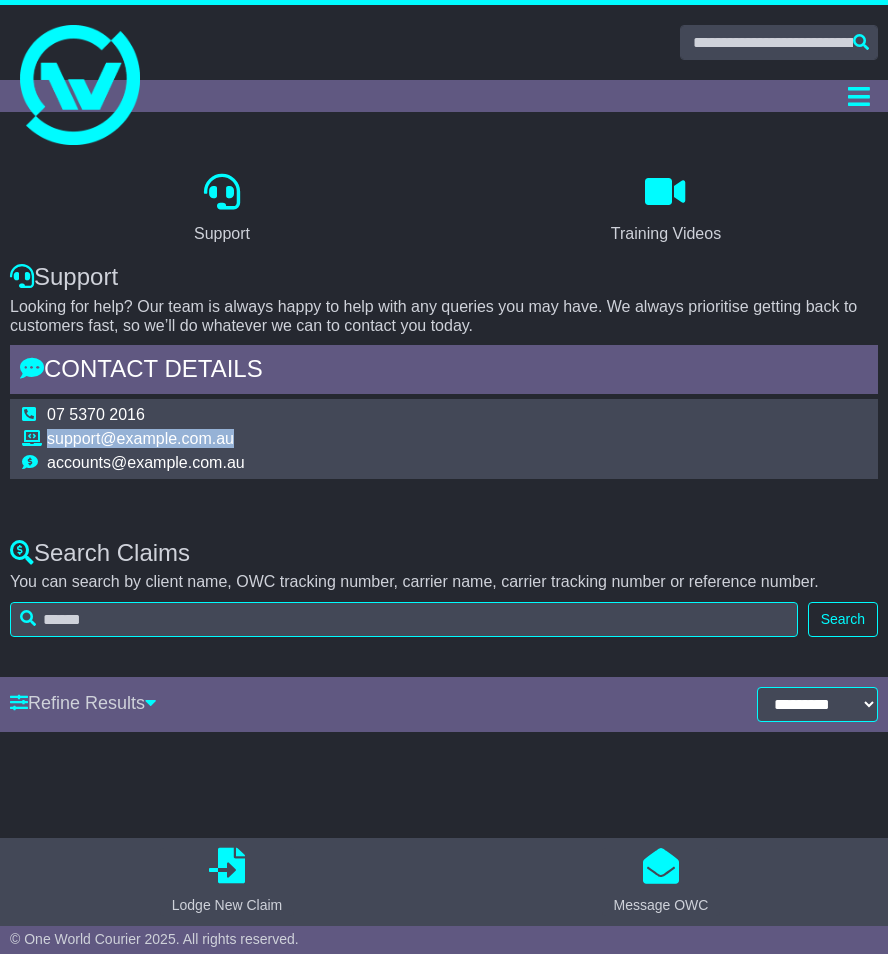 click on "support@example.com.au" at bounding box center [146, 441] 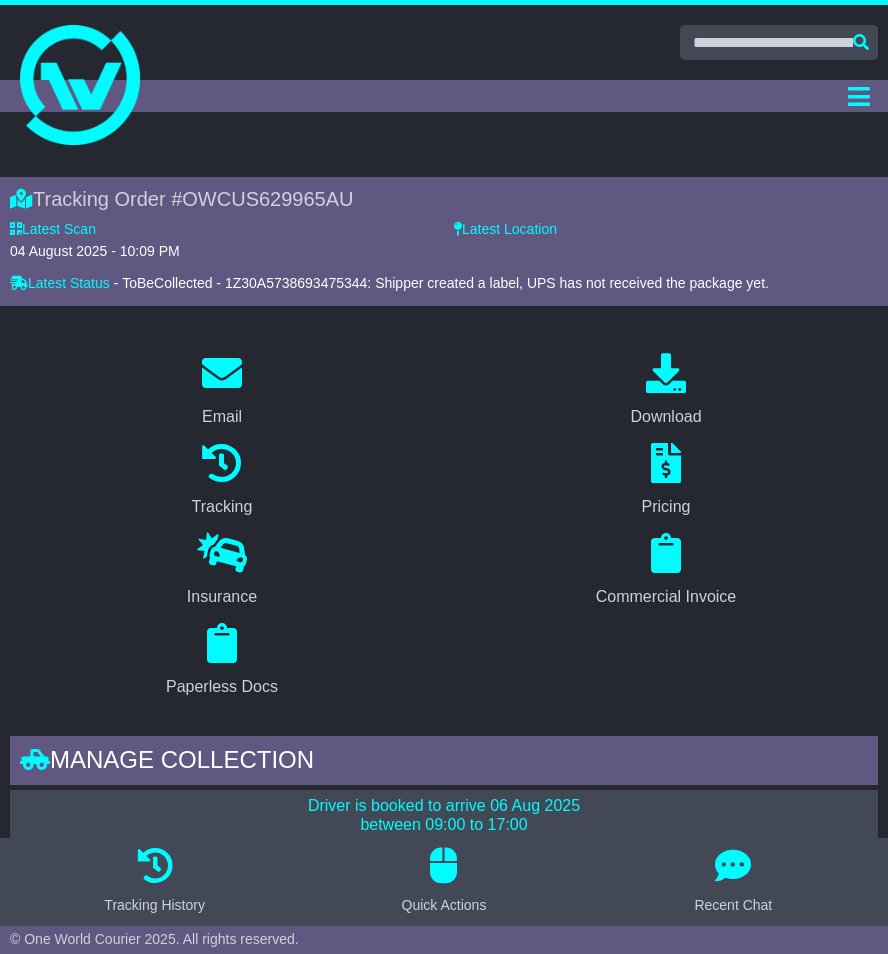scroll, scrollTop: 0, scrollLeft: 0, axis: both 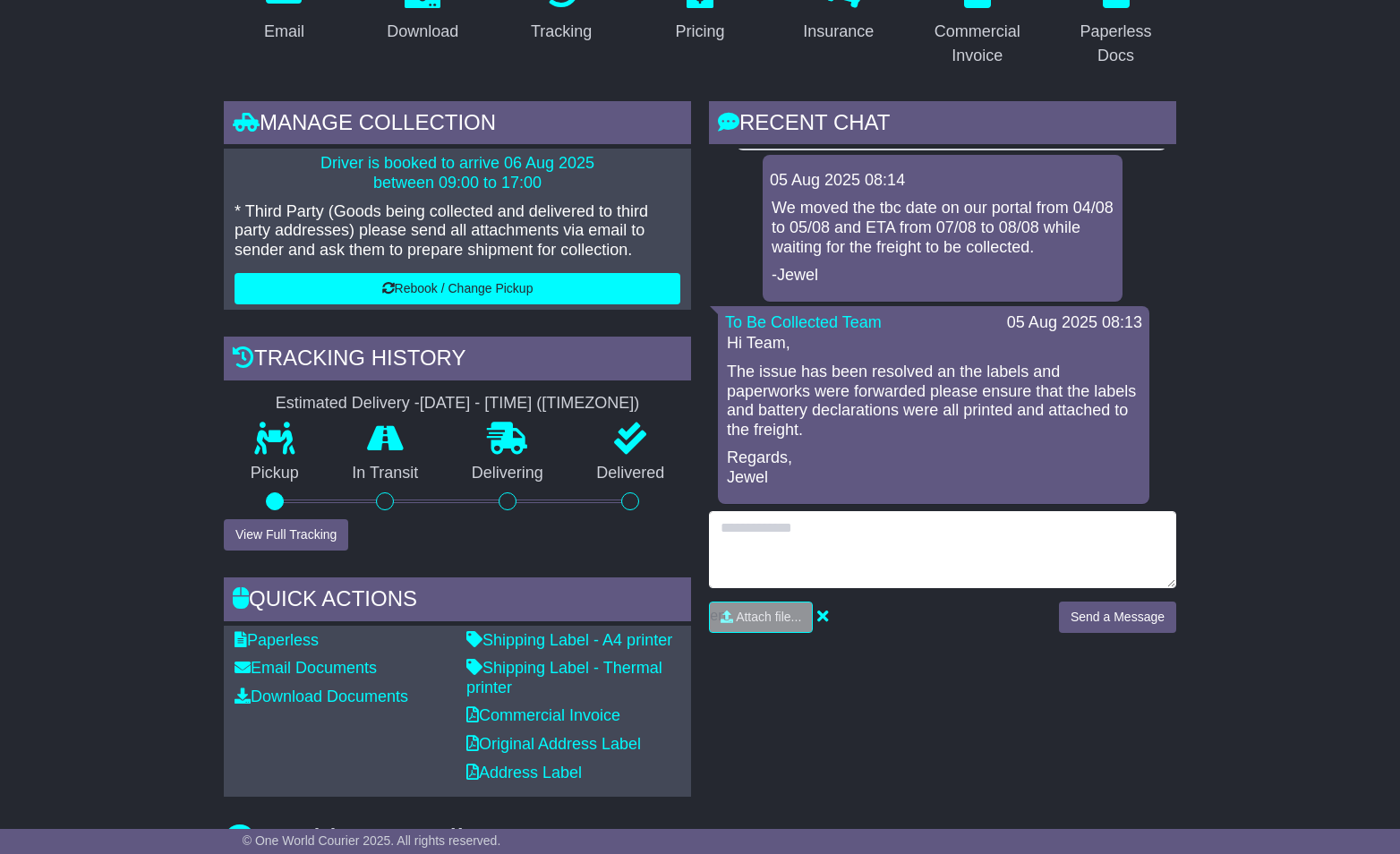click at bounding box center (943, 550) 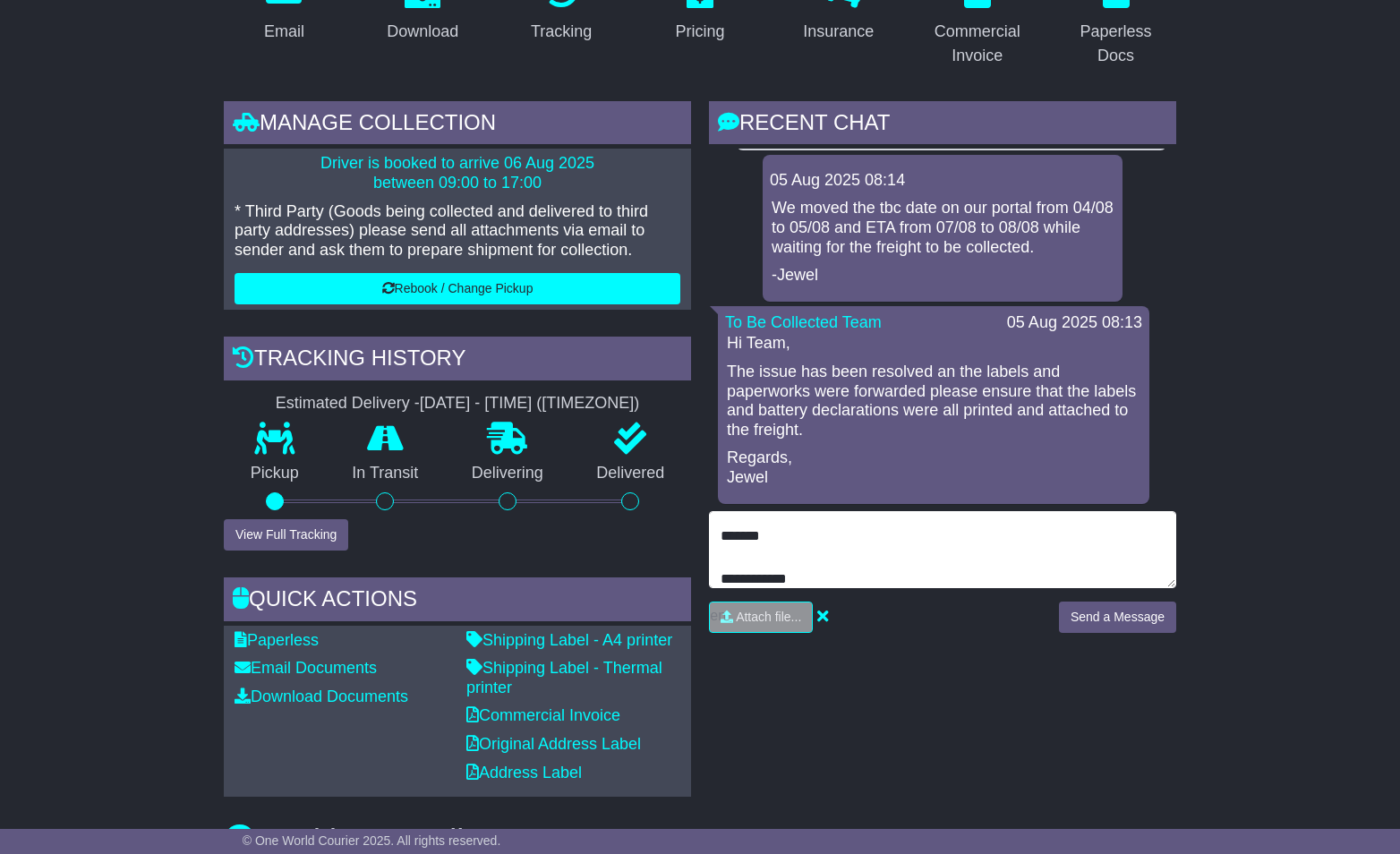 scroll, scrollTop: 298, scrollLeft: 0, axis: vertical 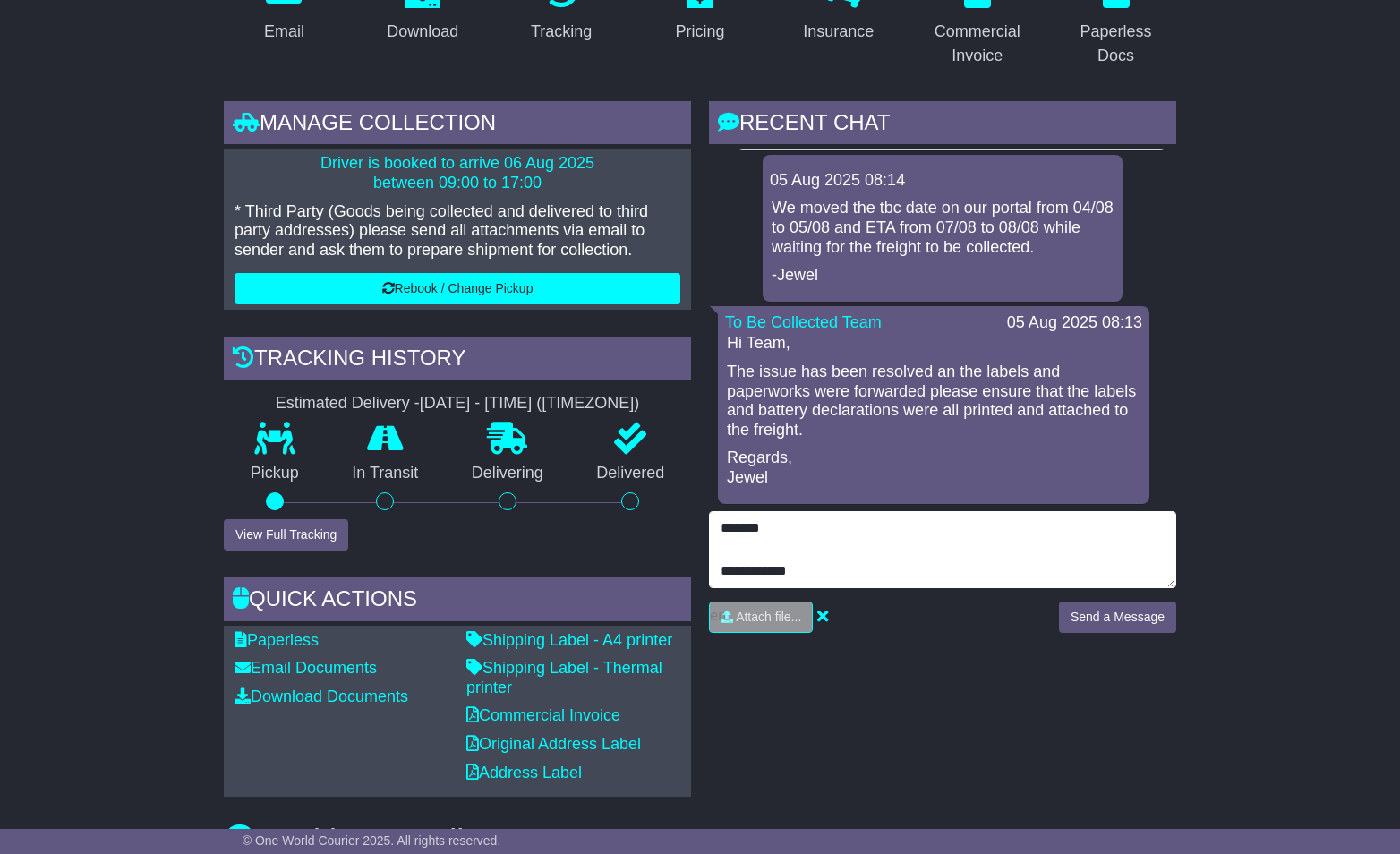 drag, startPoint x: 721, startPoint y: 525, endPoint x: 893, endPoint y: 618, distance: 195.53261 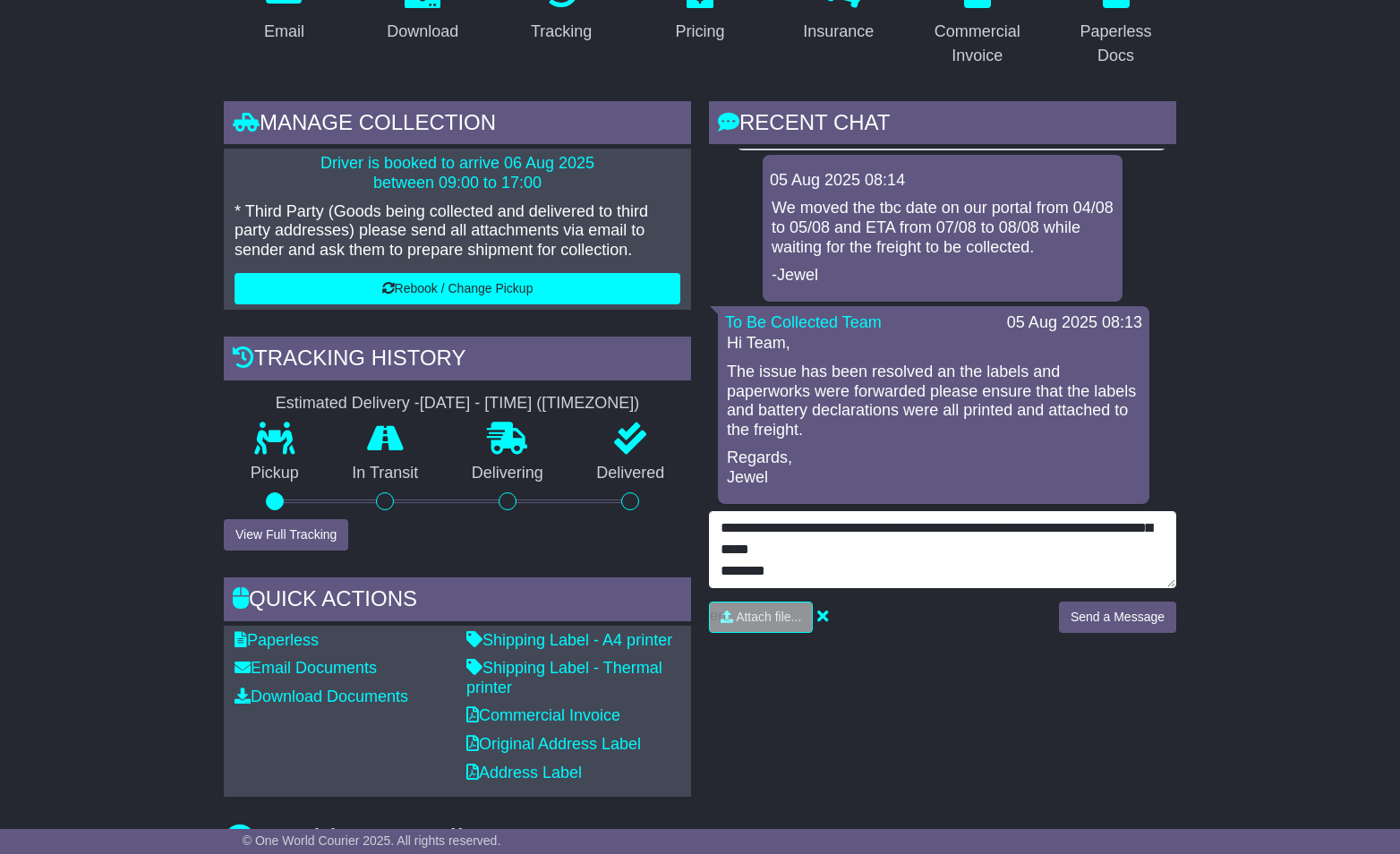 scroll, scrollTop: 43, scrollLeft: 0, axis: vertical 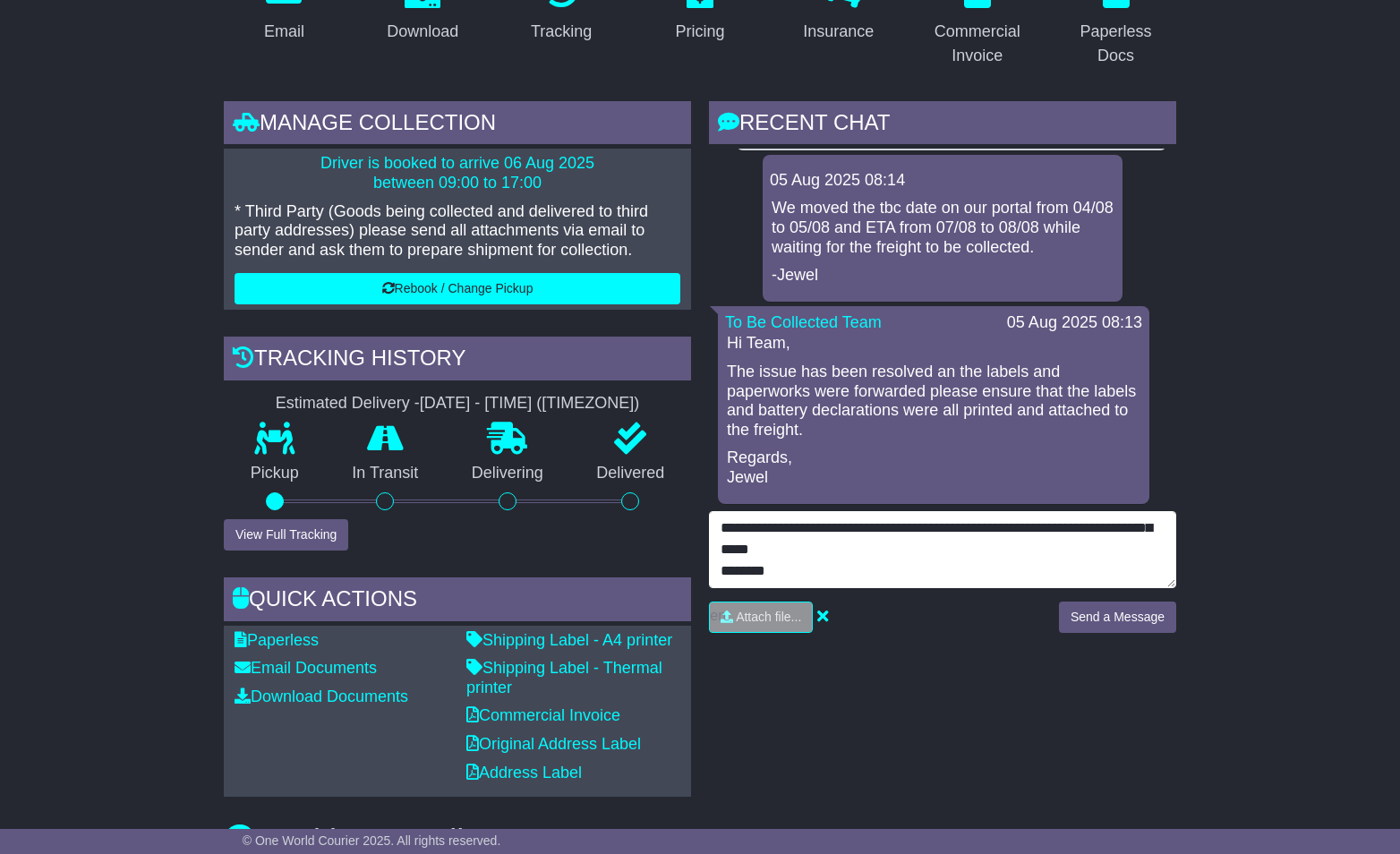 click on "**********" at bounding box center (943, 550) 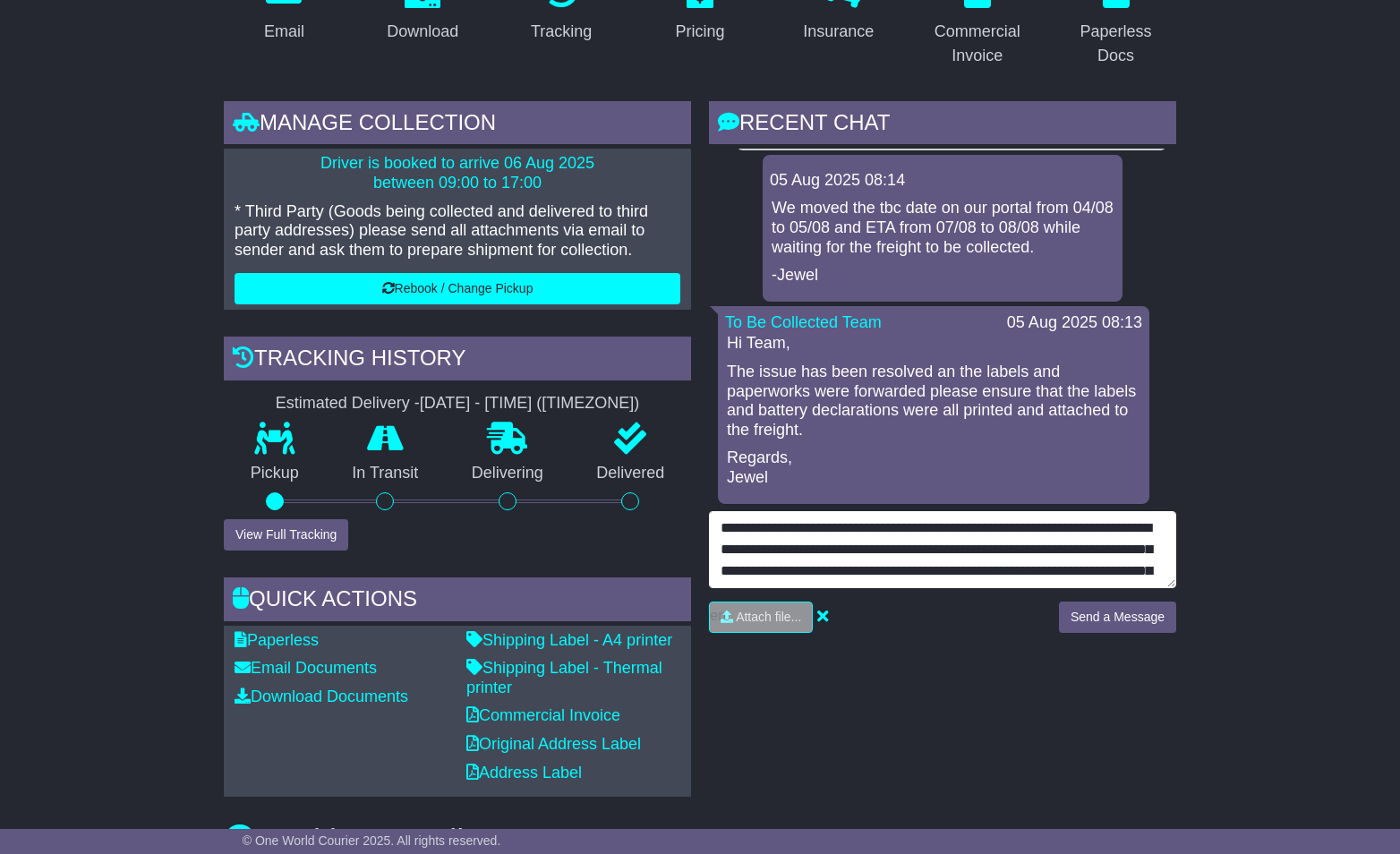 click on "**********" at bounding box center [943, 550] 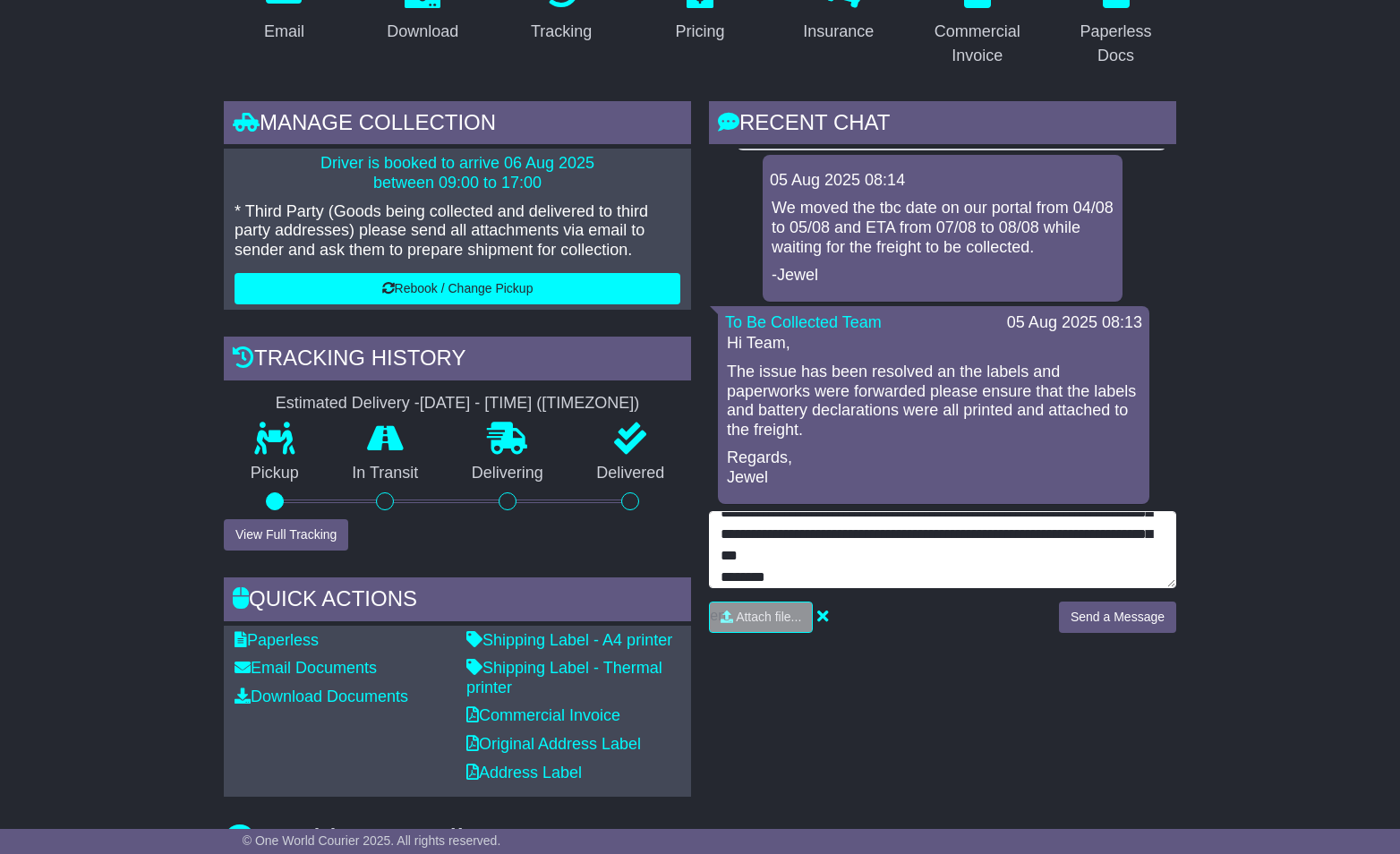scroll, scrollTop: 39, scrollLeft: 0, axis: vertical 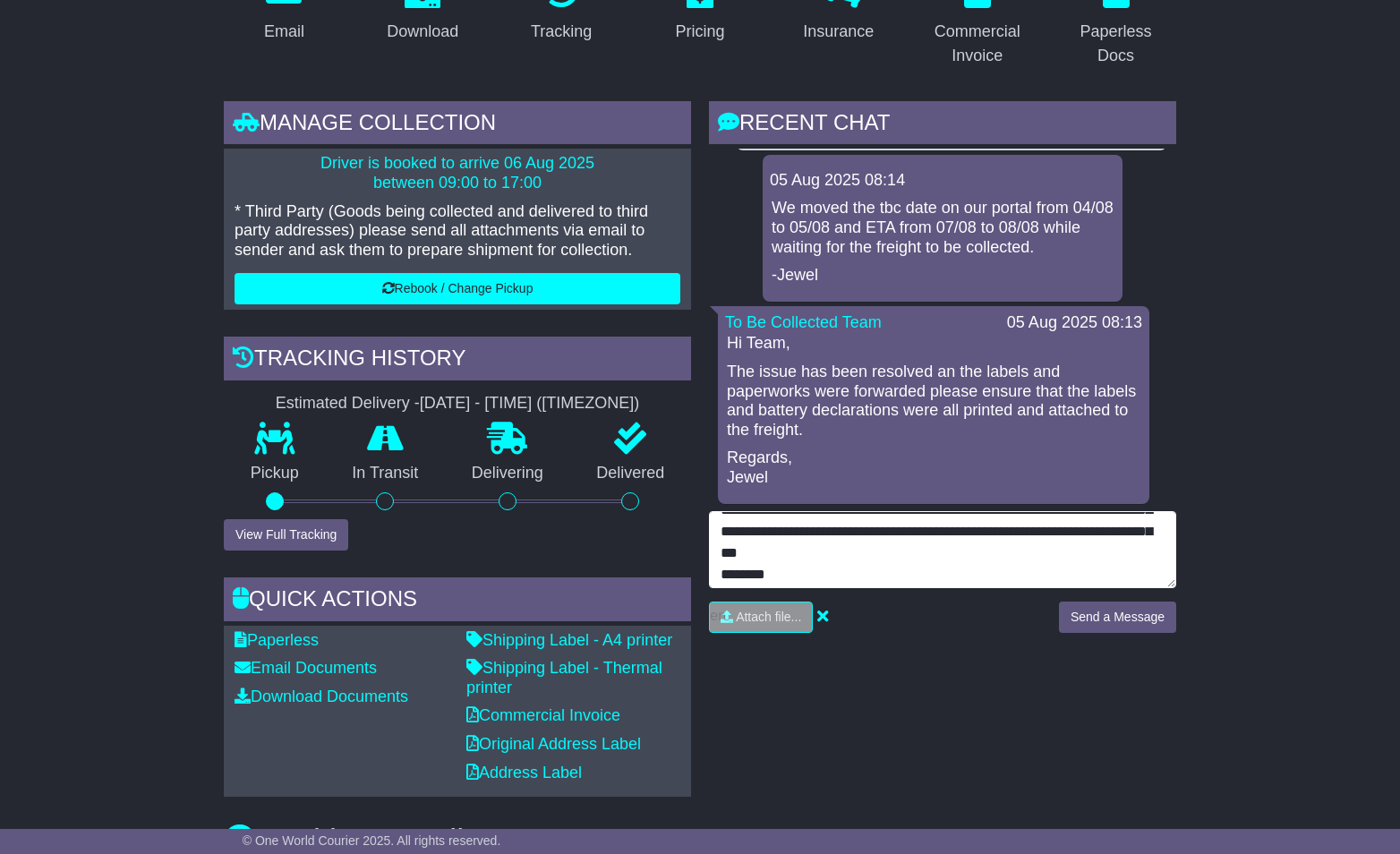 drag, startPoint x: 849, startPoint y: 532, endPoint x: 903, endPoint y: 558, distance: 59.9333 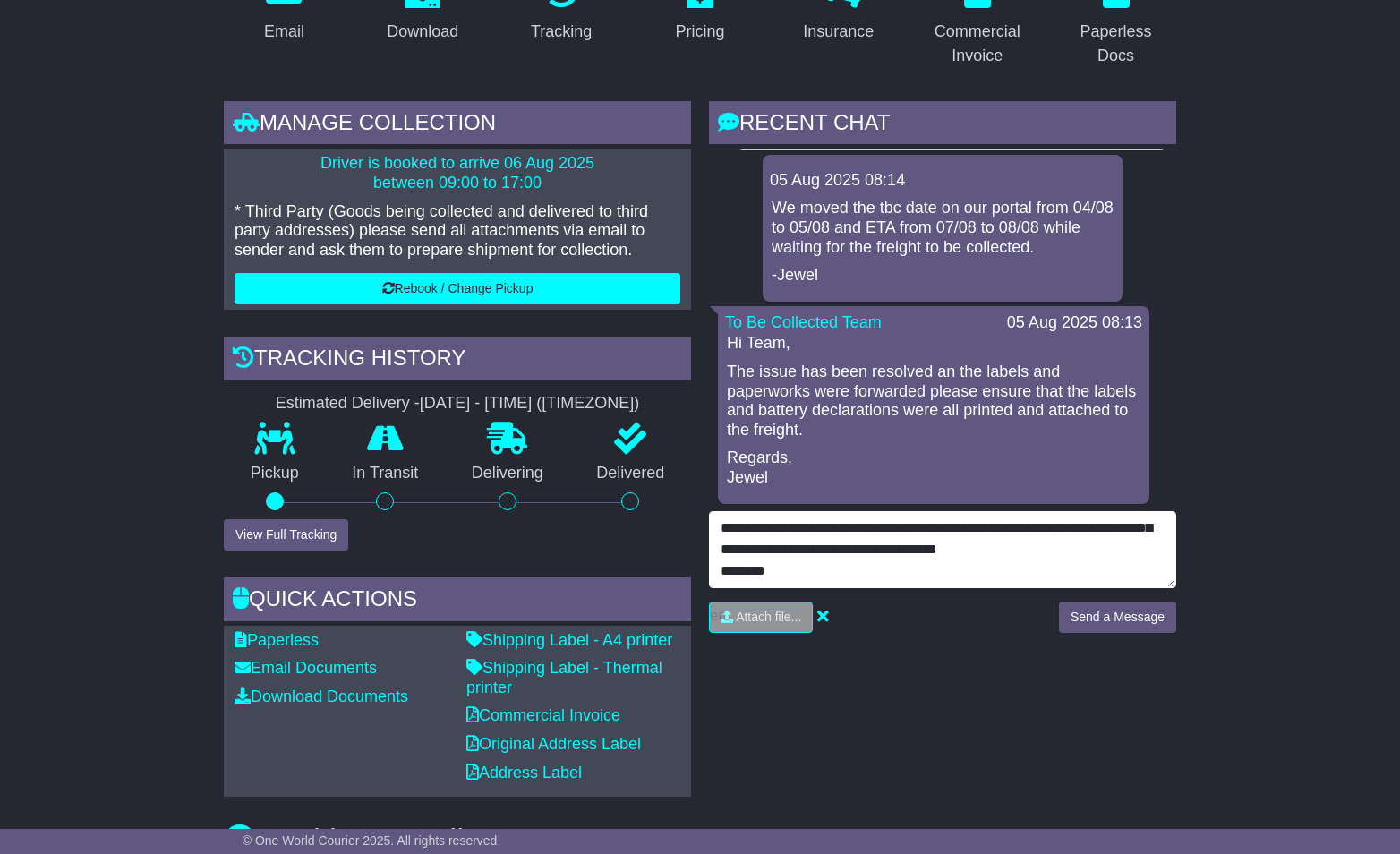 scroll, scrollTop: 39, scrollLeft: 0, axis: vertical 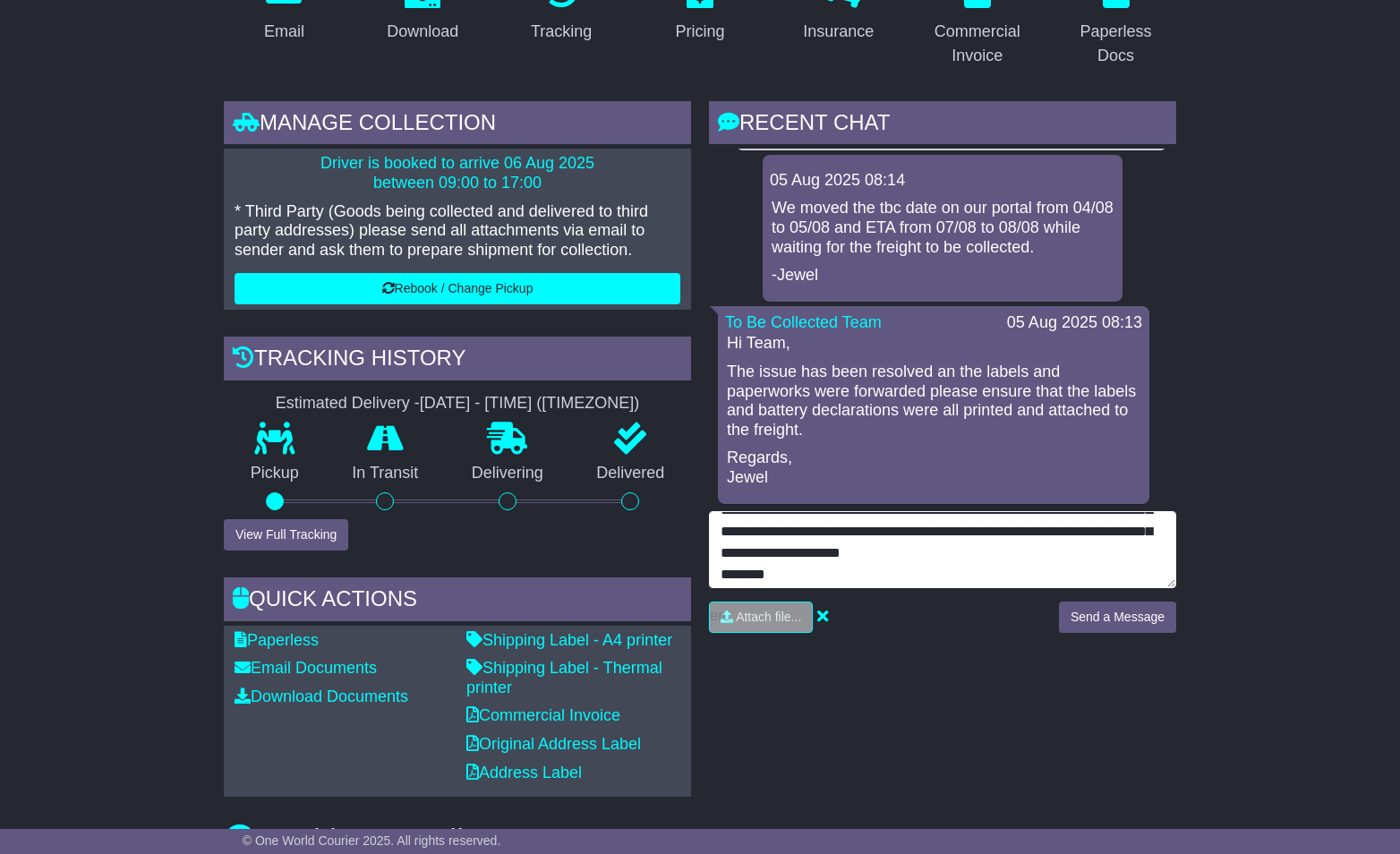 click on "**********" at bounding box center (943, 550) 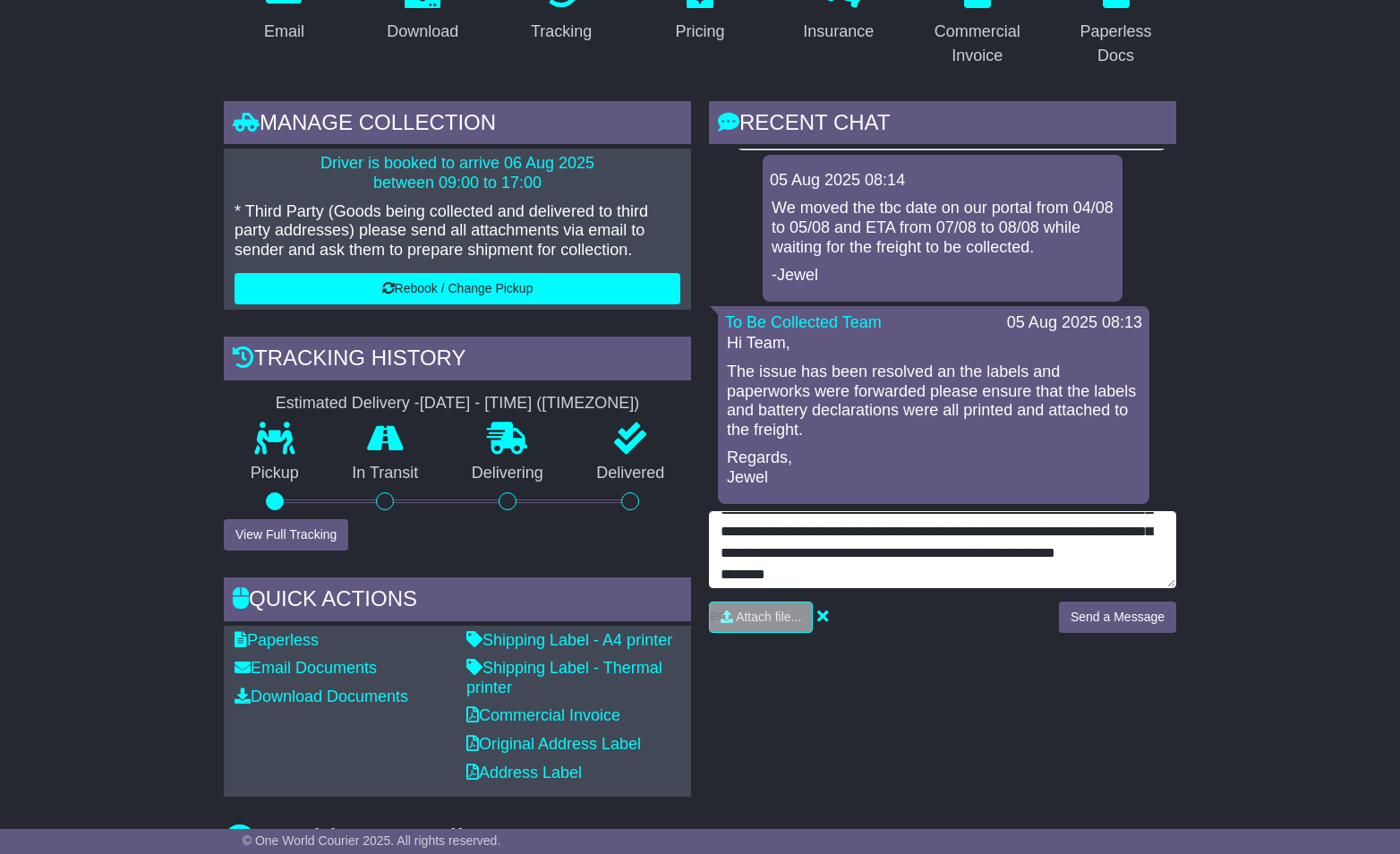 scroll, scrollTop: 64, scrollLeft: 0, axis: vertical 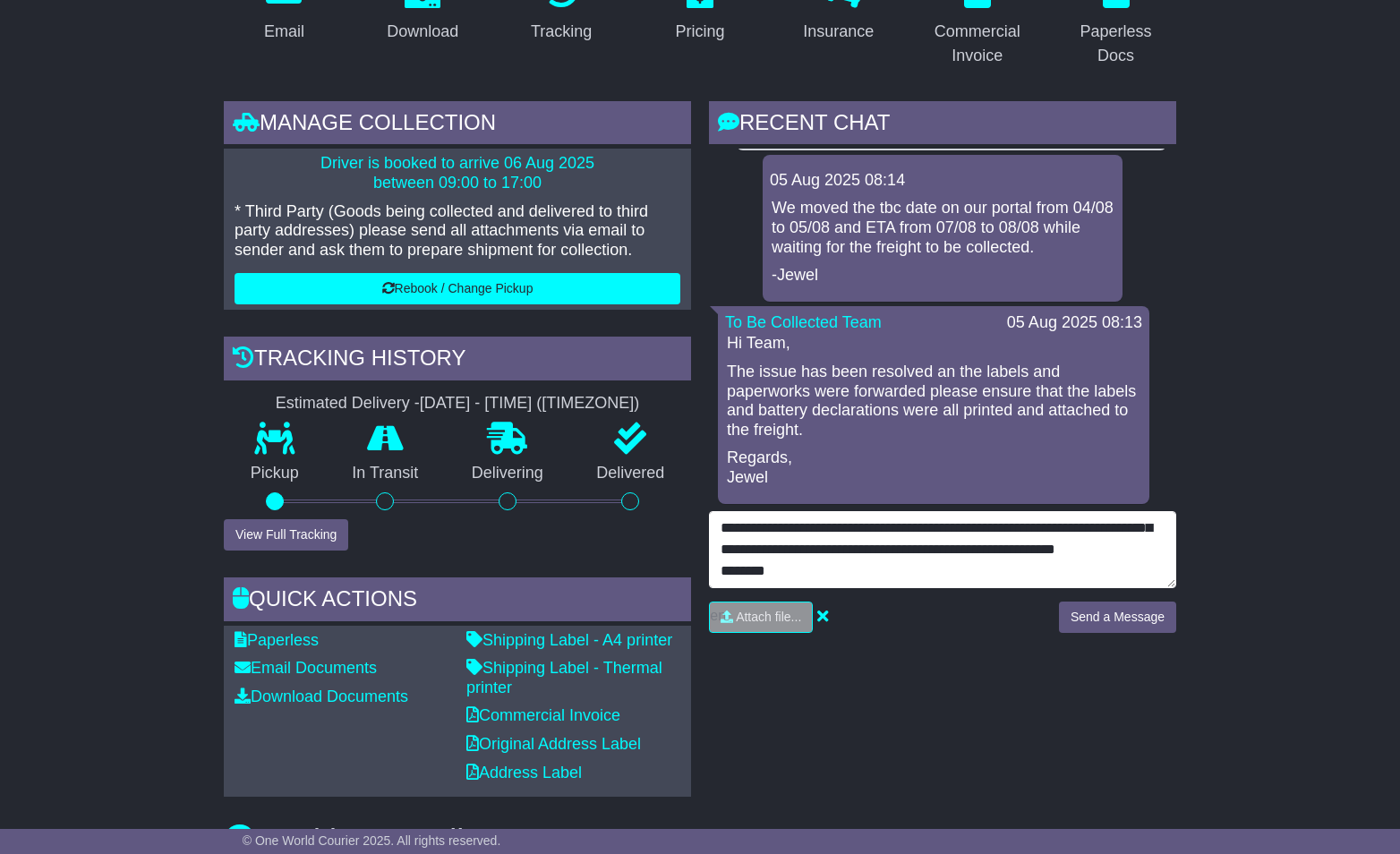 drag, startPoint x: 858, startPoint y: 572, endPoint x: 1002, endPoint y: 550, distance: 145.67086 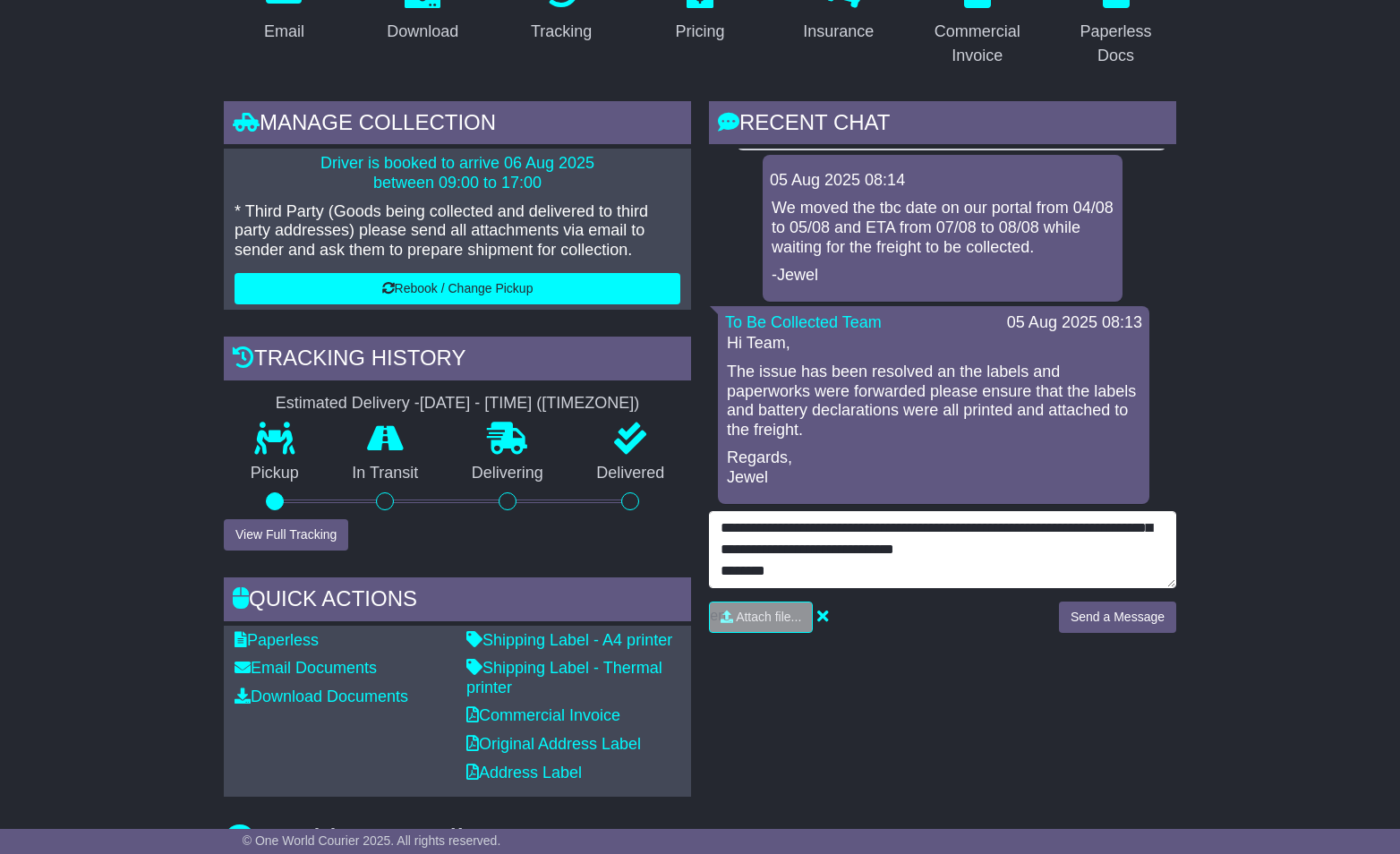 click on "**********" at bounding box center [943, 550] 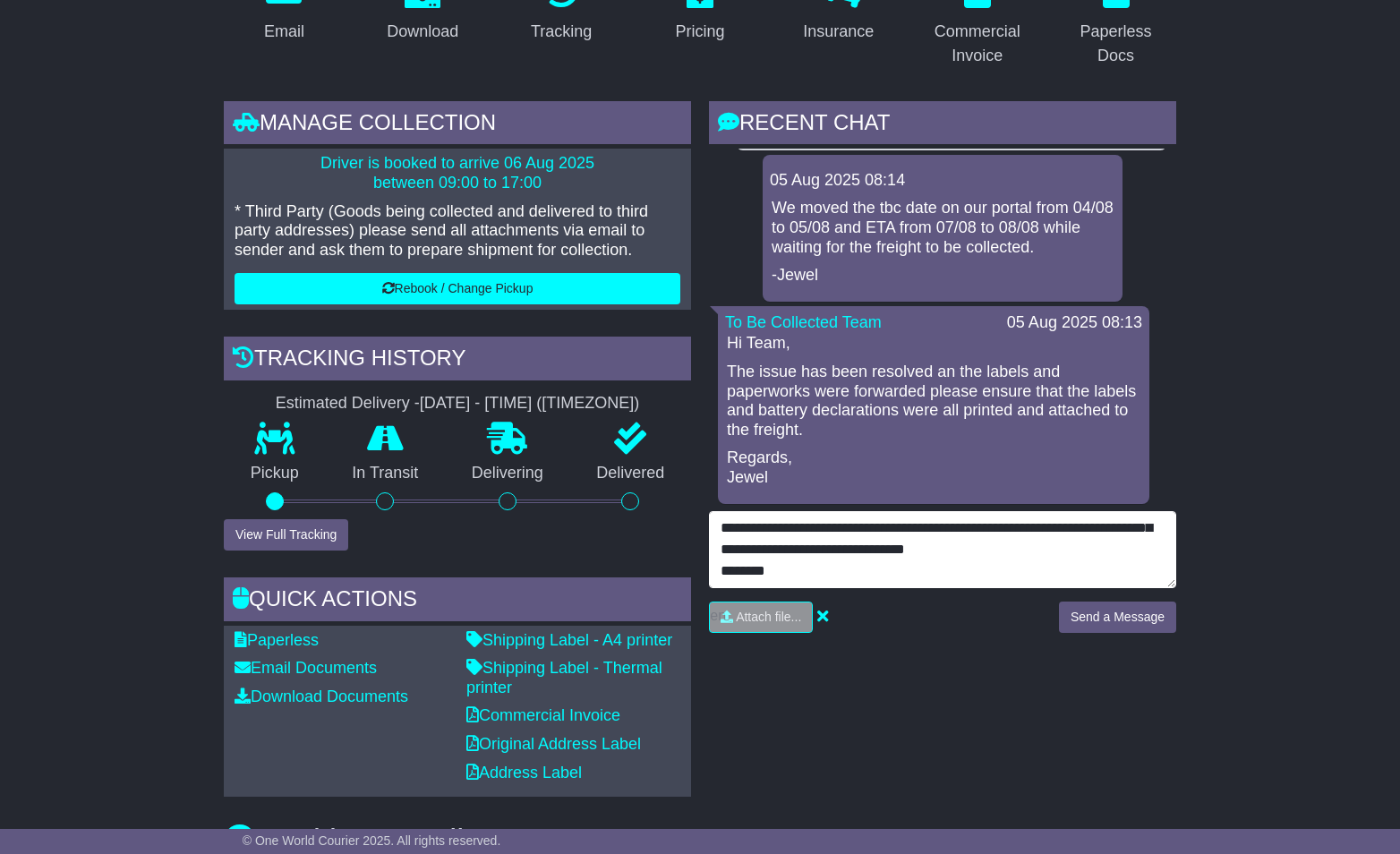 scroll, scrollTop: 86, scrollLeft: 0, axis: vertical 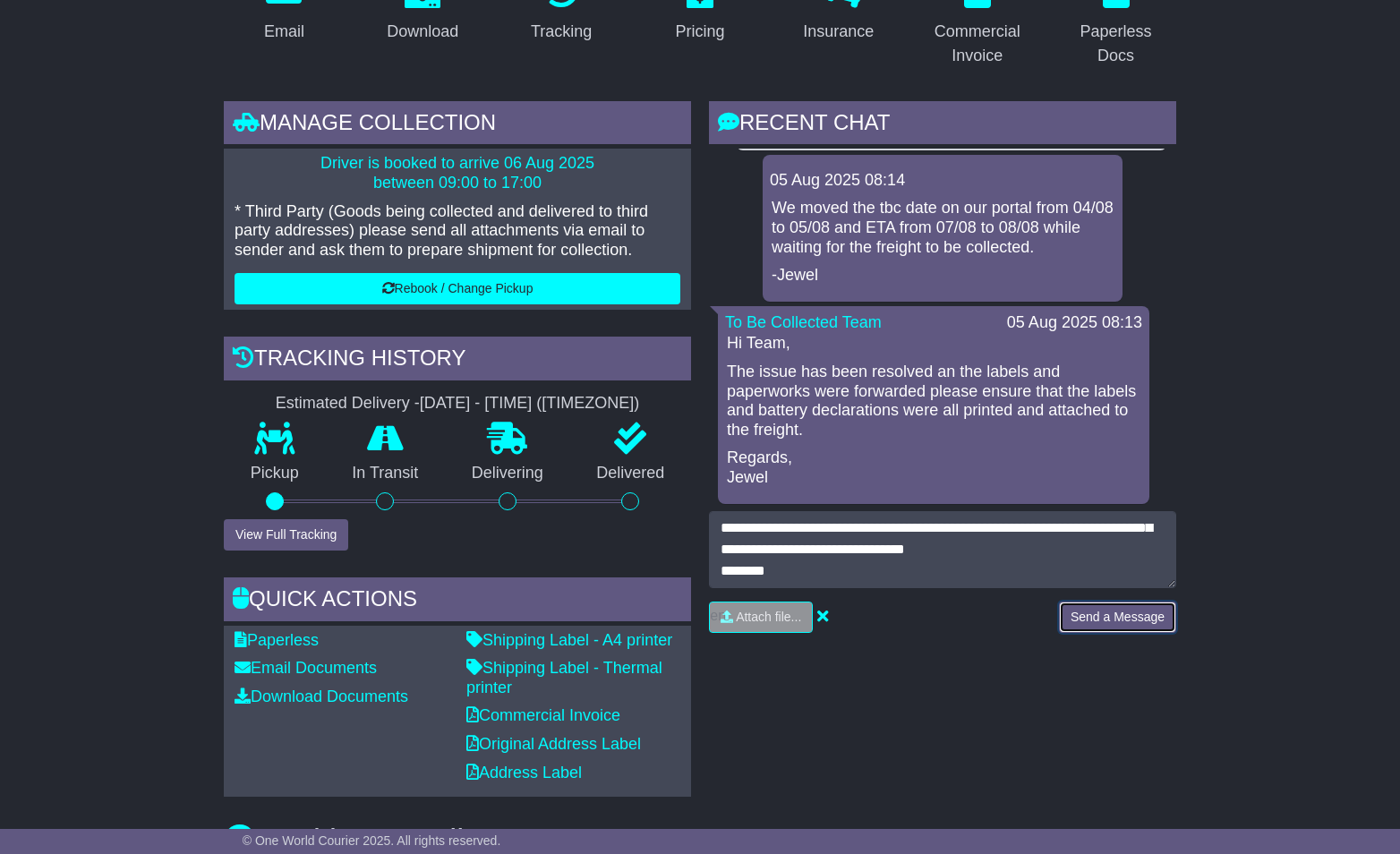 click on "Send a Message" at bounding box center (1117, 617) 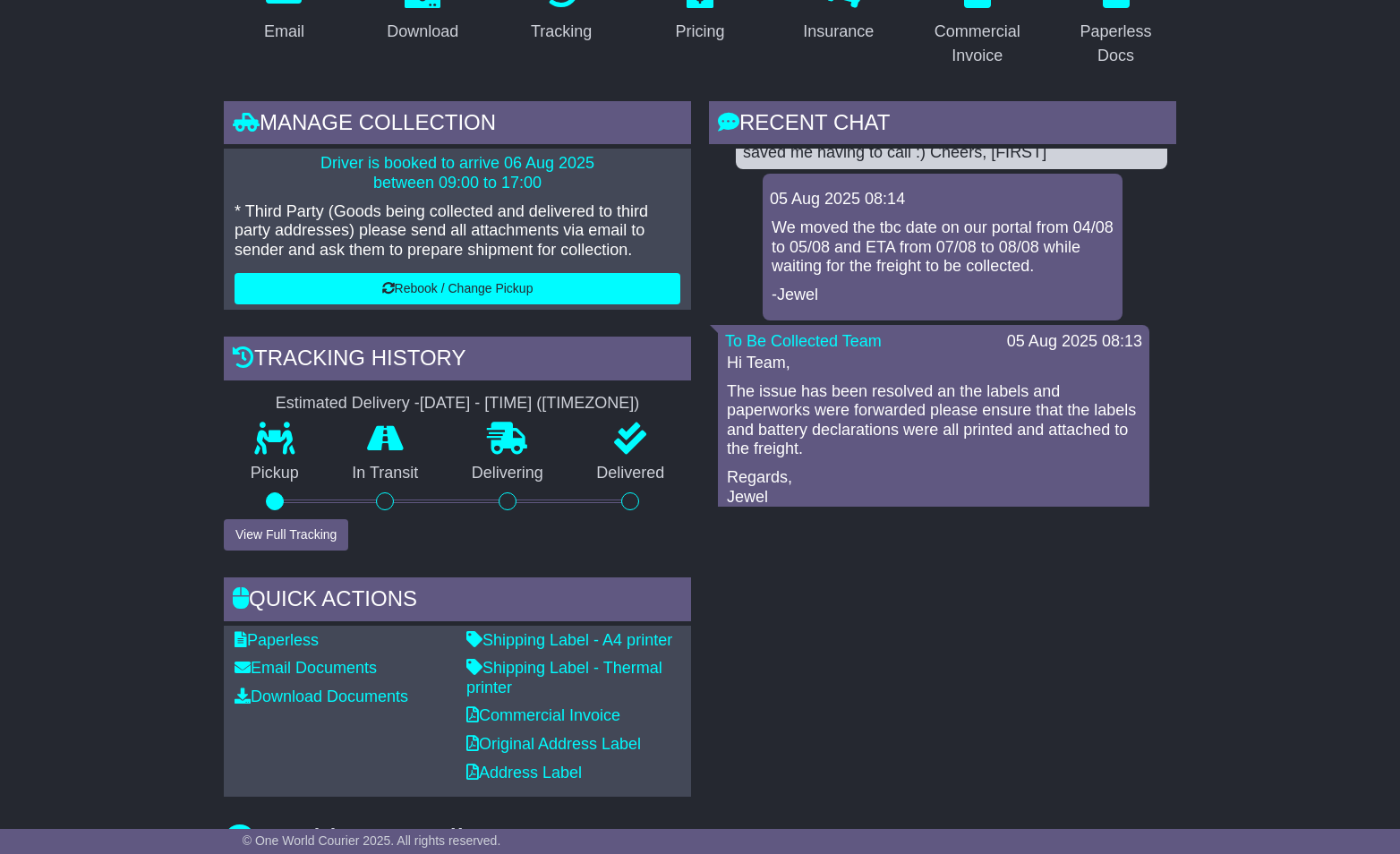 scroll, scrollTop: 465, scrollLeft: 0, axis: vertical 